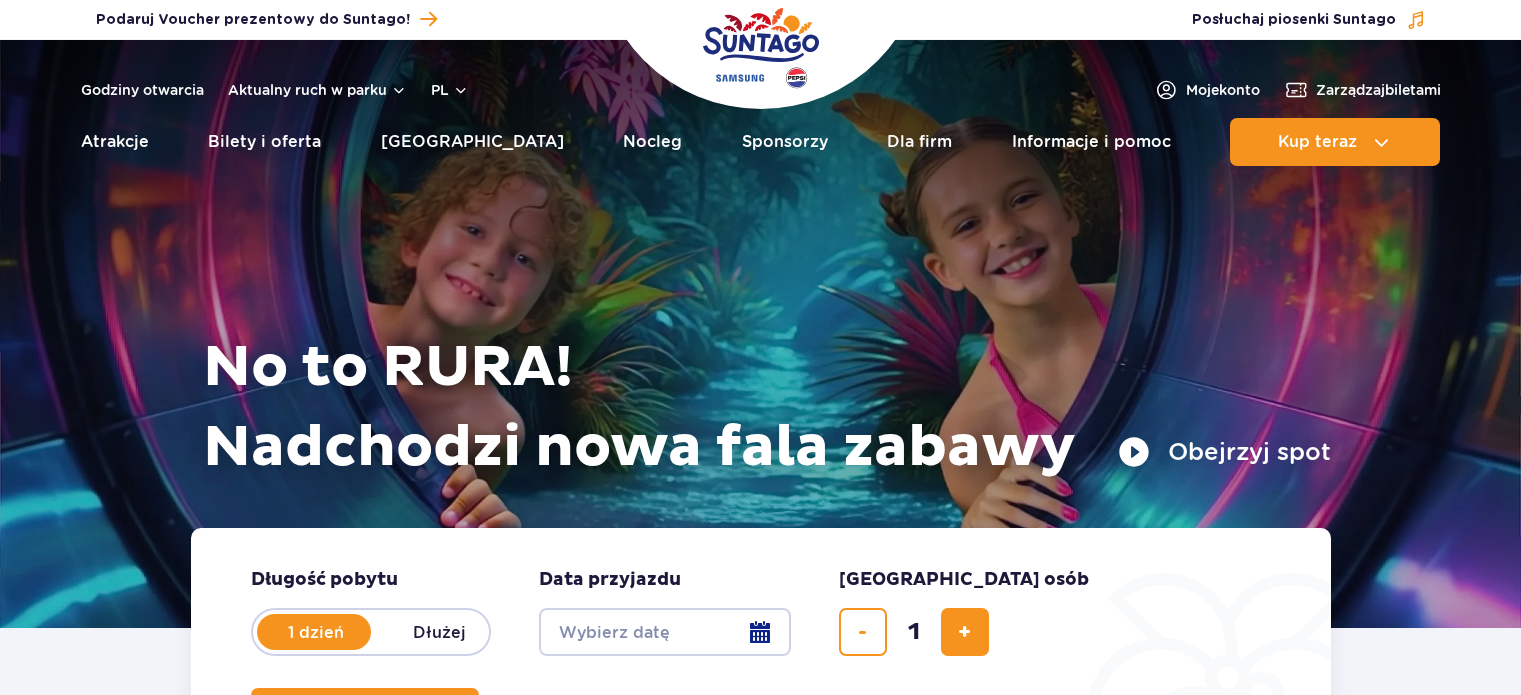 scroll, scrollTop: 0, scrollLeft: 0, axis: both 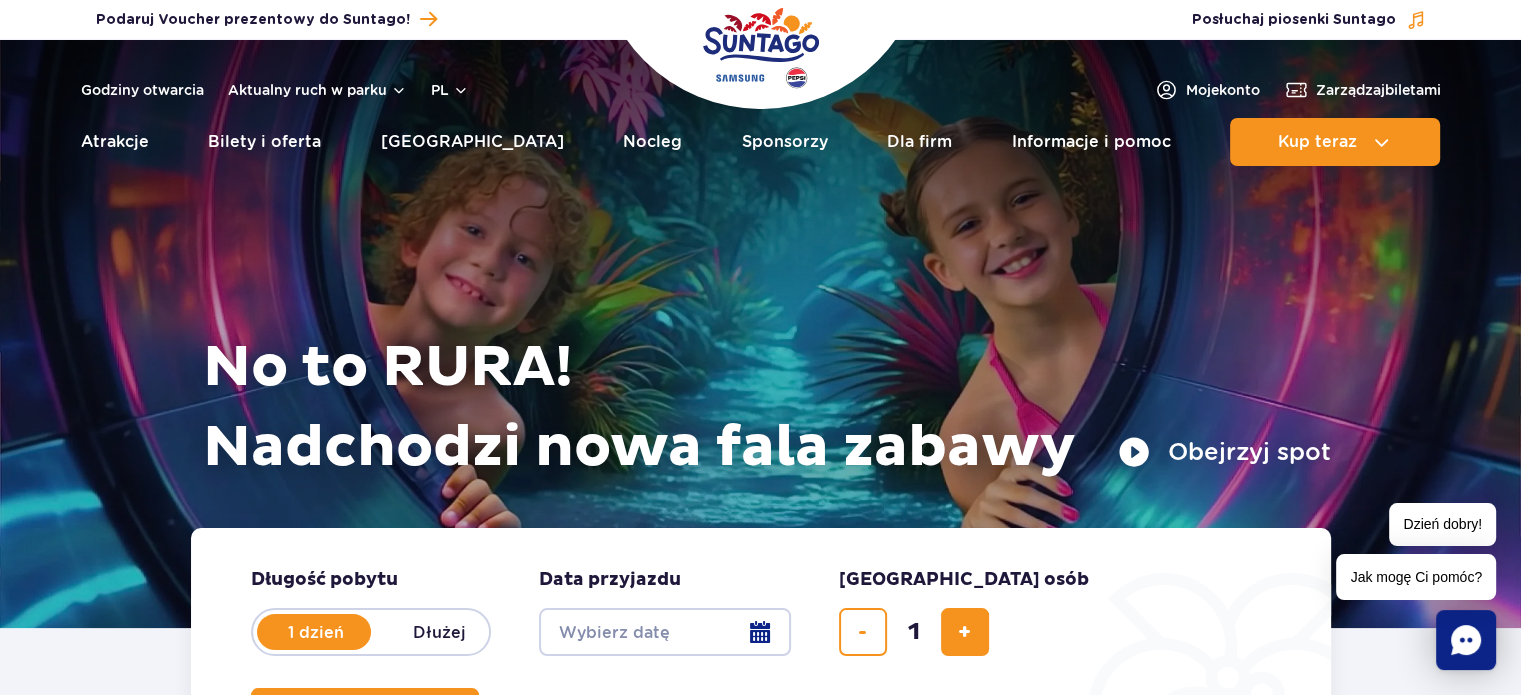 click on "Date from" at bounding box center [665, 632] 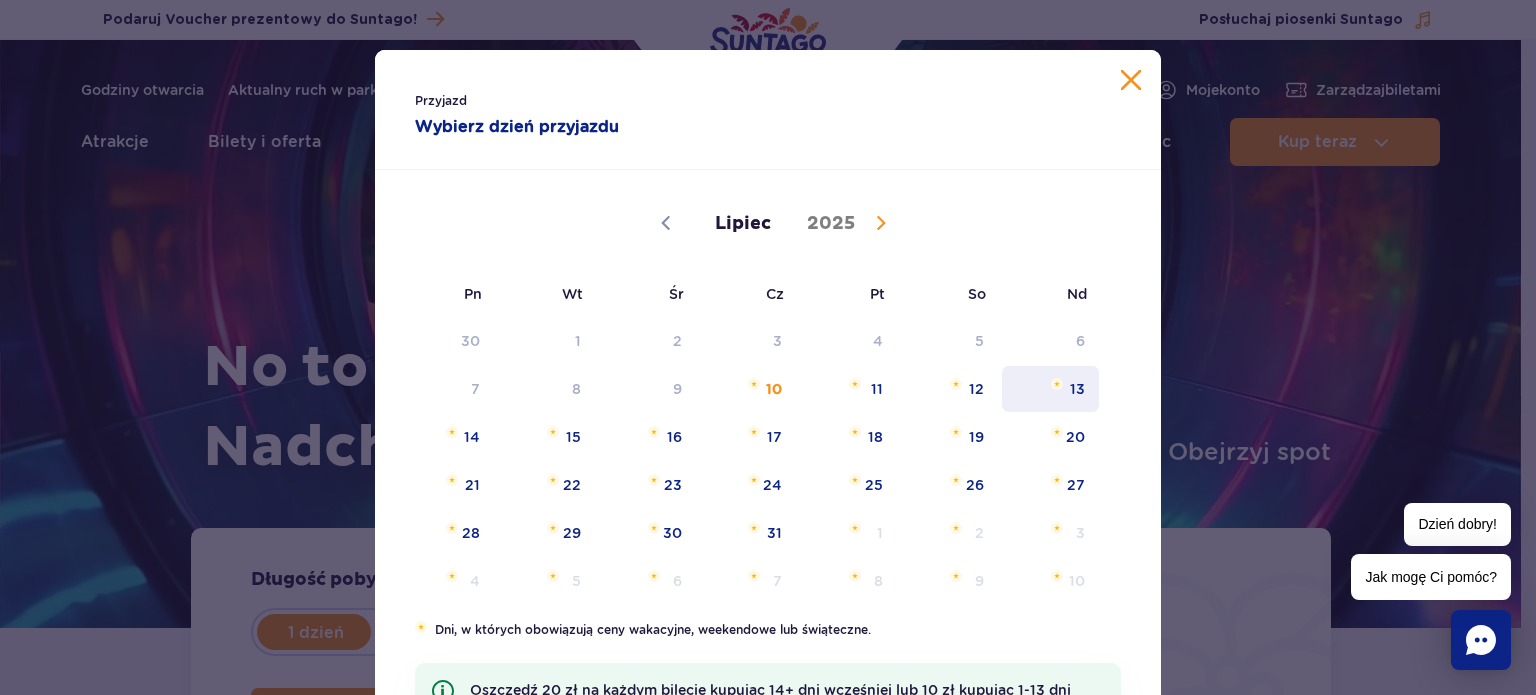 click on "13" at bounding box center (1050, 389) 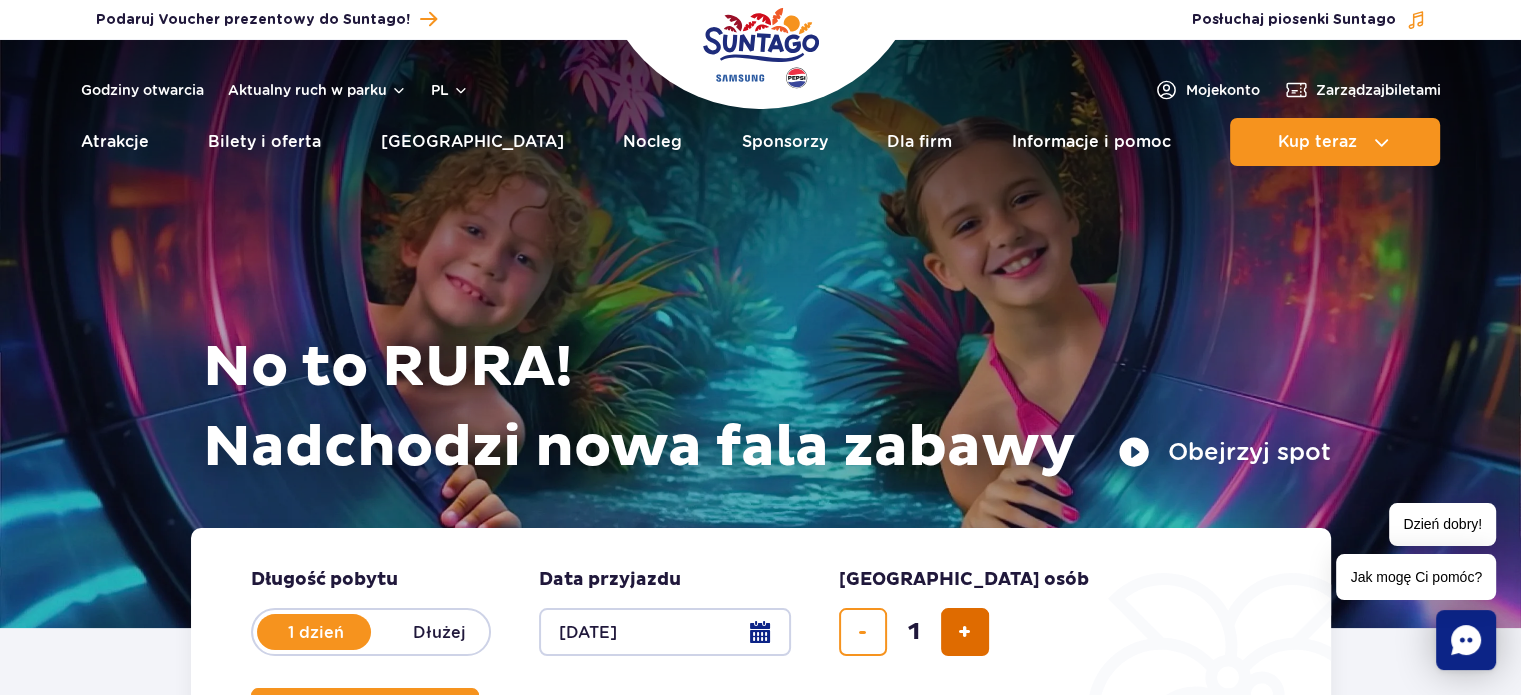 click at bounding box center [965, 632] 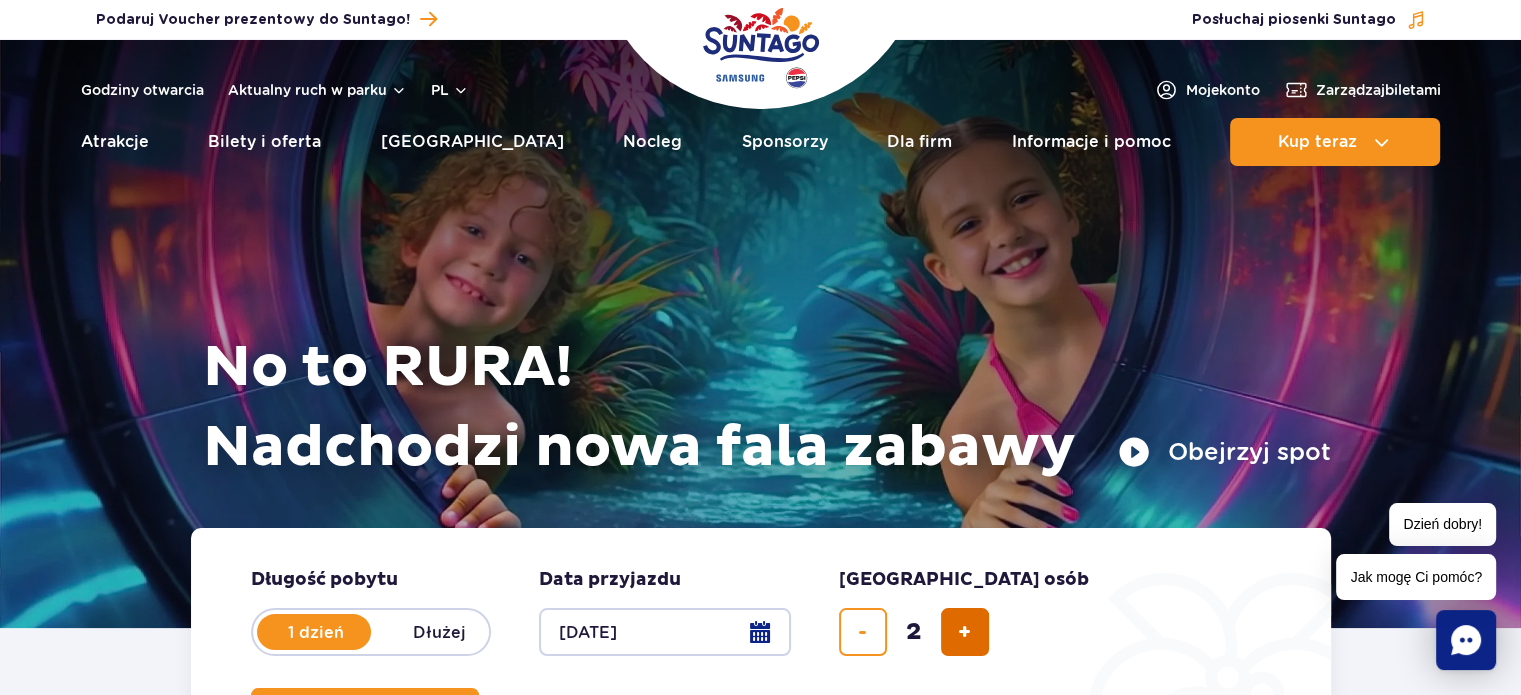 click at bounding box center [965, 632] 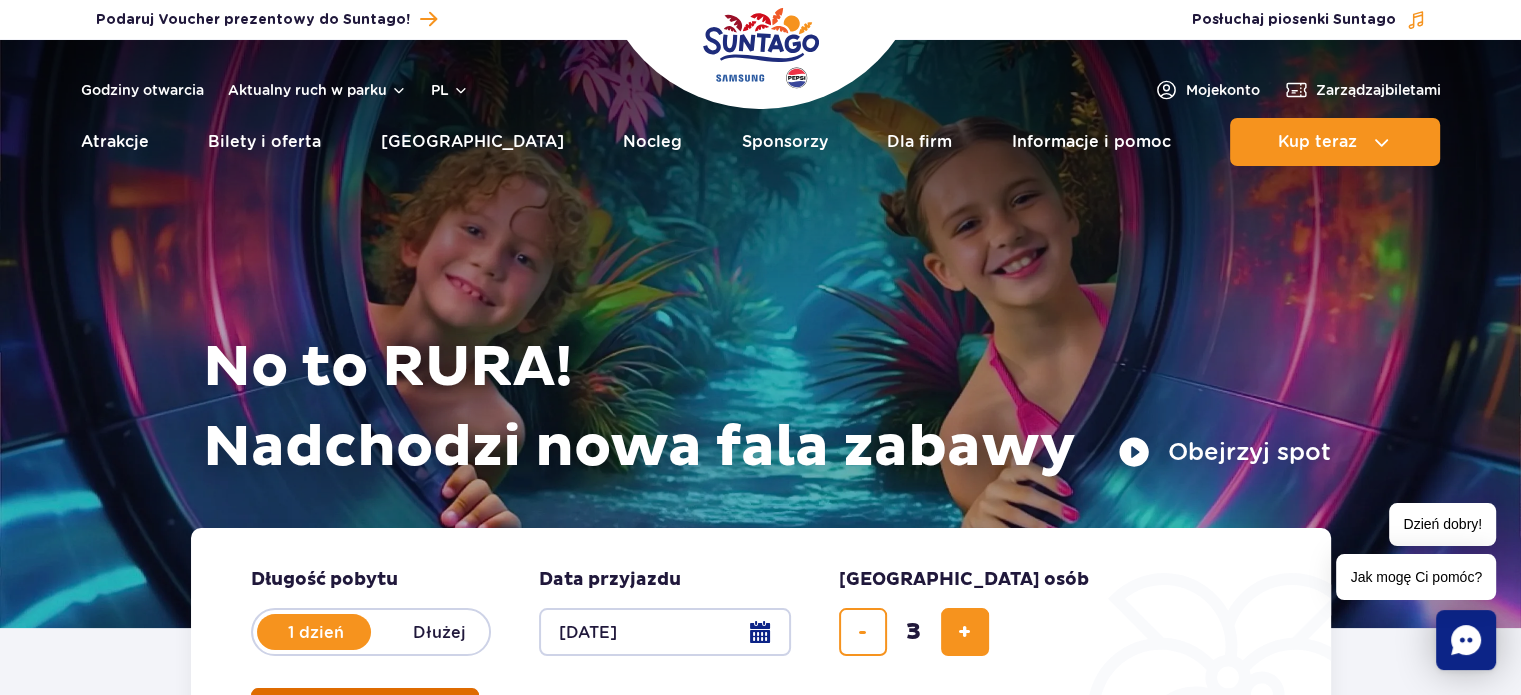 click on "Szukaj biletów" at bounding box center [357, 712] 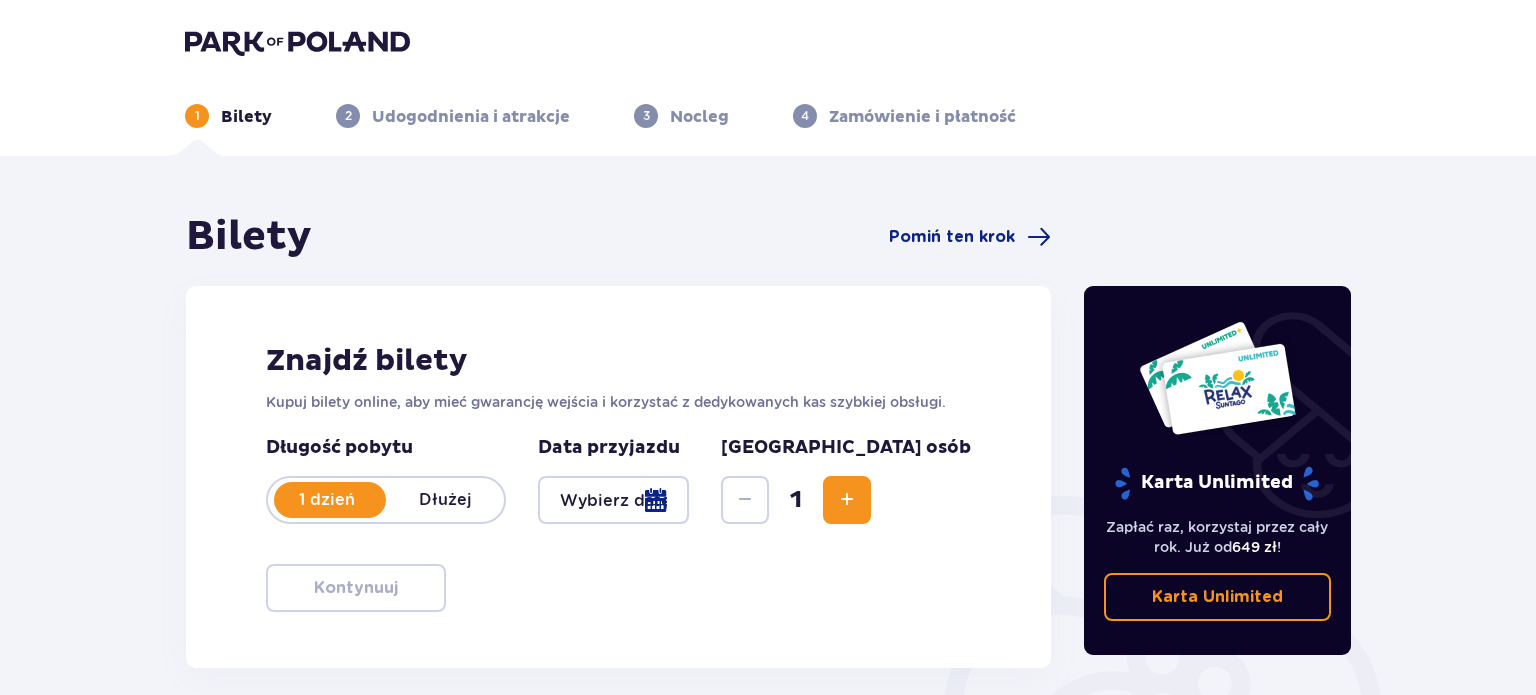 type on "[DATE]" 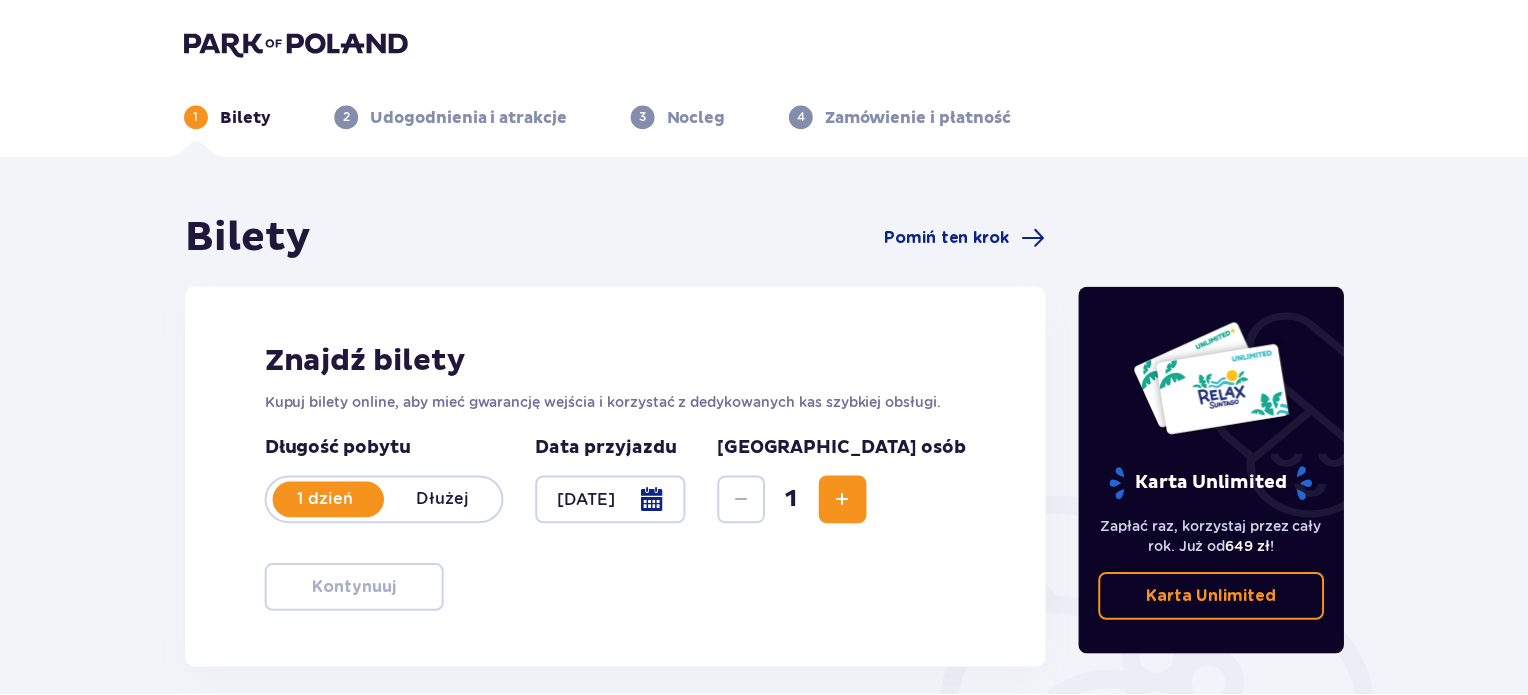 scroll, scrollTop: 0, scrollLeft: 0, axis: both 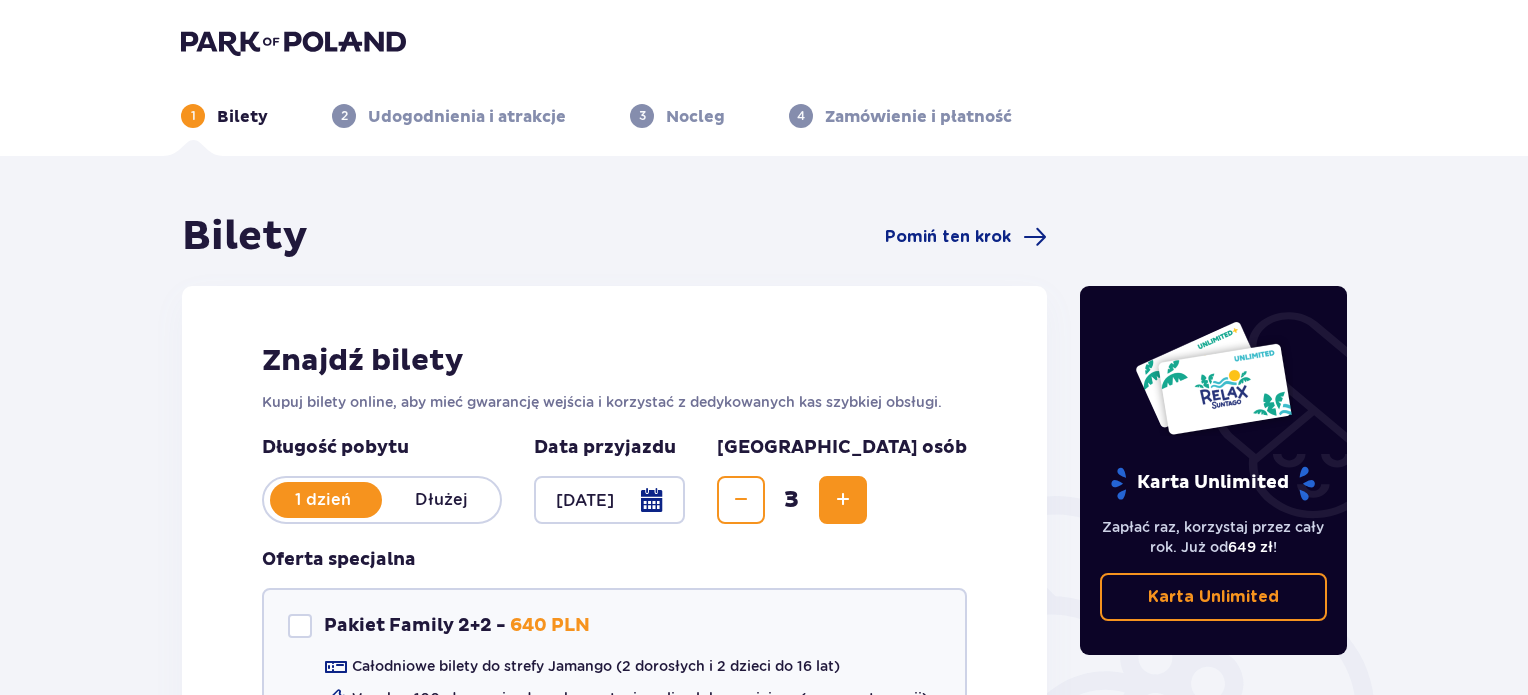 click on "Bilety Pomiń ten krok Znajdź bilety Kupuj bilety online, aby mieć gwarancję wejścia i korzystać z dedykowanych kas szybkiej obsługi. Długość pobytu 1 dzień Dłużej Data przyjazdu 13.07.25 Liczba osób 3 Oferta specjalna Pakiet Family 2+2    -  640 PLN Całodniowe bilety do strefy Jamango (2 dorosłych i 2 dzieci do 16 lat) Voucher 100 zł w cenie: do wykorzystania online lub na miejscu (np. w restauracji) Zasady oferty Kontynuuj bez pakietu Karta Unlimited Zapłać raz, korzystaj przez cały rok. Już od  649 zł ! Karta Unlimited" at bounding box center (764, 593) 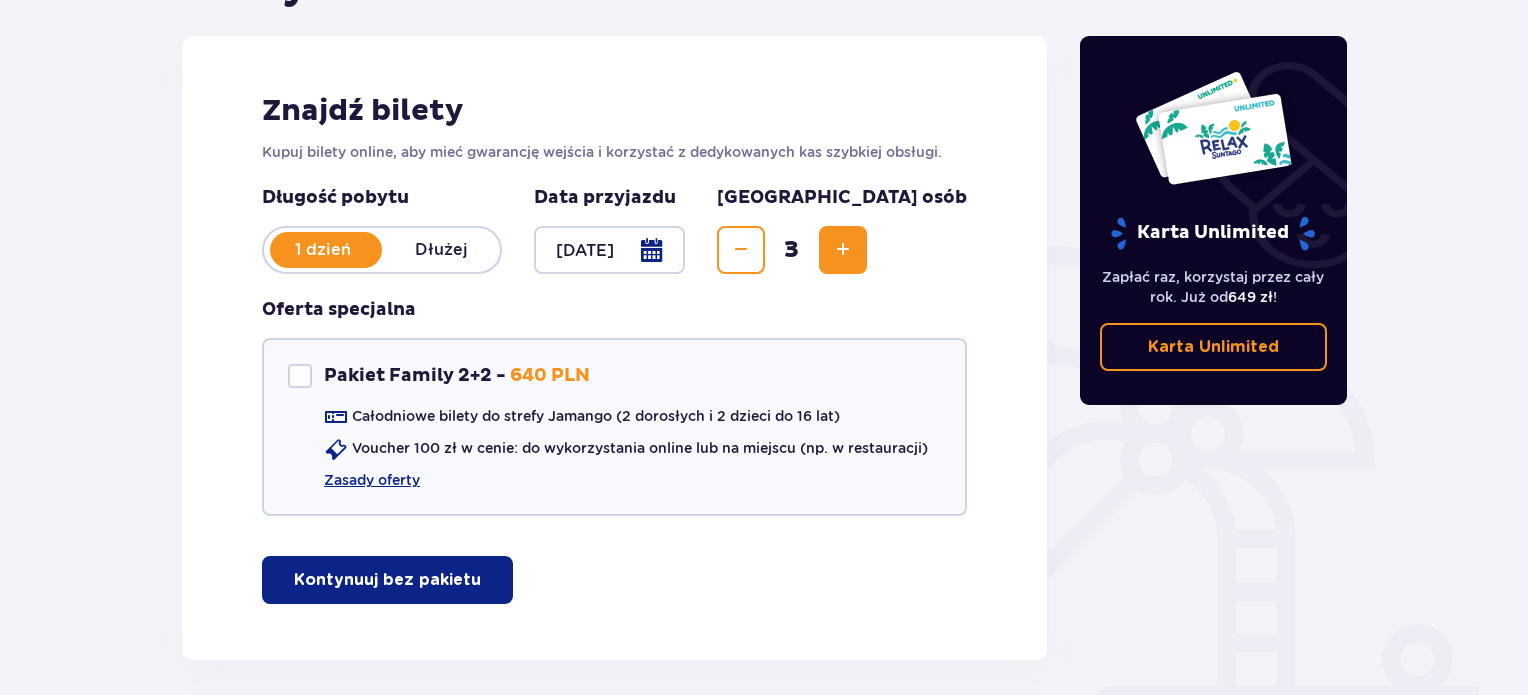 scroll, scrollTop: 252, scrollLeft: 0, axis: vertical 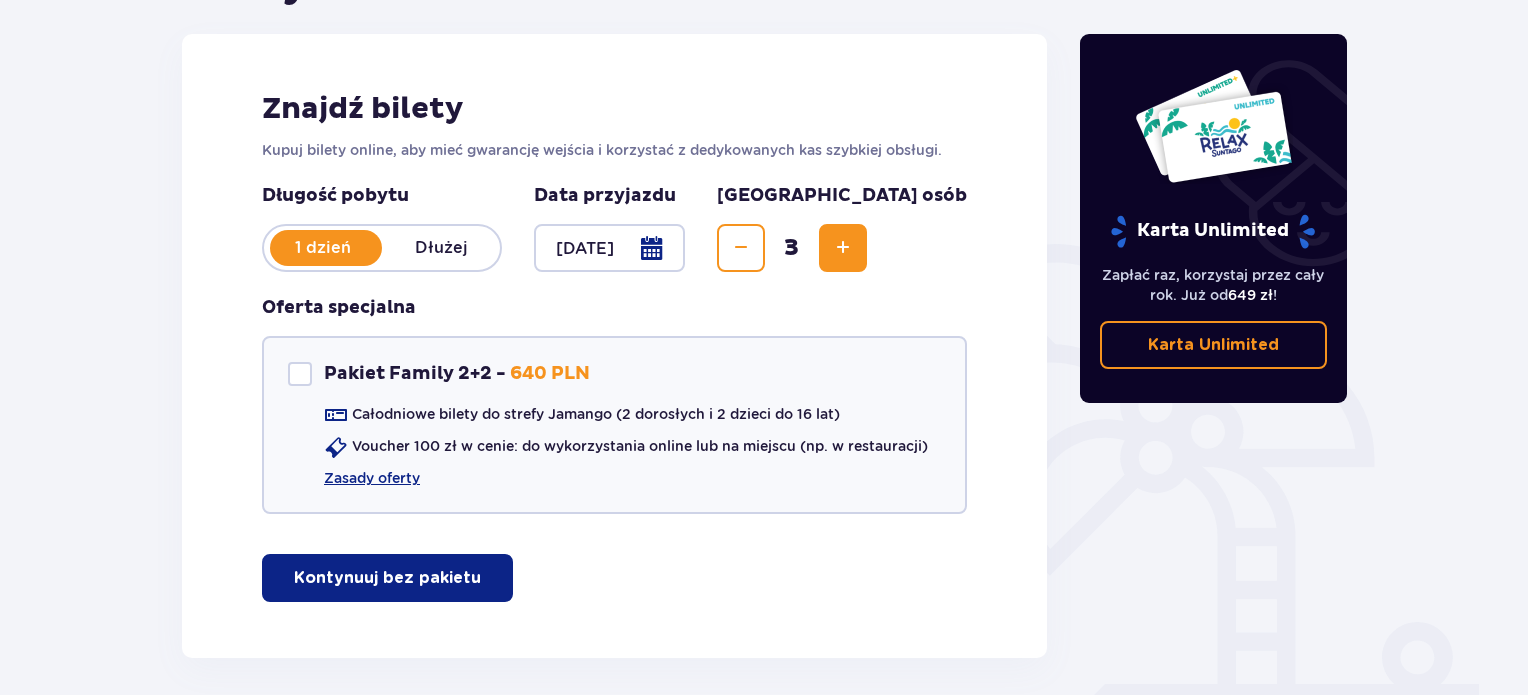 click on "Kontynuuj bez pakietu" at bounding box center (387, 578) 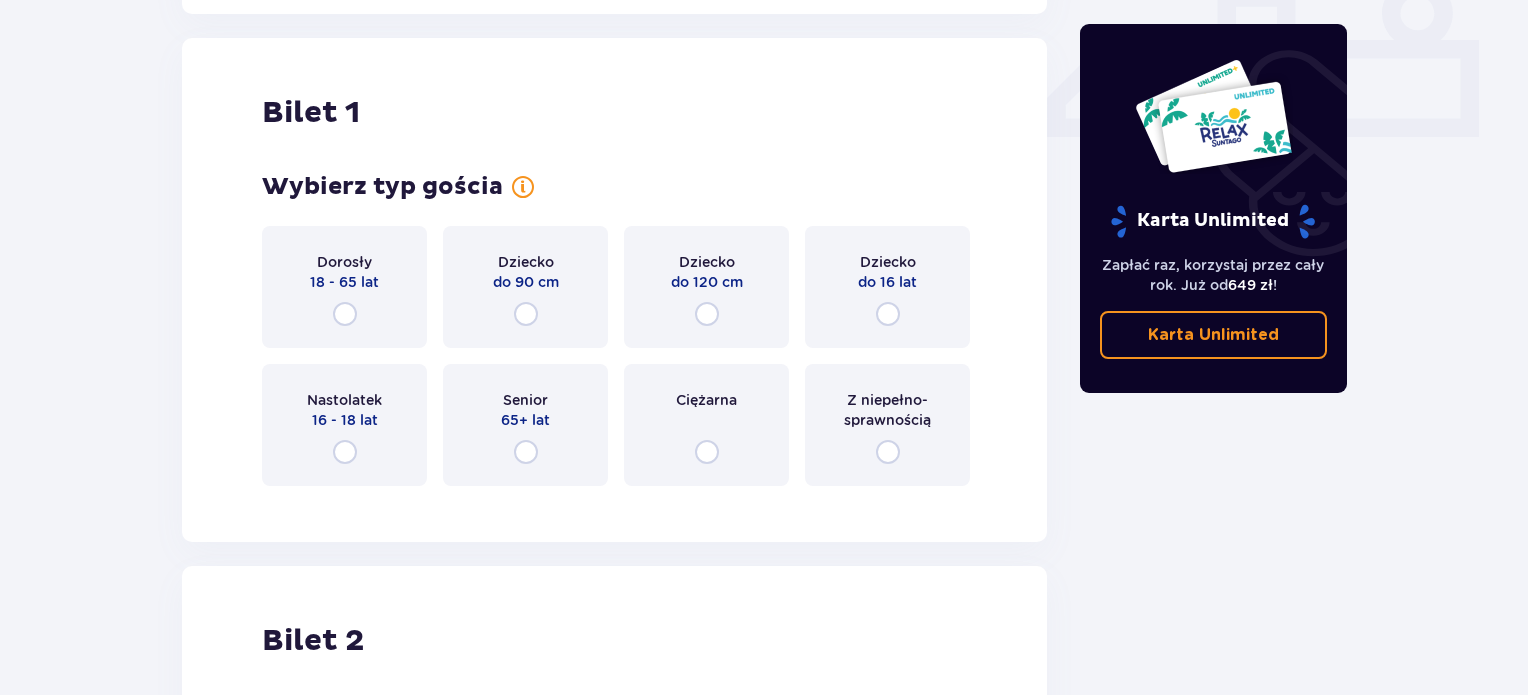 scroll, scrollTop: 909, scrollLeft: 0, axis: vertical 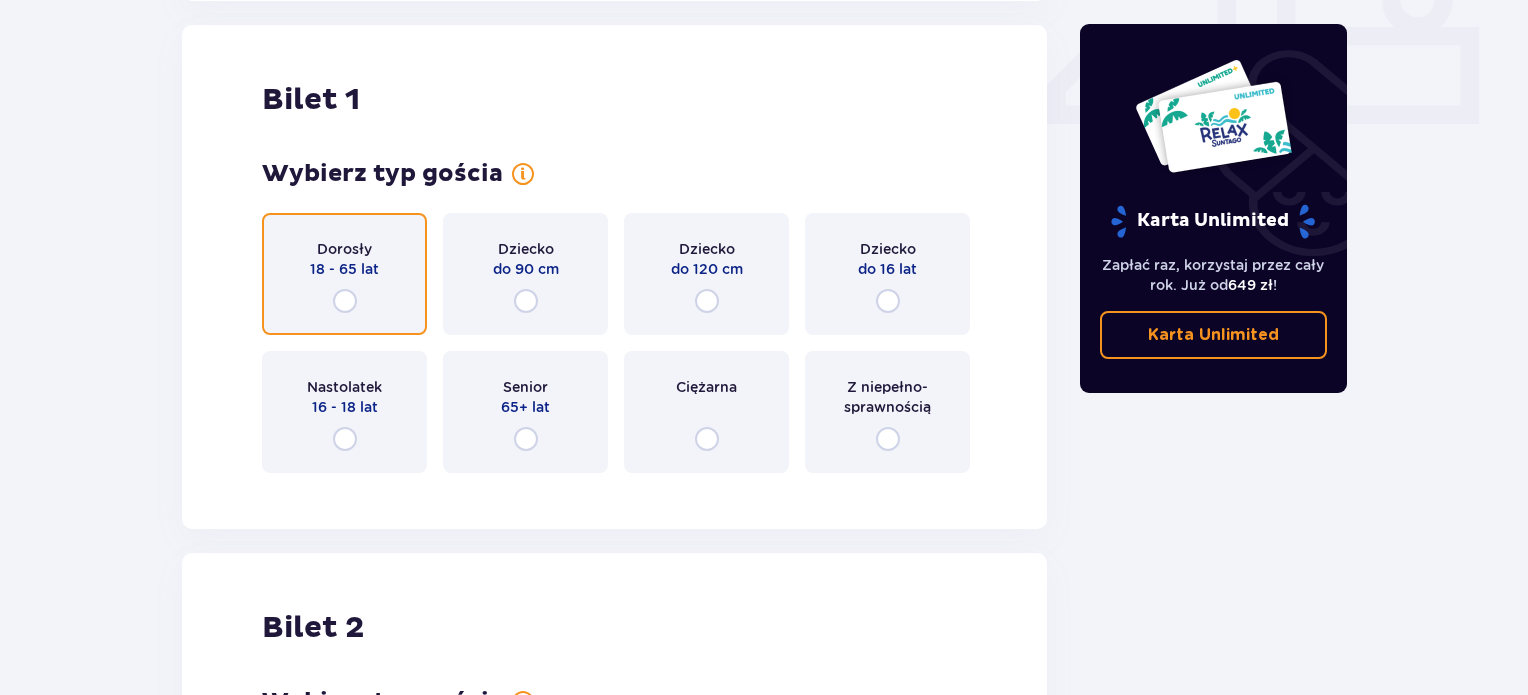 click at bounding box center [345, 301] 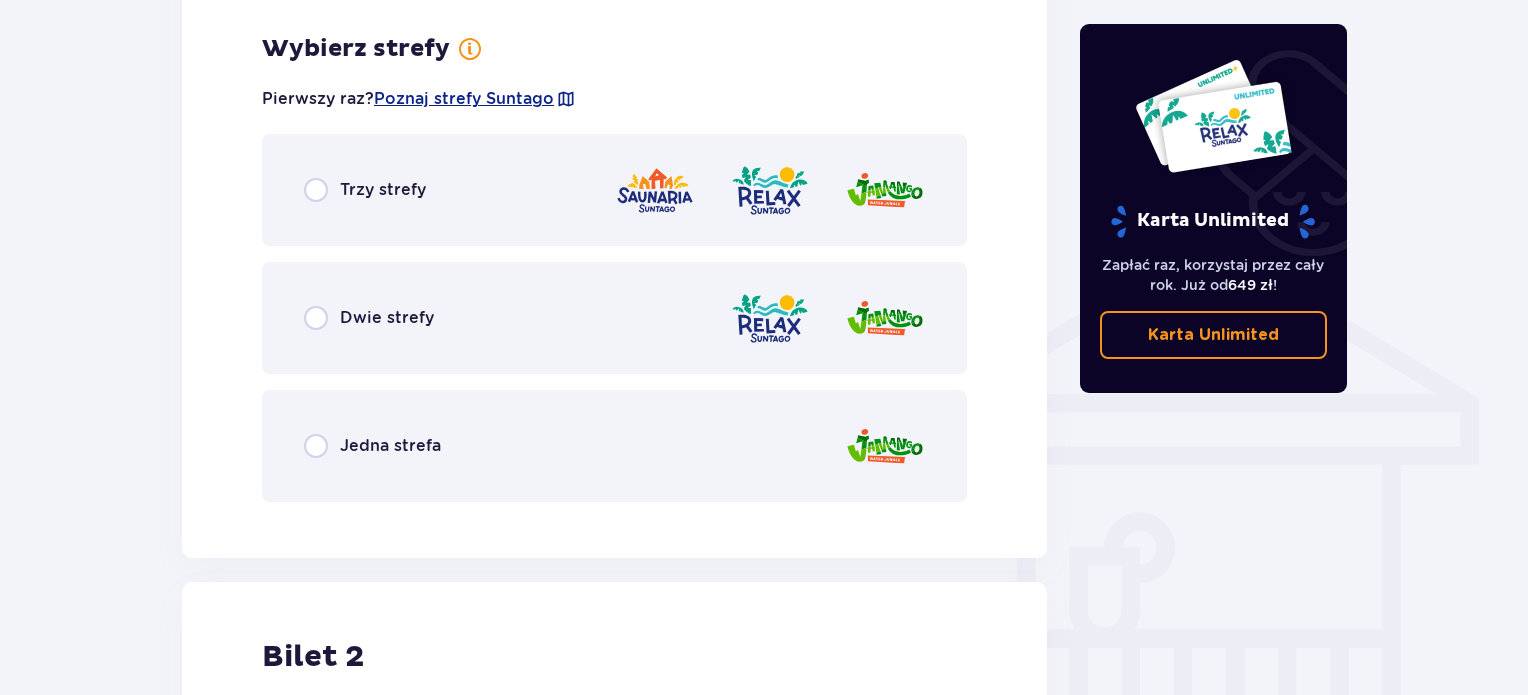 scroll, scrollTop: 1397, scrollLeft: 0, axis: vertical 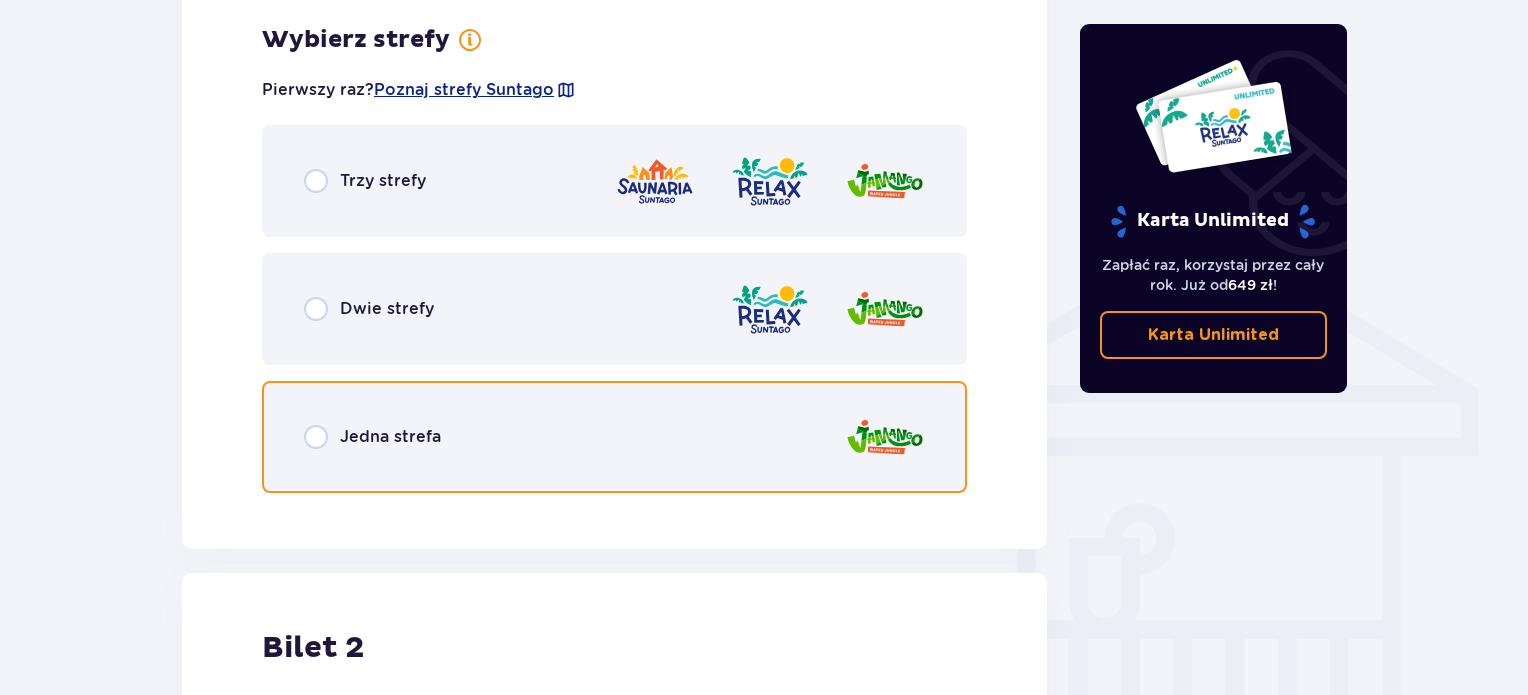 click at bounding box center [316, 437] 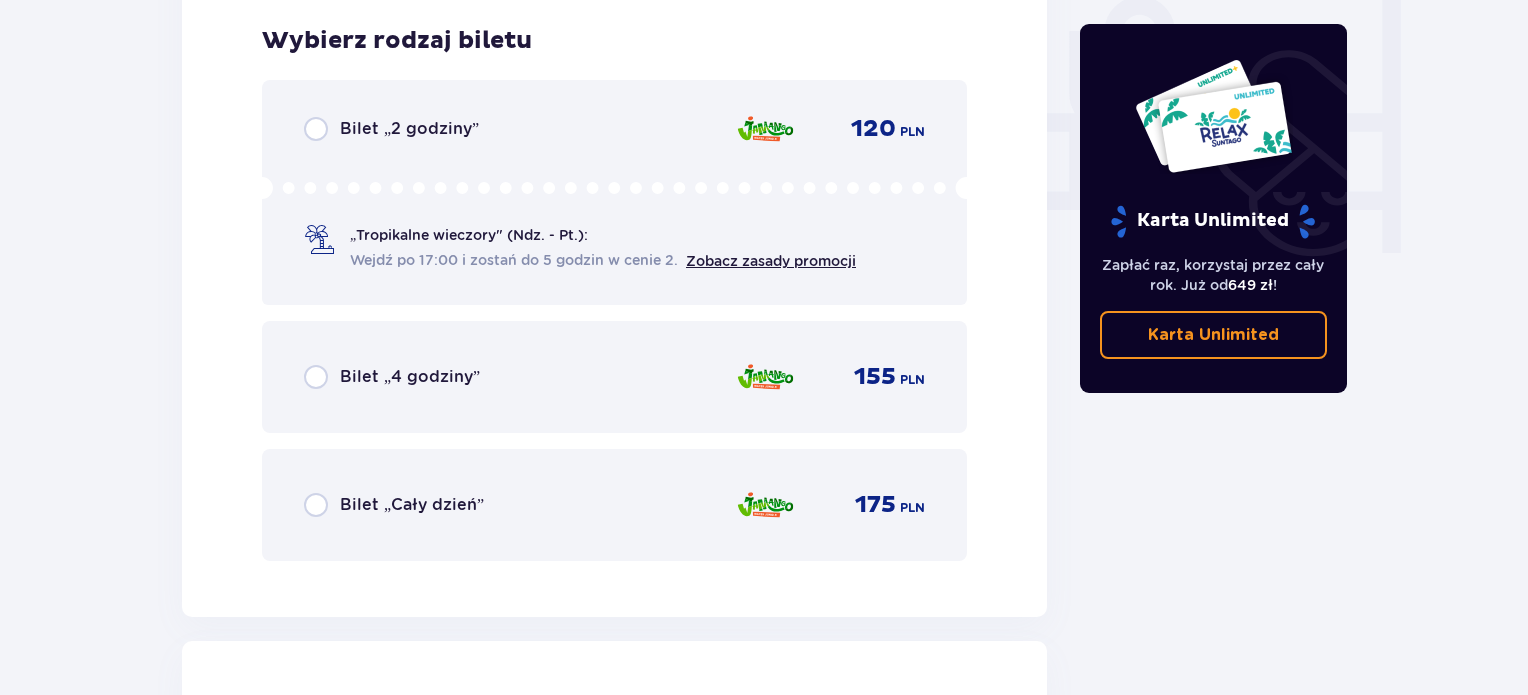 scroll, scrollTop: 1905, scrollLeft: 0, axis: vertical 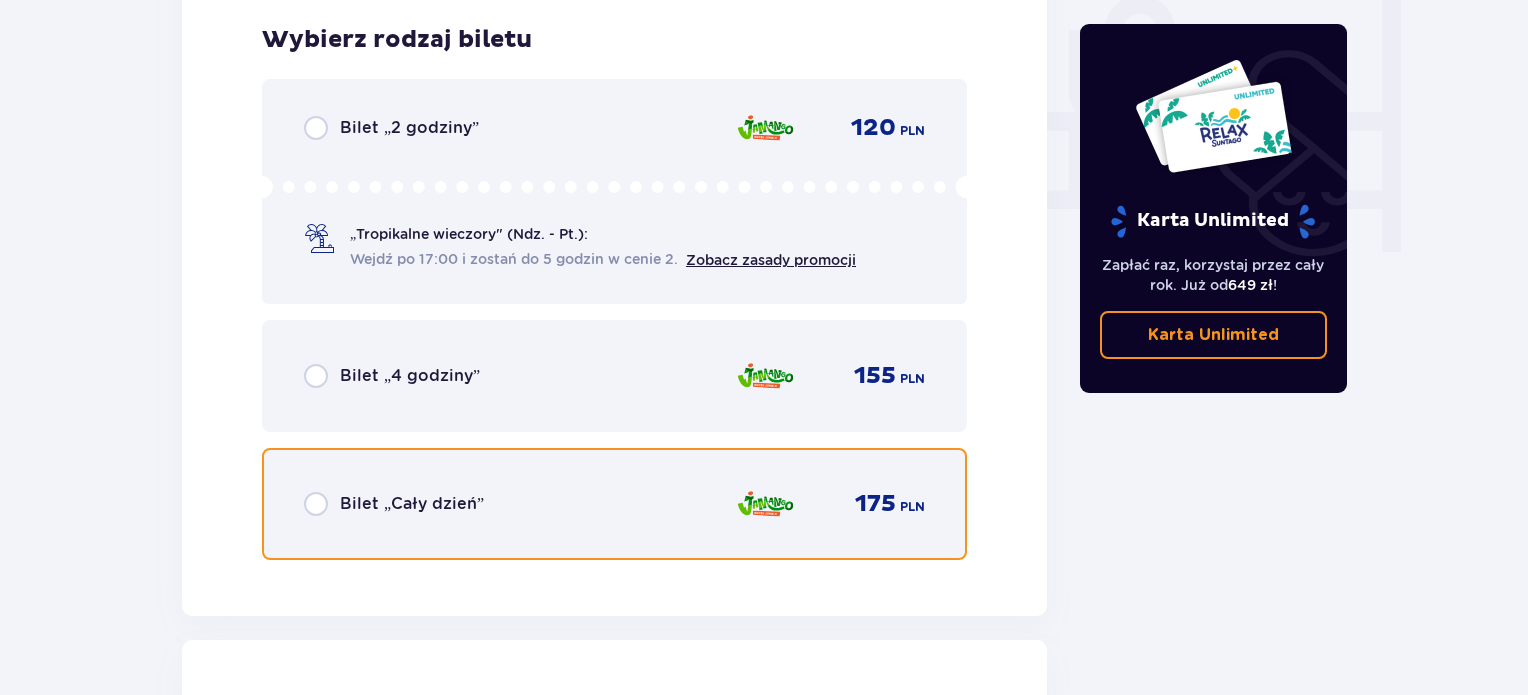 click at bounding box center [316, 504] 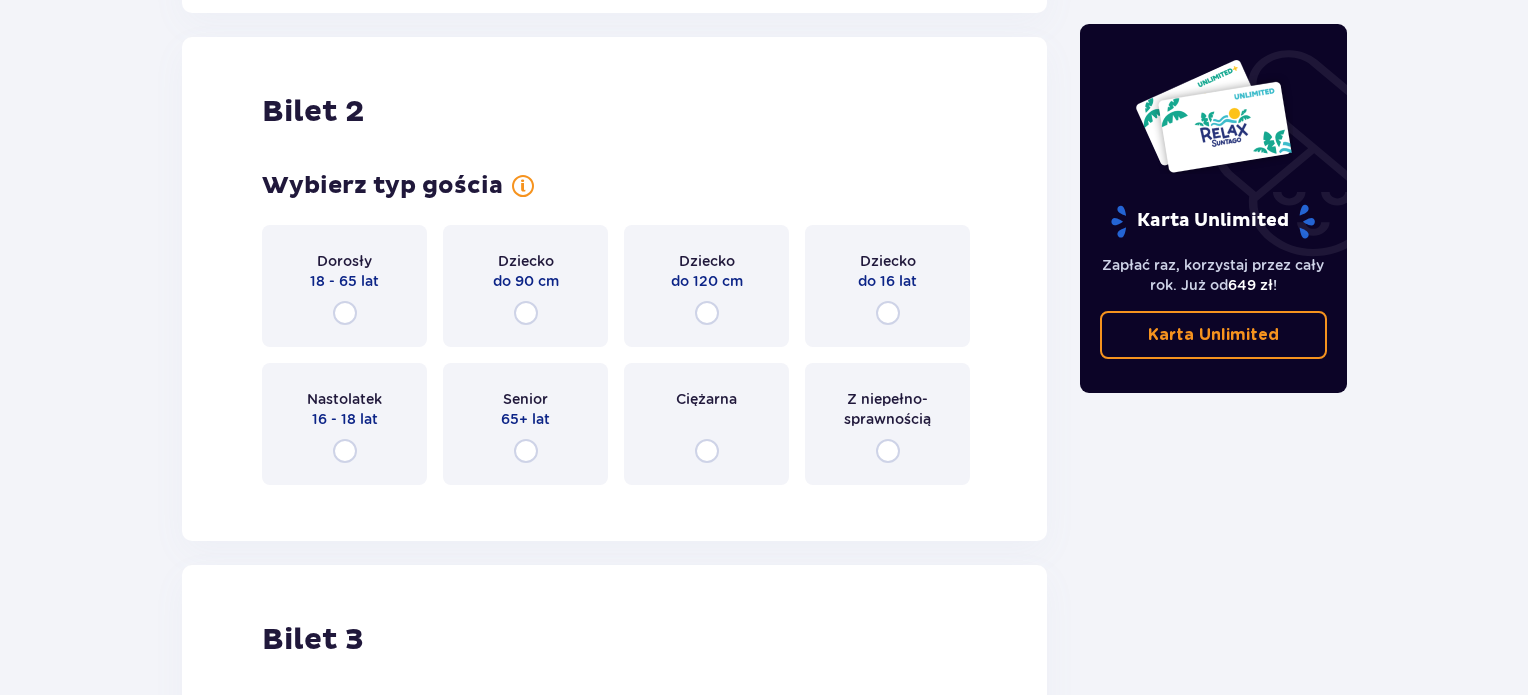 scroll, scrollTop: 2519, scrollLeft: 0, axis: vertical 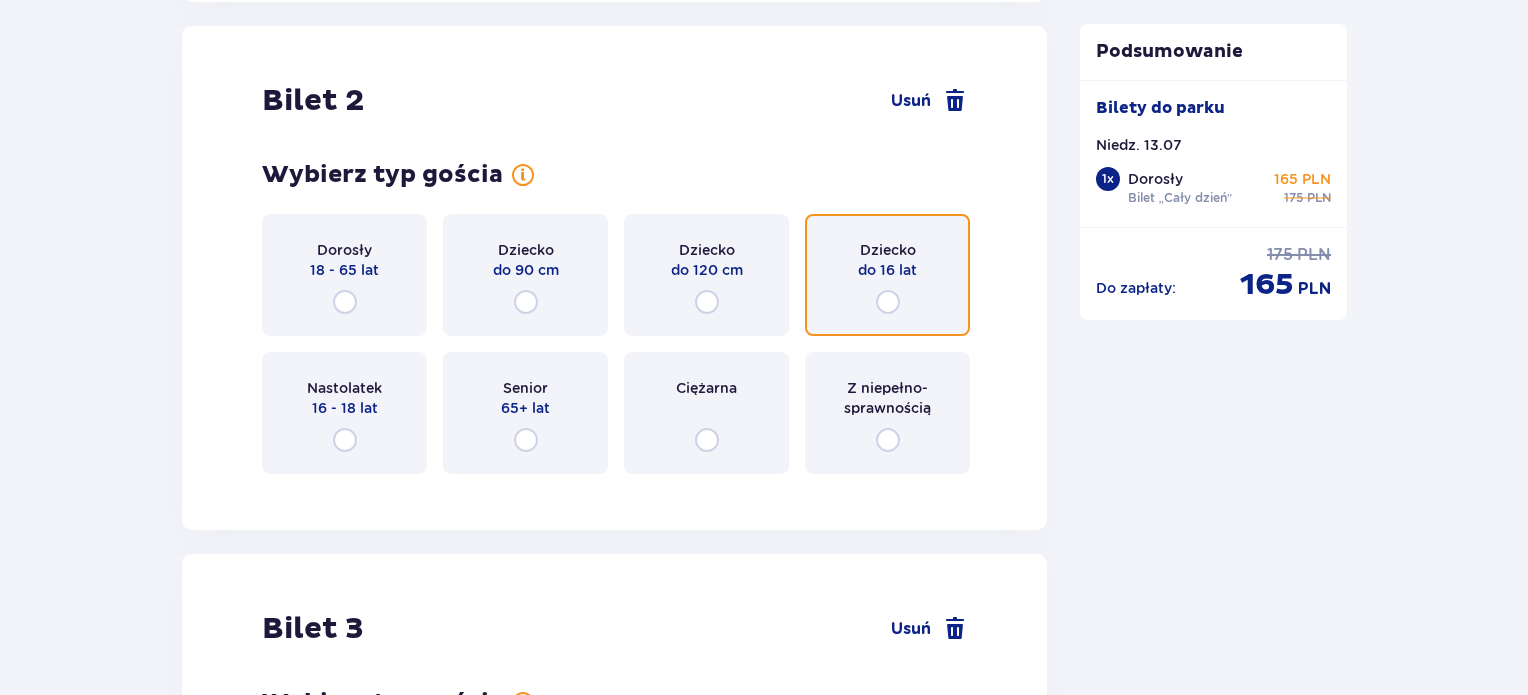 click at bounding box center (888, 302) 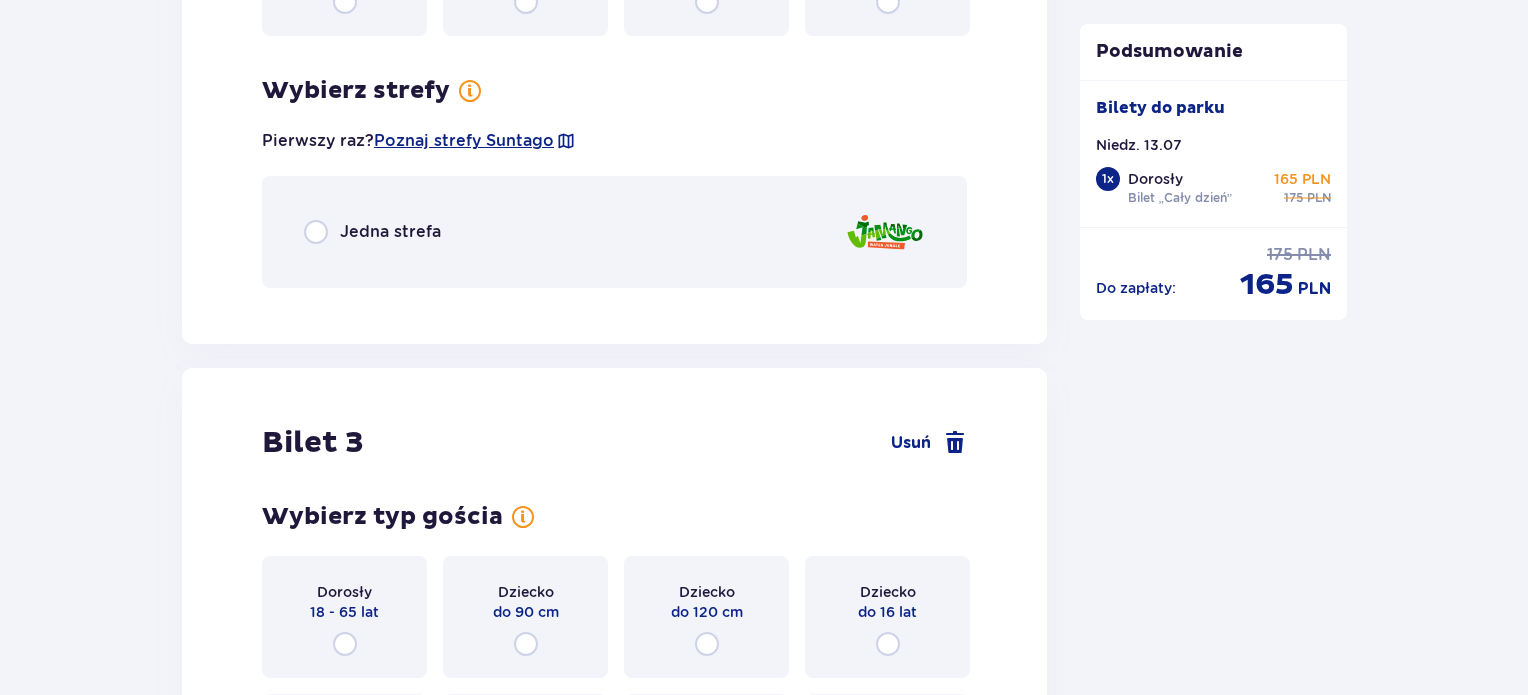 scroll, scrollTop: 3007, scrollLeft: 0, axis: vertical 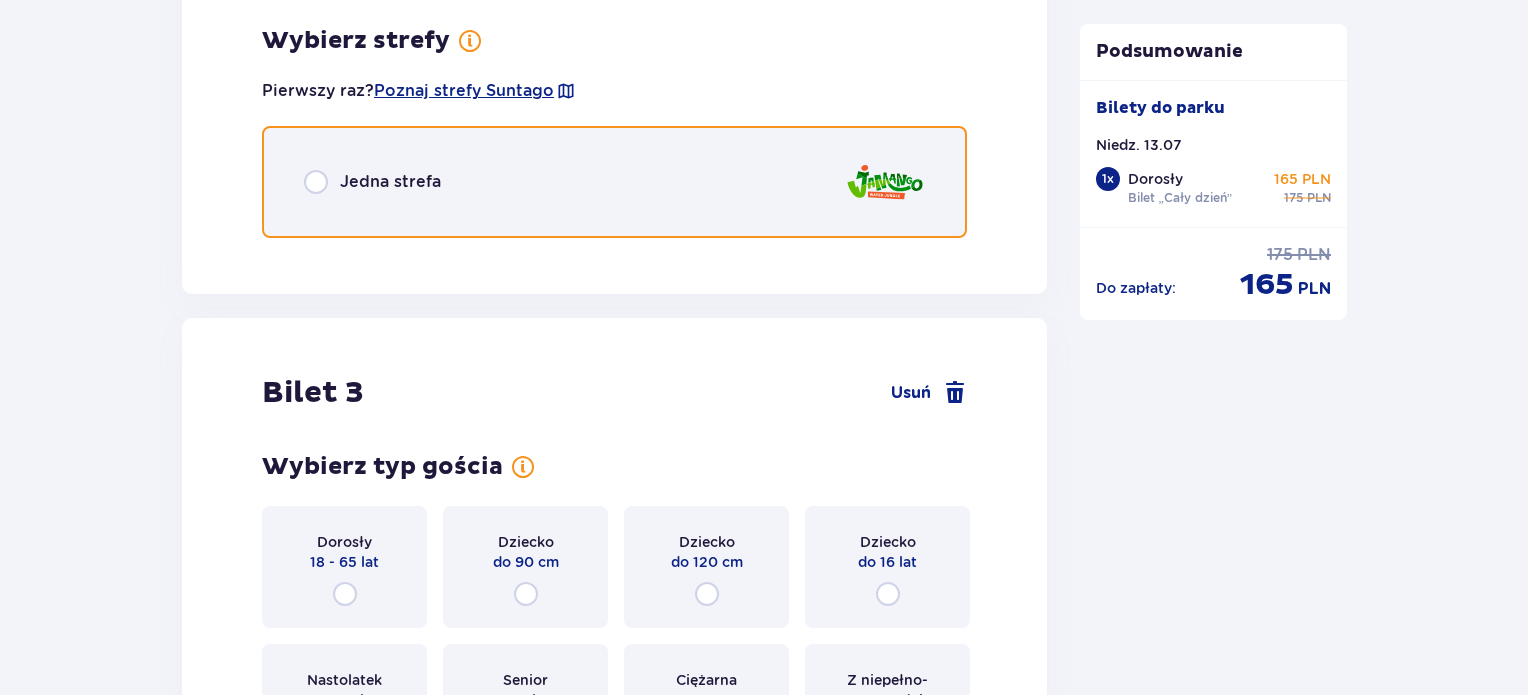 click at bounding box center (316, 182) 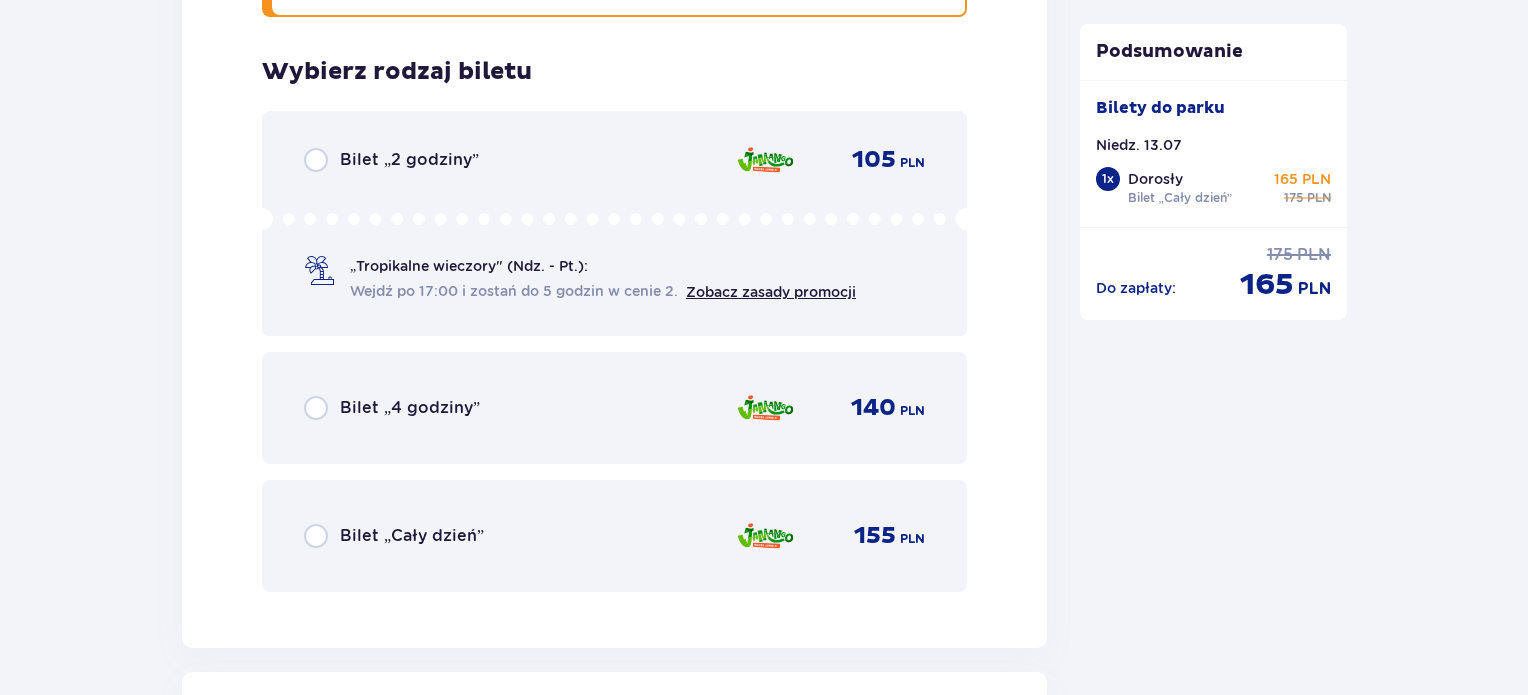 scroll, scrollTop: 3259, scrollLeft: 0, axis: vertical 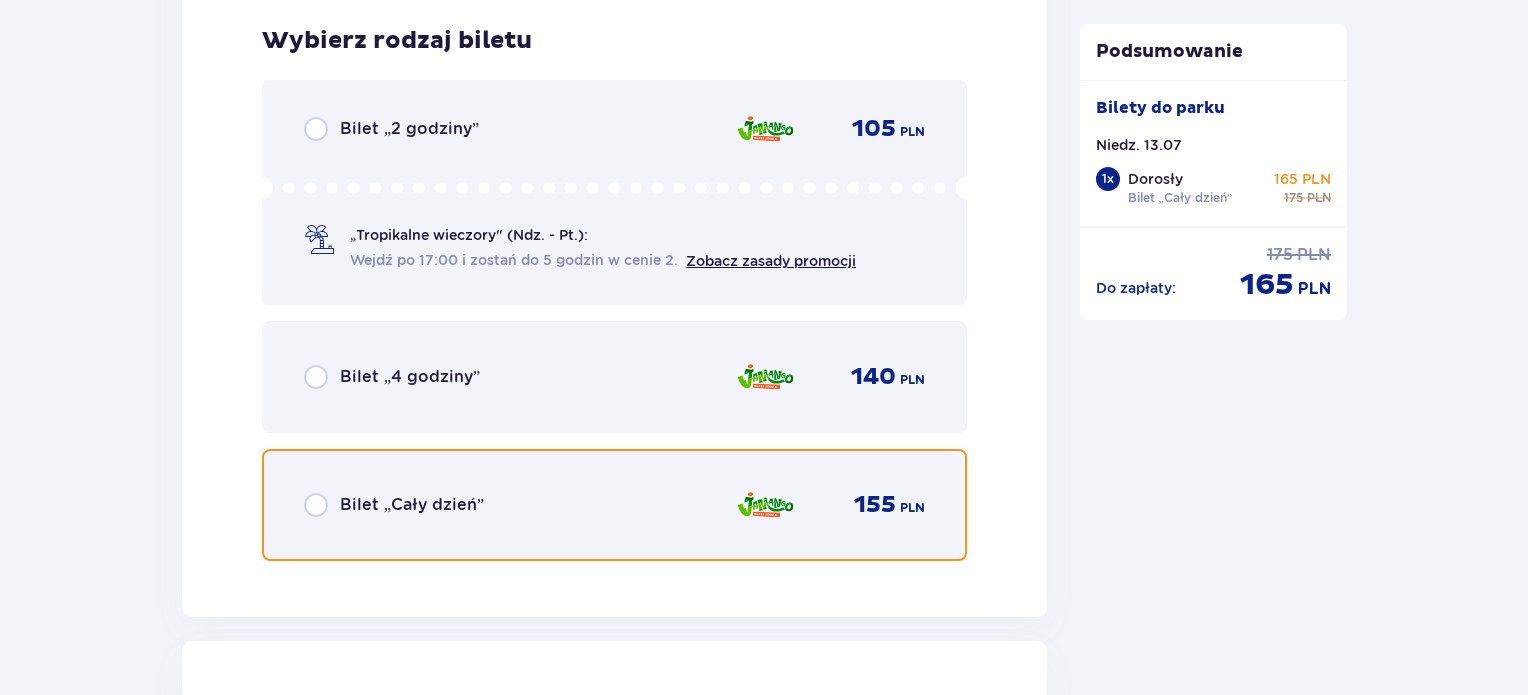 click at bounding box center [316, 505] 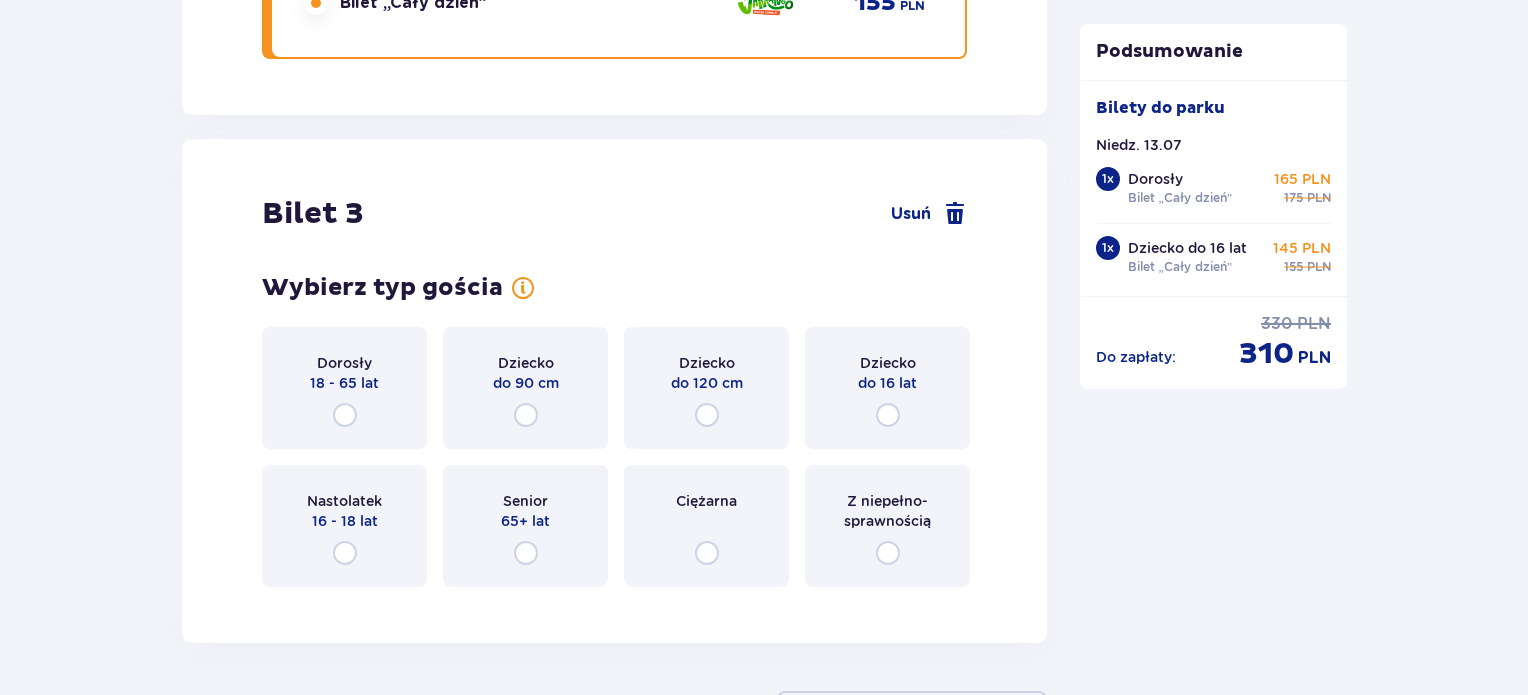 scroll, scrollTop: 3873, scrollLeft: 0, axis: vertical 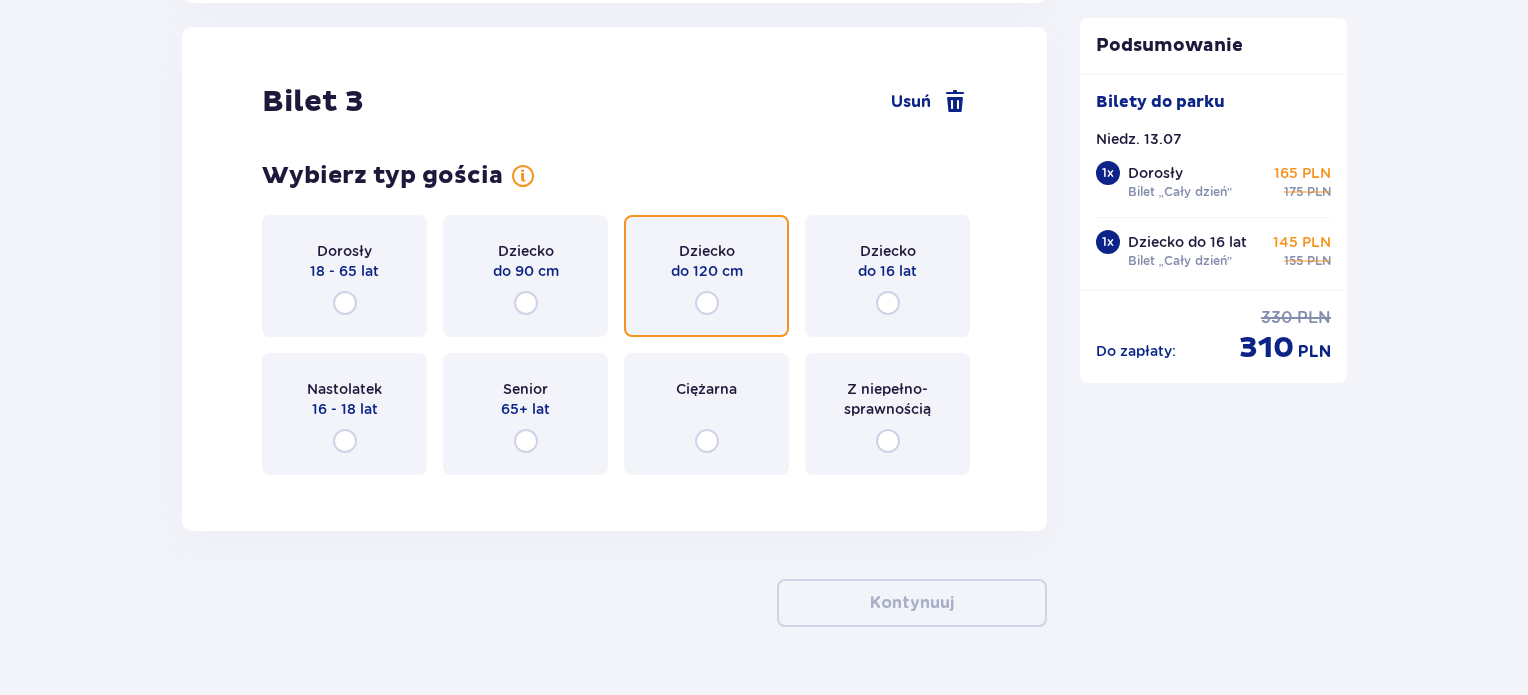 click at bounding box center [707, 303] 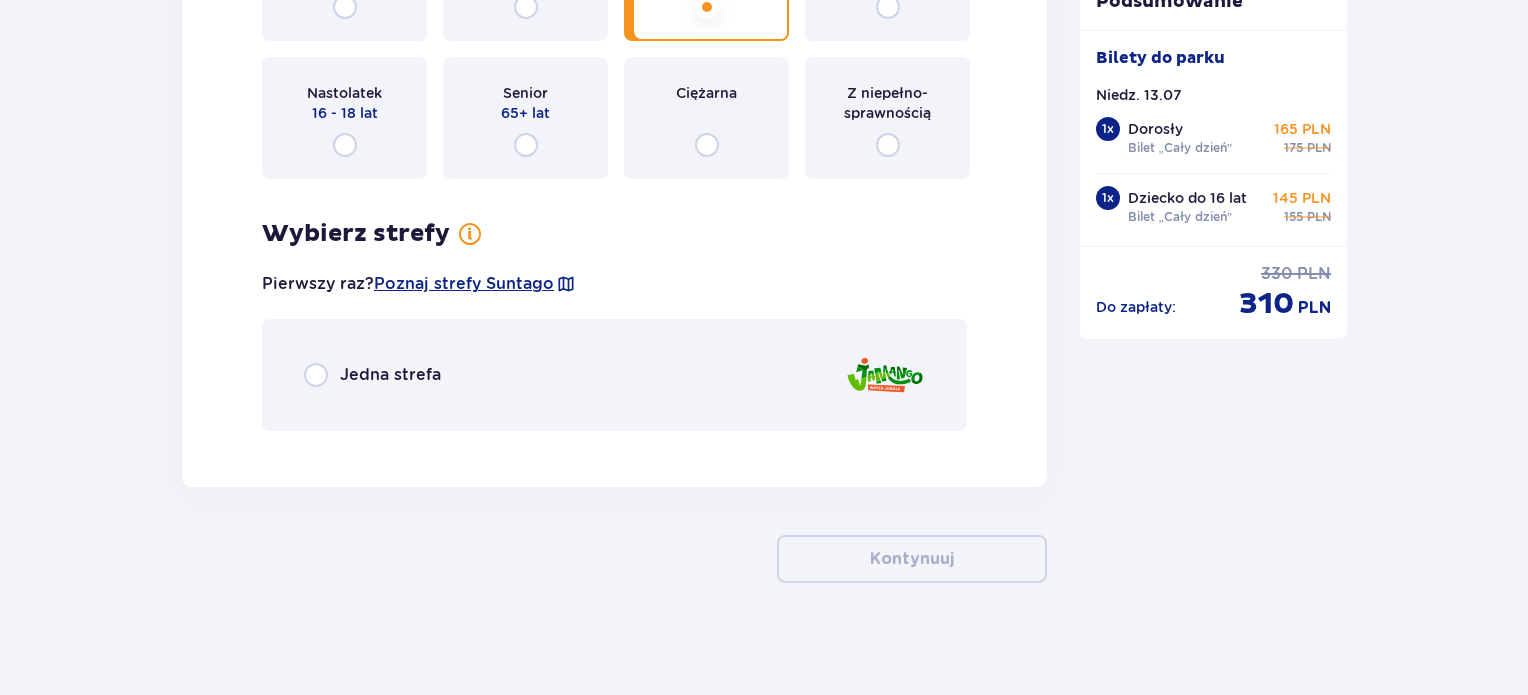 scroll, scrollTop: 4174, scrollLeft: 0, axis: vertical 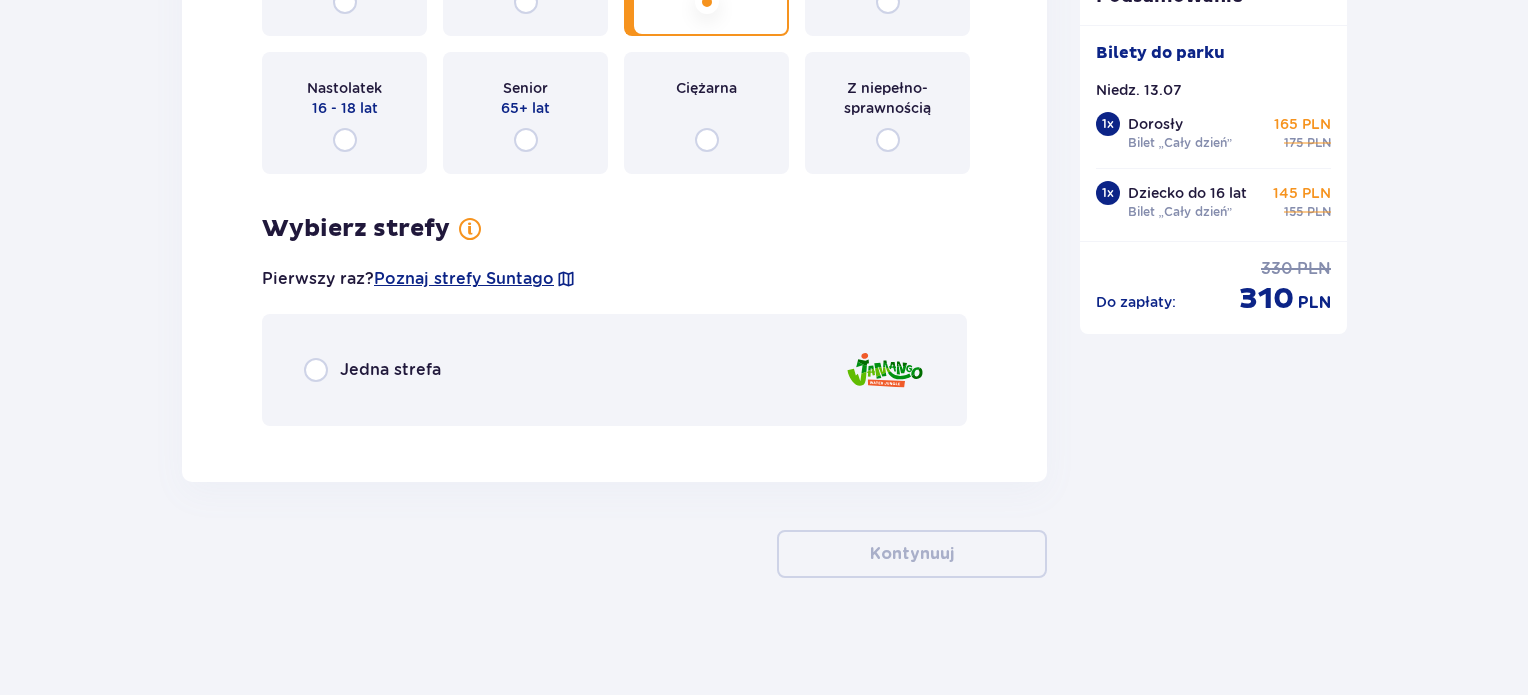 click on "Jedna strefa" at bounding box center (390, 370) 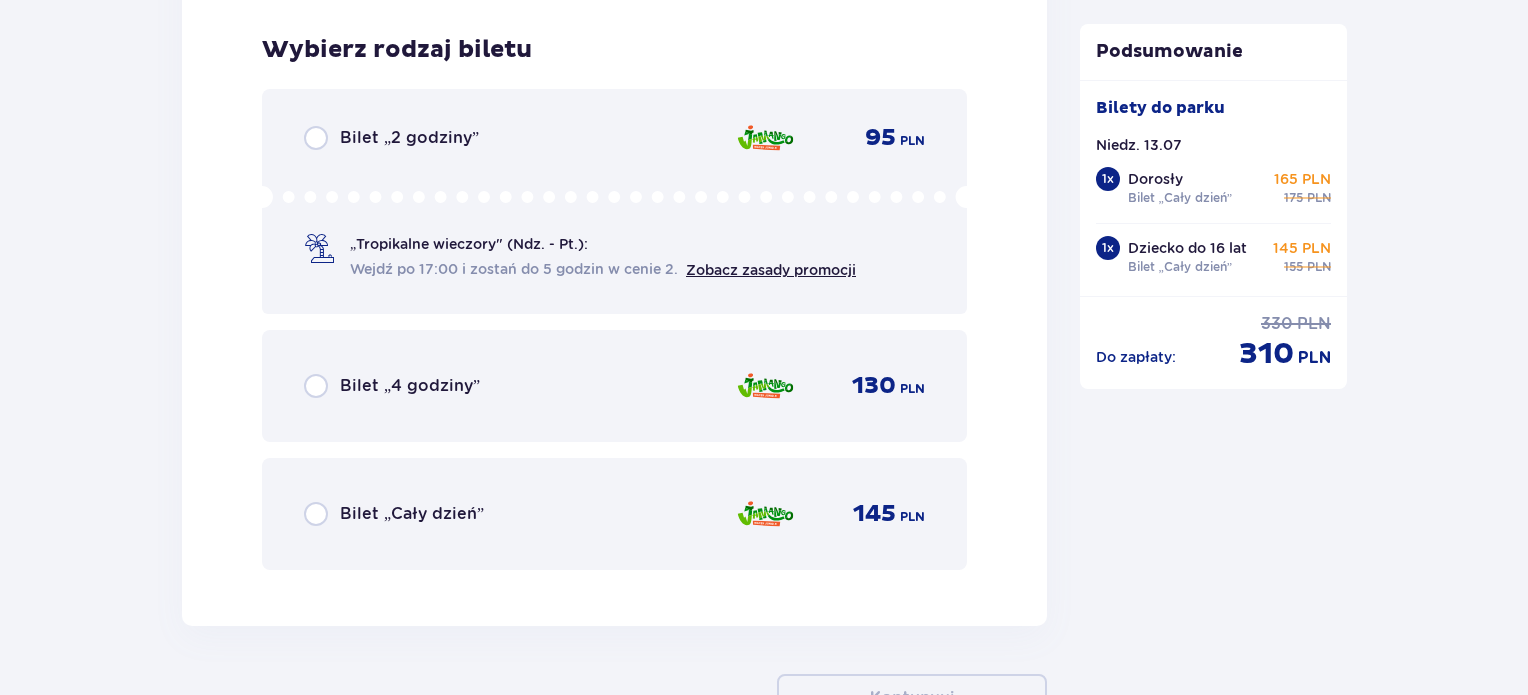 scroll, scrollTop: 4613, scrollLeft: 0, axis: vertical 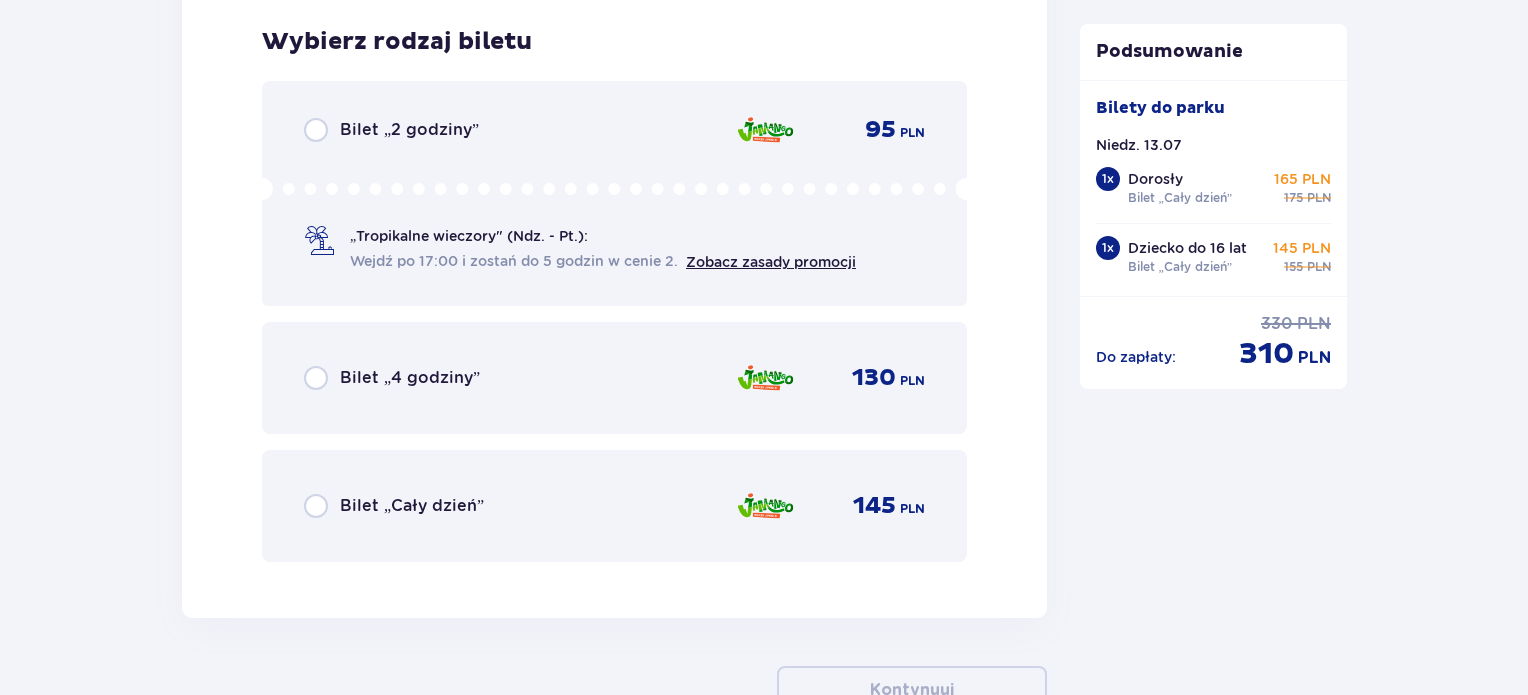 click on "Bilet „Cały dzień”" at bounding box center (394, 506) 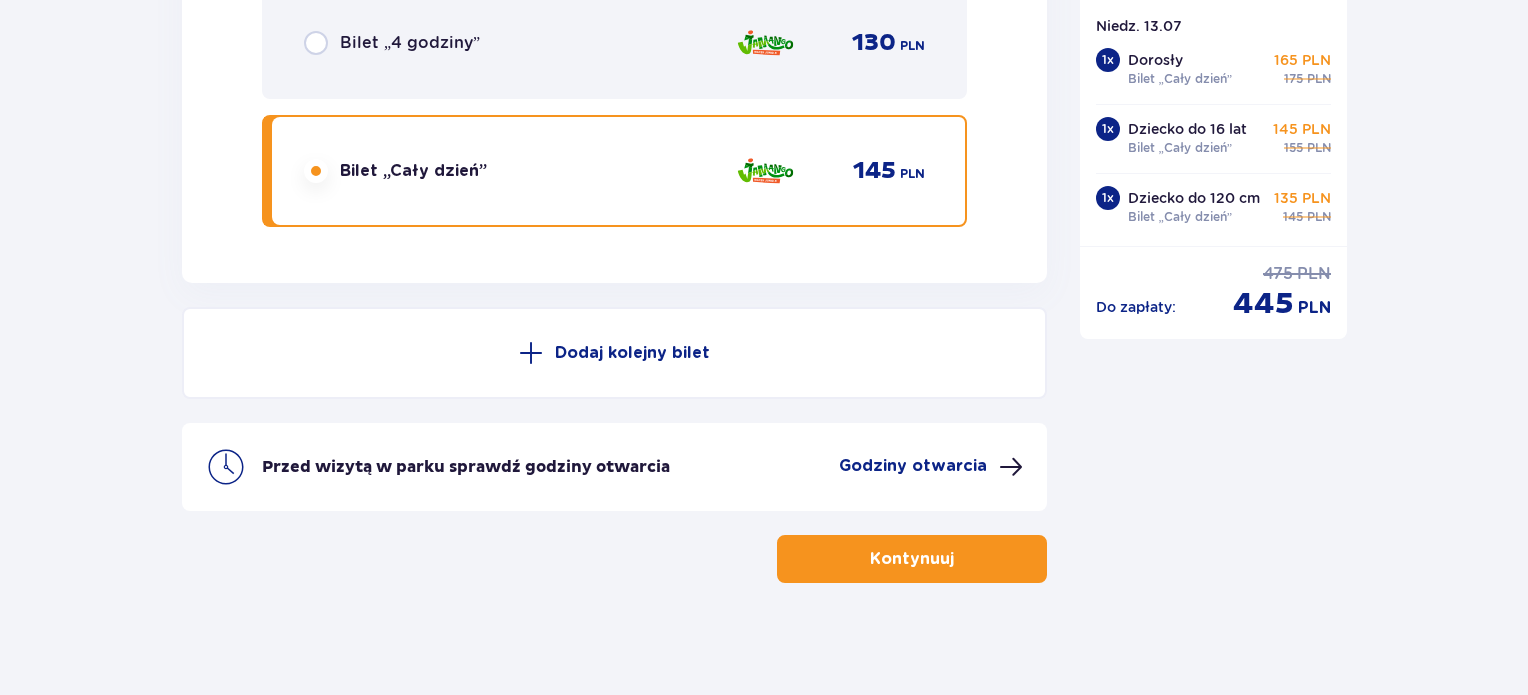 scroll, scrollTop: 4952, scrollLeft: 0, axis: vertical 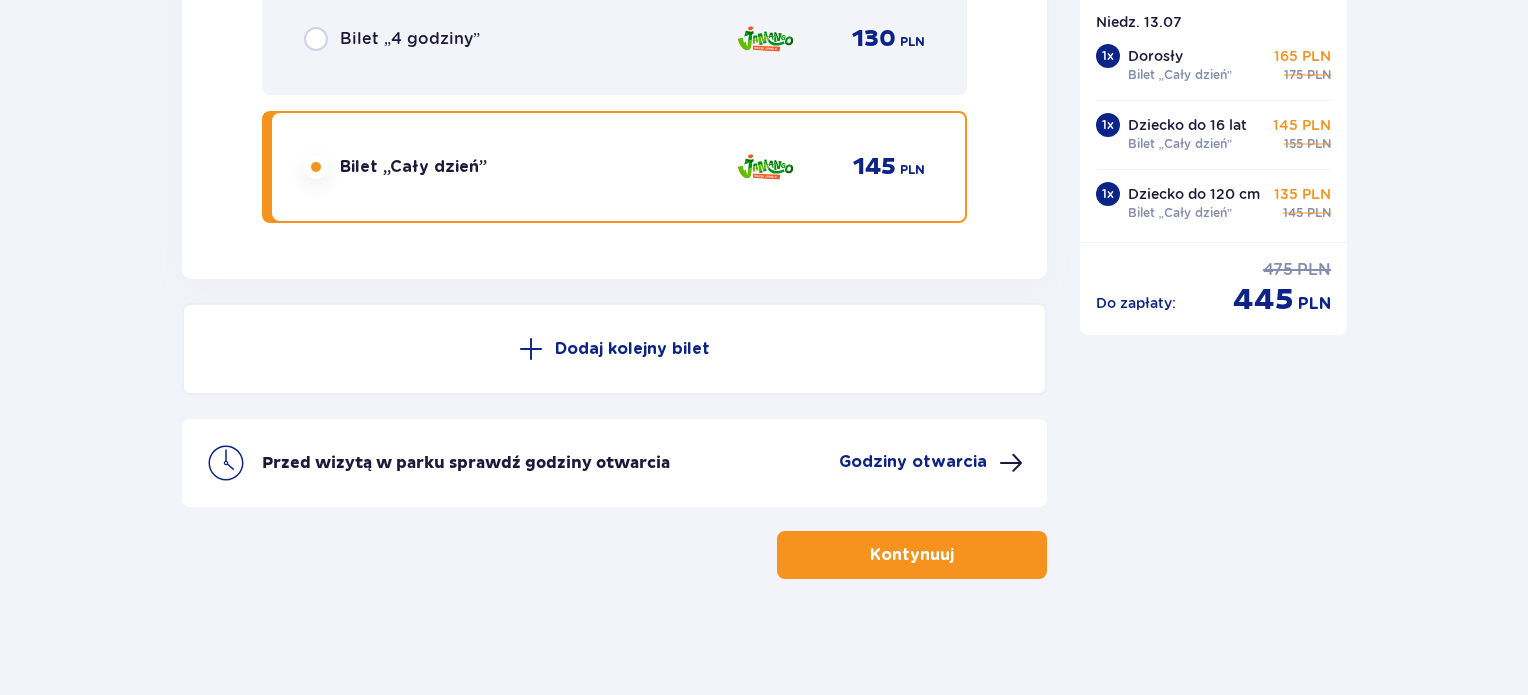 click on "Kontynuuj" at bounding box center [912, 555] 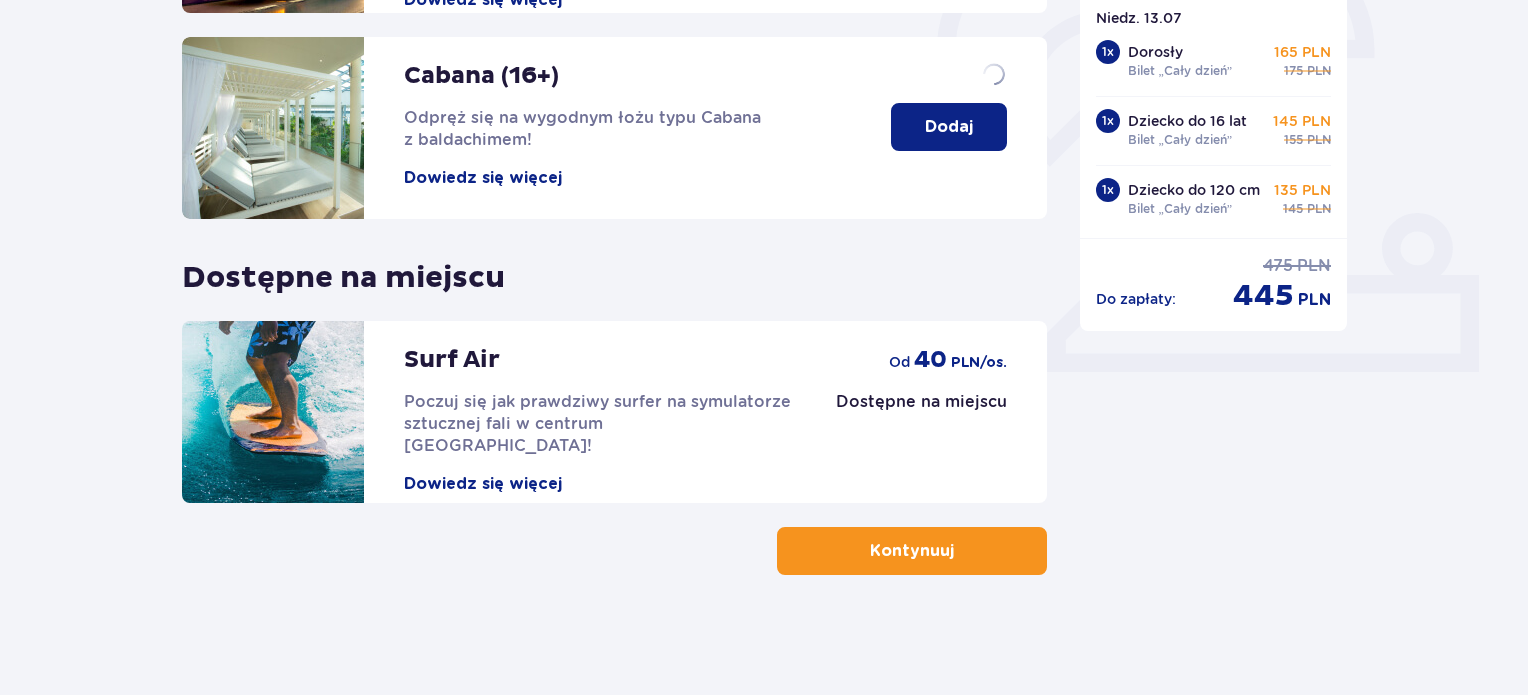 scroll, scrollTop: 0, scrollLeft: 0, axis: both 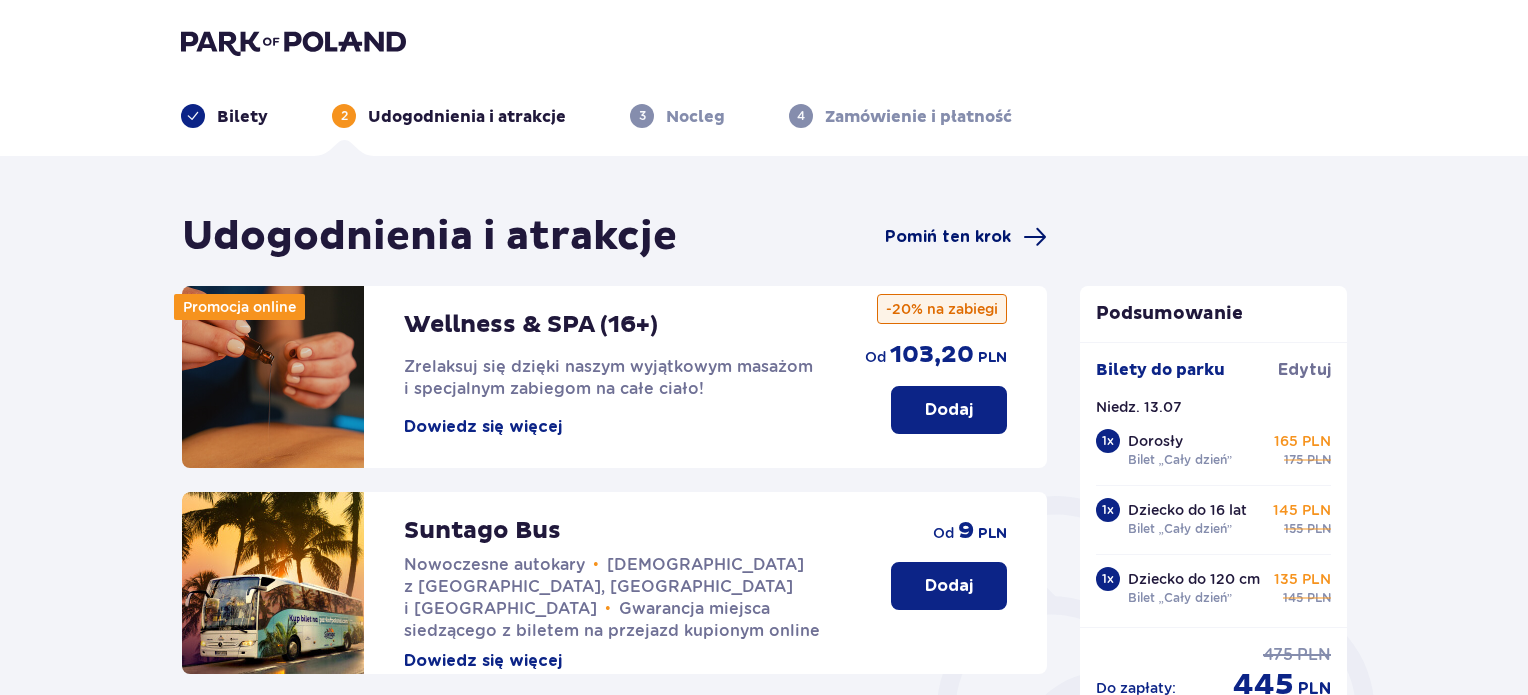 click on "Pomiń ten krok" at bounding box center (948, 237) 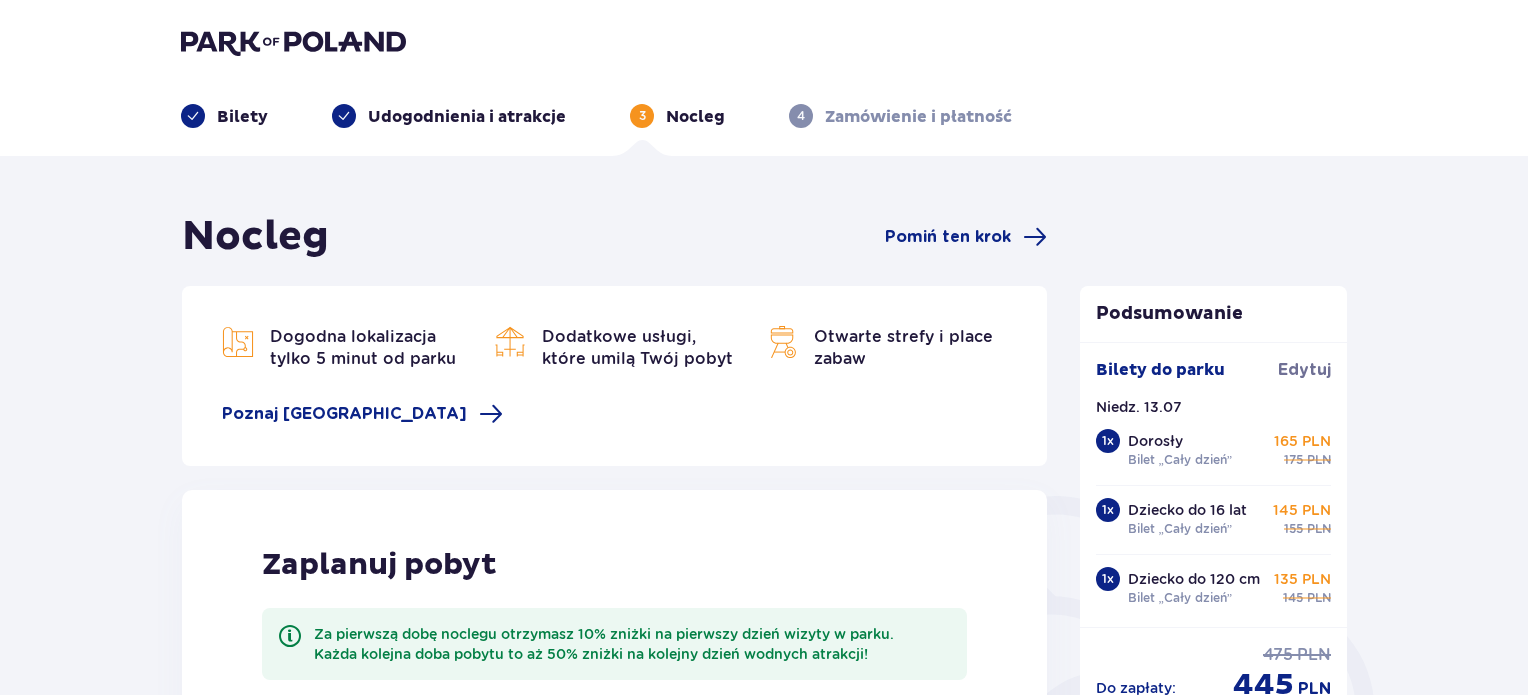scroll, scrollTop: 507, scrollLeft: 0, axis: vertical 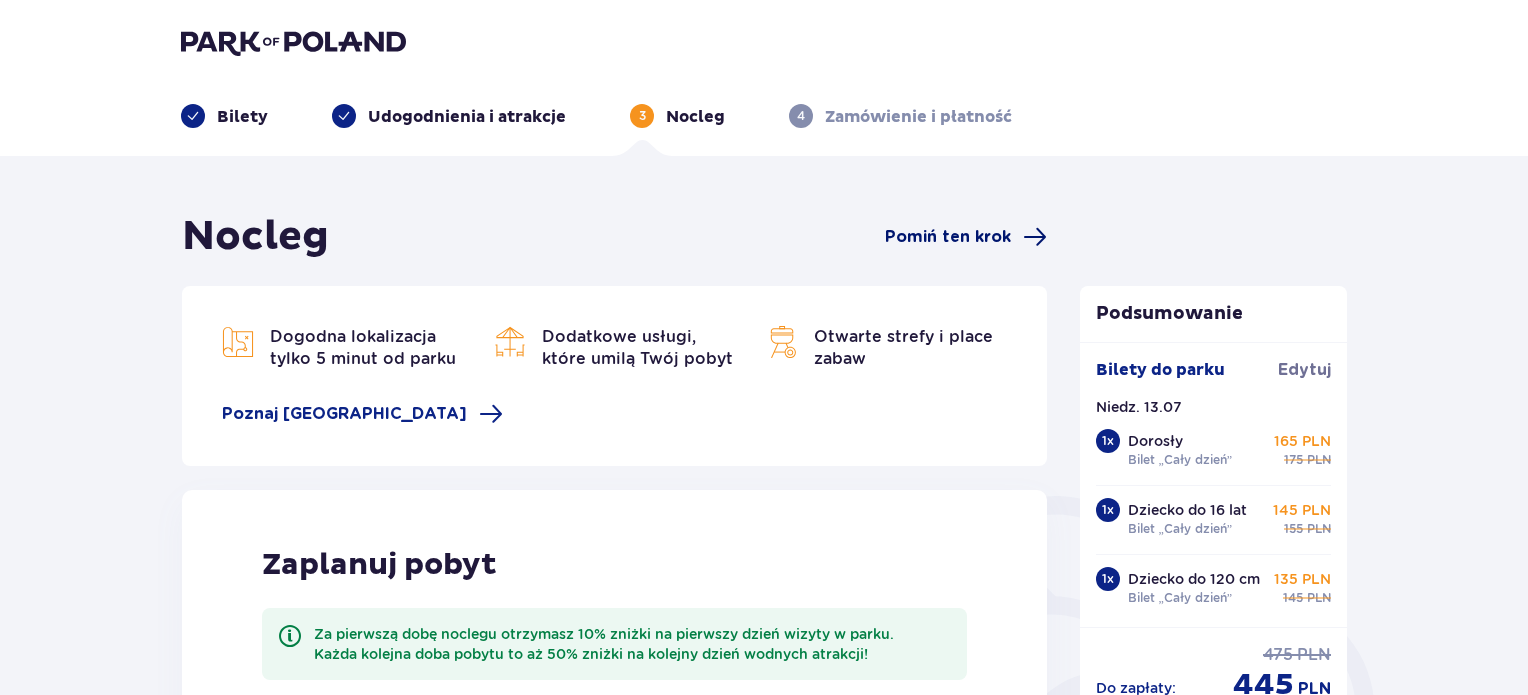 click on "Pomiń ten krok" at bounding box center [948, 237] 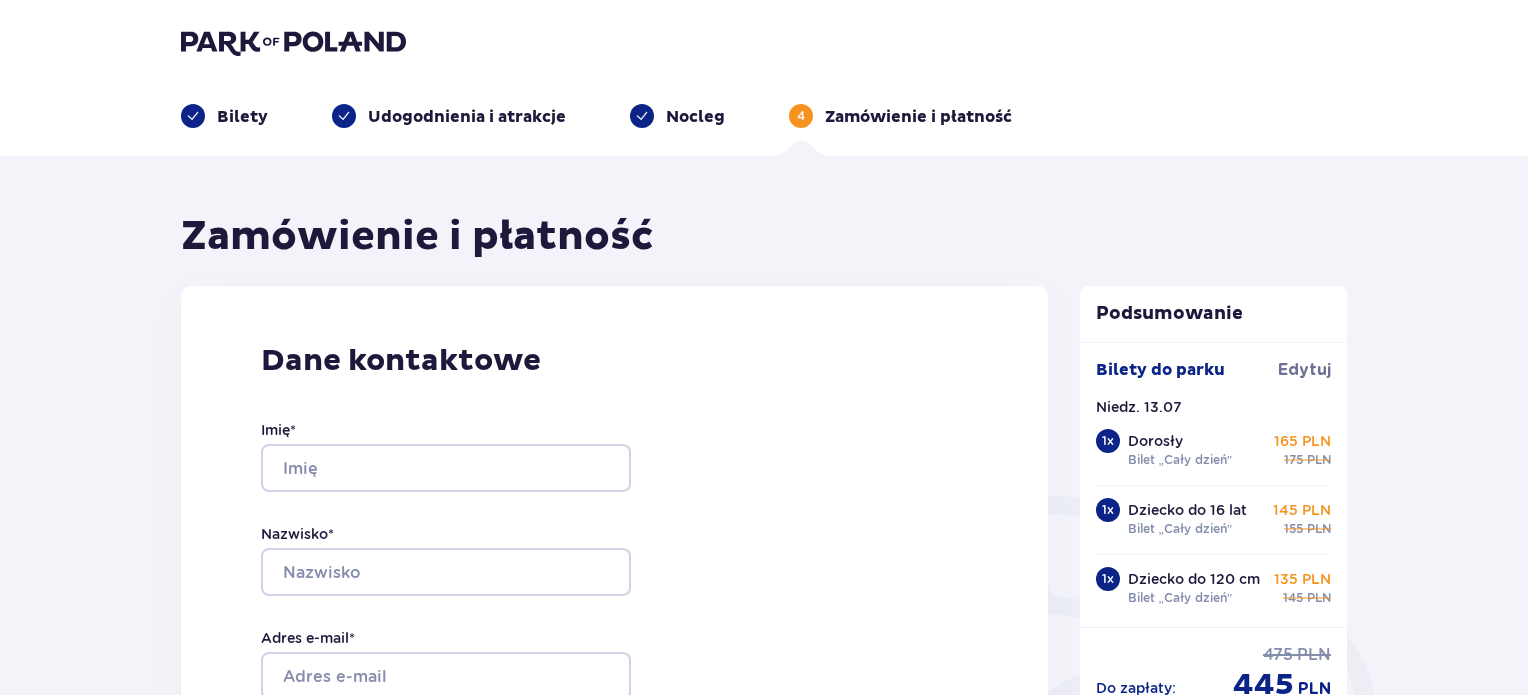 scroll, scrollTop: 608, scrollLeft: 0, axis: vertical 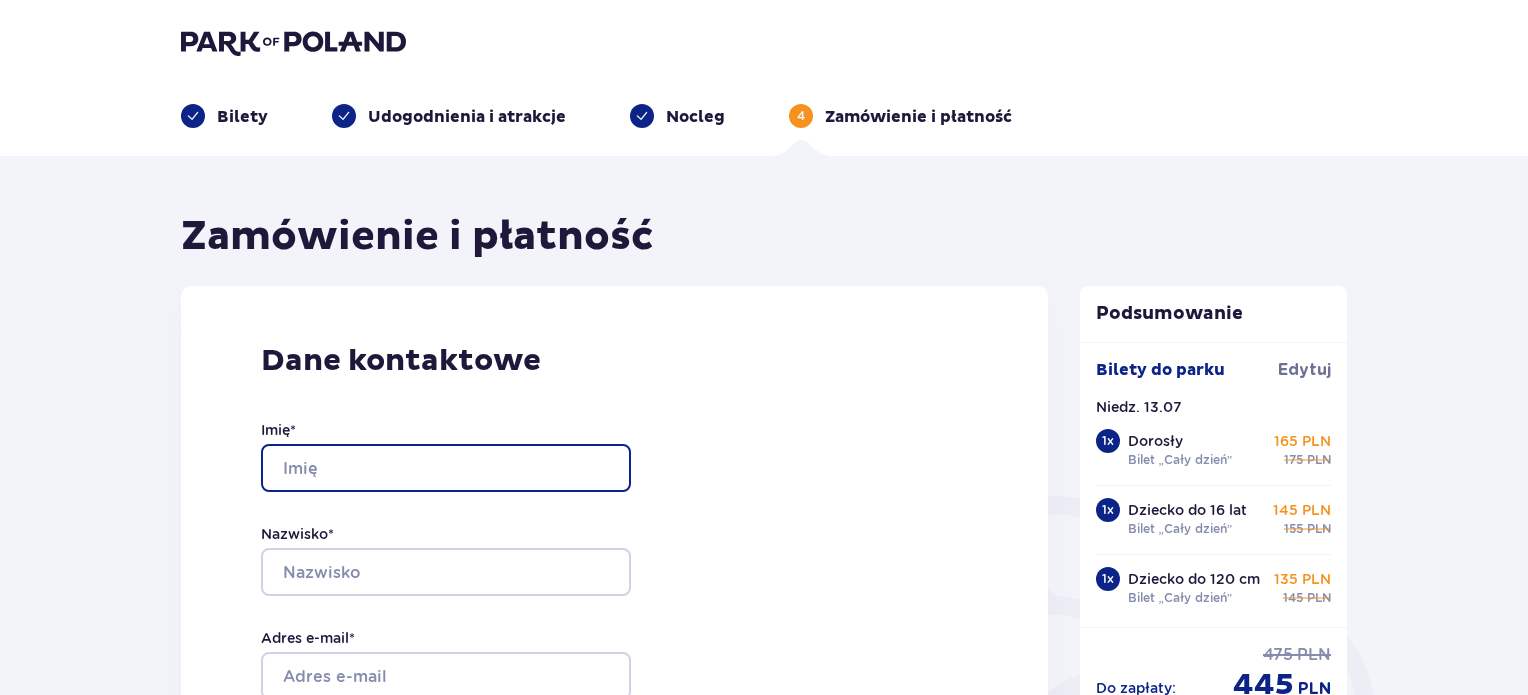click on "Imię *" at bounding box center (446, 468) 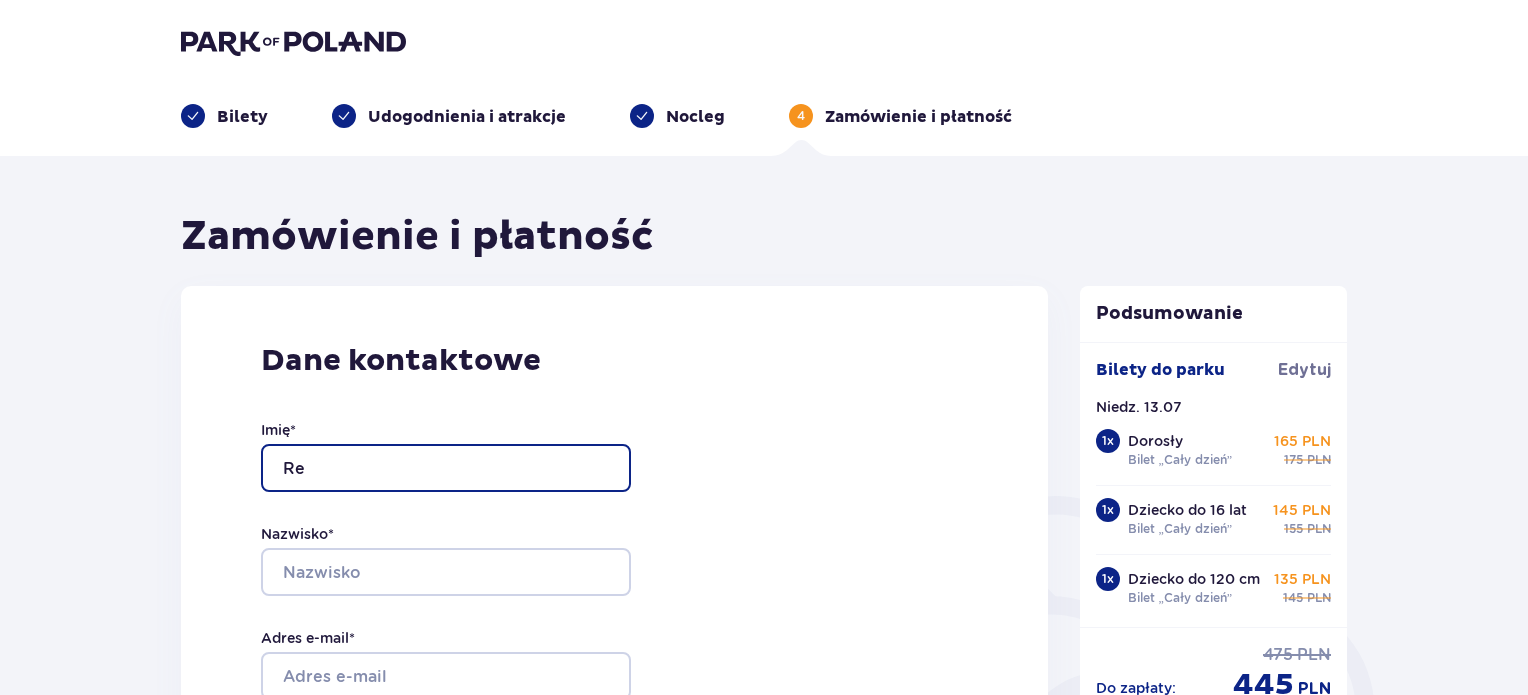 type on "RENATA" 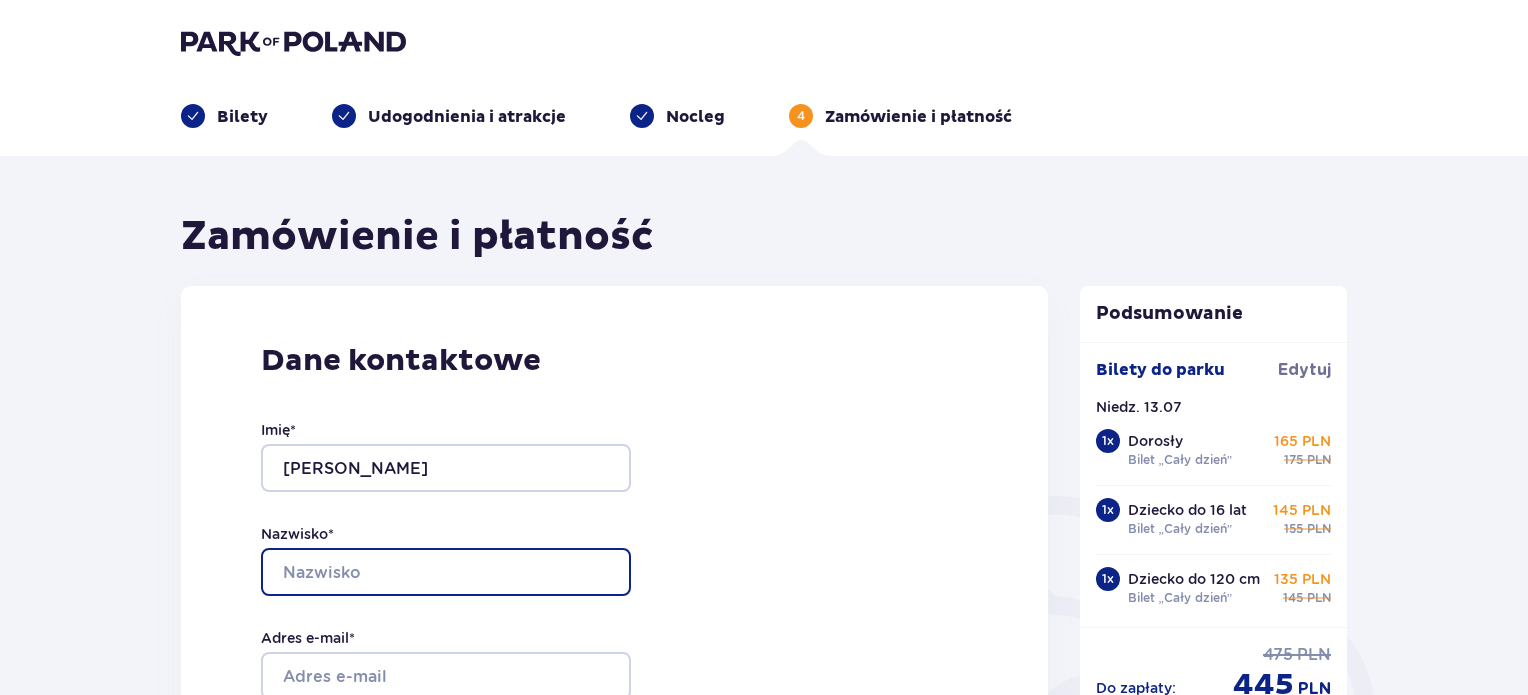 click on "Nazwisko *" at bounding box center [446, 572] 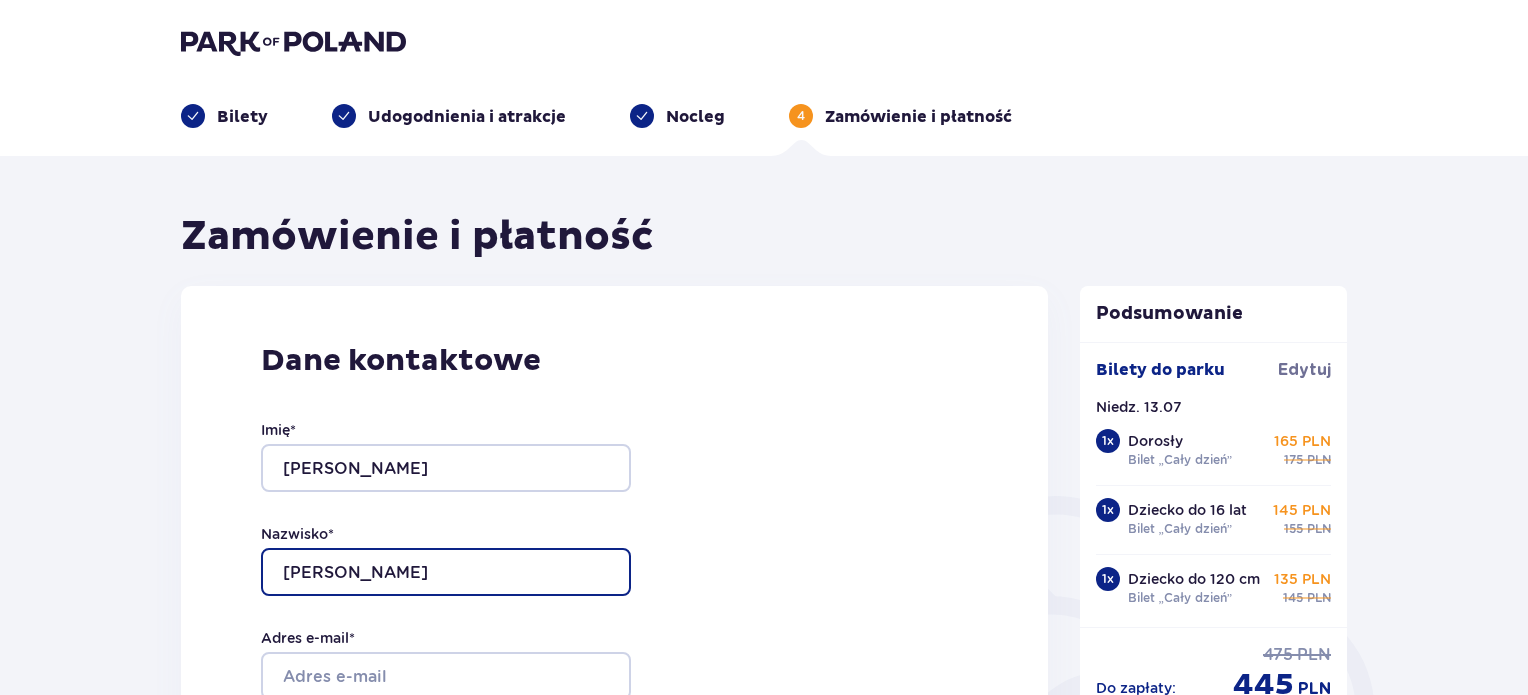 type on "Dublewska" 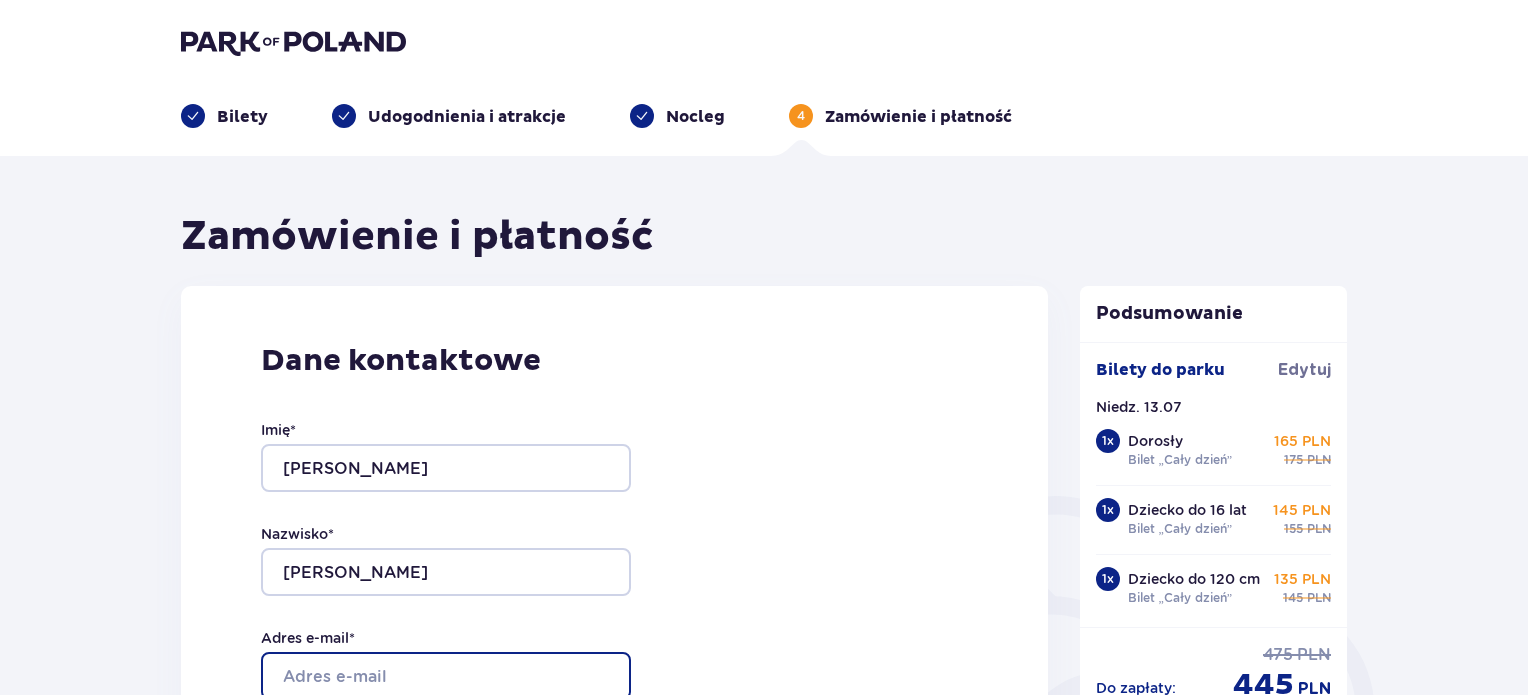click on "Adres e-mail *" at bounding box center (446, 676) 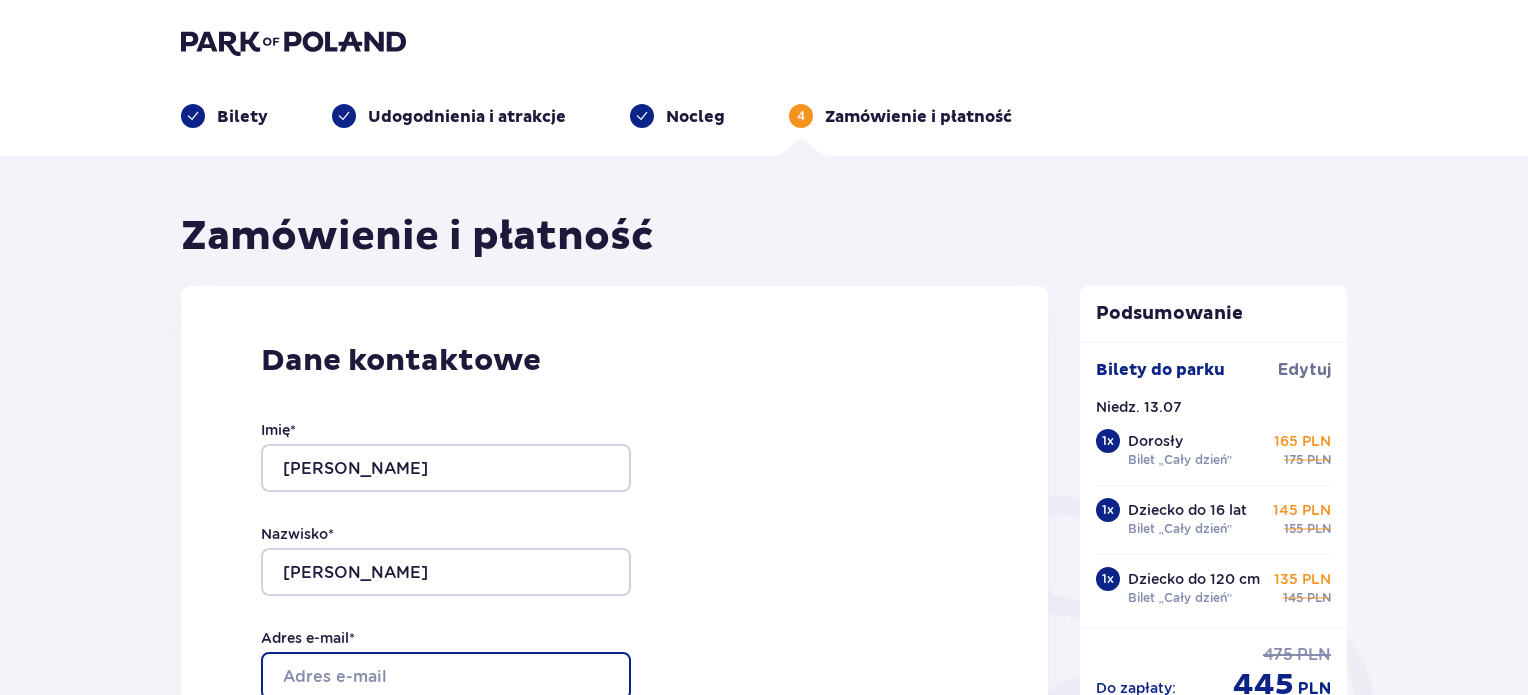 type on "renata.dublewska@bratne.pl" 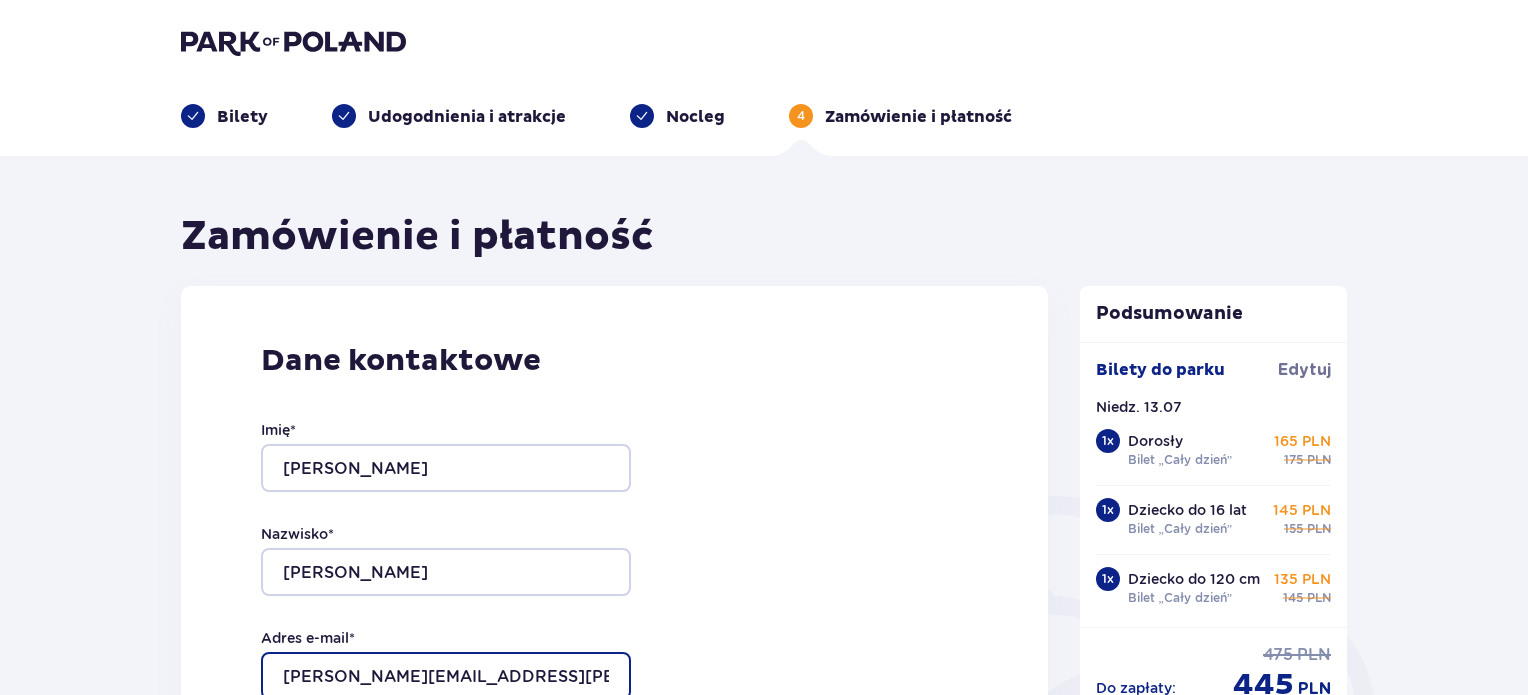 scroll, scrollTop: 608, scrollLeft: 0, axis: vertical 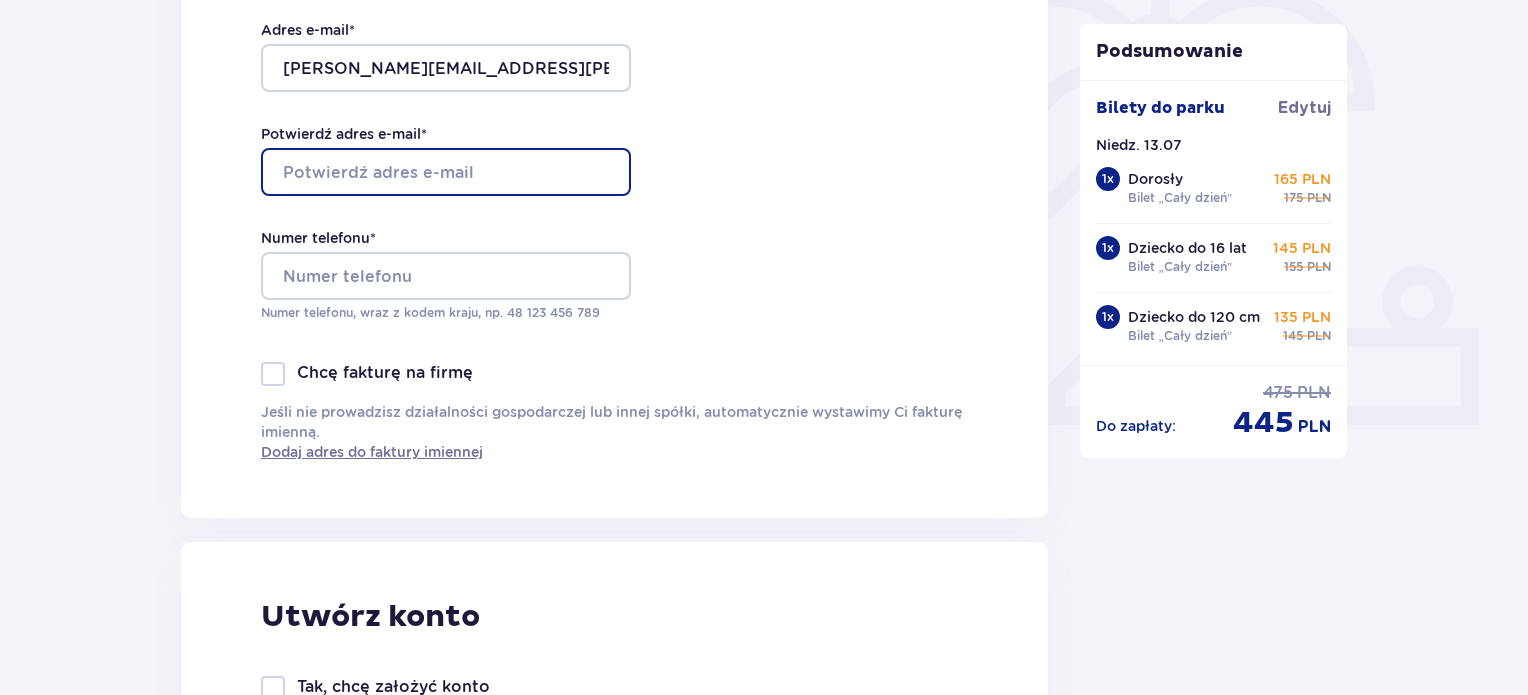 click on "Potwierdź adres e-mail *" at bounding box center [446, 172] 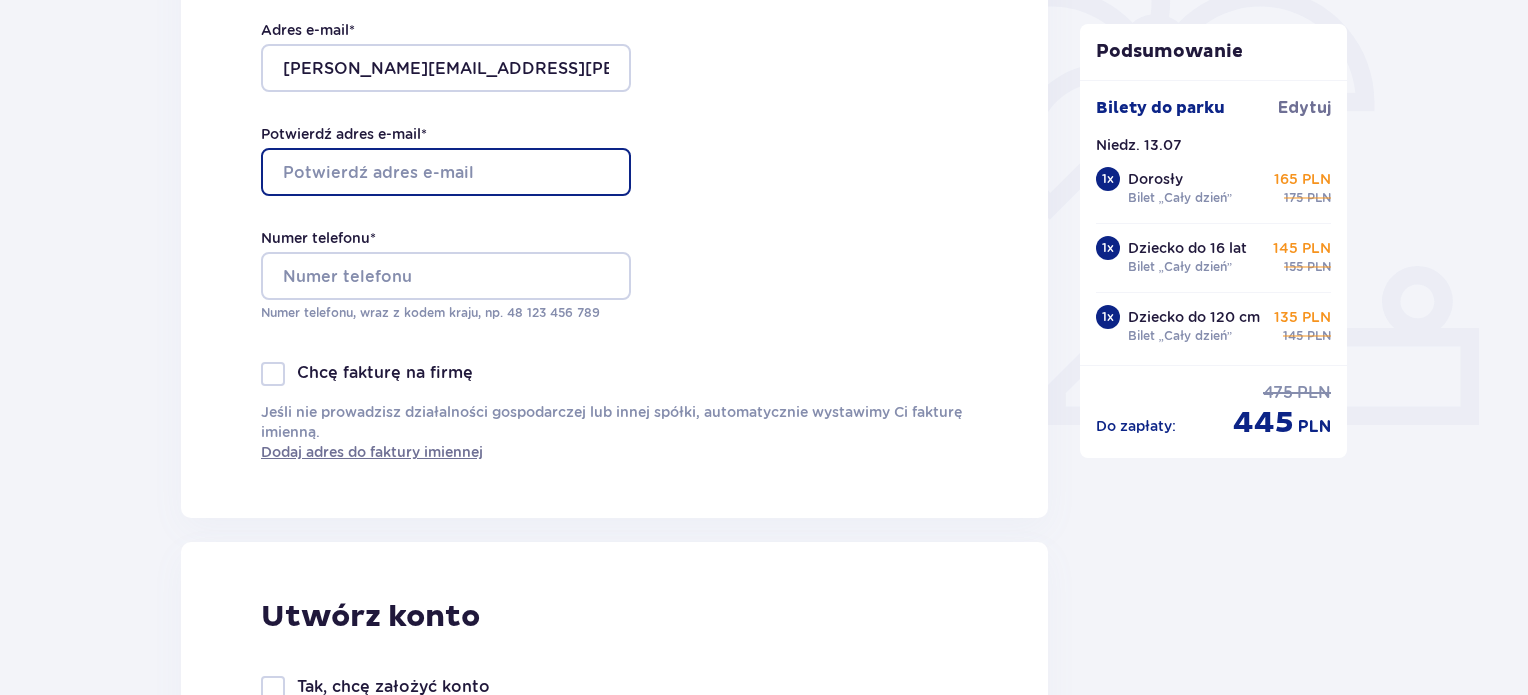 click on "Potwierdź adres e-mail *" at bounding box center (446, 172) 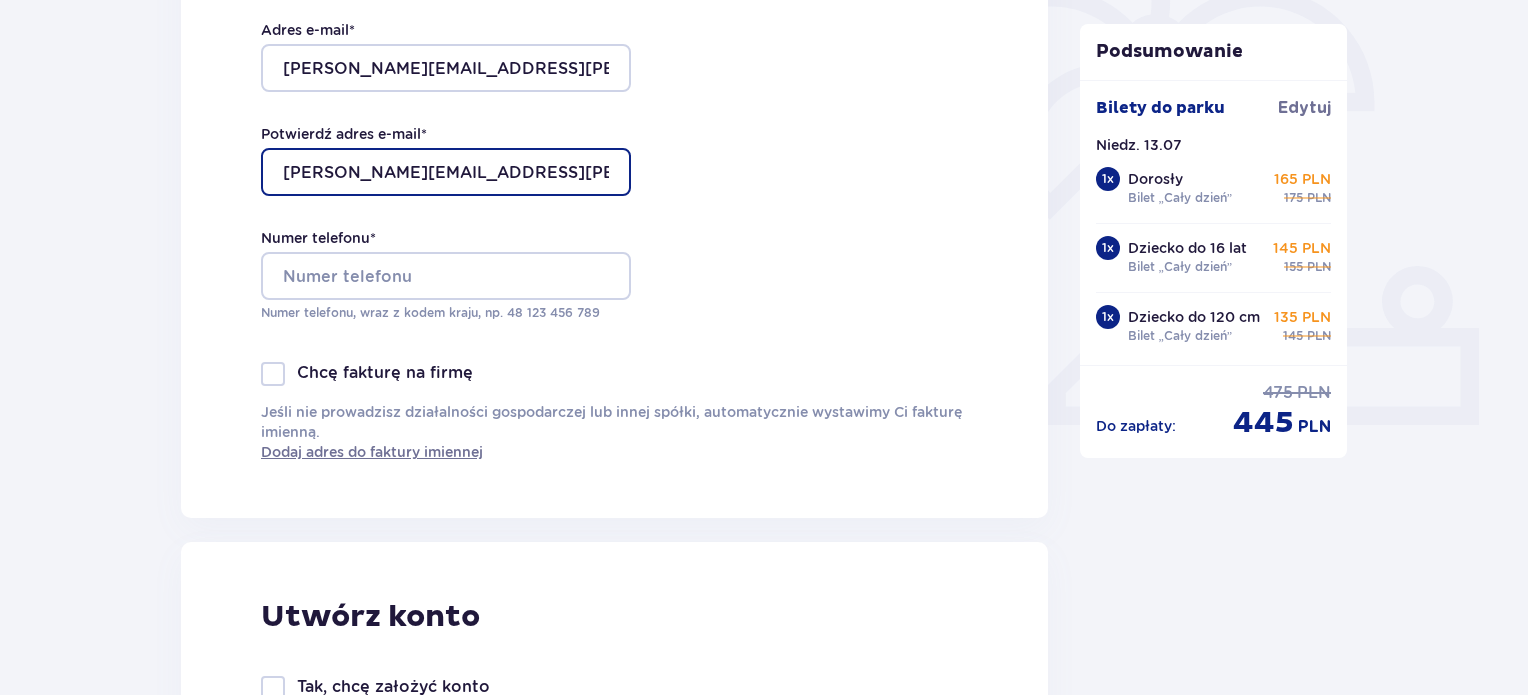type on "renata.dublewska@bratne.pl" 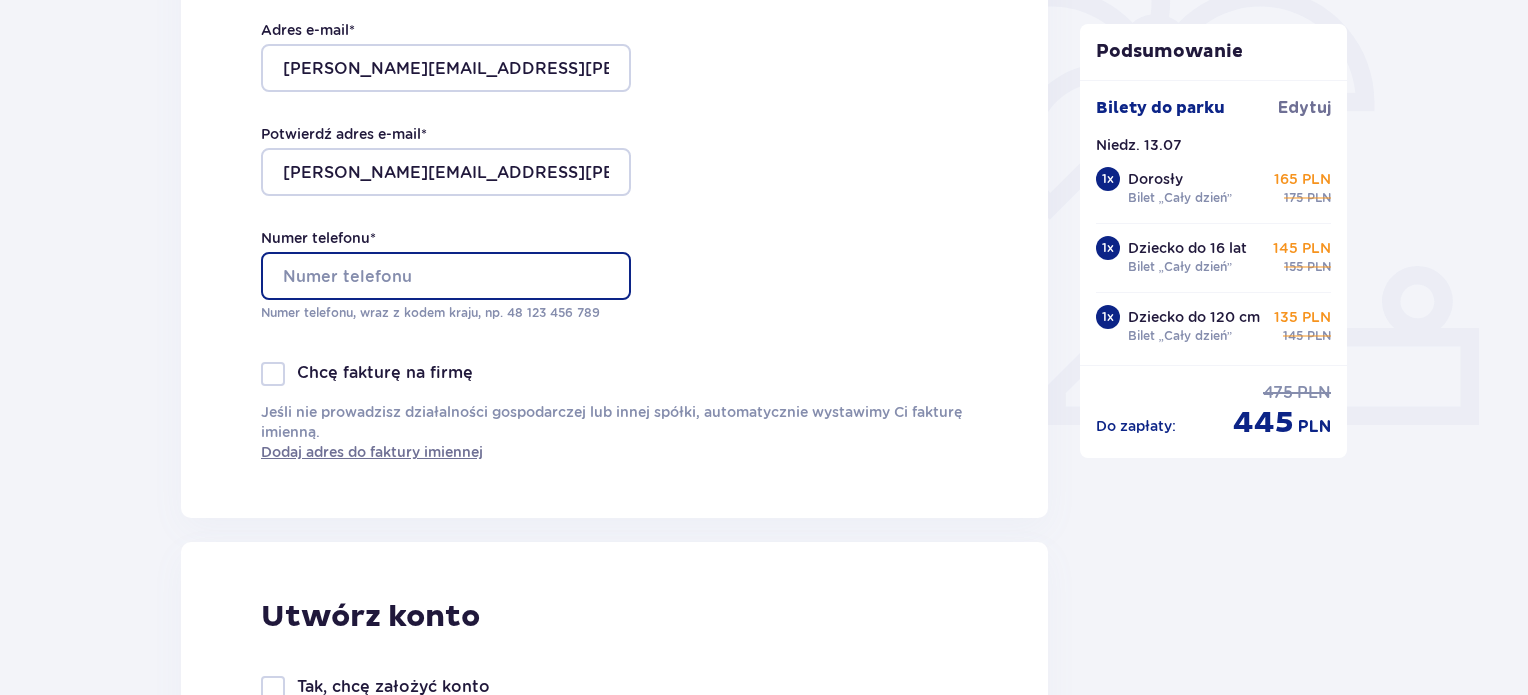 click on "Numer telefonu *" at bounding box center (446, 276) 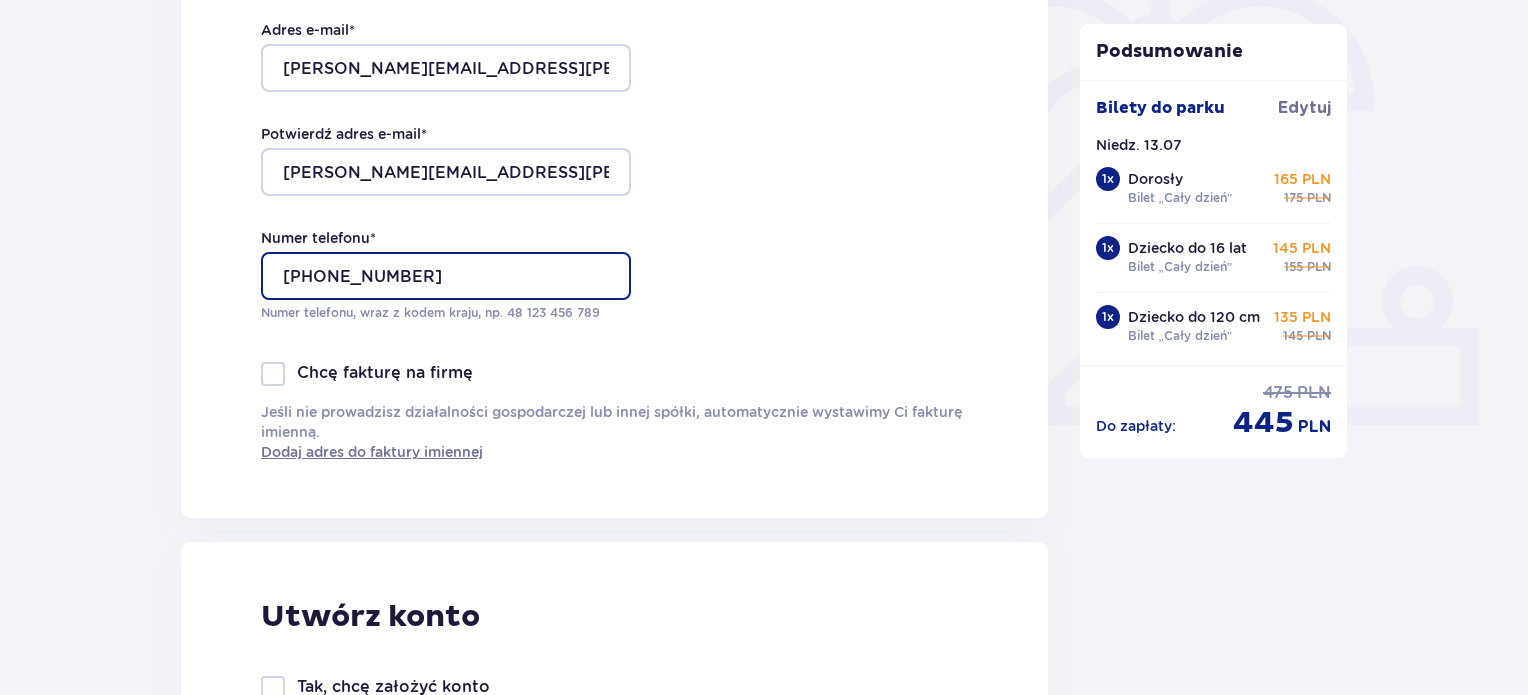 type on "+48600358618" 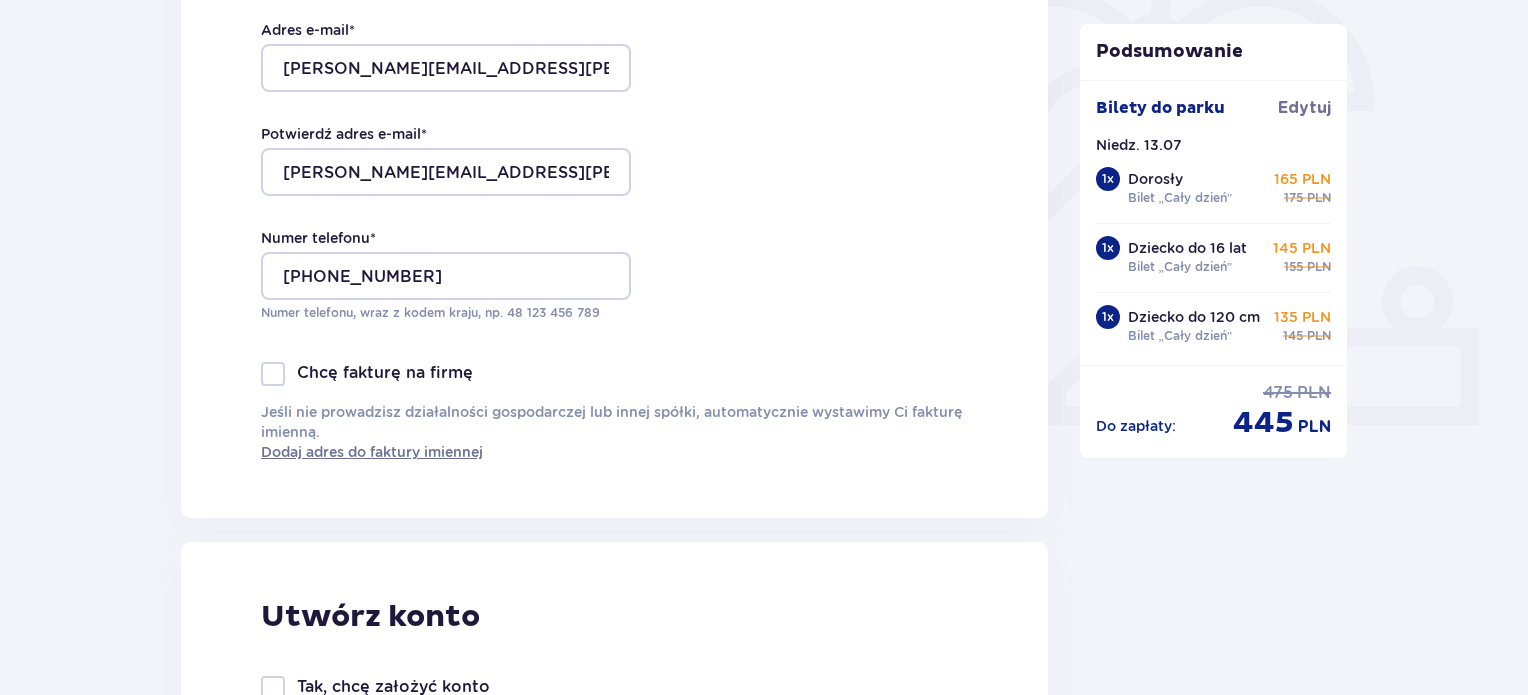 click at bounding box center (273, 374) 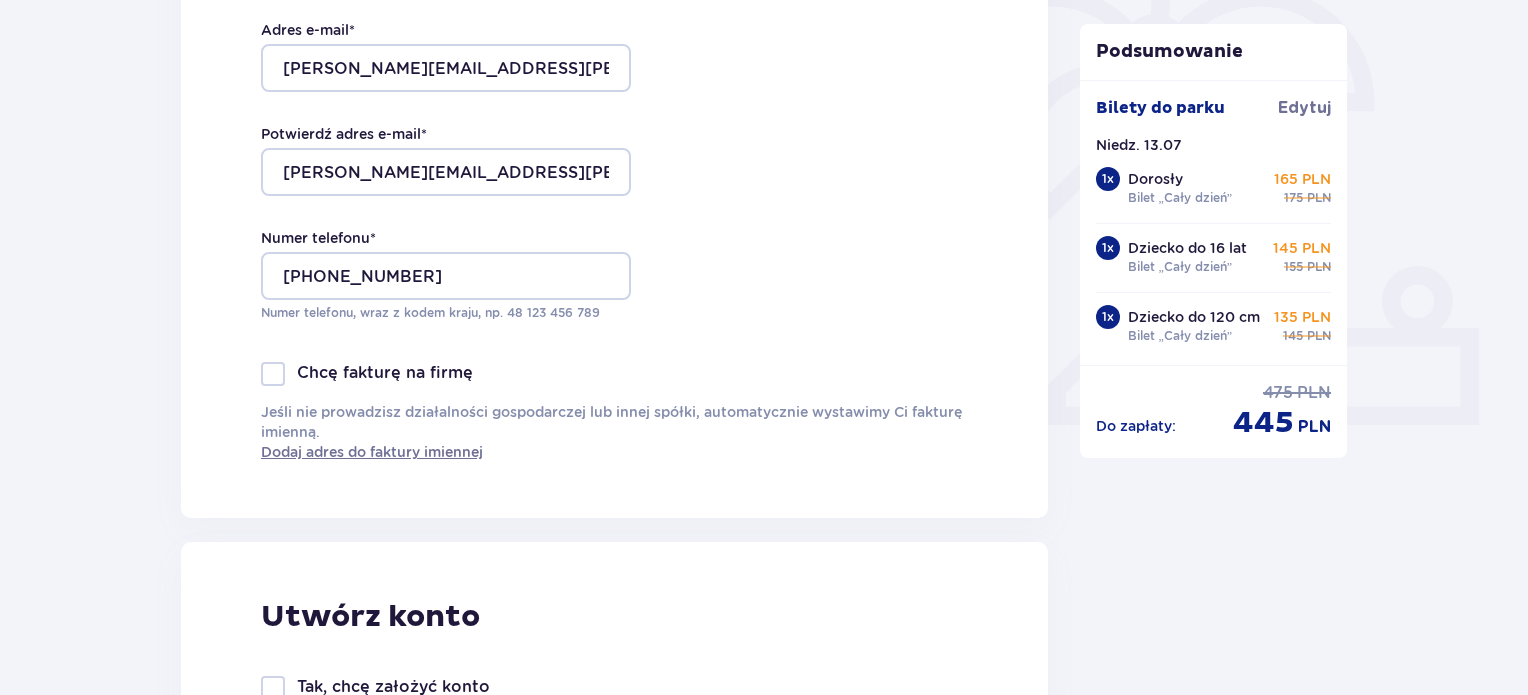 checkbox on "true" 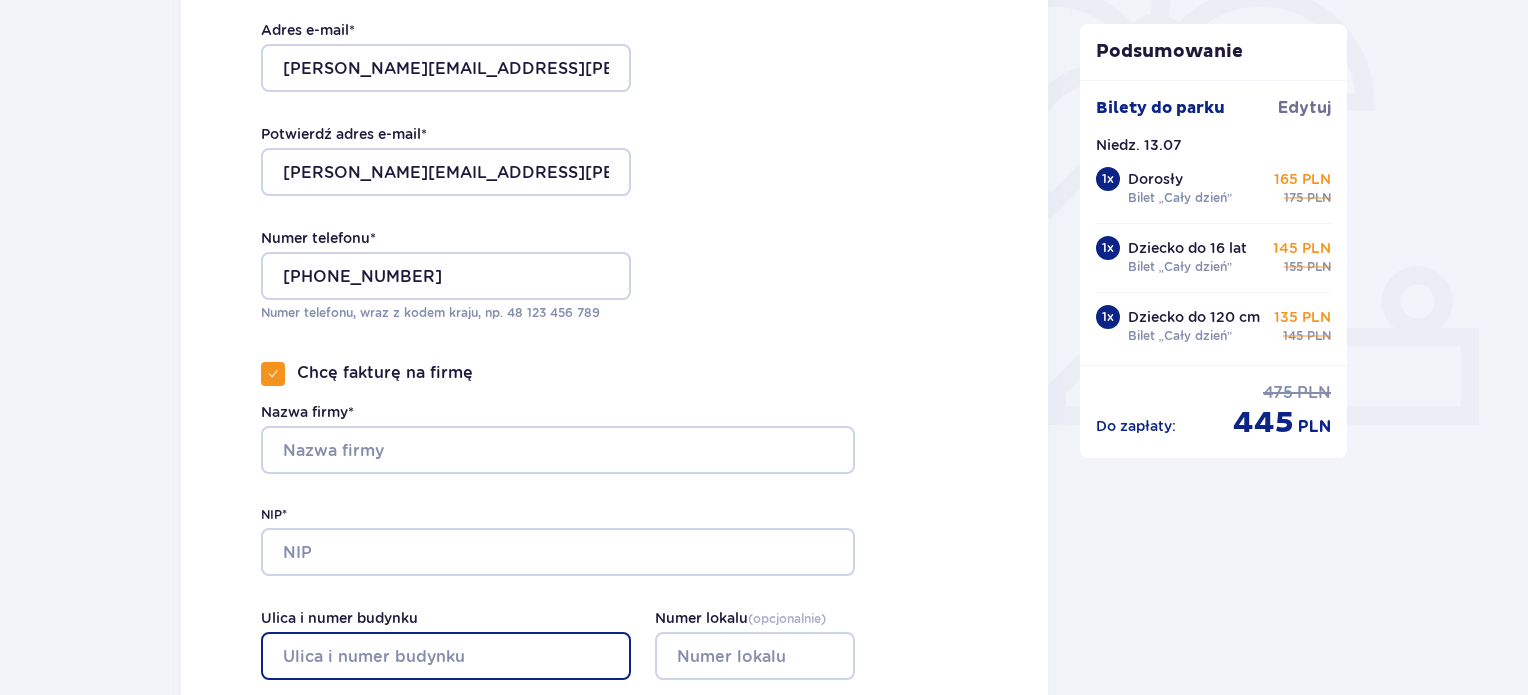 click on "Ulica i numer budynku" at bounding box center (446, 656) 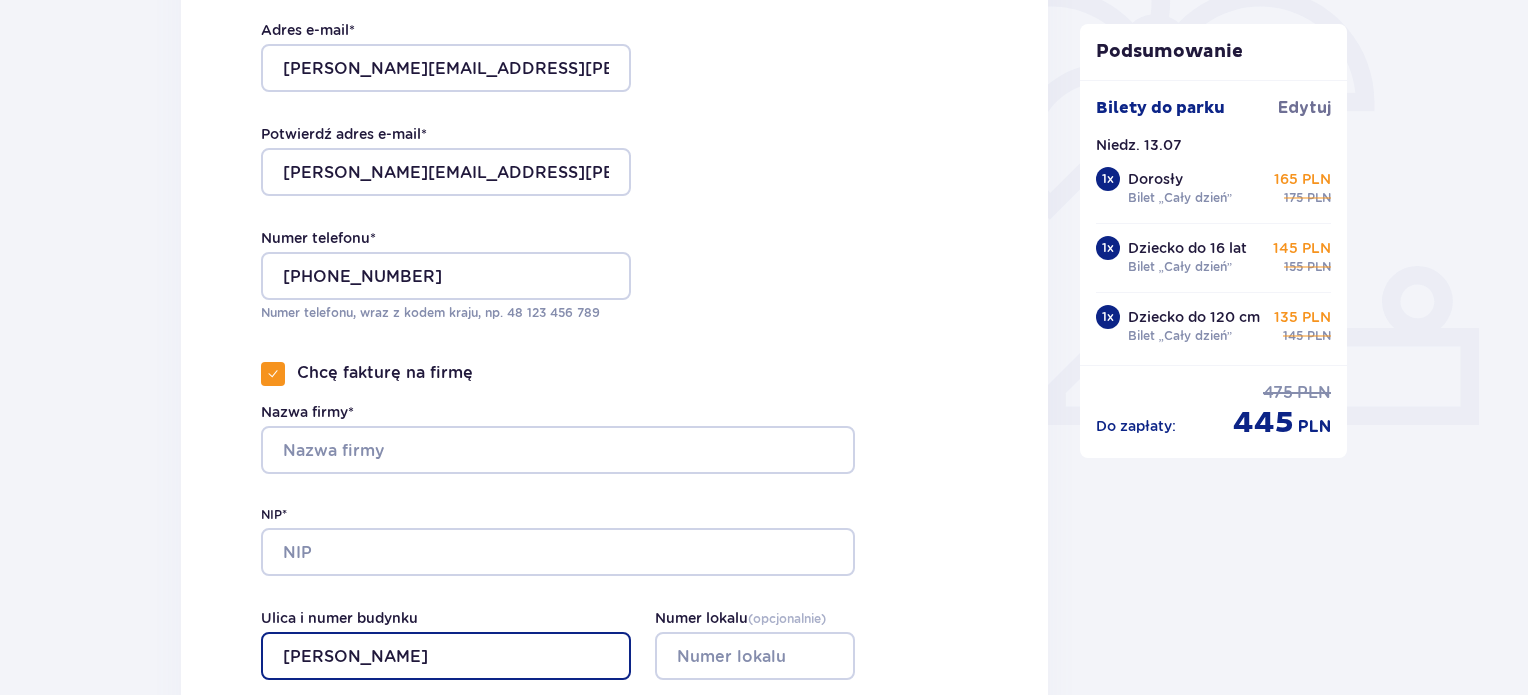 type on "Włodzimierza Wolskiego" 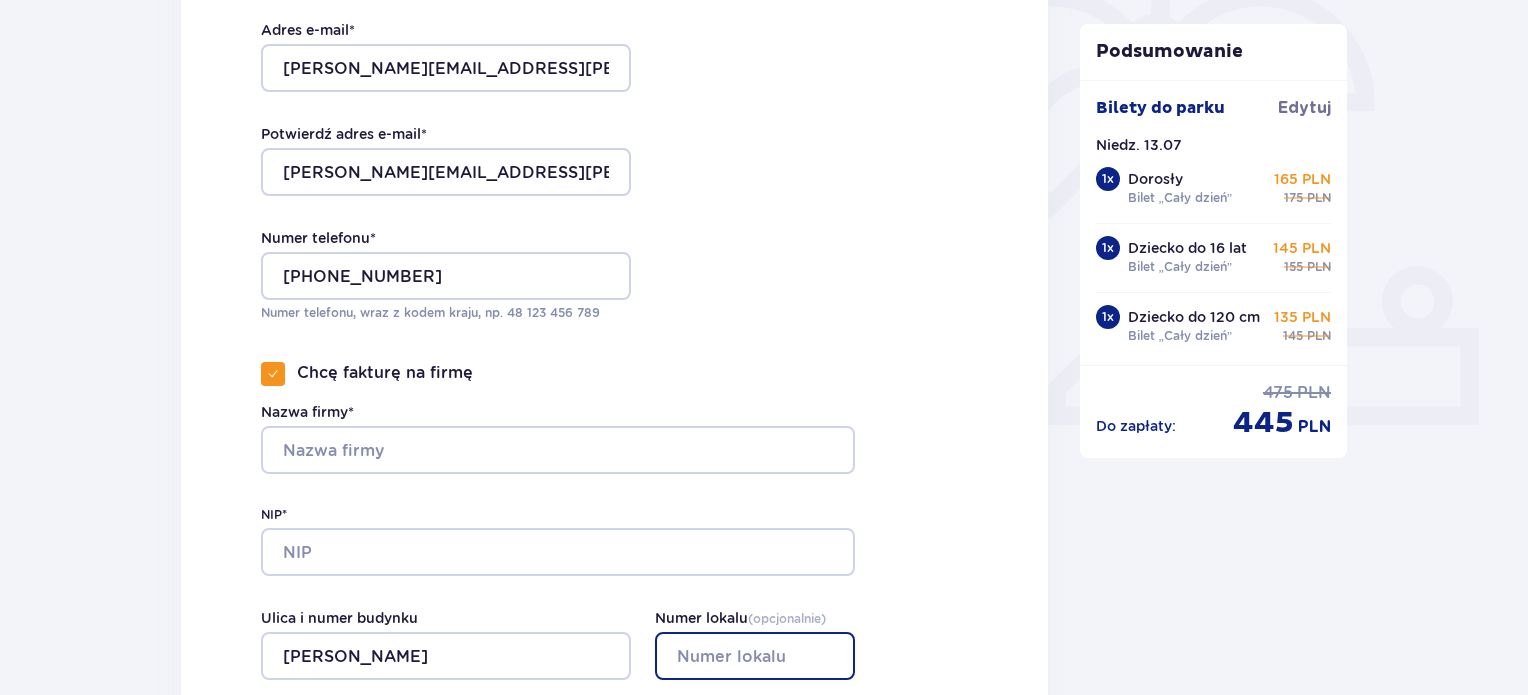 click on "Numer lokalu  ( opcjonalnie )" at bounding box center [755, 656] 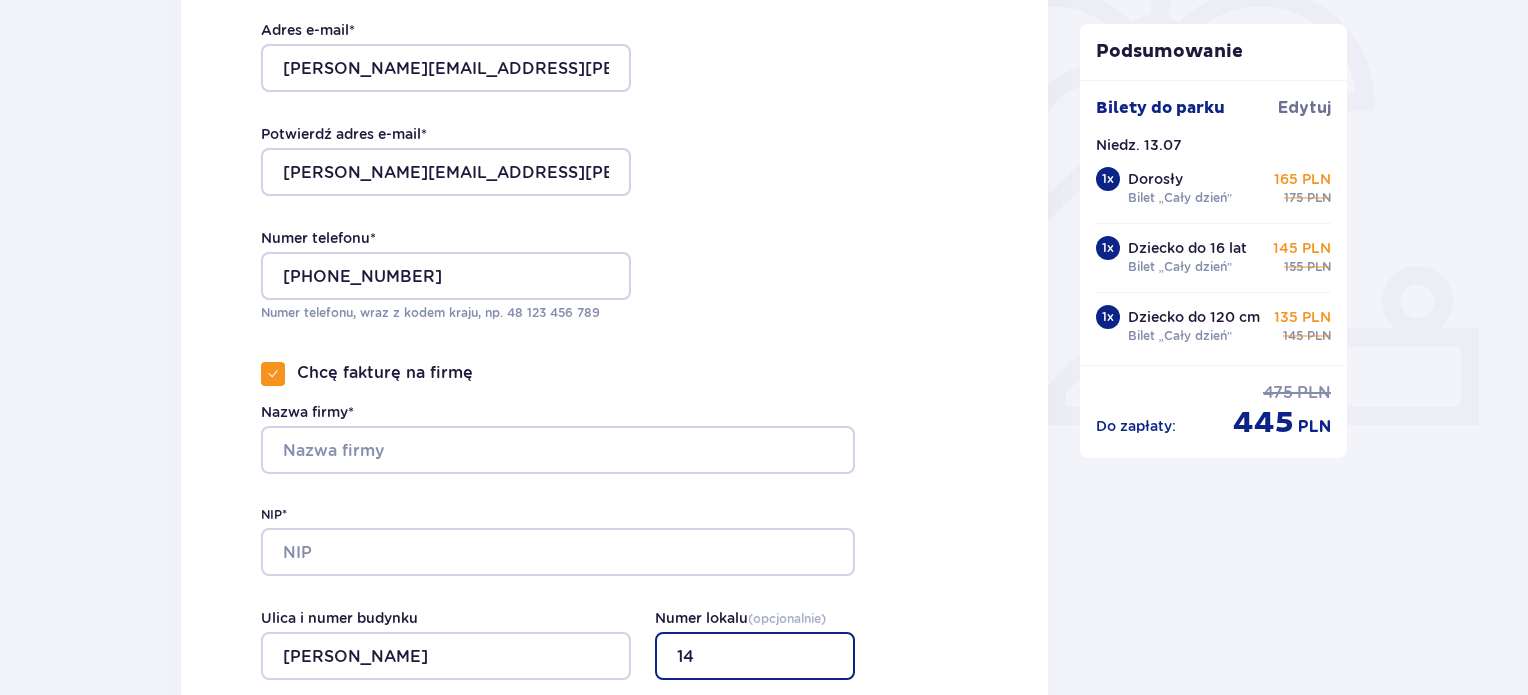 scroll, scrollTop: 1216, scrollLeft: 0, axis: vertical 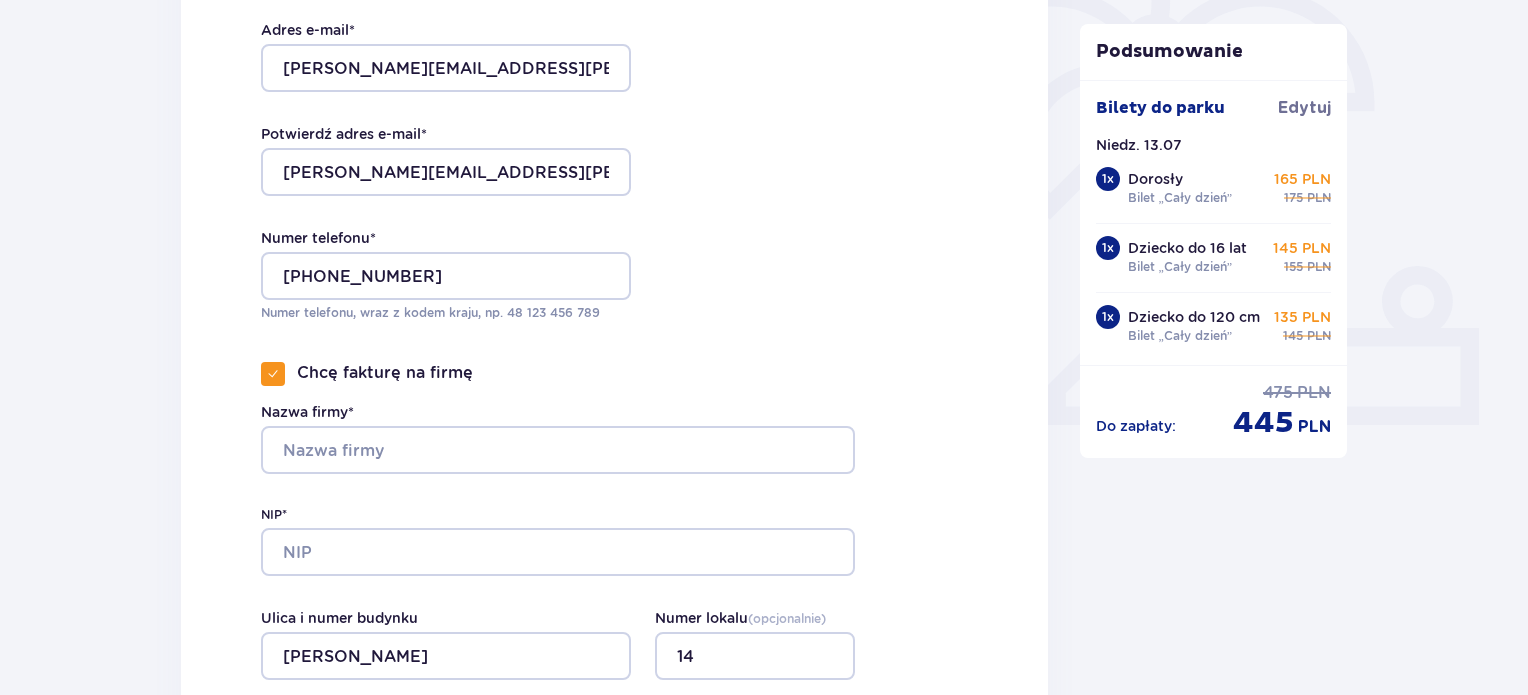 click on "Zamówienie i płatność Dane kontaktowe Imię * RENATA Nazwisko * Dublewska Adres e-mail * renata.dublewska@bratne.pl Potwierdź adres e-mail * renata.dublewska@bratne.pl Numer telefonu * +48600358618 Numer telefonu, wraz z kodem kraju, np. 48 ​123 ​456 ​789 Chcę fakturę na firmę Nazwa firmy* NIP* Ulica i numer budynku Włodzimierza Wolskiego Numer lokalu  ( opcjonalnie ) 14 Miasto Kod pocztowy __-___ Utwórz konto Tak, chcę założyć konto *Zapoznałem/am się i akceptuję   Regulamin sprzedaży biletów online,   Regulamin korzystania z parku wodnego Suntago,   Regulamin Sprzedaży Suntago Village,   Regulamin Pobytu w Suntago Village ,  Regulamin strefy VIP ,  Specjalne warunki zakupu Pakietu Rodzinnego ,  Zasady promocji Pakiet dla Seniora ,  Regulamin promocji “Online taniej 10/20 zł”   i   Politykę prywatności Akceptuję inne zgody Rozwiń Mam kod rabatowy Zastosuj Mam voucher kwotowy Zastosuj Przecenione produkty Bilety do parku Niedz. 13.07.25 1 x Dorosły Bilet „Cały dzień”" at bounding box center [764, 1065] 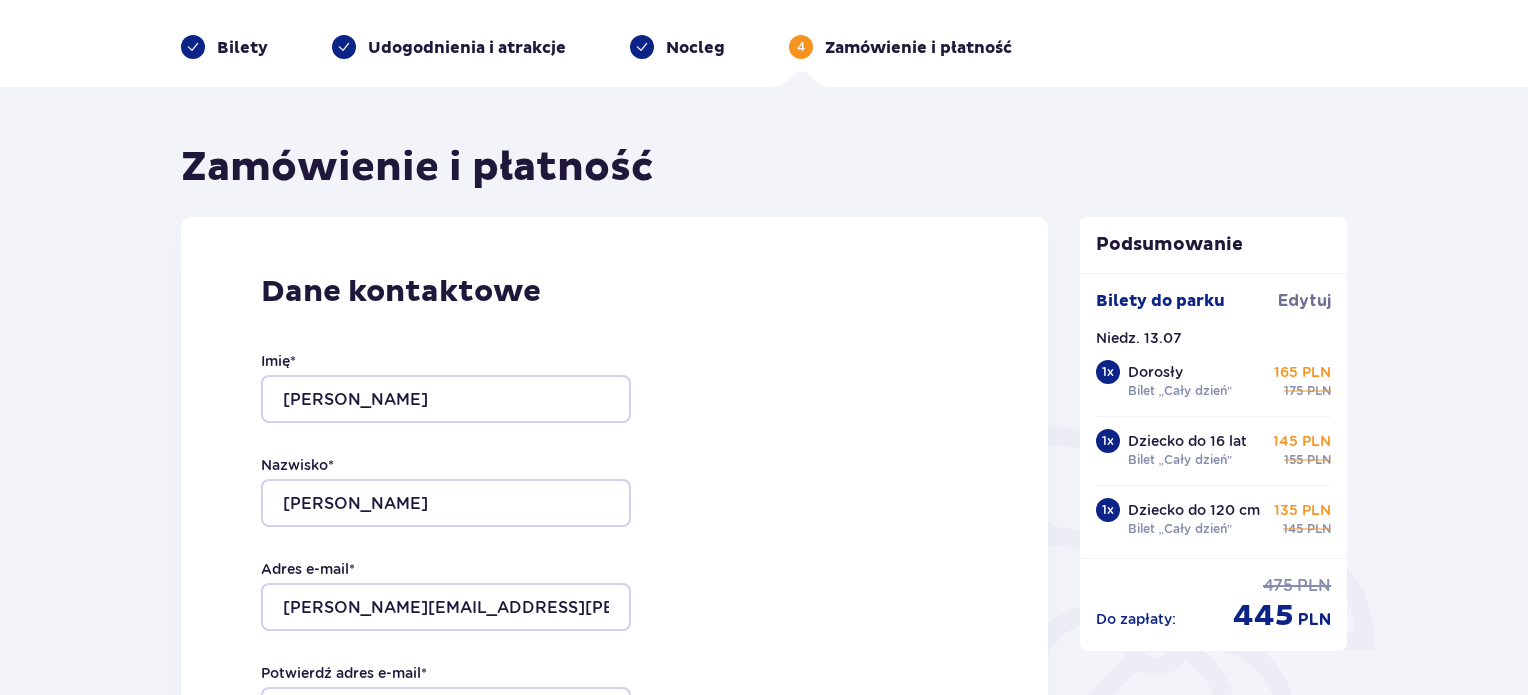 scroll, scrollTop: 62, scrollLeft: 0, axis: vertical 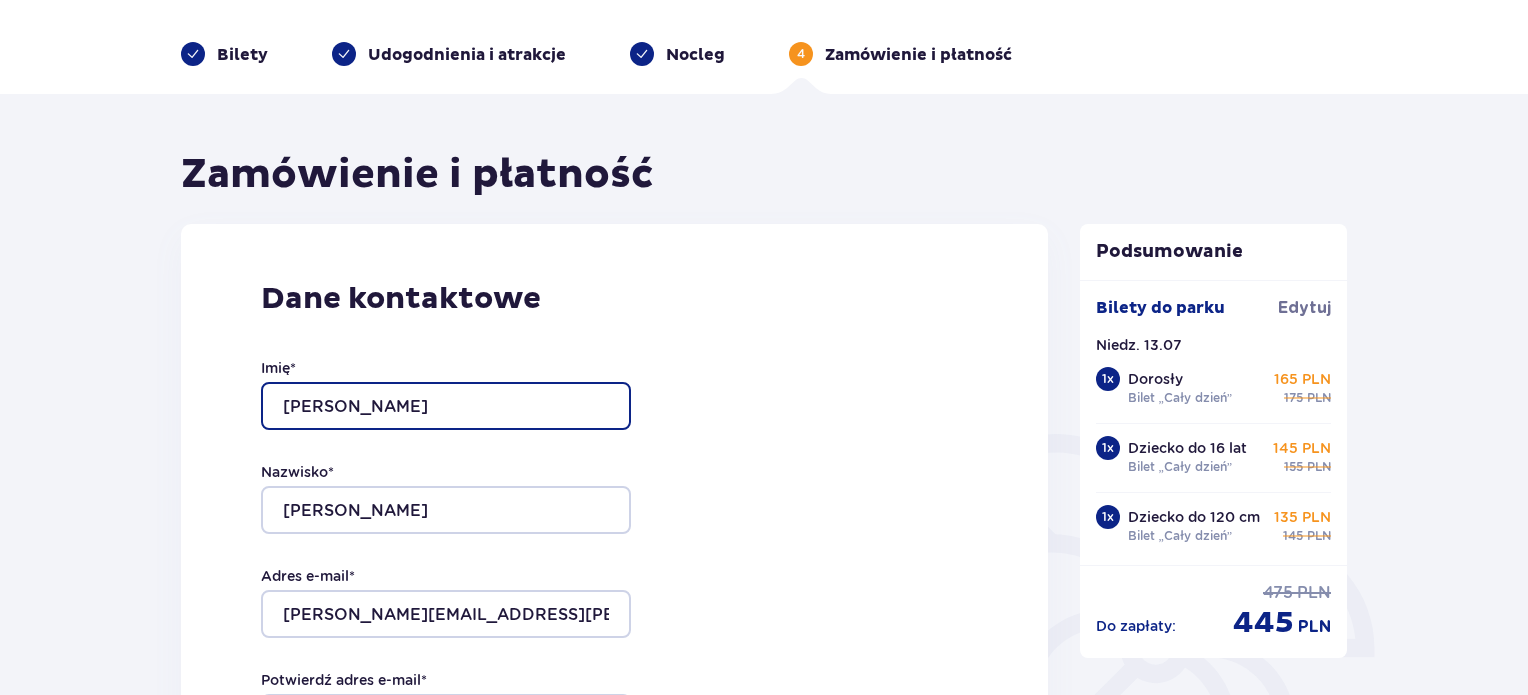 click on "[PERSON_NAME]" at bounding box center (446, 406) 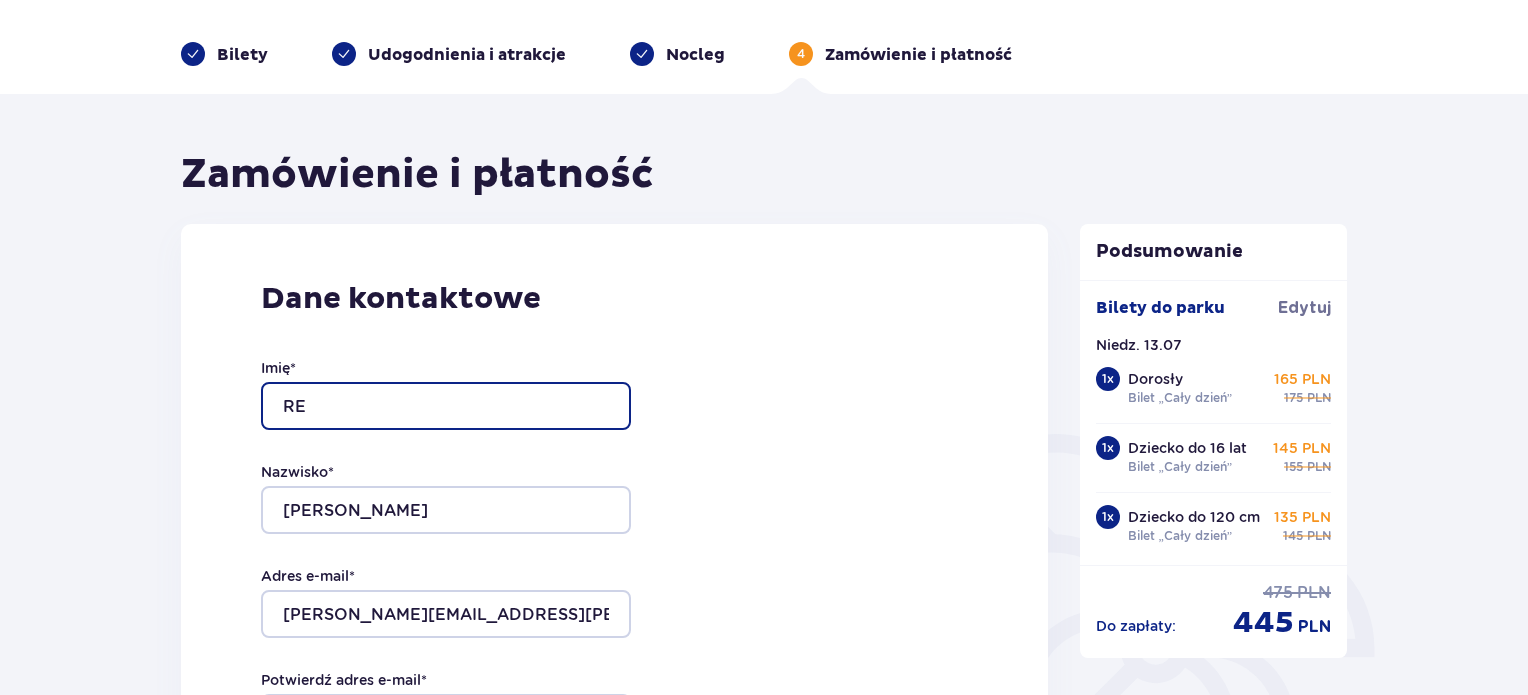 type on "R" 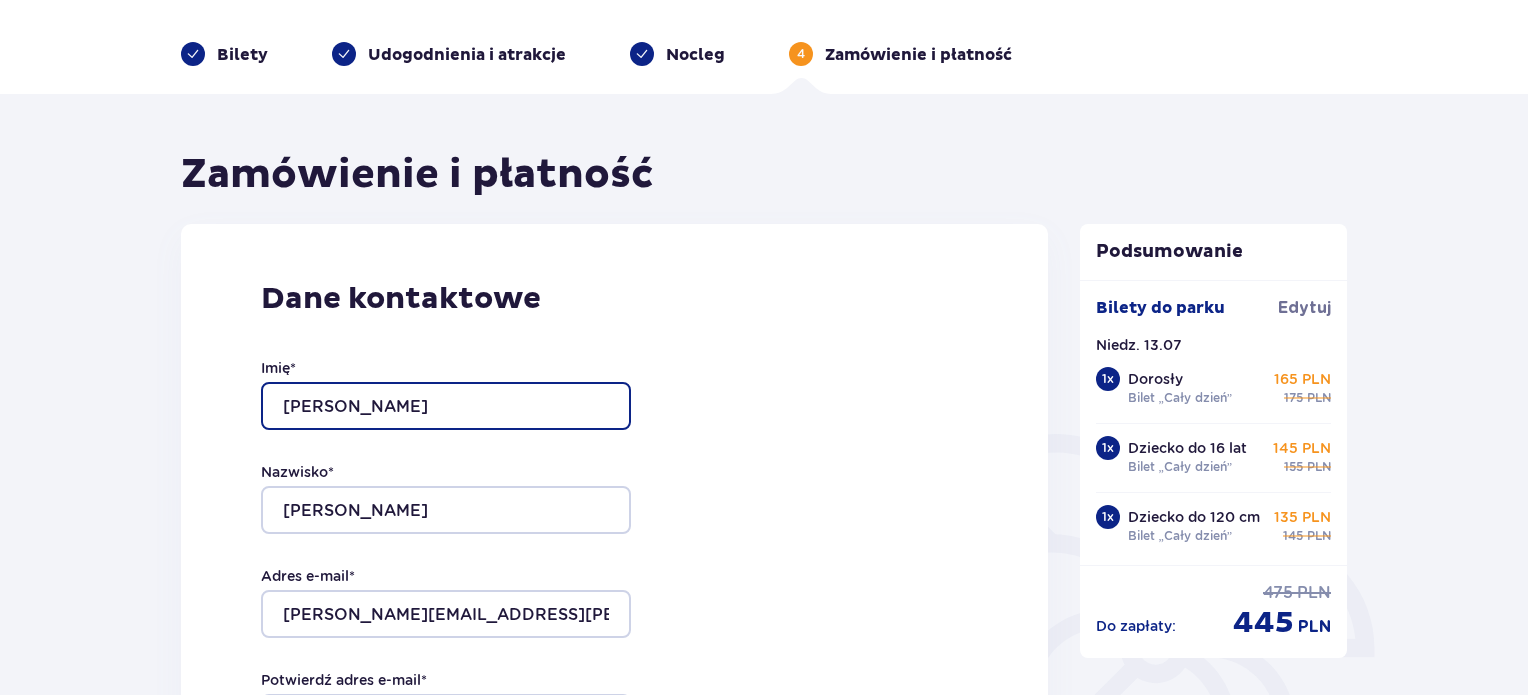 type on "Ewa" 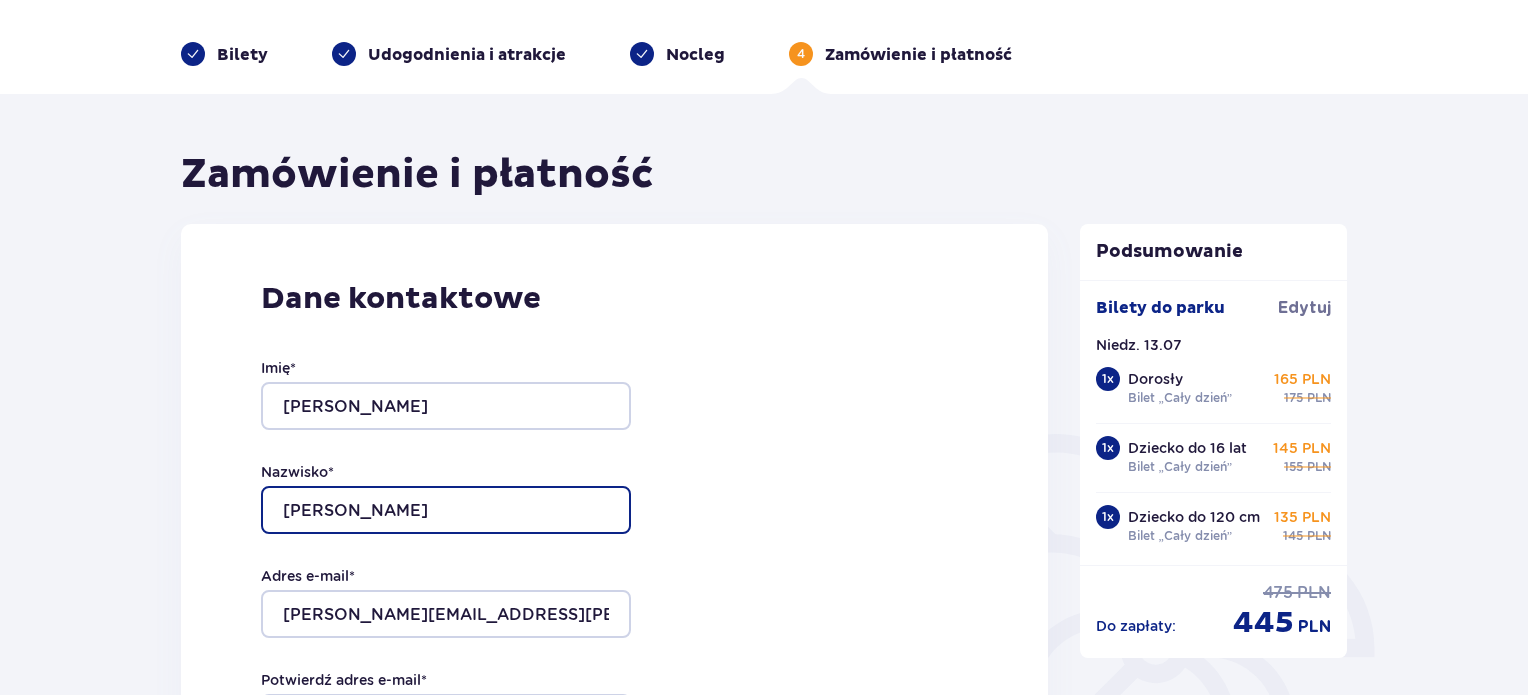 click on "[PERSON_NAME]" at bounding box center [446, 510] 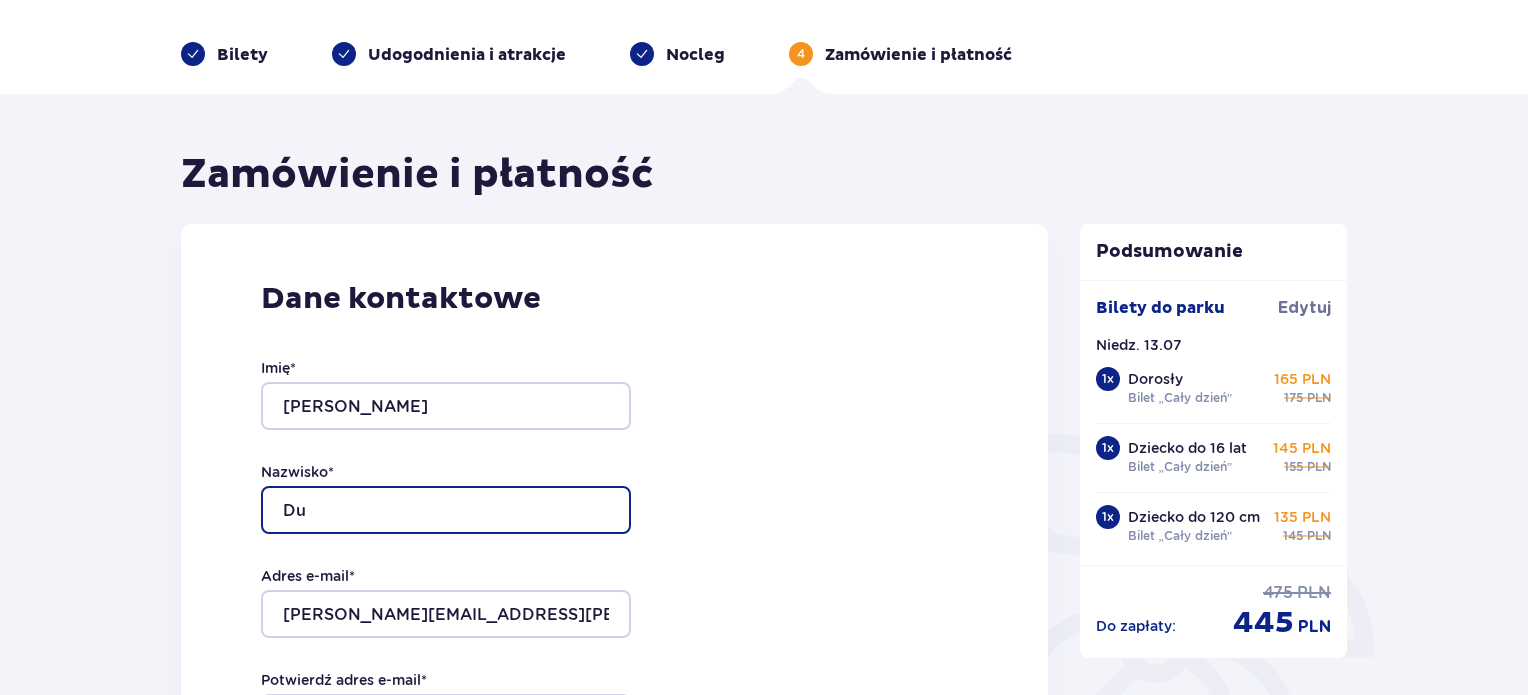 type on "D" 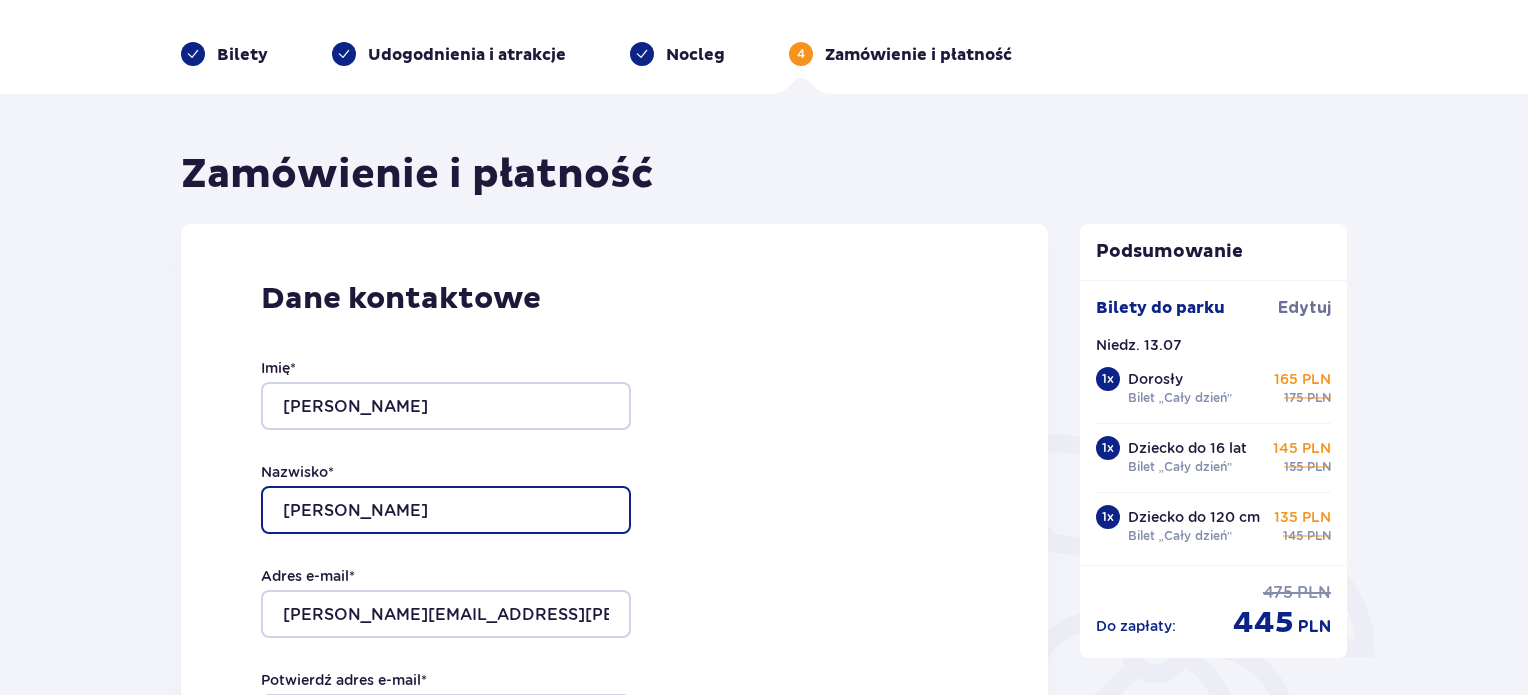 type on "Chodkowska" 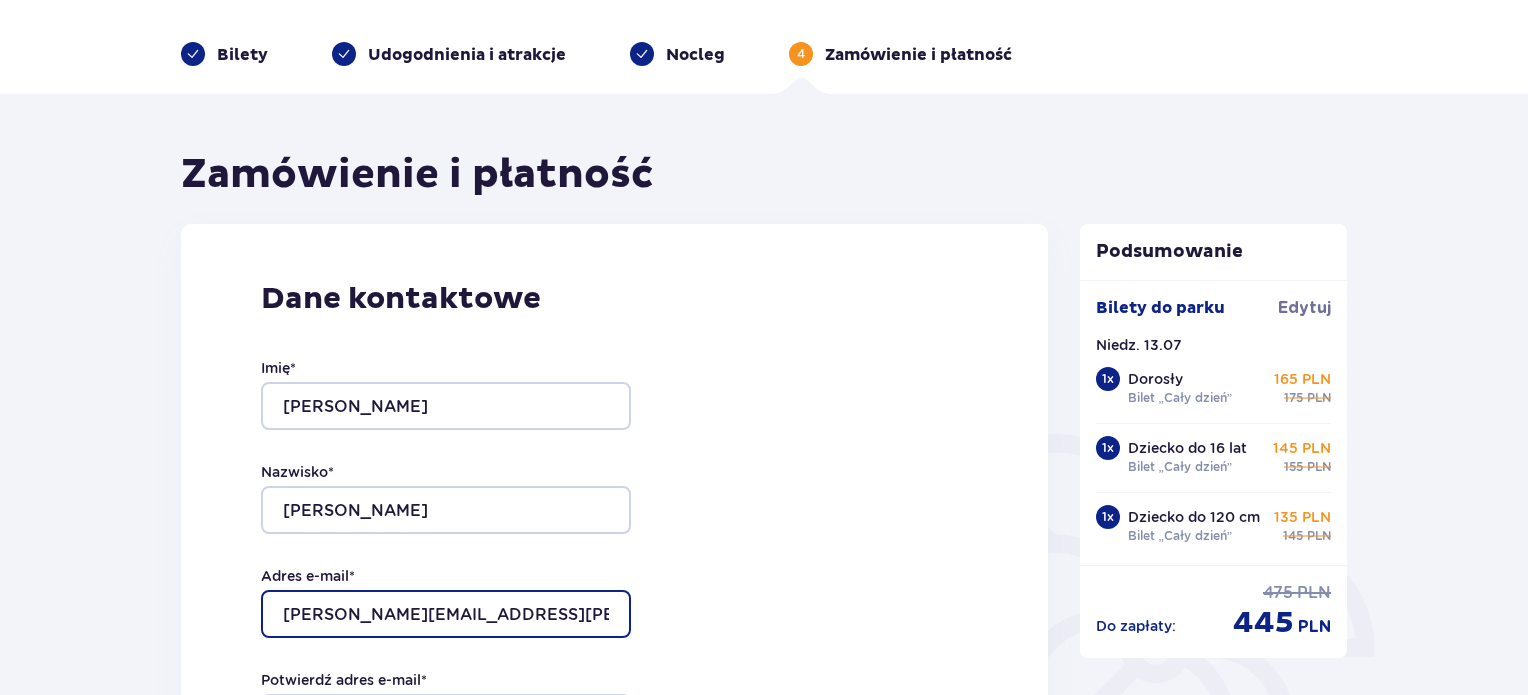 click on "[PERSON_NAME][EMAIL_ADDRESS][PERSON_NAME][DOMAIN_NAME]" at bounding box center (446, 614) 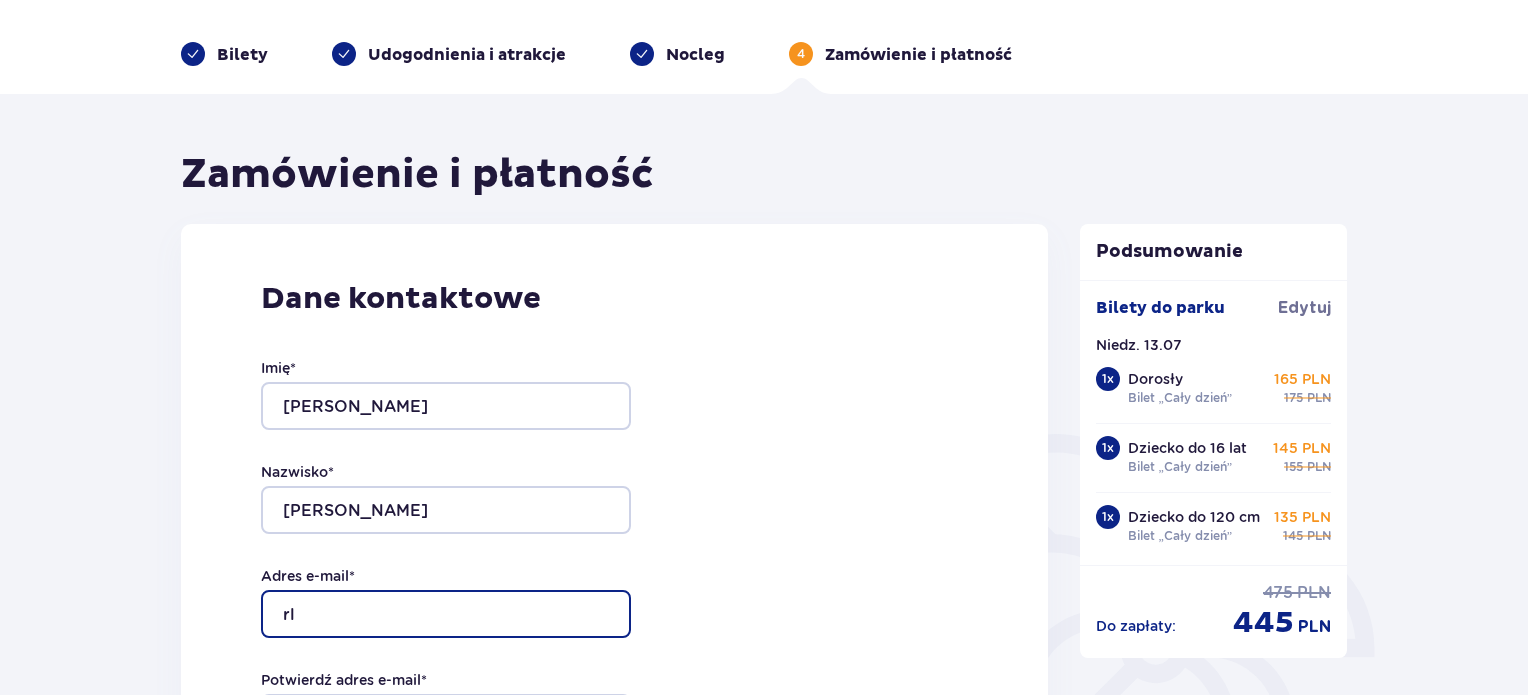 type on "l" 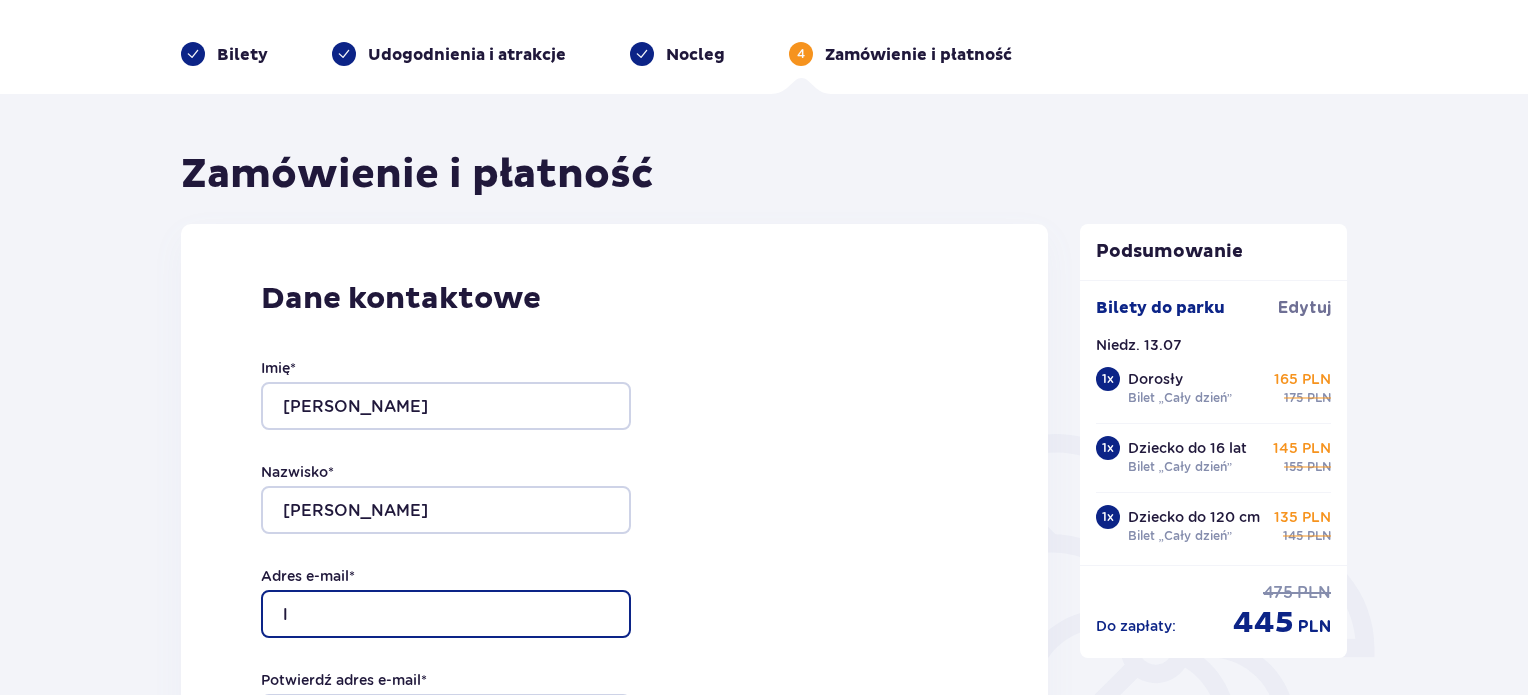 click on "l" at bounding box center (446, 614) 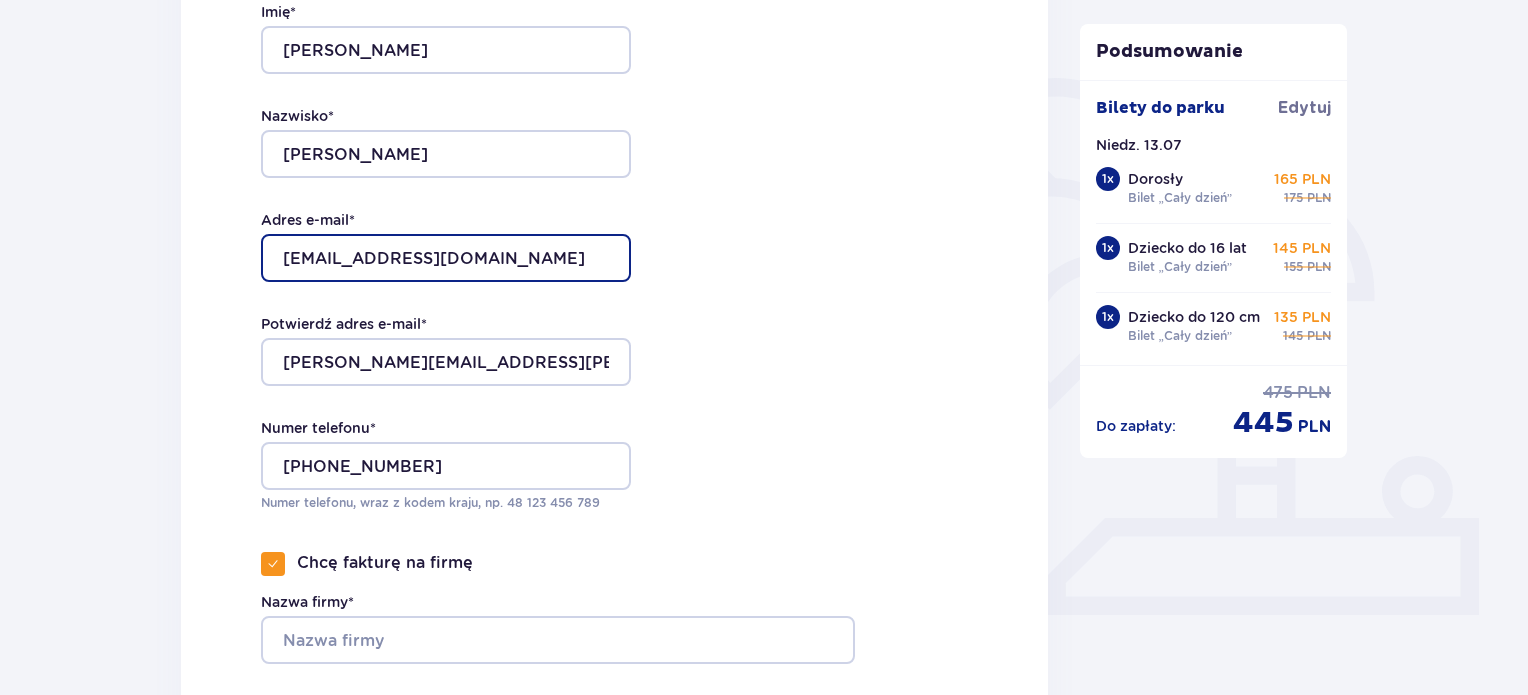 scroll, scrollTop: 436, scrollLeft: 0, axis: vertical 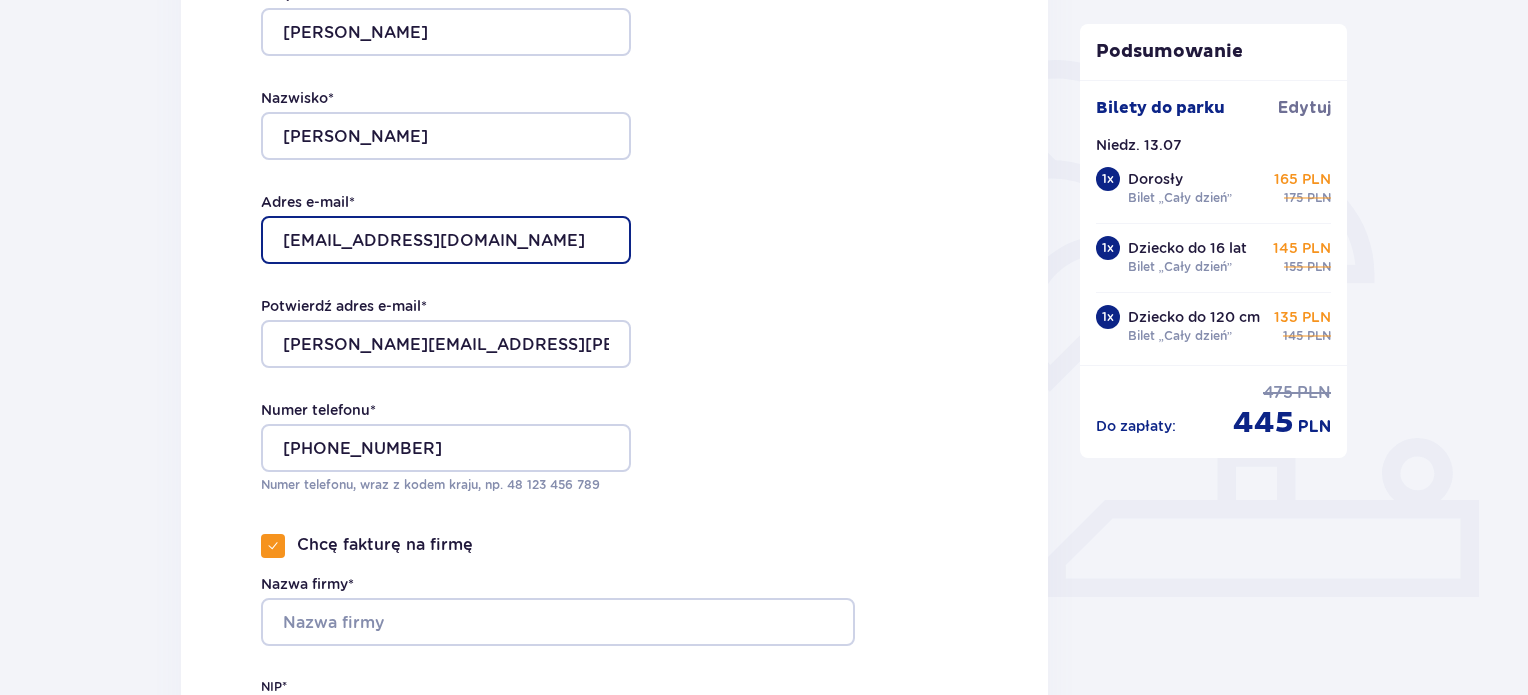 type on "ewuniaa@wp.pl" 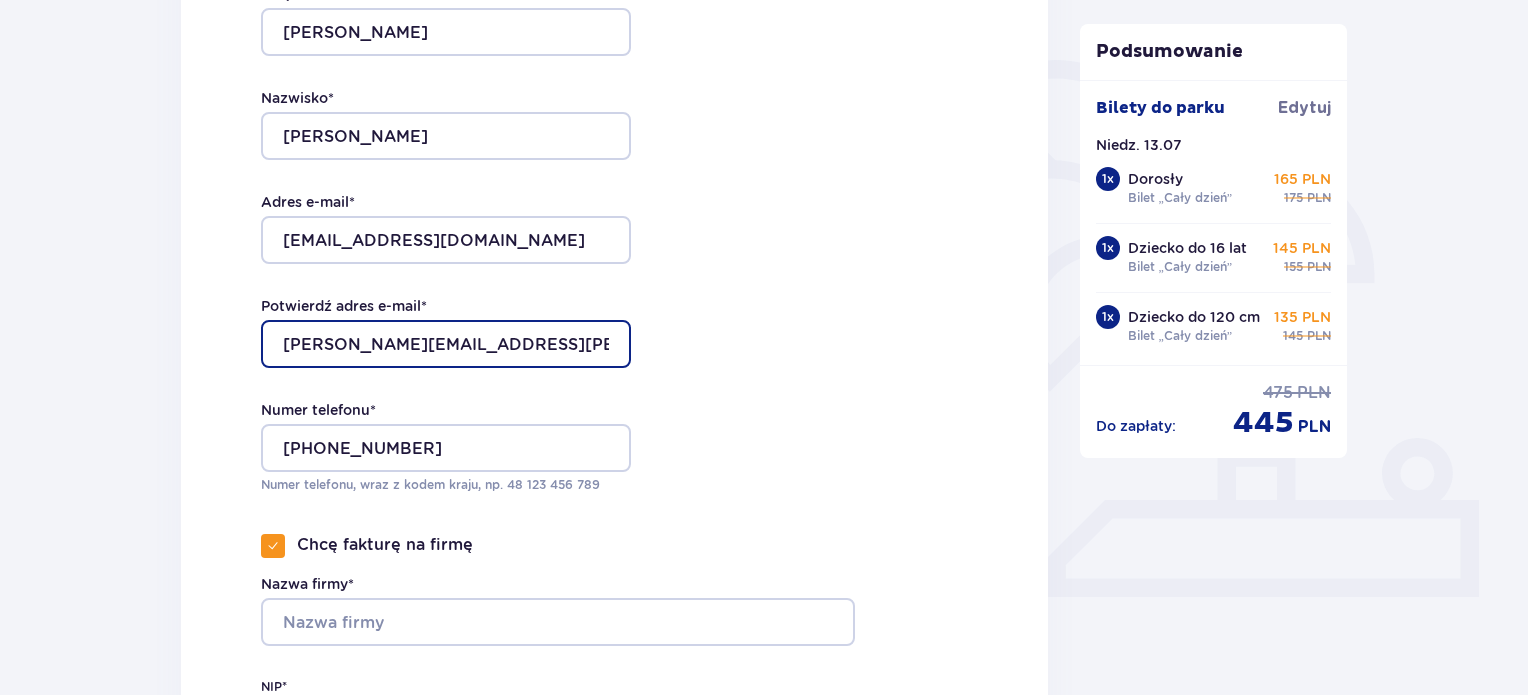 click on "[PERSON_NAME][EMAIL_ADDRESS][PERSON_NAME][DOMAIN_NAME]" at bounding box center (446, 344) 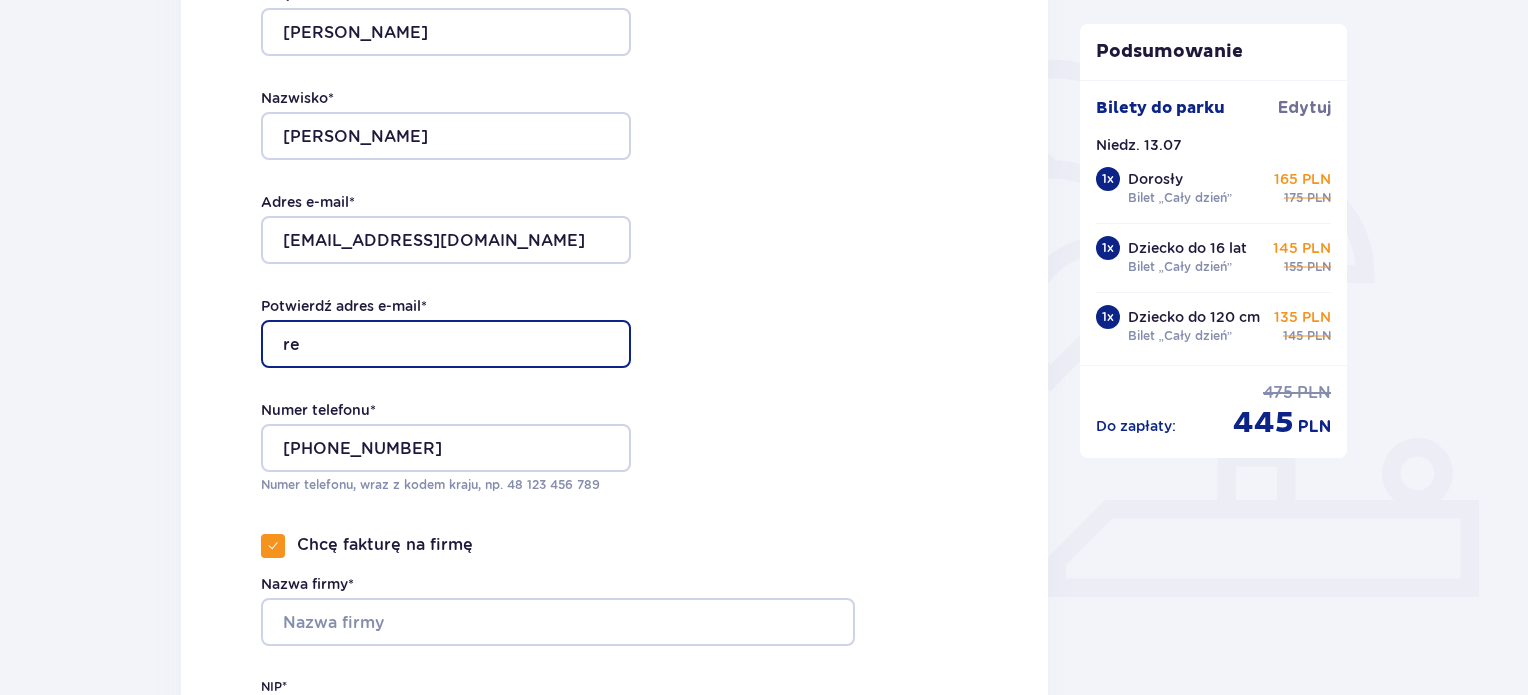 type on "r" 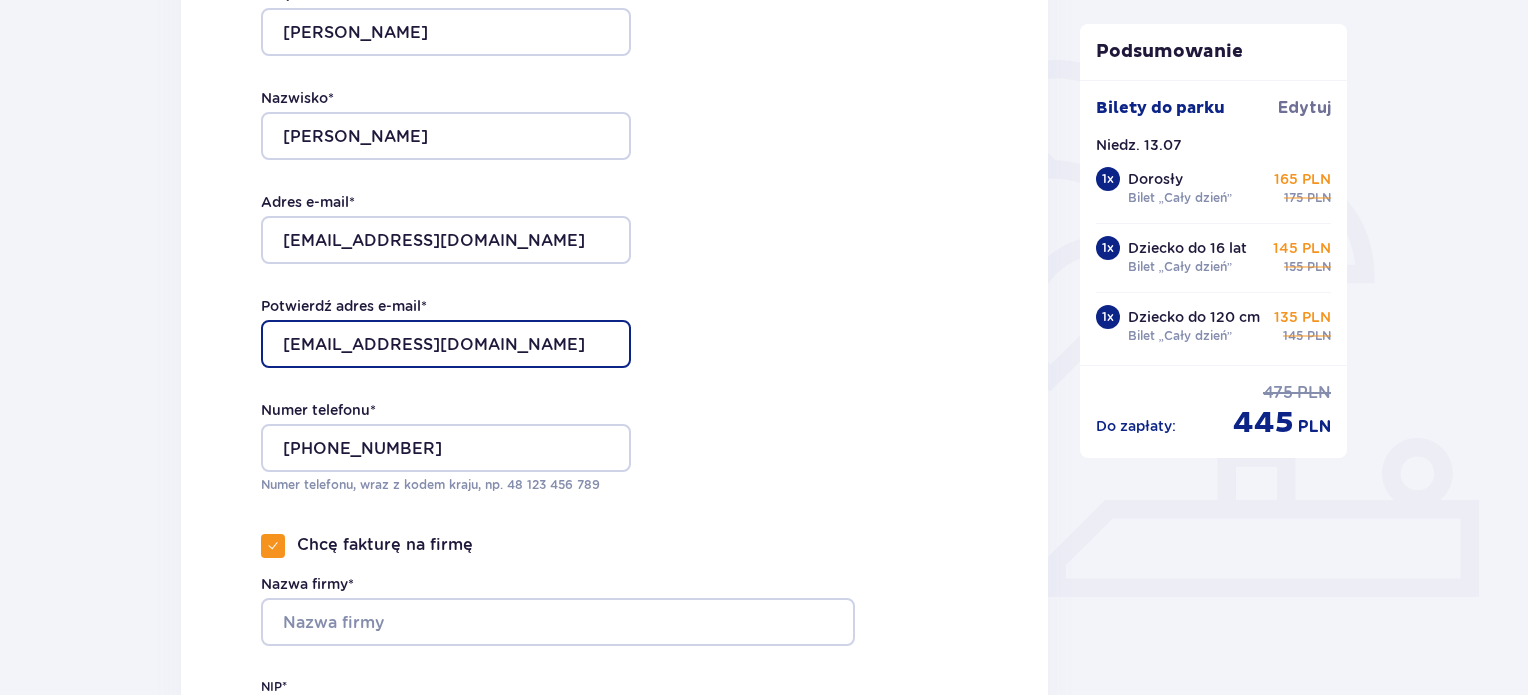 type on "ewuniaa@wp.pl" 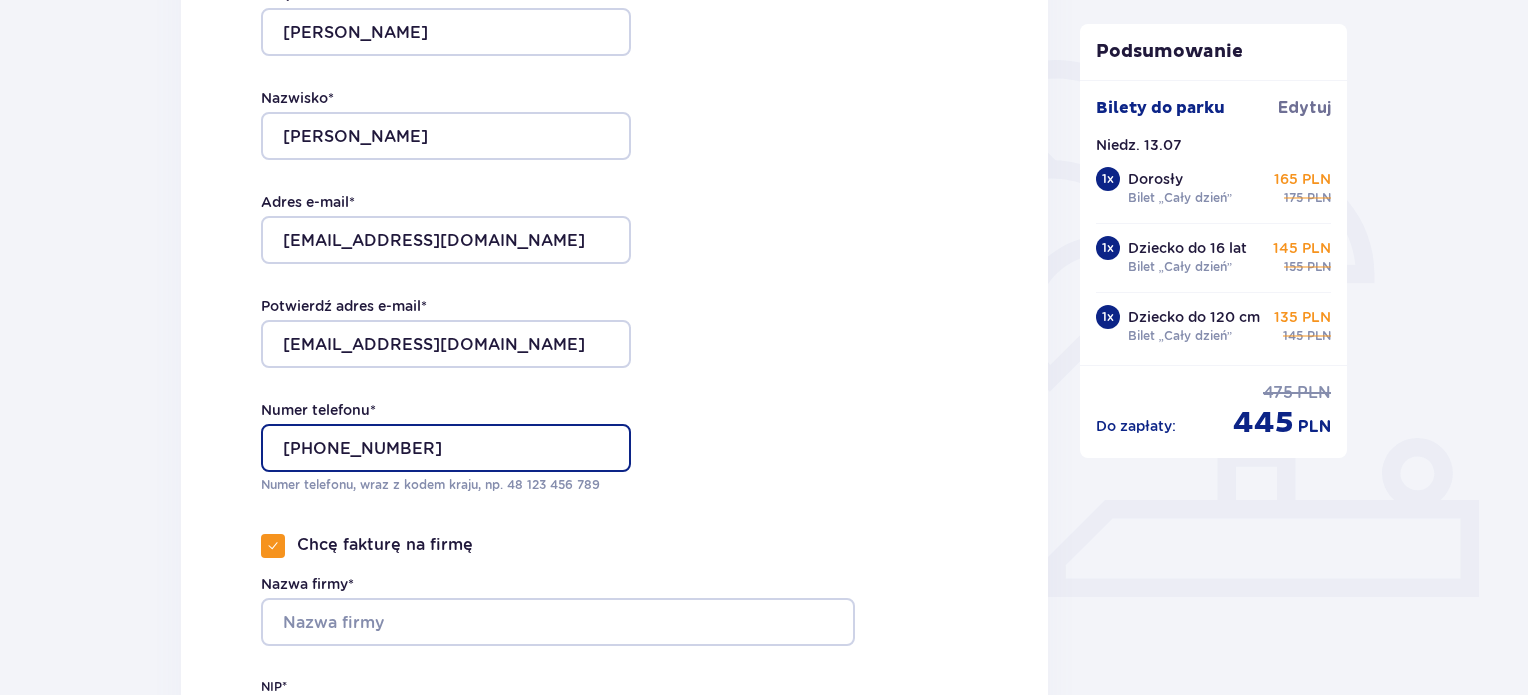 click on "+48600358618" at bounding box center [446, 448] 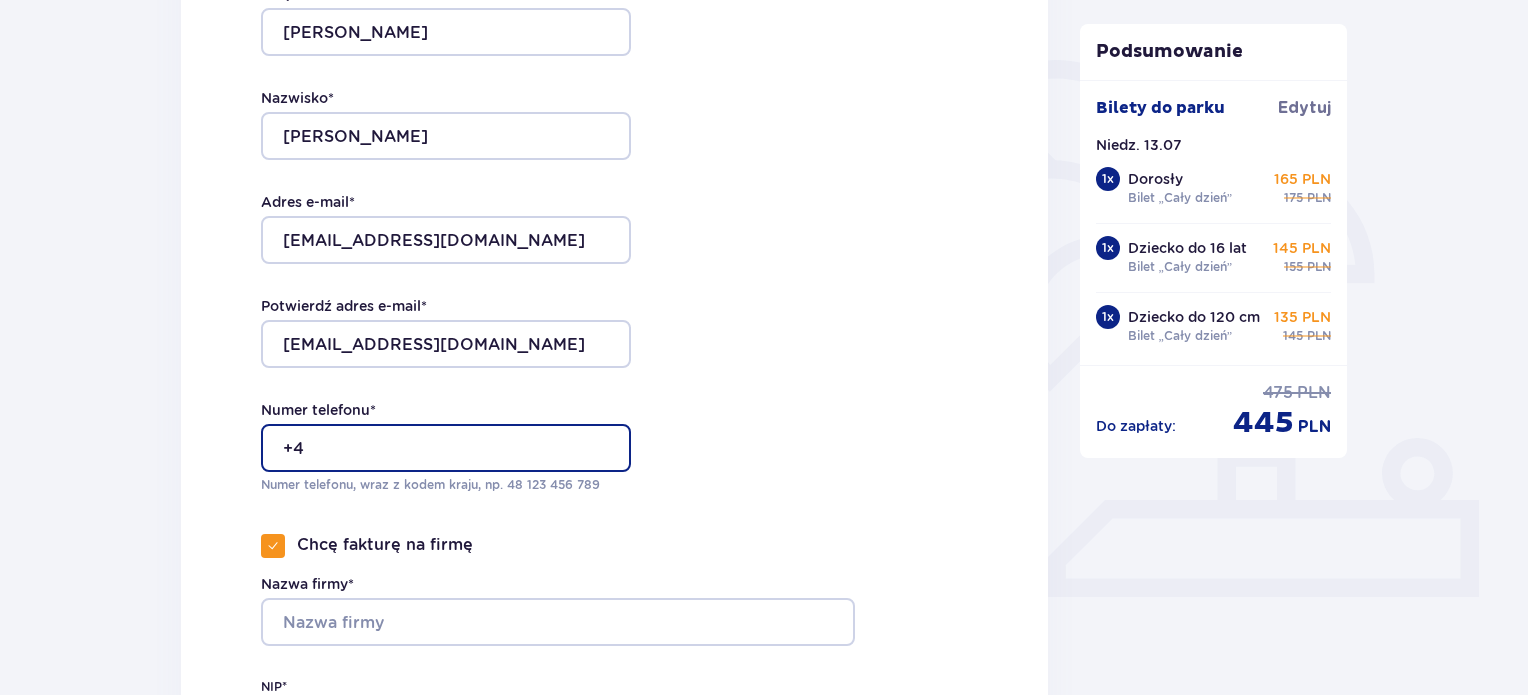 type on "+" 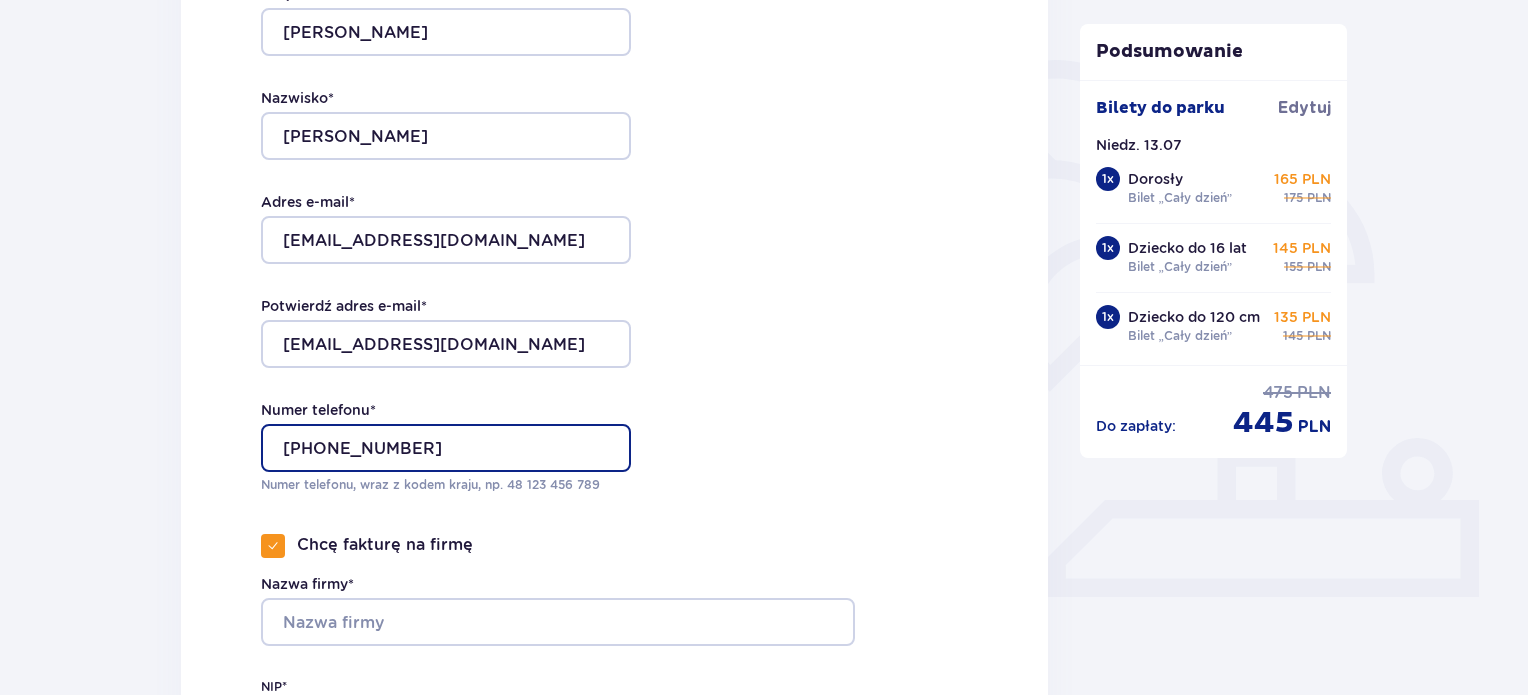 scroll, scrollTop: 1044, scrollLeft: 0, axis: vertical 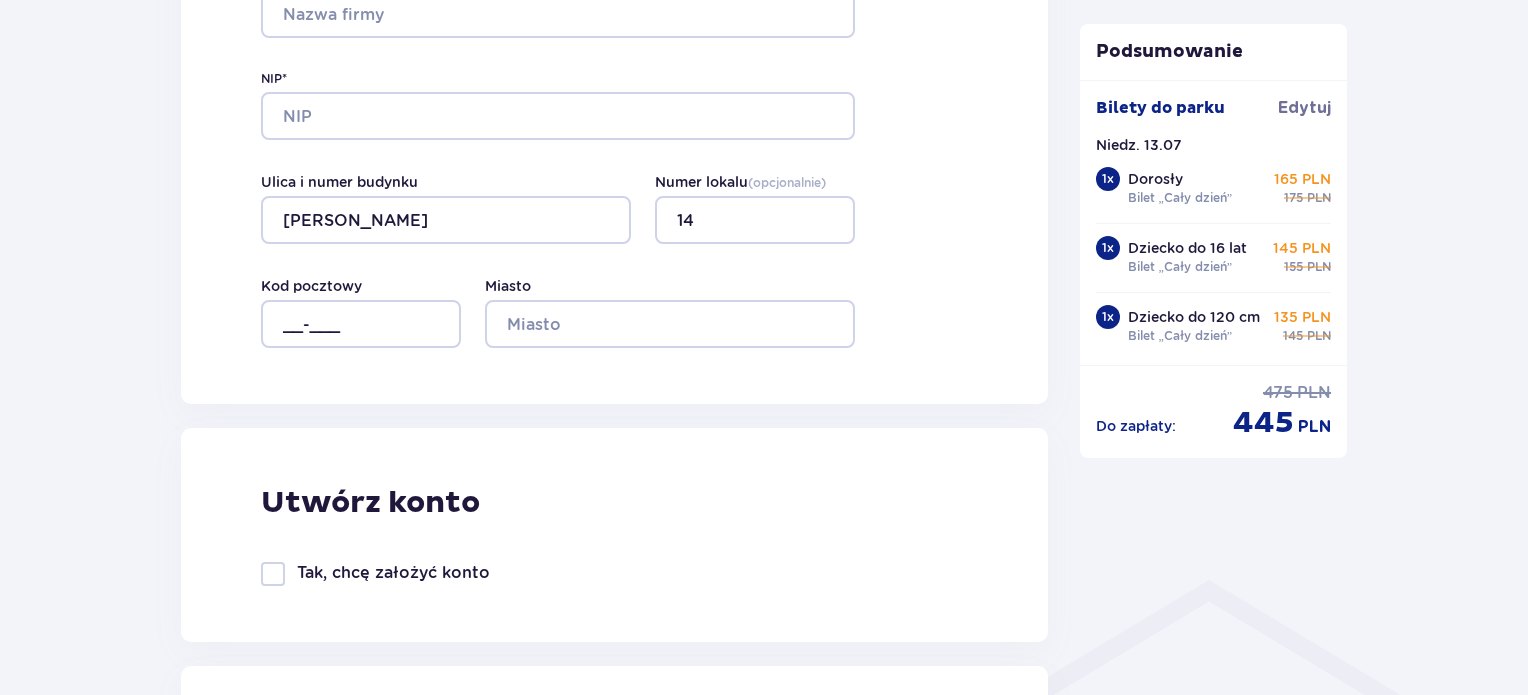 type on "+48573305402" 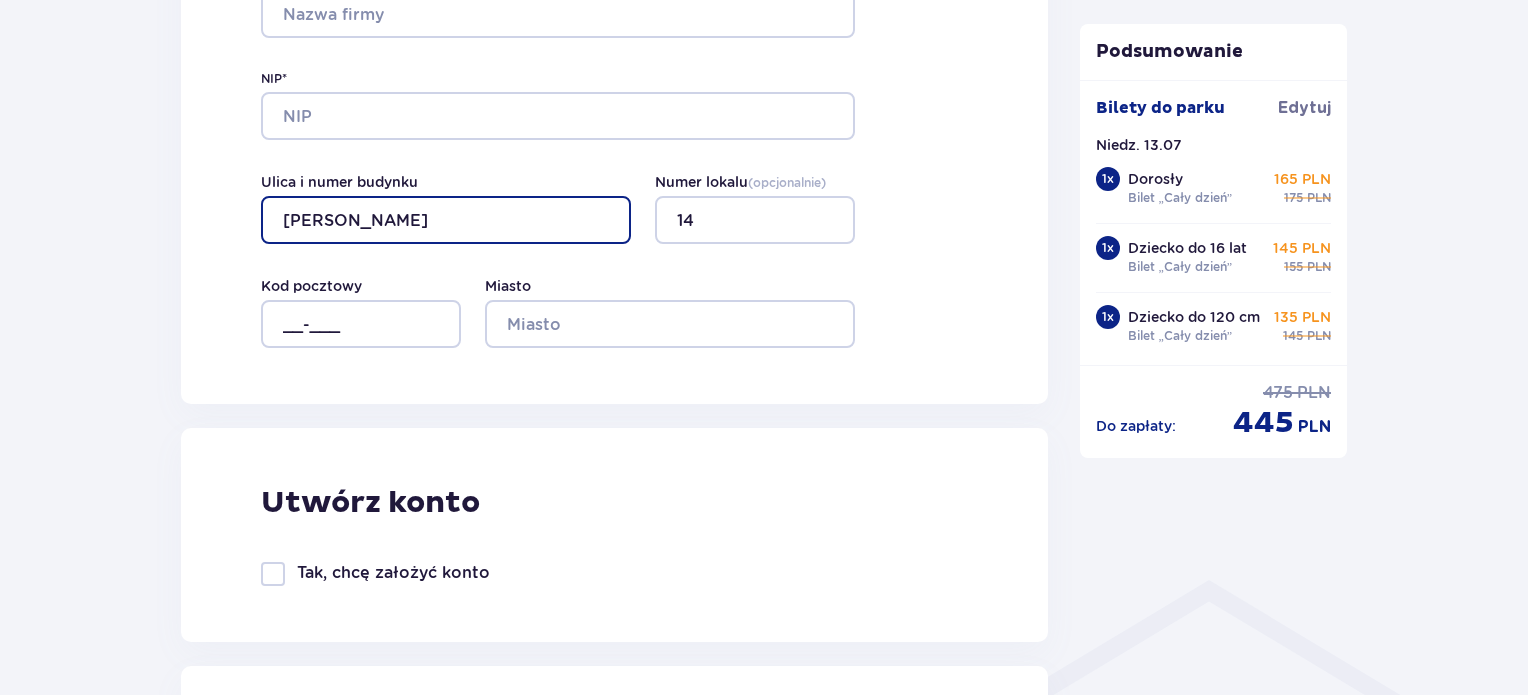 click on "Włodzimierza Wolskiego" at bounding box center (446, 220) 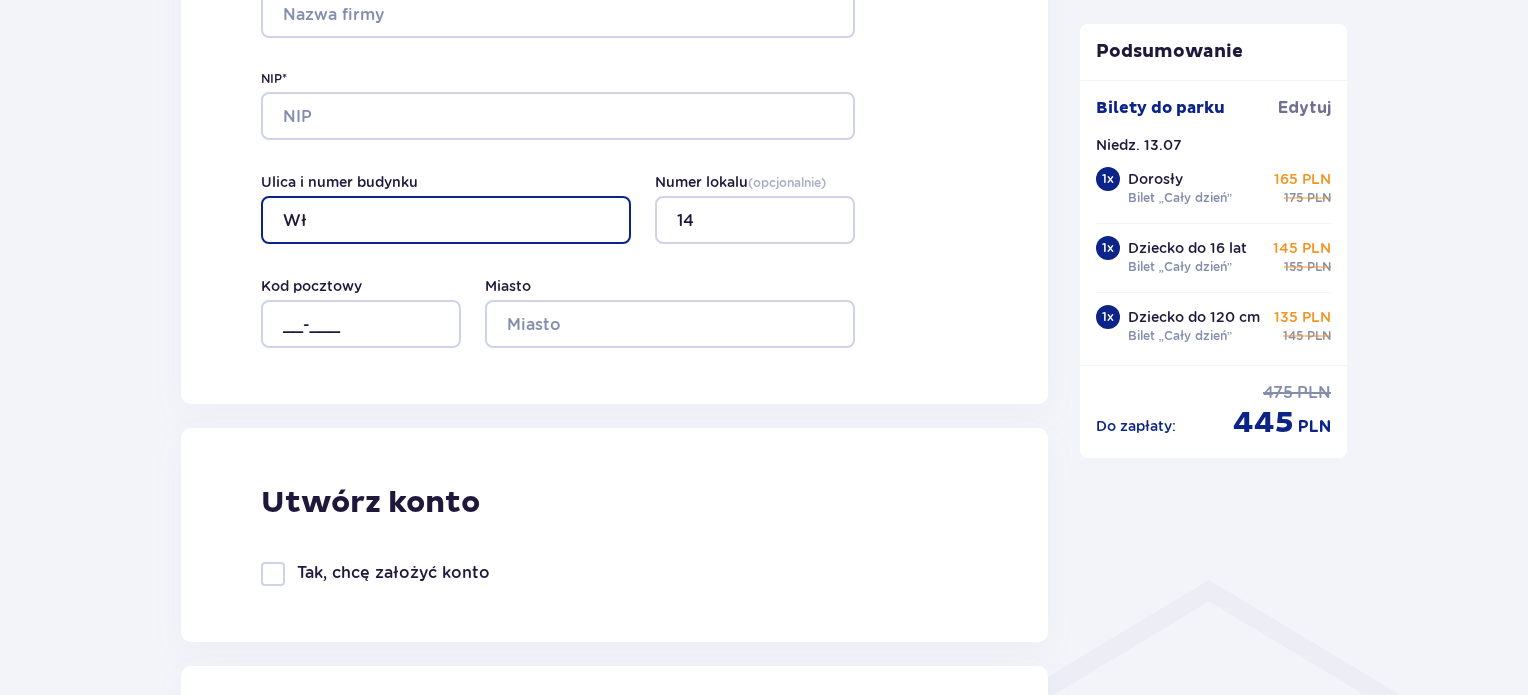 type on "W" 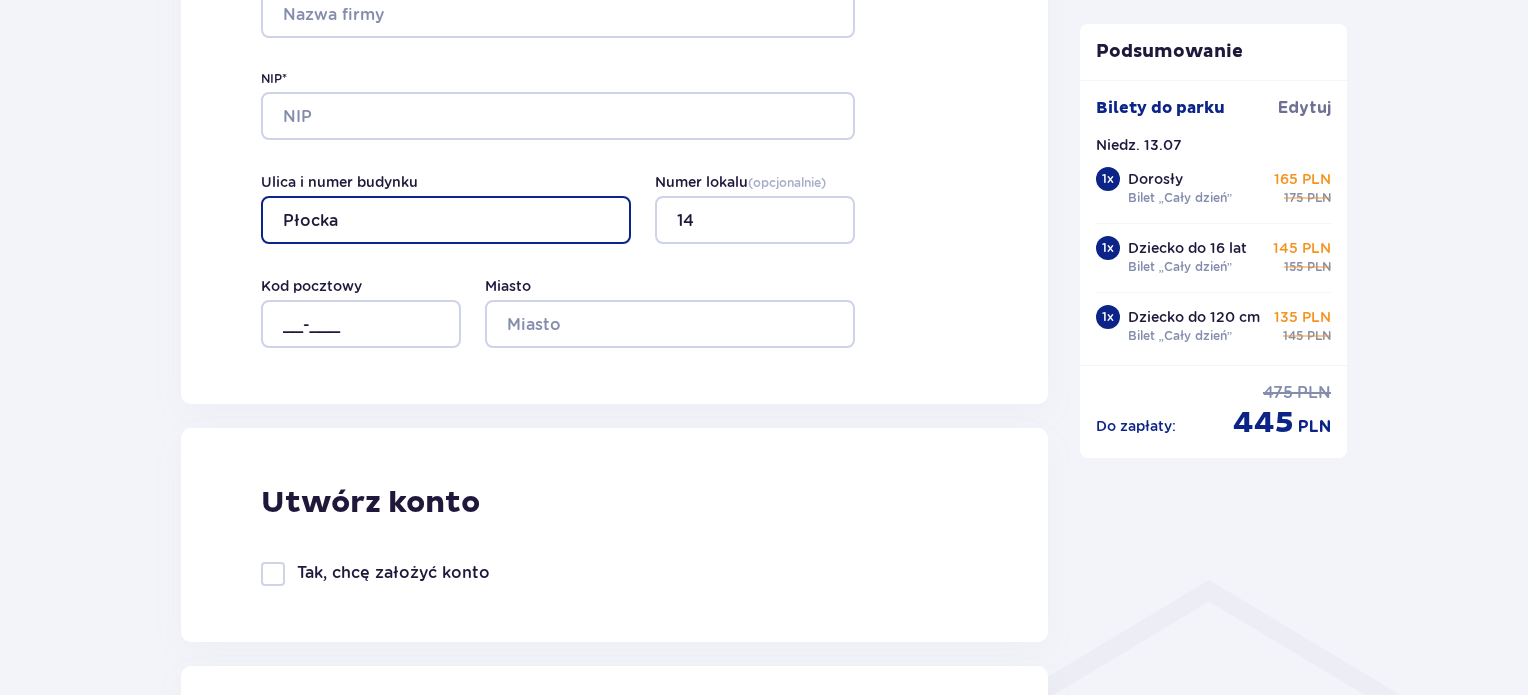 type on "Płocka" 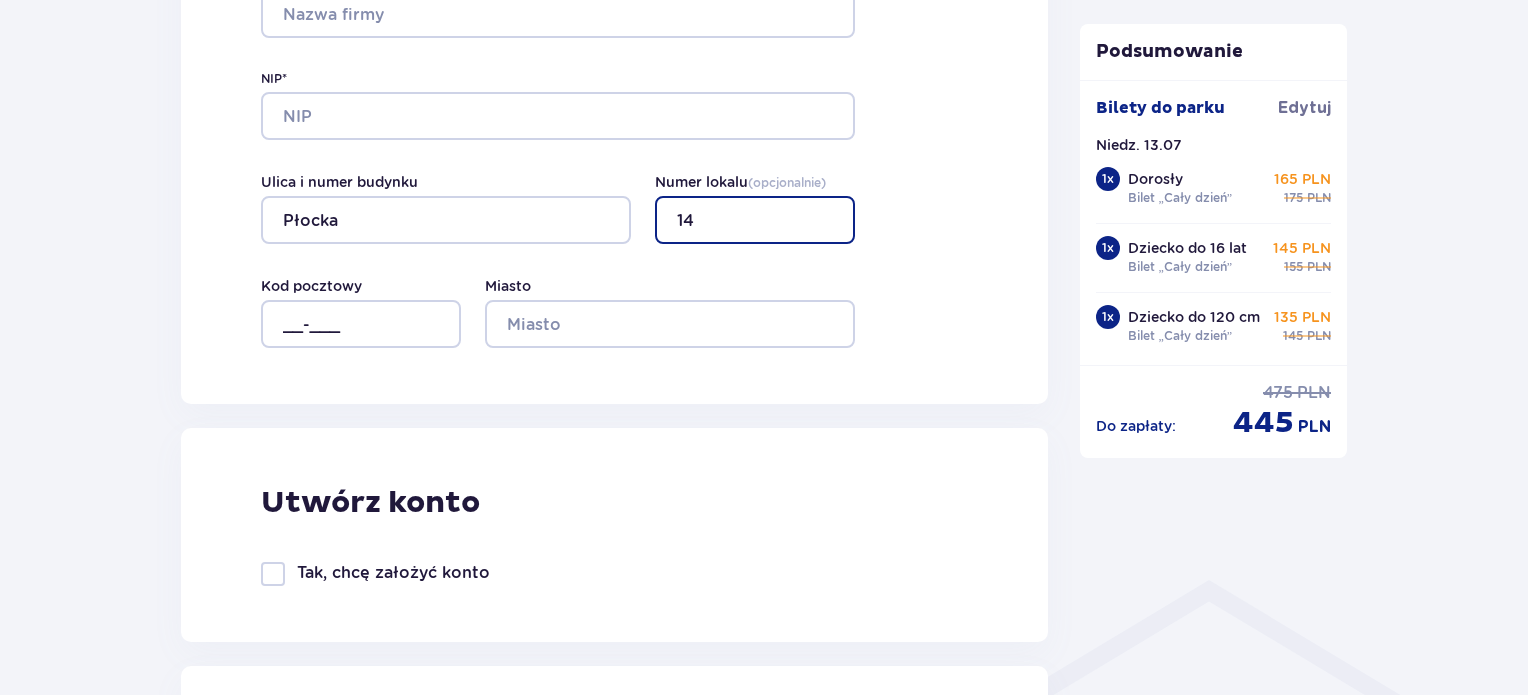 click on "14" at bounding box center (755, 220) 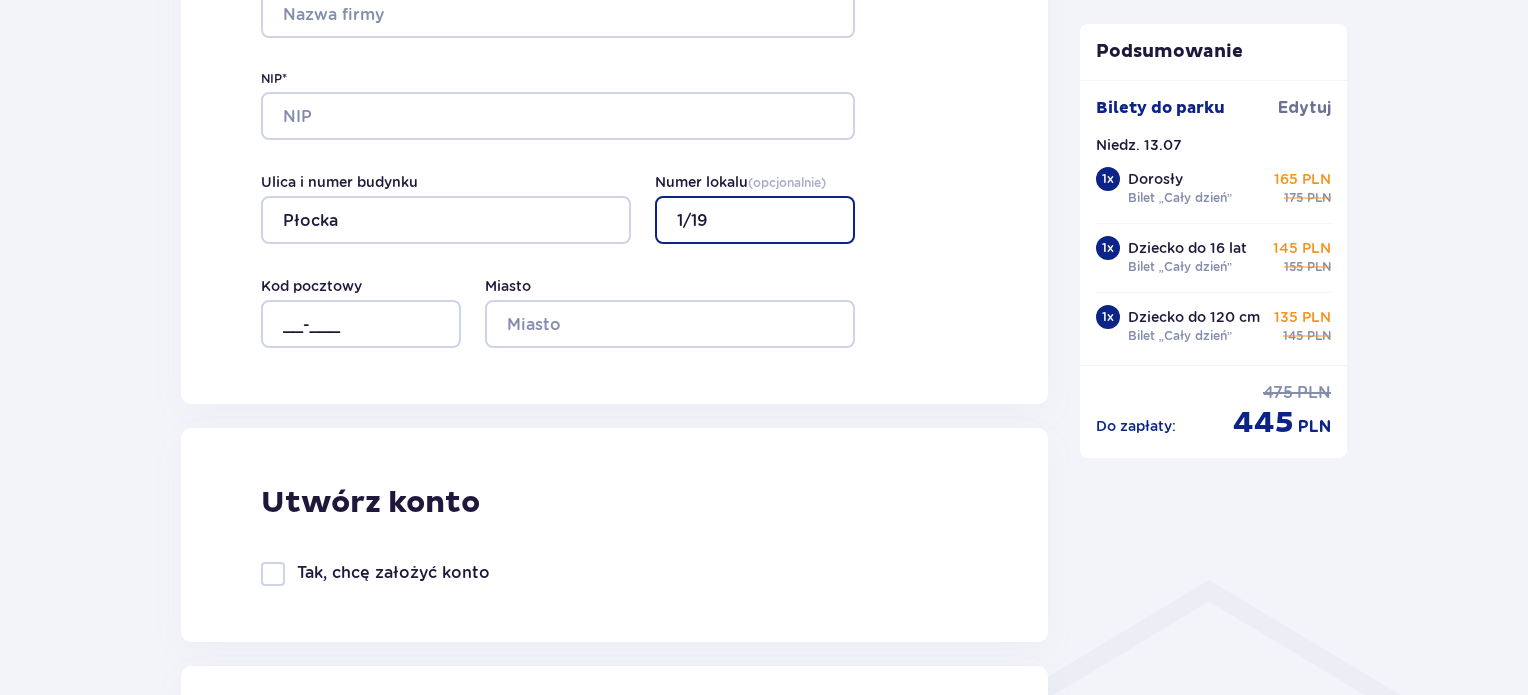 type on "1/19" 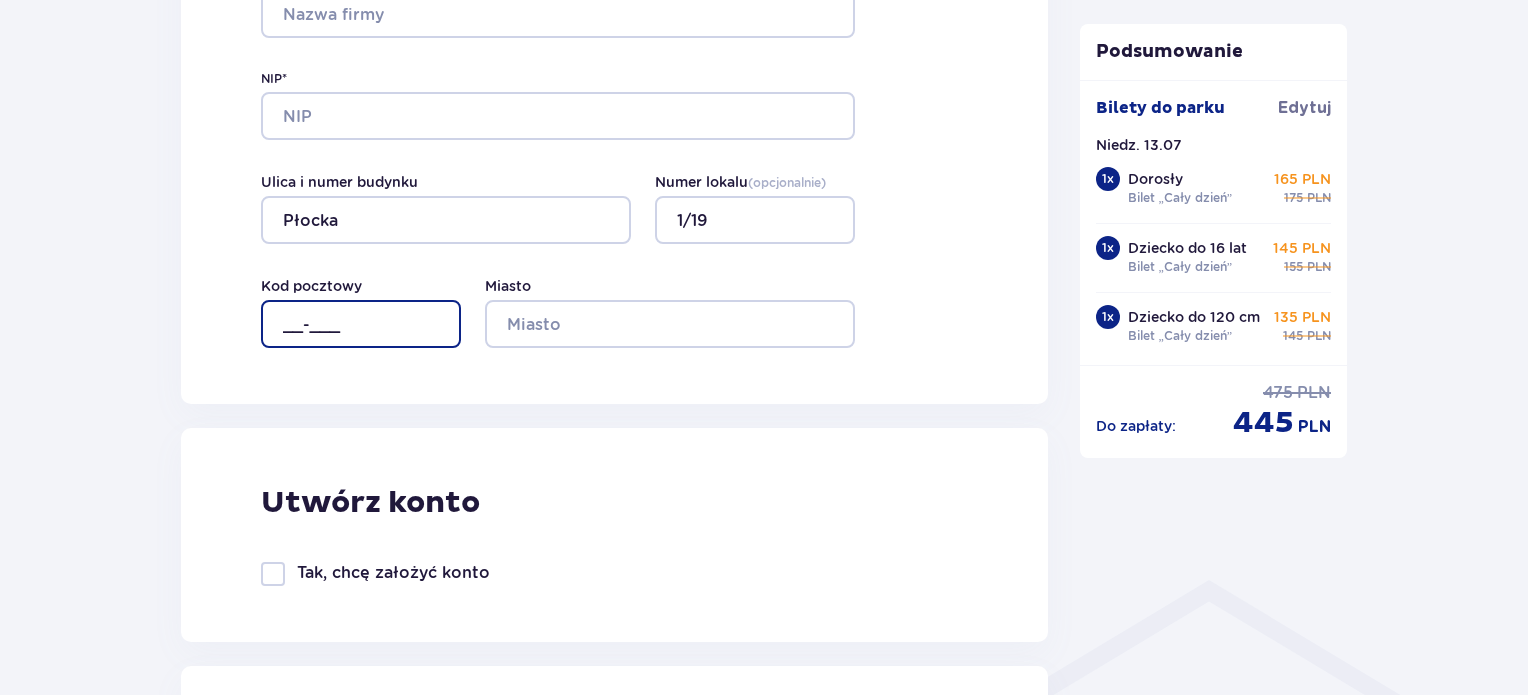 click on "__-___" at bounding box center [361, 324] 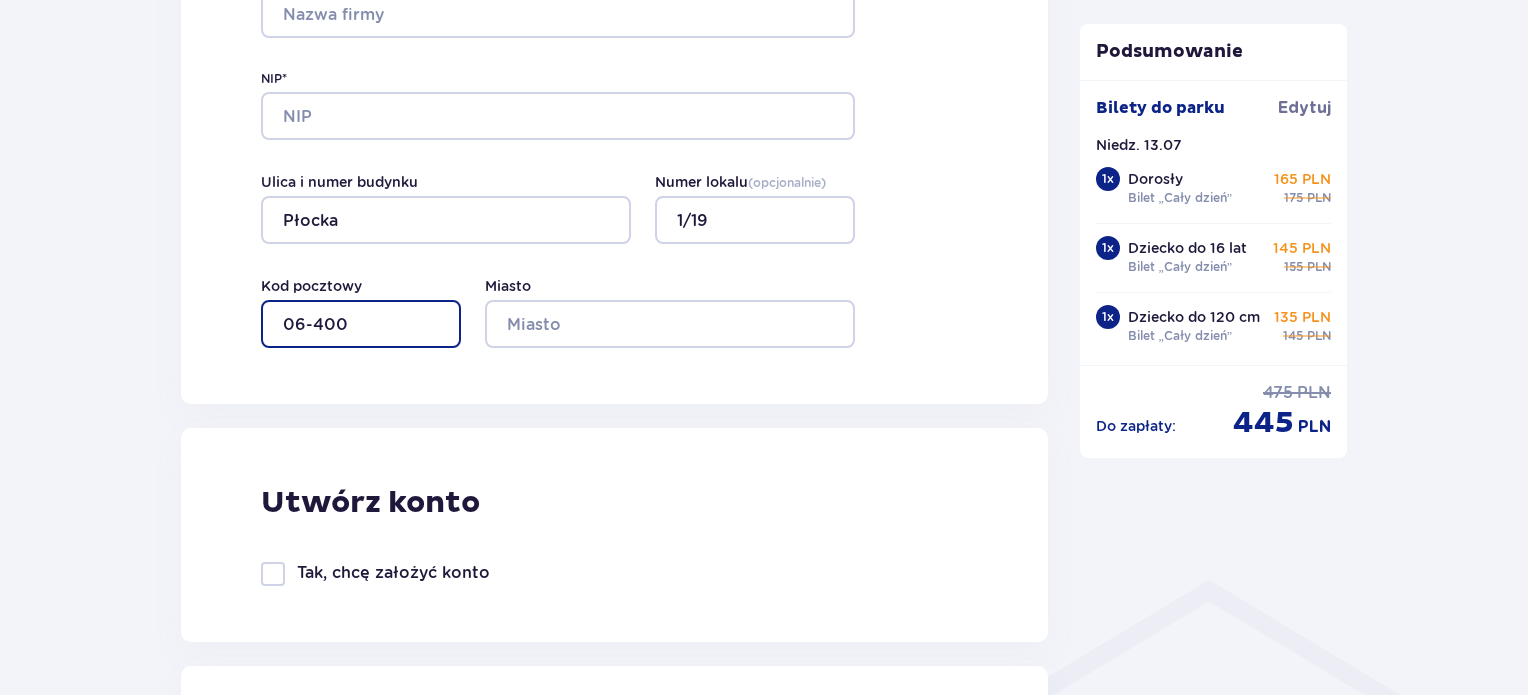 type on "06-400" 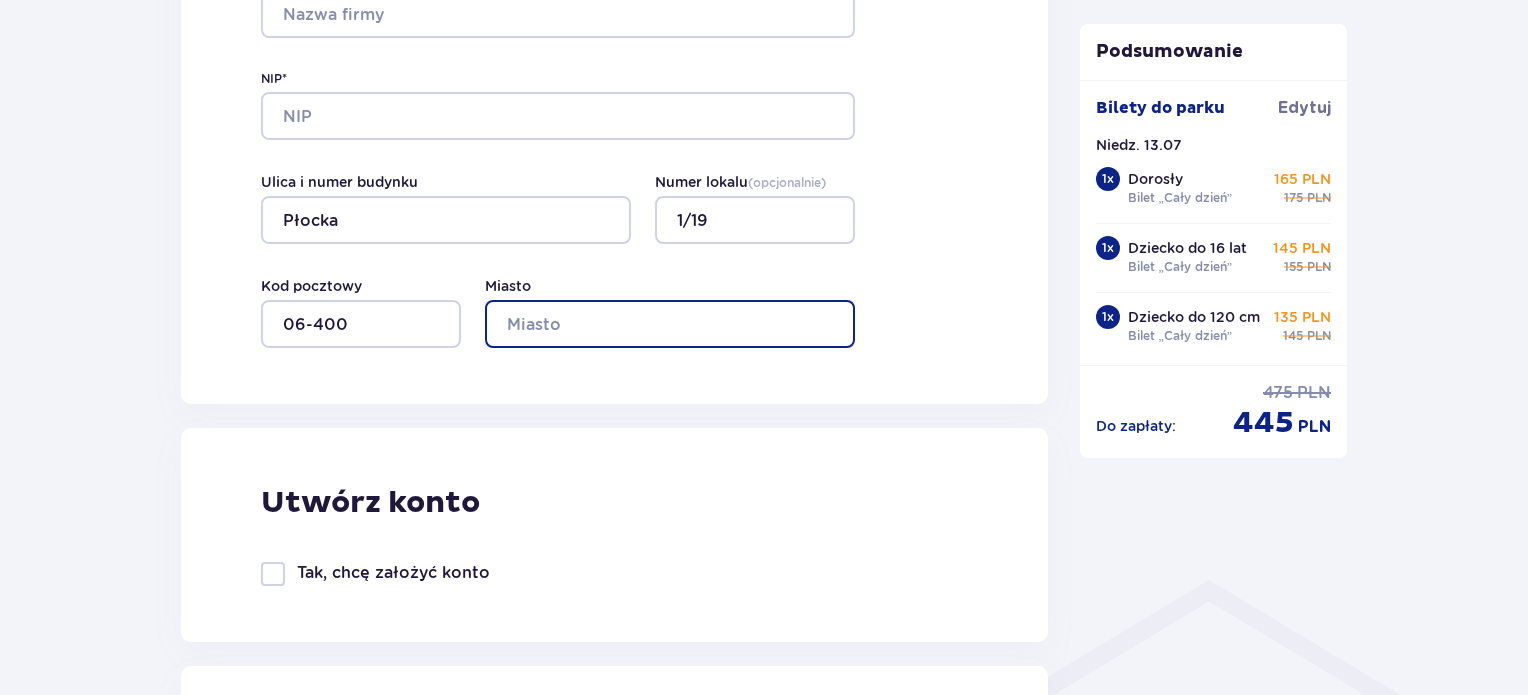 click on "Miasto" at bounding box center [670, 324] 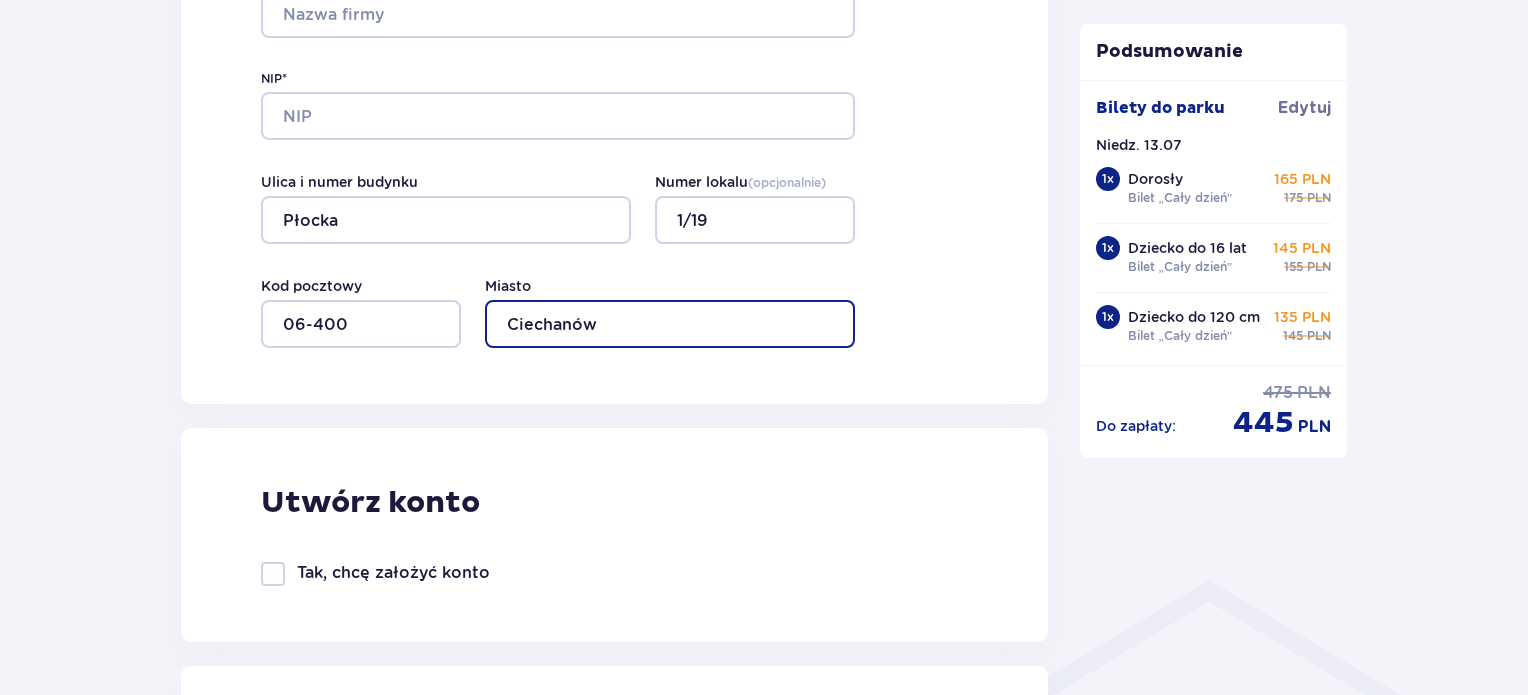 scroll, scrollTop: 1652, scrollLeft: 0, axis: vertical 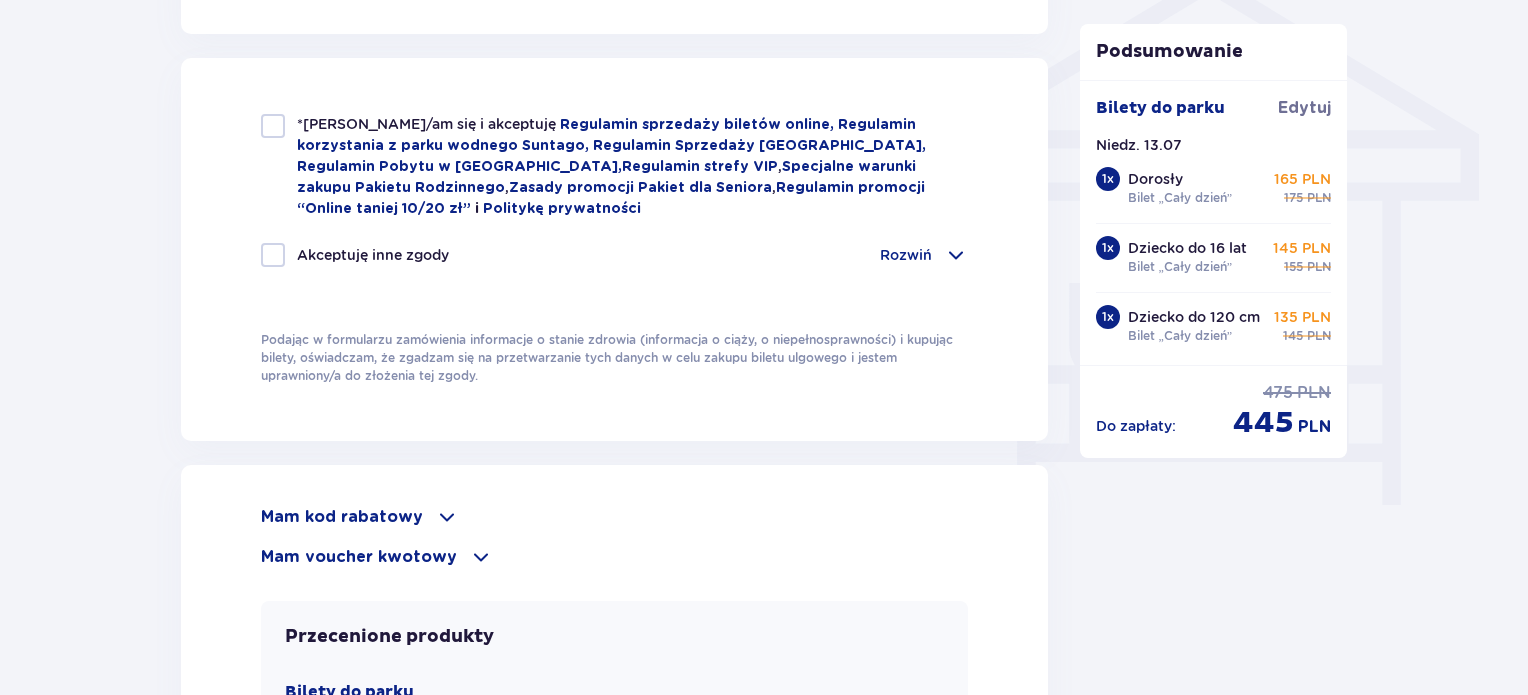 type on "Ciechanów" 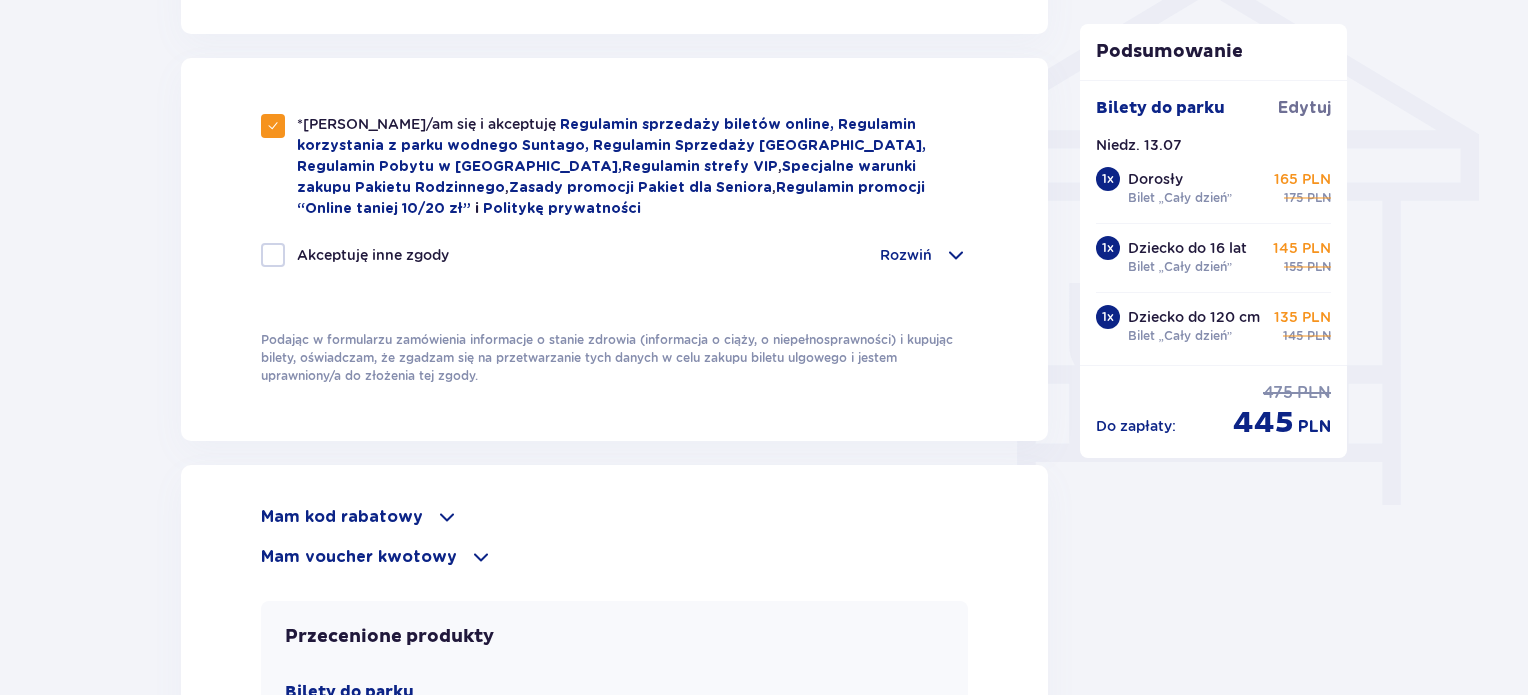click at bounding box center [273, 255] 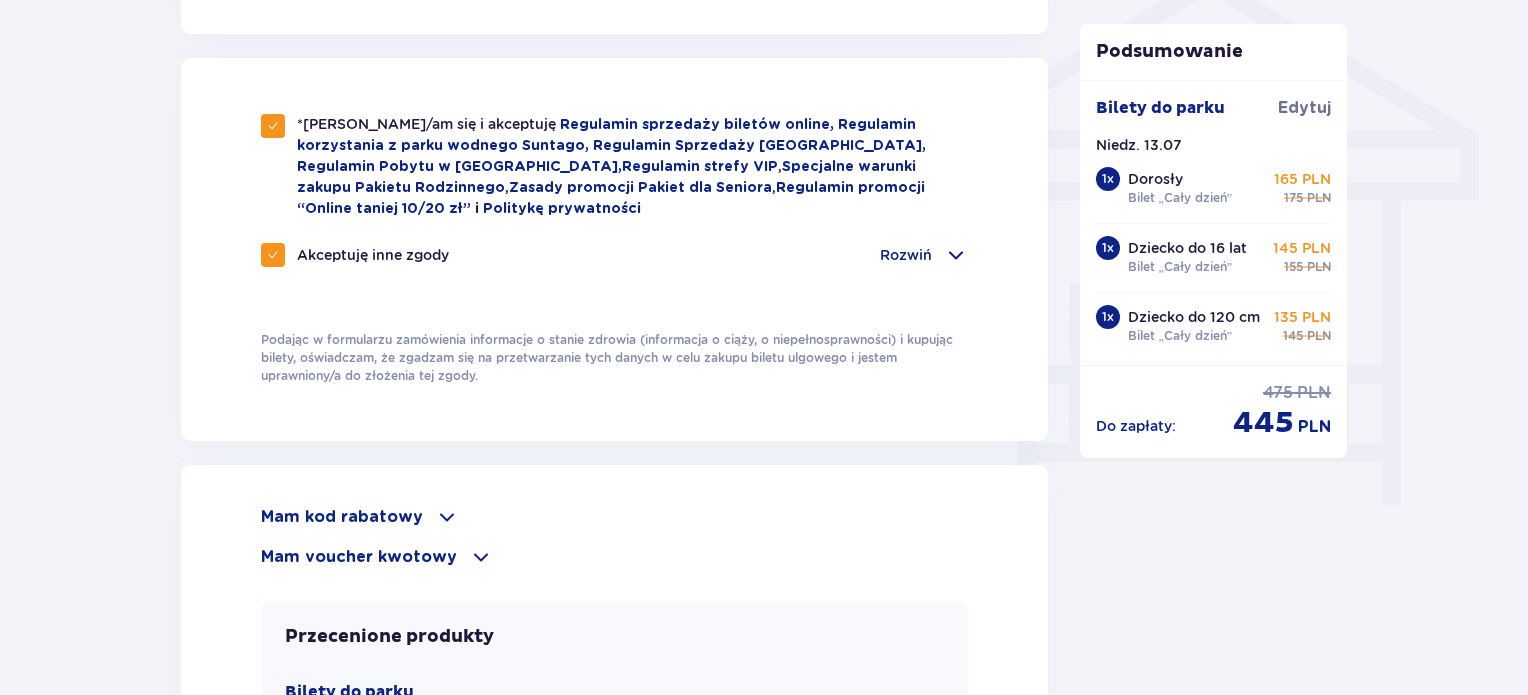click at bounding box center (481, 557) 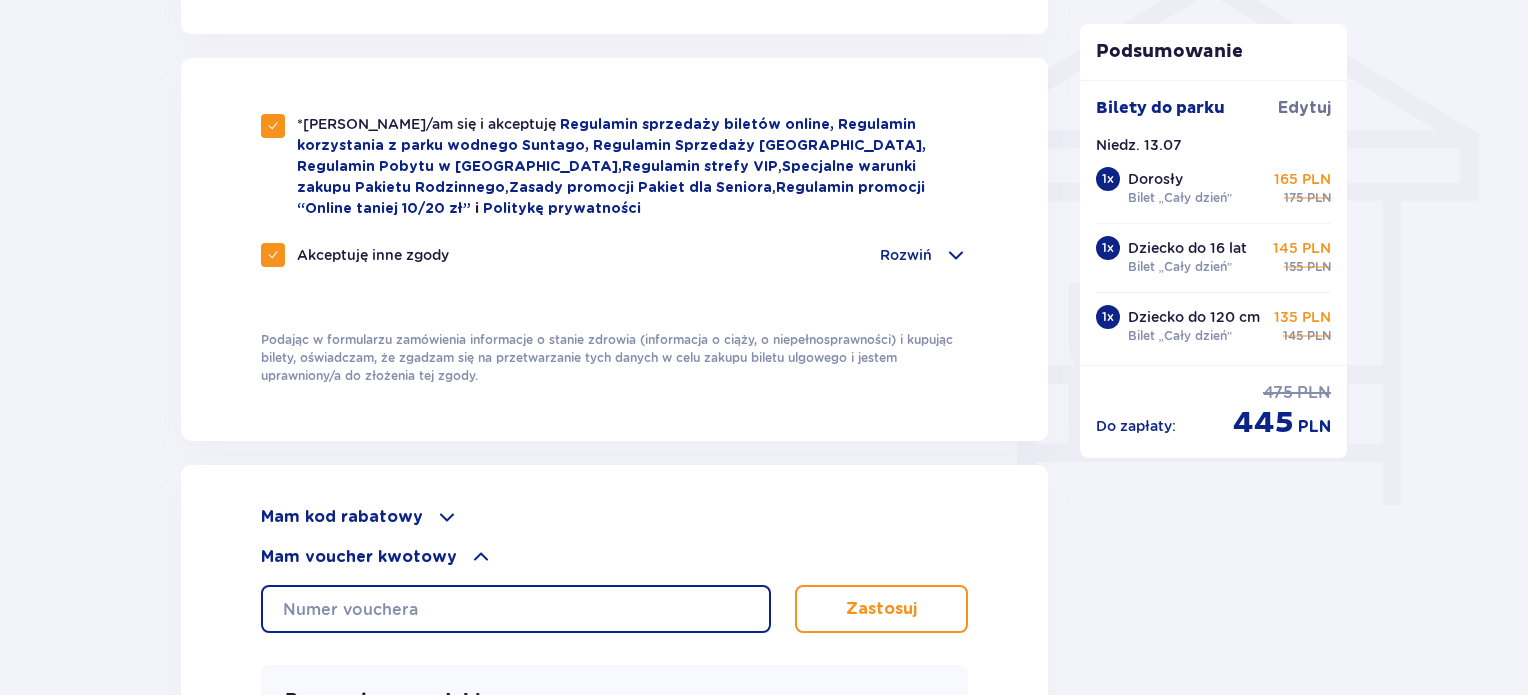 click at bounding box center [516, 609] 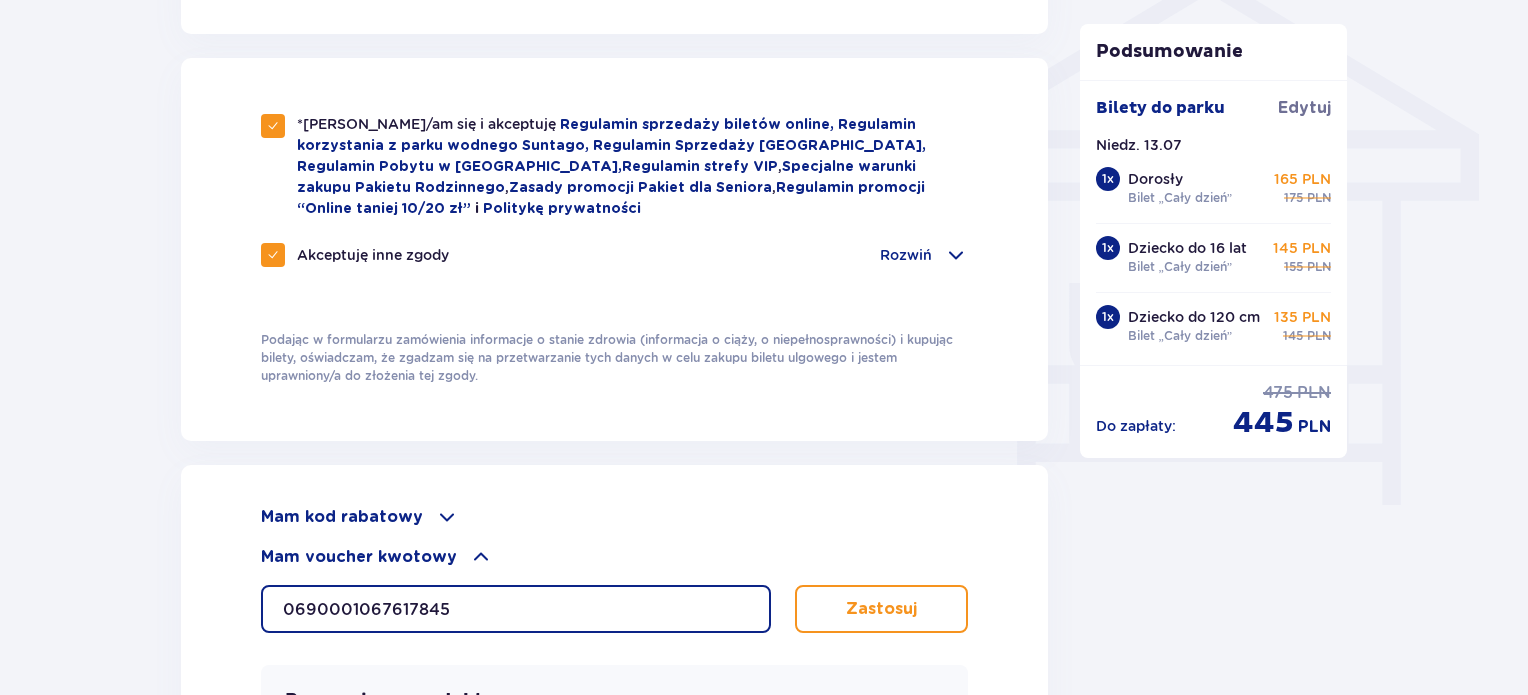type on "0690001067617845" 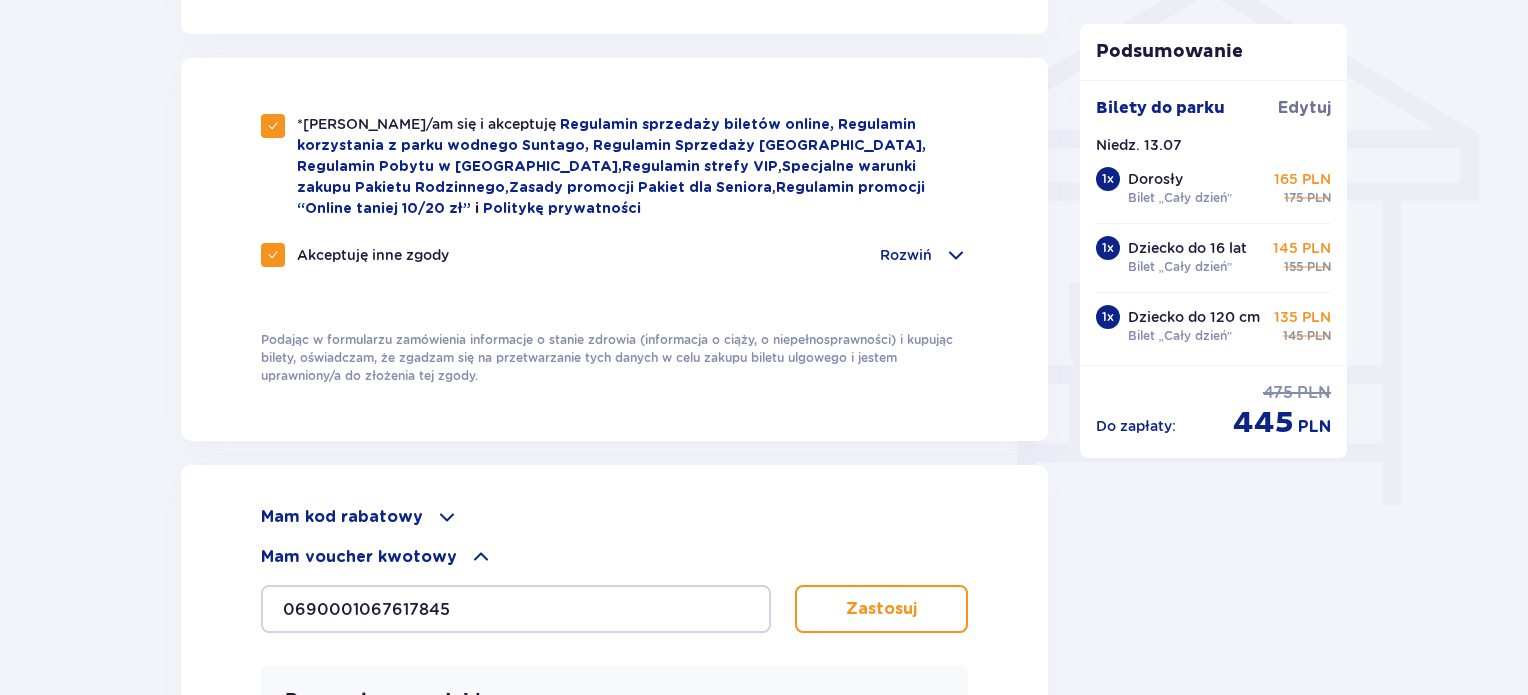 click on "Zastosuj" at bounding box center (881, 609) 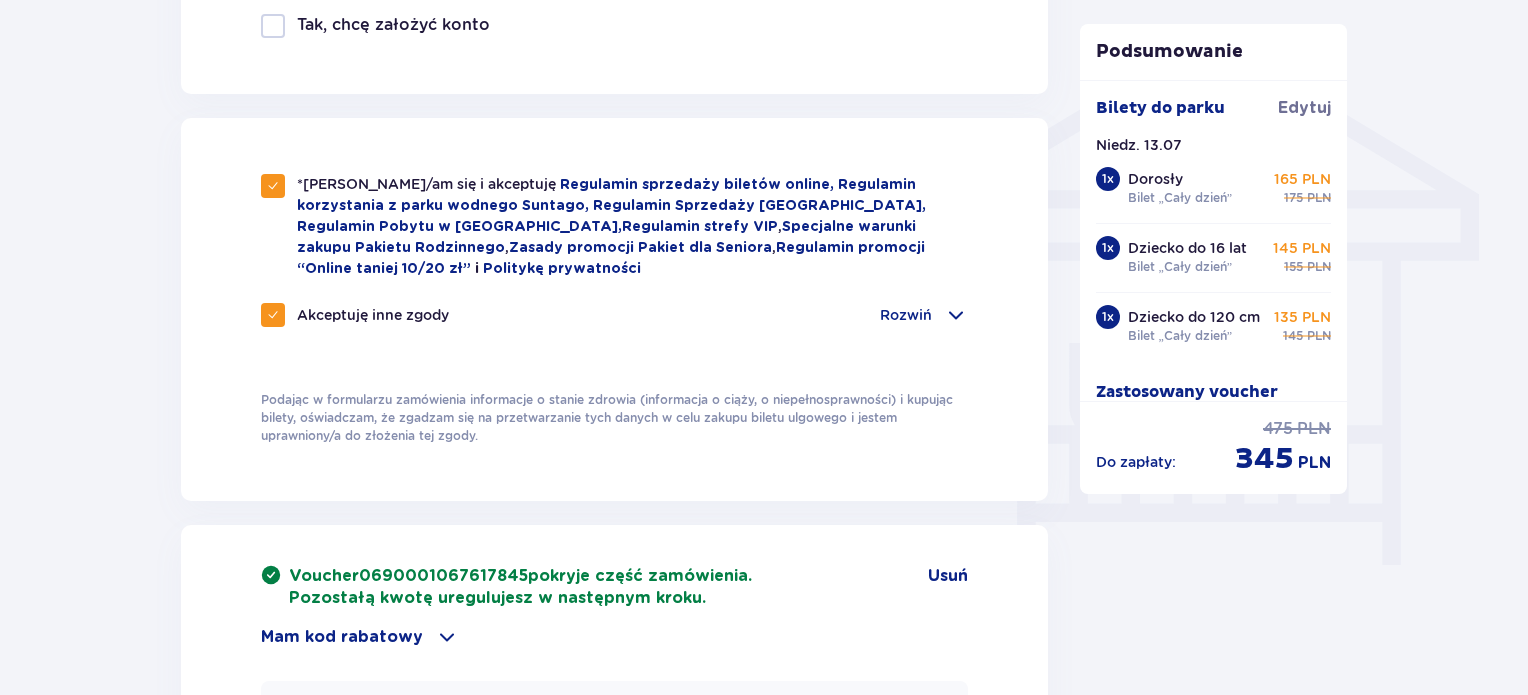 scroll, scrollTop: 1508, scrollLeft: 0, axis: vertical 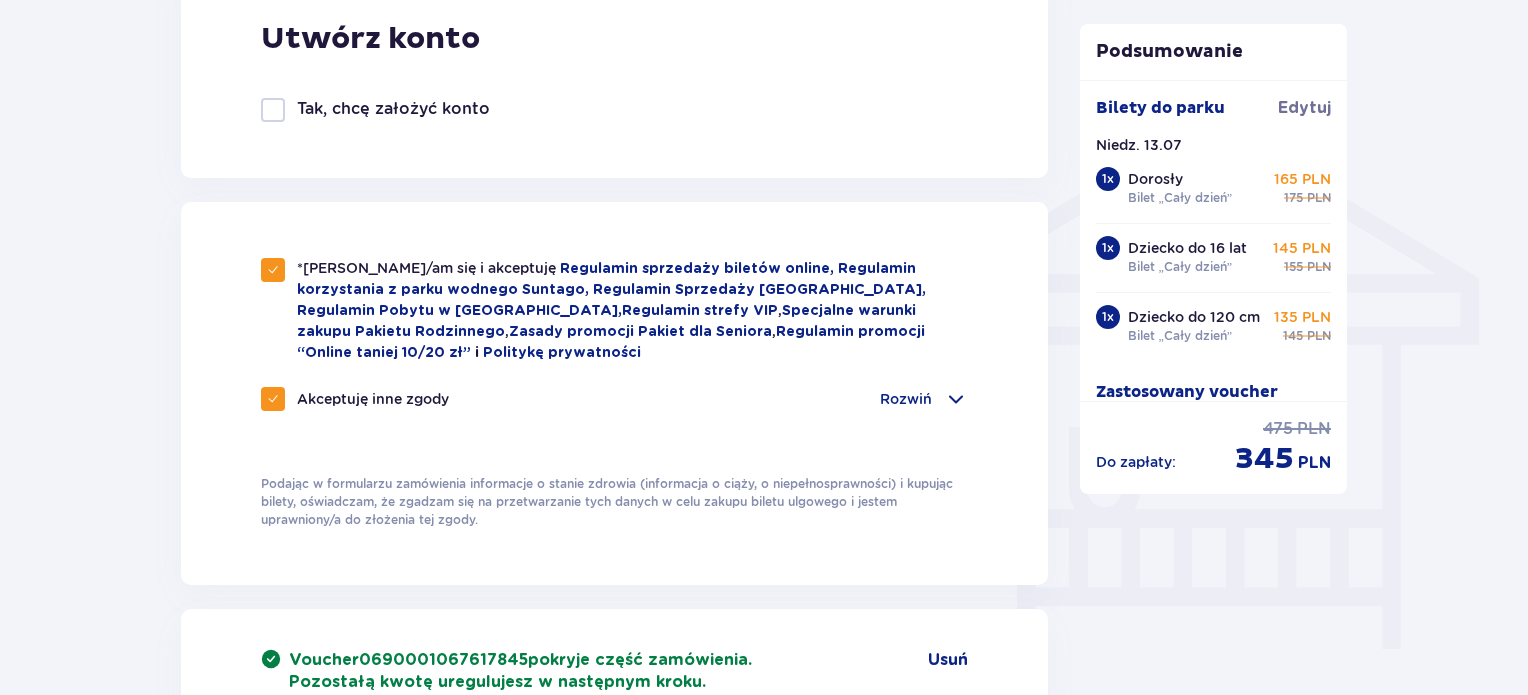 click on "Zamówienie i płatność Dane kontaktowe Imię * Ewa Nazwisko * Chodkowska Adres e-mail * ewuniaa@wp.pl Potwierdź adres e-mail * ewuniaa@wp.pl Numer telefonu * +48573305402 Numer telefonu, wraz z kodem kraju, np. 48 ​123 ​456 ​789 Chcę fakturę na firmę Nazwa firmy* NIP* Ulica i numer budynku Płocka Numer lokalu  ( opcjonalnie ) 1/19 Miasto Ciechanów Kod pocztowy 06-400 Utwórz konto Tak, chcę założyć konto *Zapoznałem/am się i akceptuję   Regulamin sprzedaży biletów online,   Regulamin korzystania z parku wodnego Suntago,   Regulamin Sprzedaży Suntago Village,   Regulamin Pobytu w Suntago Village ,  Regulamin strefy VIP ,  Specjalne warunki zakupu Pakietu Rodzinnego ,  Zasady promocji Pakiet dla Seniora ,  Regulamin promocji “Online taniej 10/20 zł”   i   Politykę prywatności Akceptuję inne zgody Rozwiń Voucher   0690001067617845  pokryje część zamówienia.  Pozostałą kwotę uregulujesz w następnym kroku. Usuń Mam kod rabatowy Zastosuj Przecenione produkty 1 x Dorosły" at bounding box center [764, 220] 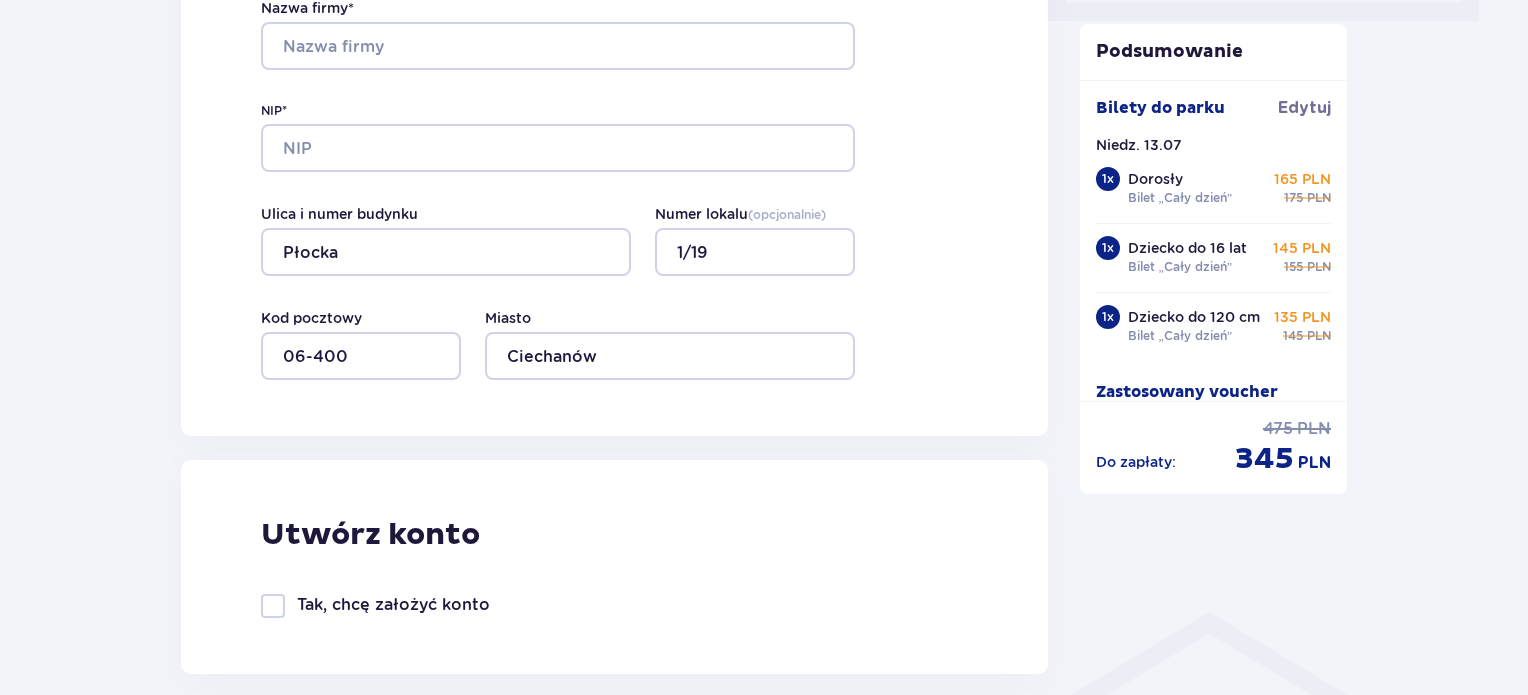 scroll, scrollTop: 981, scrollLeft: 0, axis: vertical 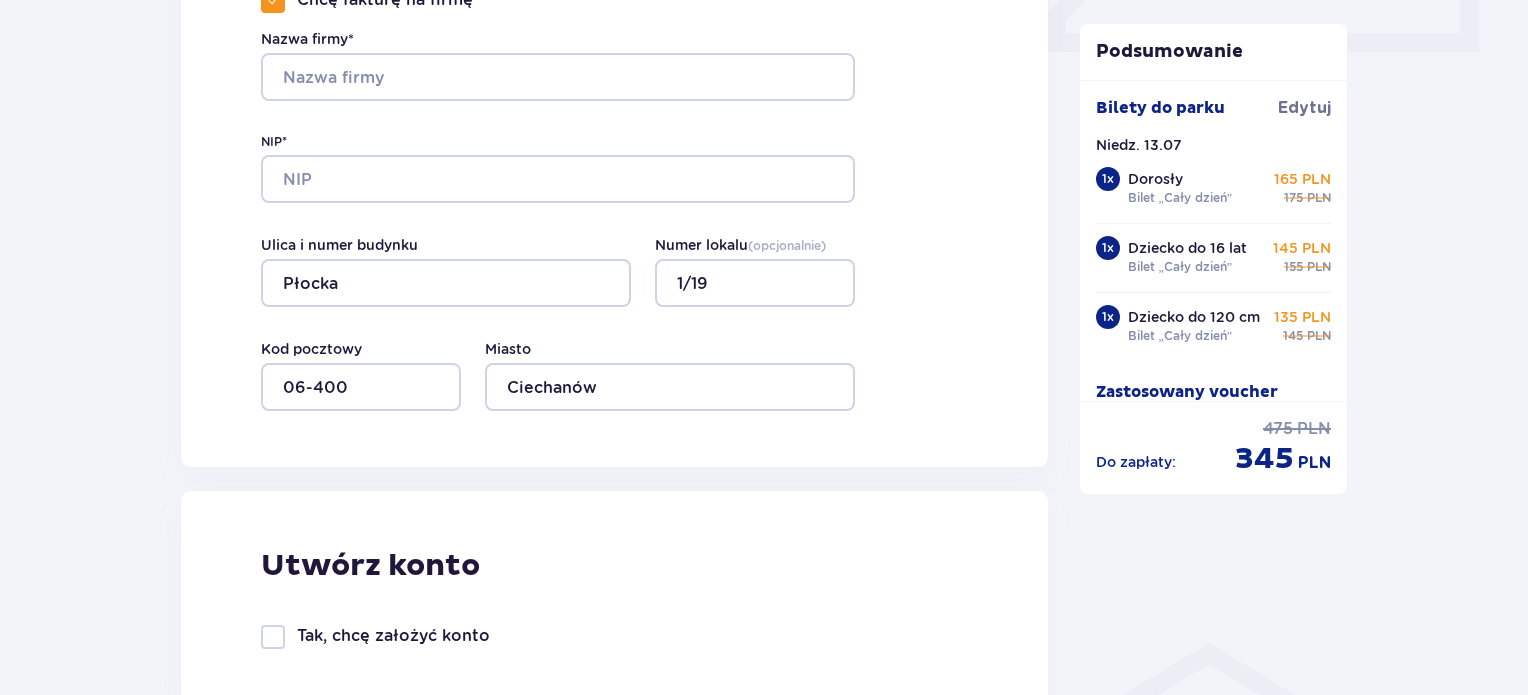drag, startPoint x: 1518, startPoint y: 287, endPoint x: 1499, endPoint y: 196, distance: 92.96236 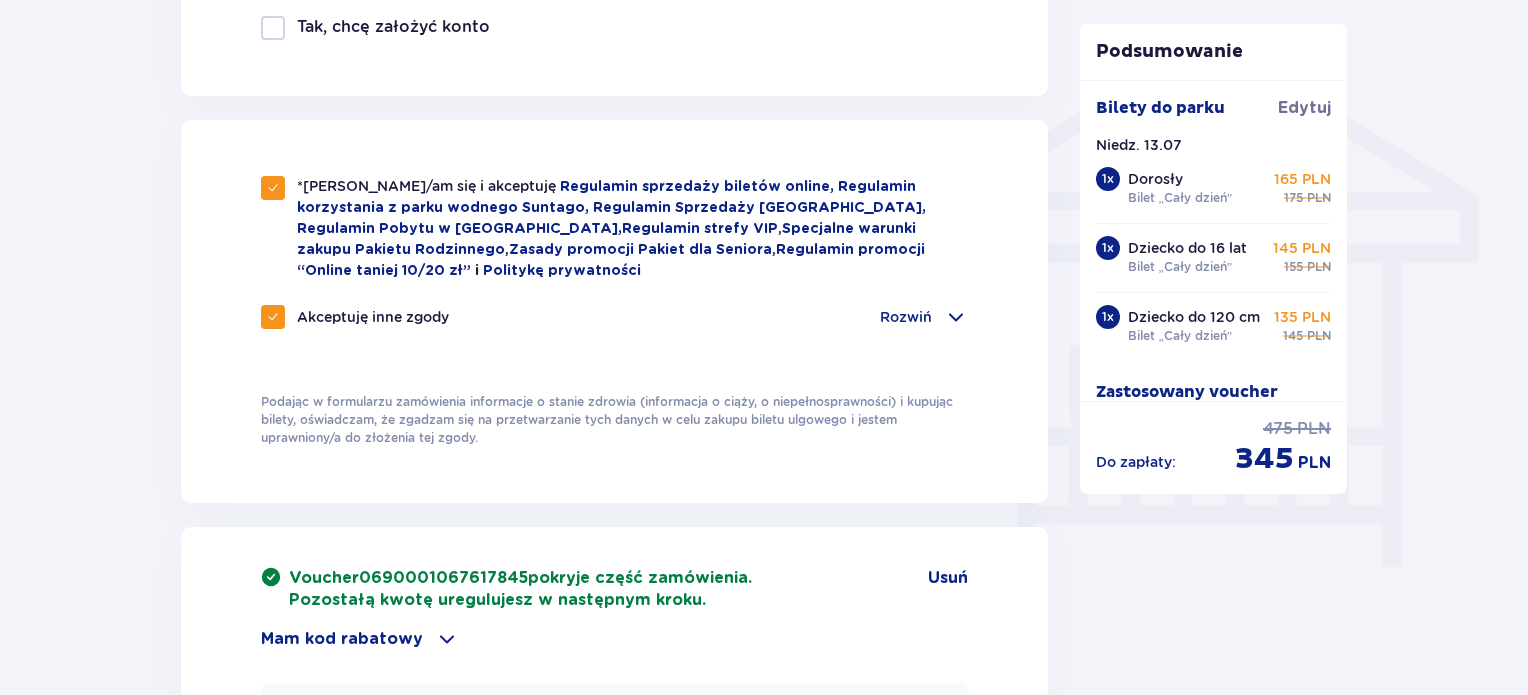 scroll, scrollTop: 2198, scrollLeft: 0, axis: vertical 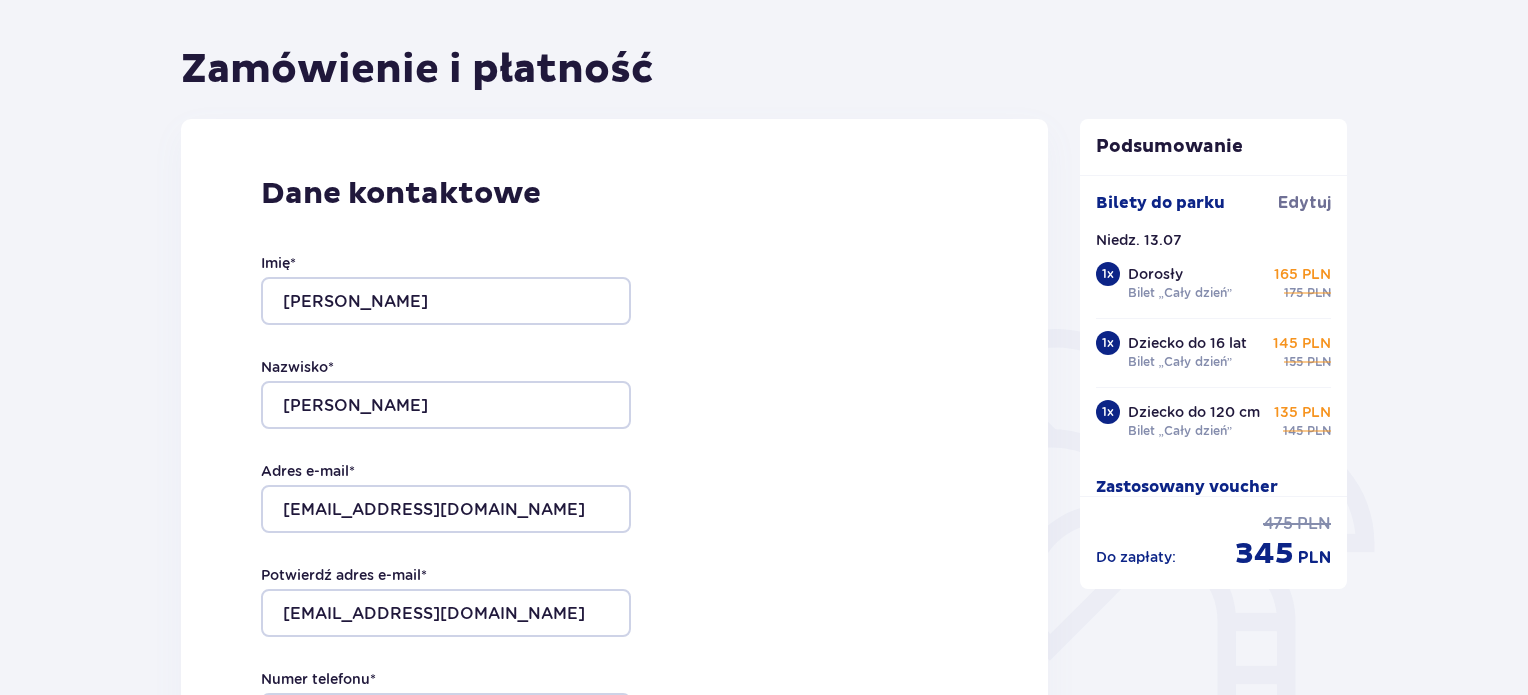 click on "Dorosły" at bounding box center (1155, 274) 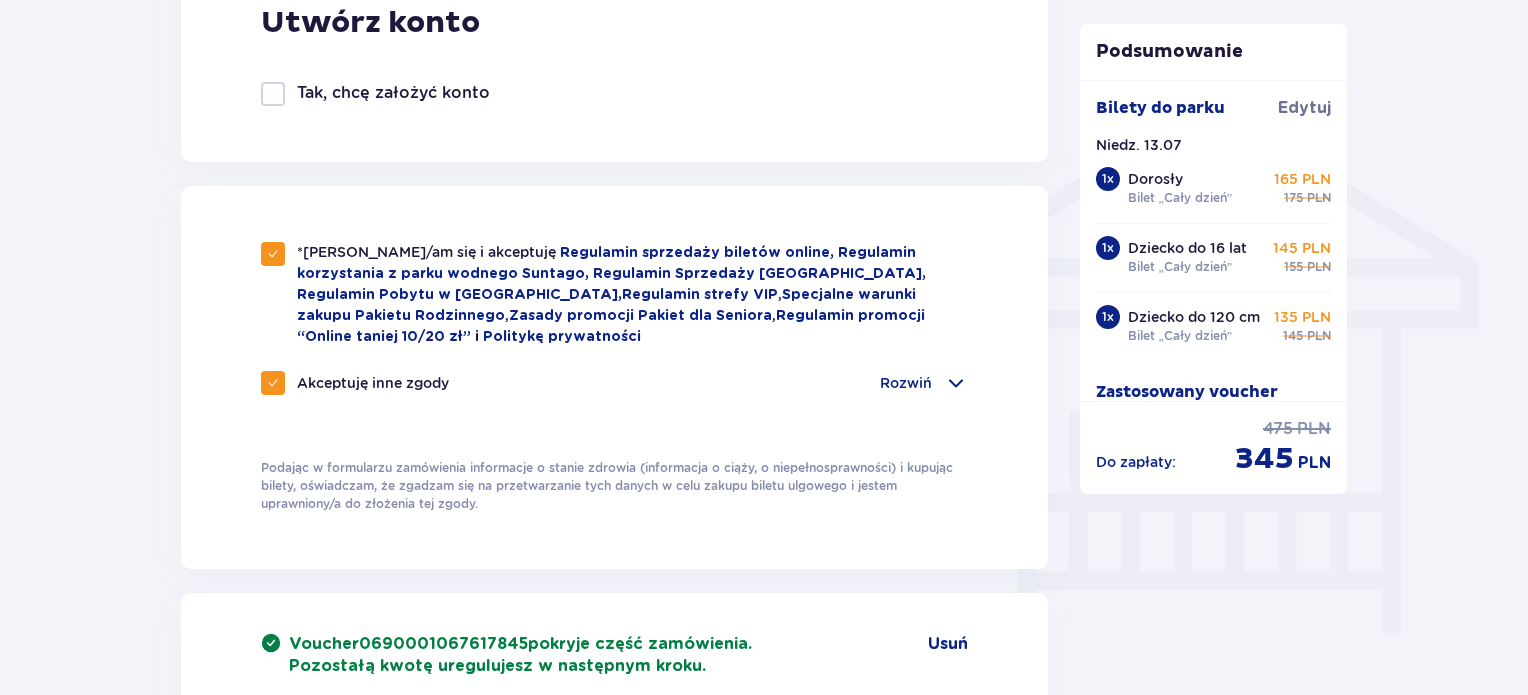 scroll, scrollTop: 1992, scrollLeft: 0, axis: vertical 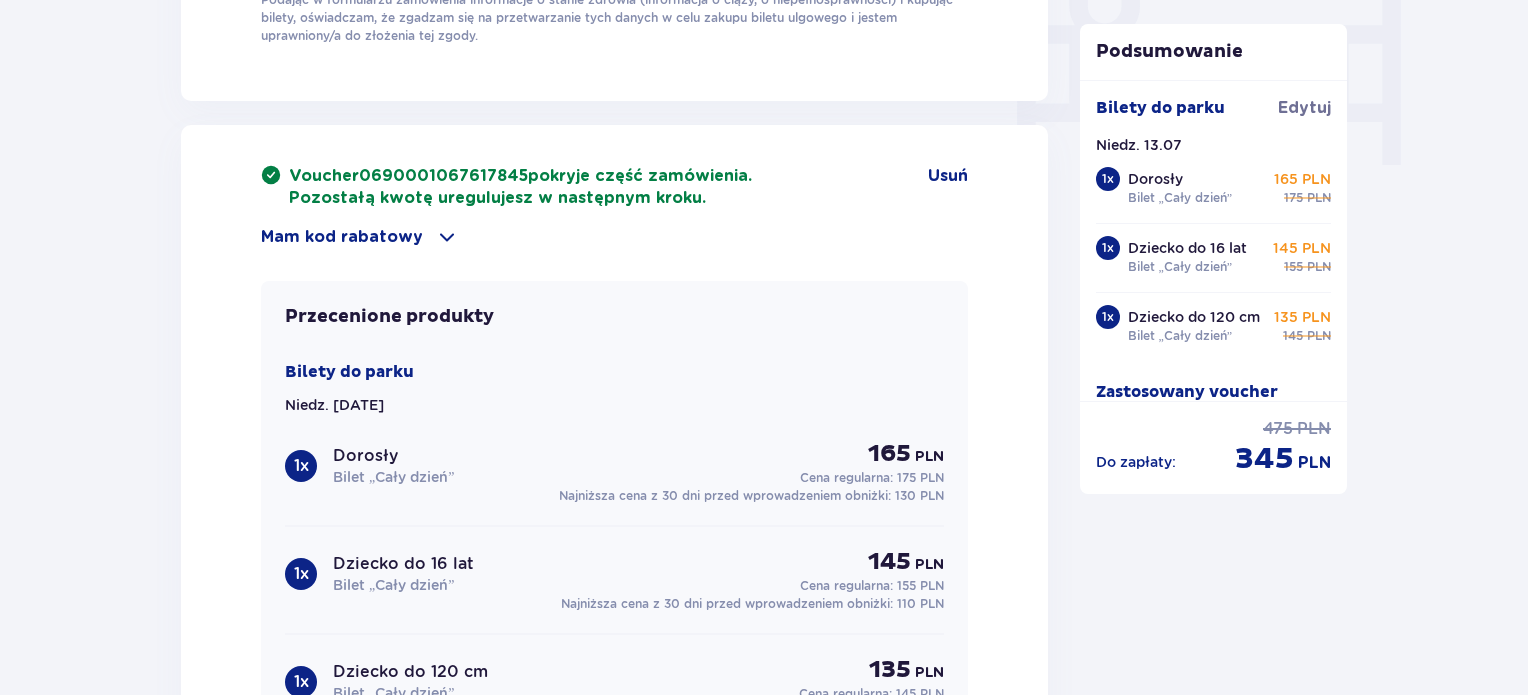 click at bounding box center [447, 237] 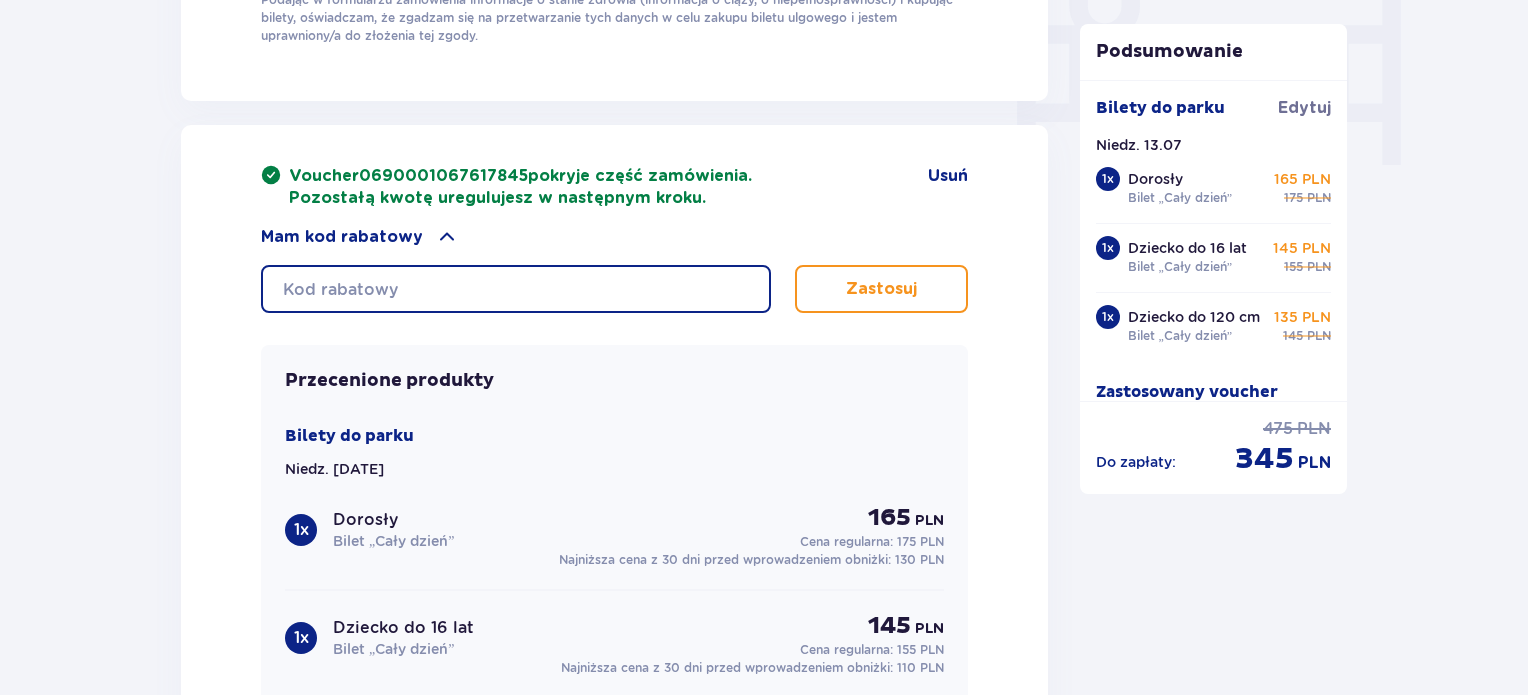 click at bounding box center [516, 289] 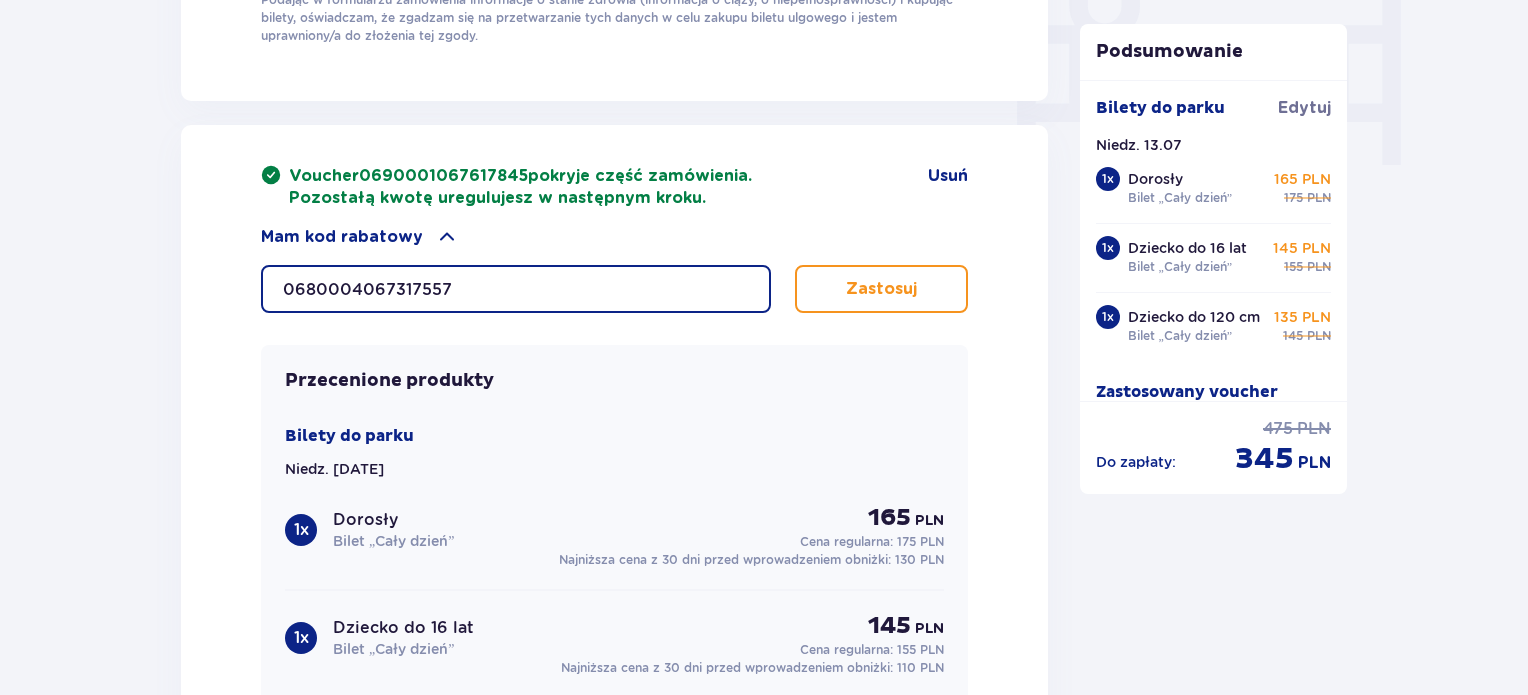 type on "0680004067317557" 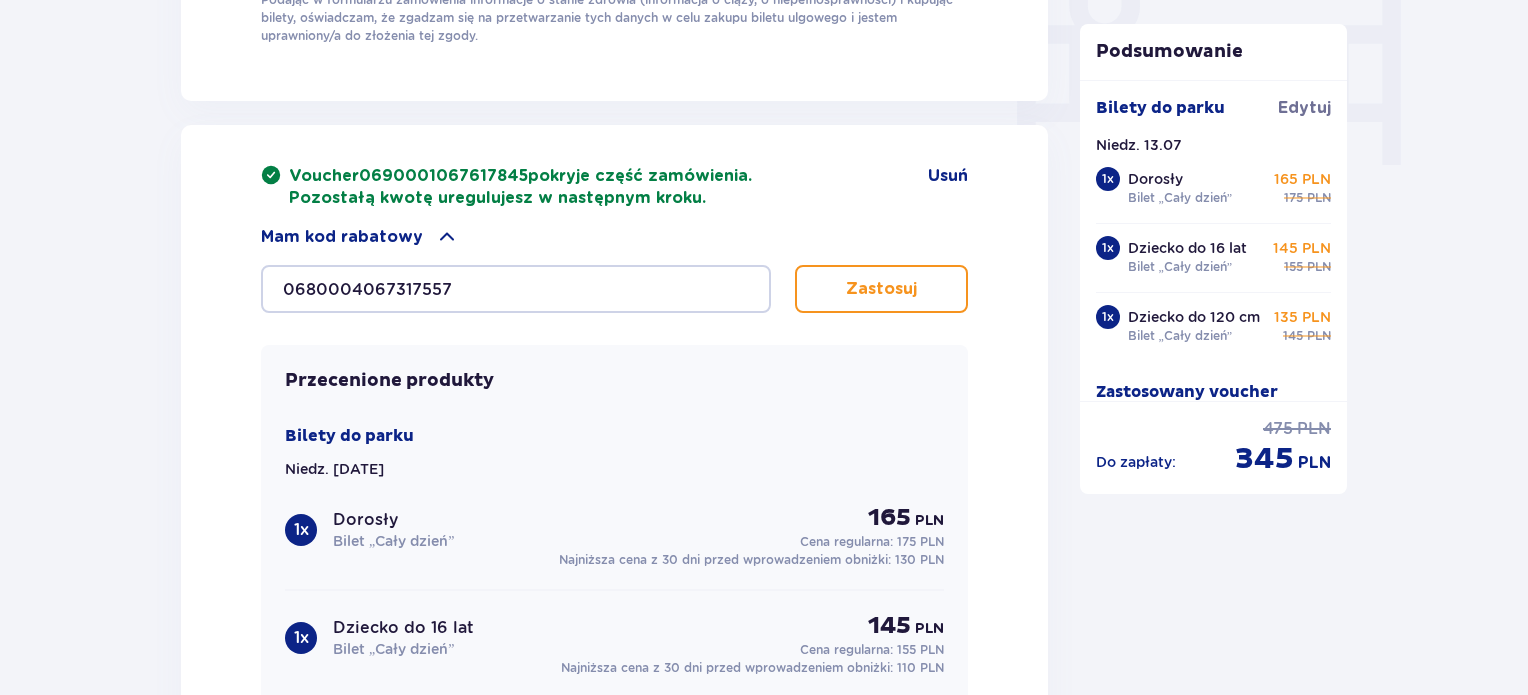 click on "Zastosuj" at bounding box center [881, 289] 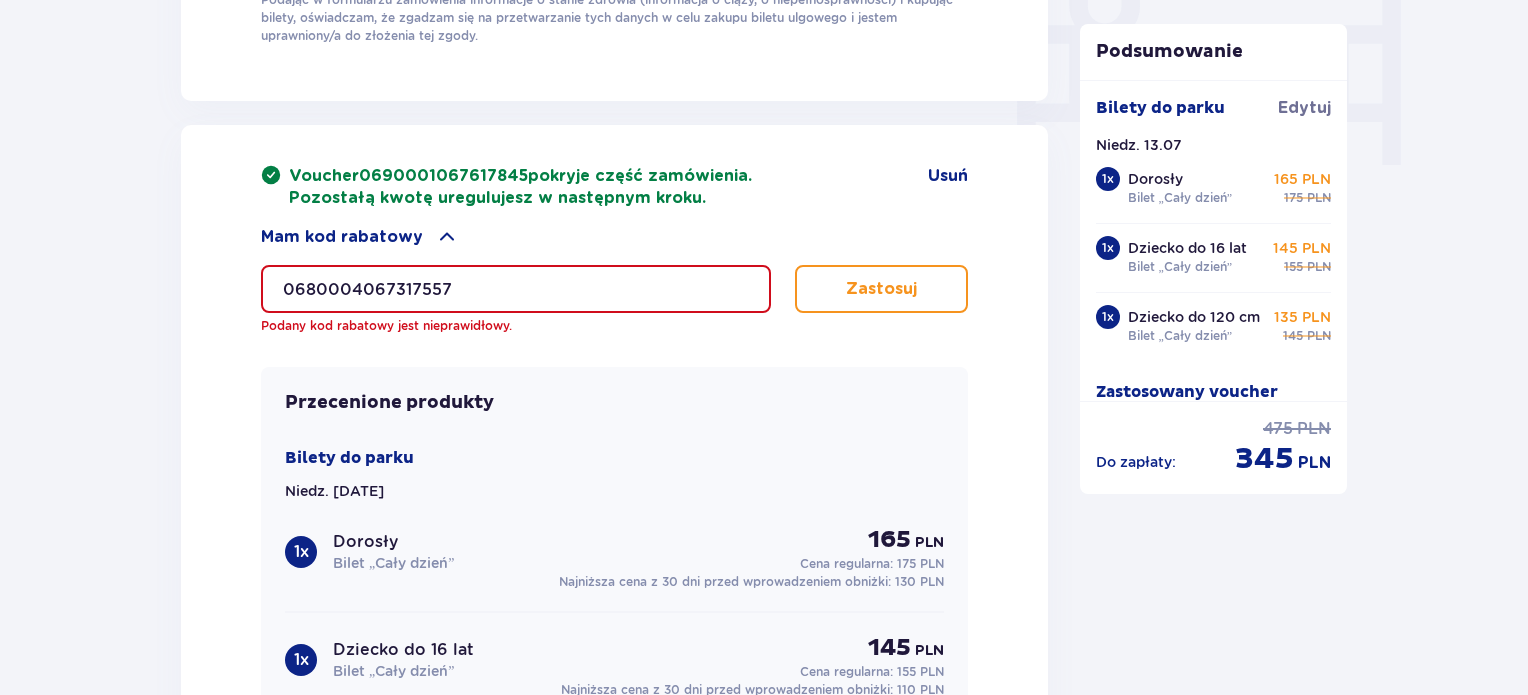 click on "Mam kod rabatowy" at bounding box center [614, 237] 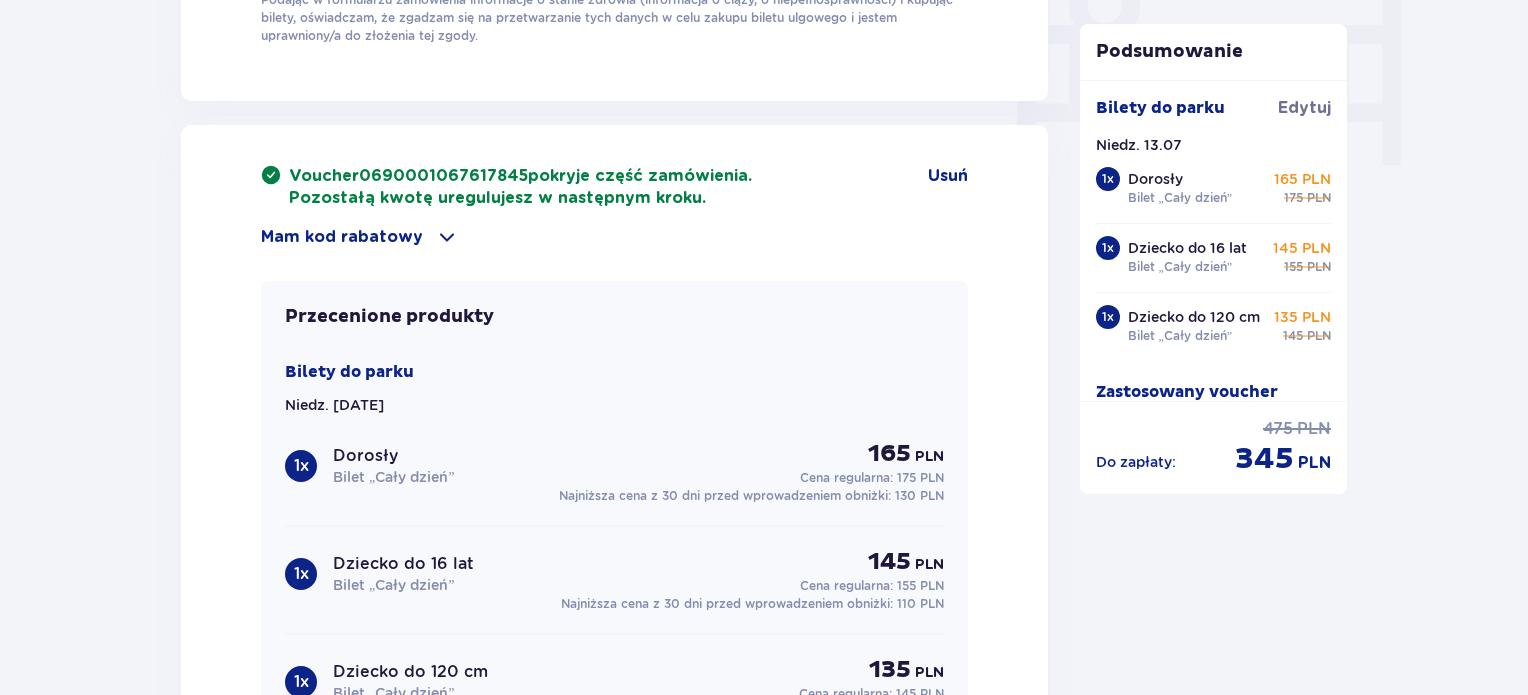 click on "Zamówienie i płatność Dane kontaktowe Imię * Ewa Nazwisko * Chodkowska Adres e-mail * ewuniaa@wp.pl Potwierdź adres e-mail * ewuniaa@wp.pl Numer telefonu * +48573305402 Numer telefonu, wraz z kodem kraju, np. 48 ​123 ​456 ​789 Chcę fakturę na firmę Nazwa firmy* NIP* Ulica i numer budynku Płocka Numer lokalu  ( opcjonalnie ) 1/19 Miasto Ciechanów Kod pocztowy 06-400 Utwórz konto Tak, chcę założyć konto *Zapoznałem/am się i akceptuję   Regulamin sprzedaży biletów online,   Regulamin korzystania z parku wodnego Suntago,   Regulamin Sprzedaży Suntago Village,   Regulamin Pobytu w Suntago Village ,  Regulamin strefy VIP ,  Specjalne warunki zakupu Pakietu Rodzinnego ,  Zasady promocji Pakiet dla Seniora ,  Regulamin promocji “Online taniej 10/20 zł”   i   Politykę prywatności Akceptuję inne zgody Rozwiń Voucher   0690001067617845  pokryje część zamówienia.  Pozostałą kwotę uregulujesz w następnym kroku. Usuń Mam kod rabatowy 0680004067317557 Zastosuj Bilety do parku 1" at bounding box center (764, -264) 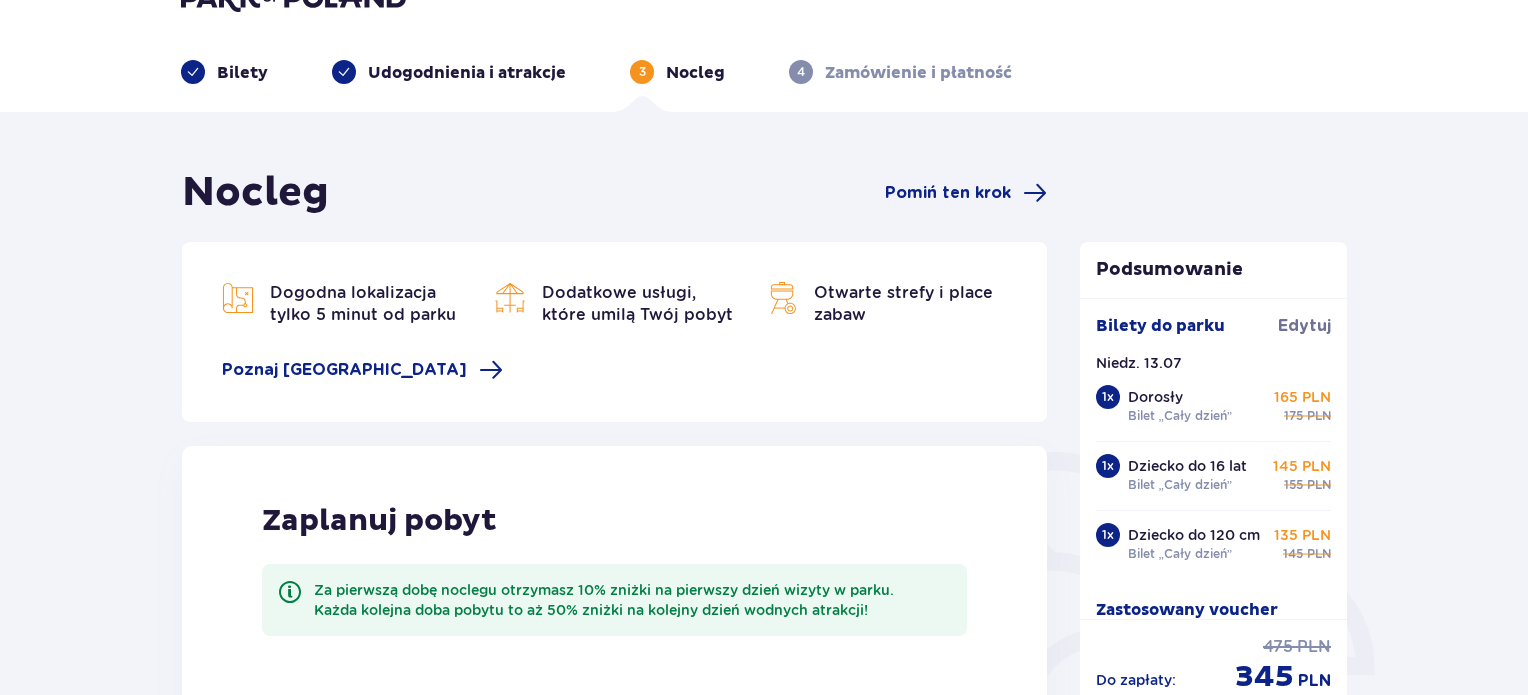 scroll, scrollTop: 0, scrollLeft: 0, axis: both 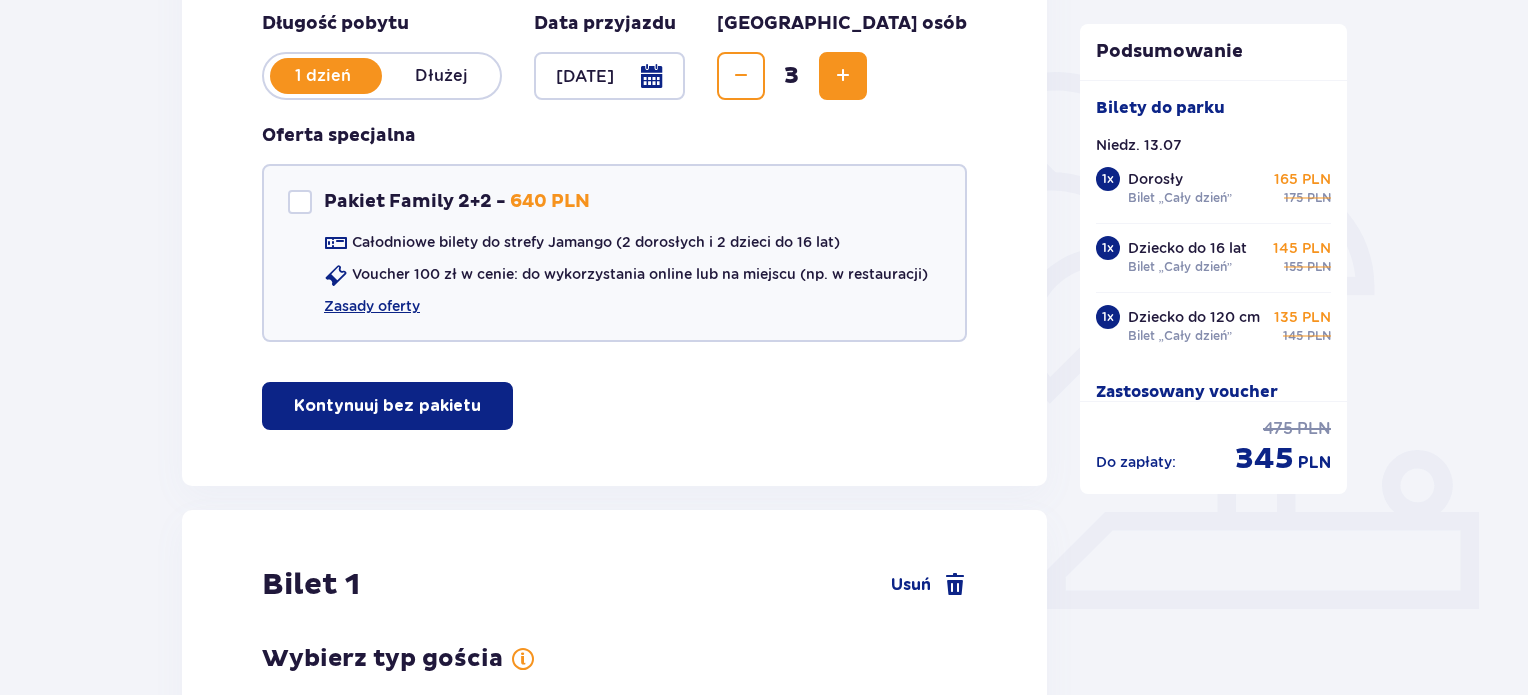 click at bounding box center (741, 76) 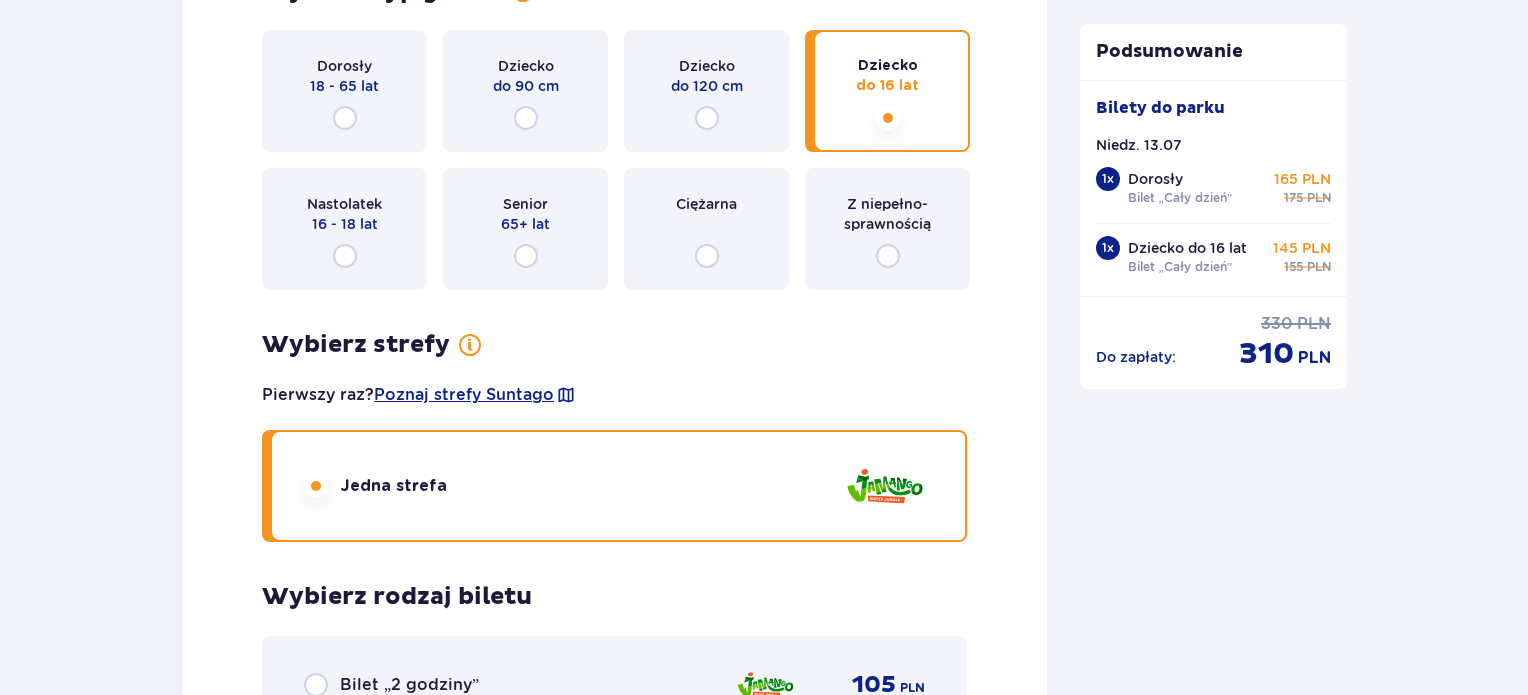 scroll, scrollTop: 2858, scrollLeft: 0, axis: vertical 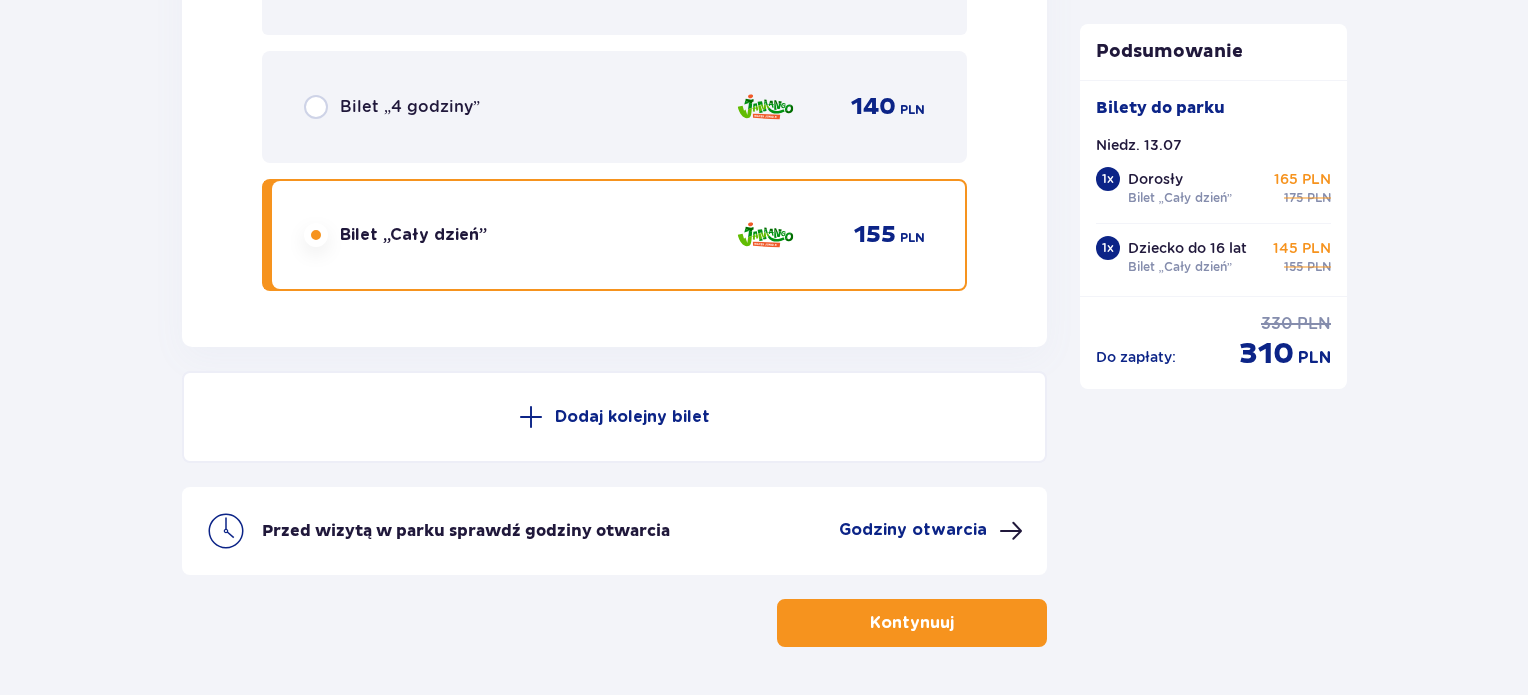 click on "Kontynuuj" at bounding box center [912, 623] 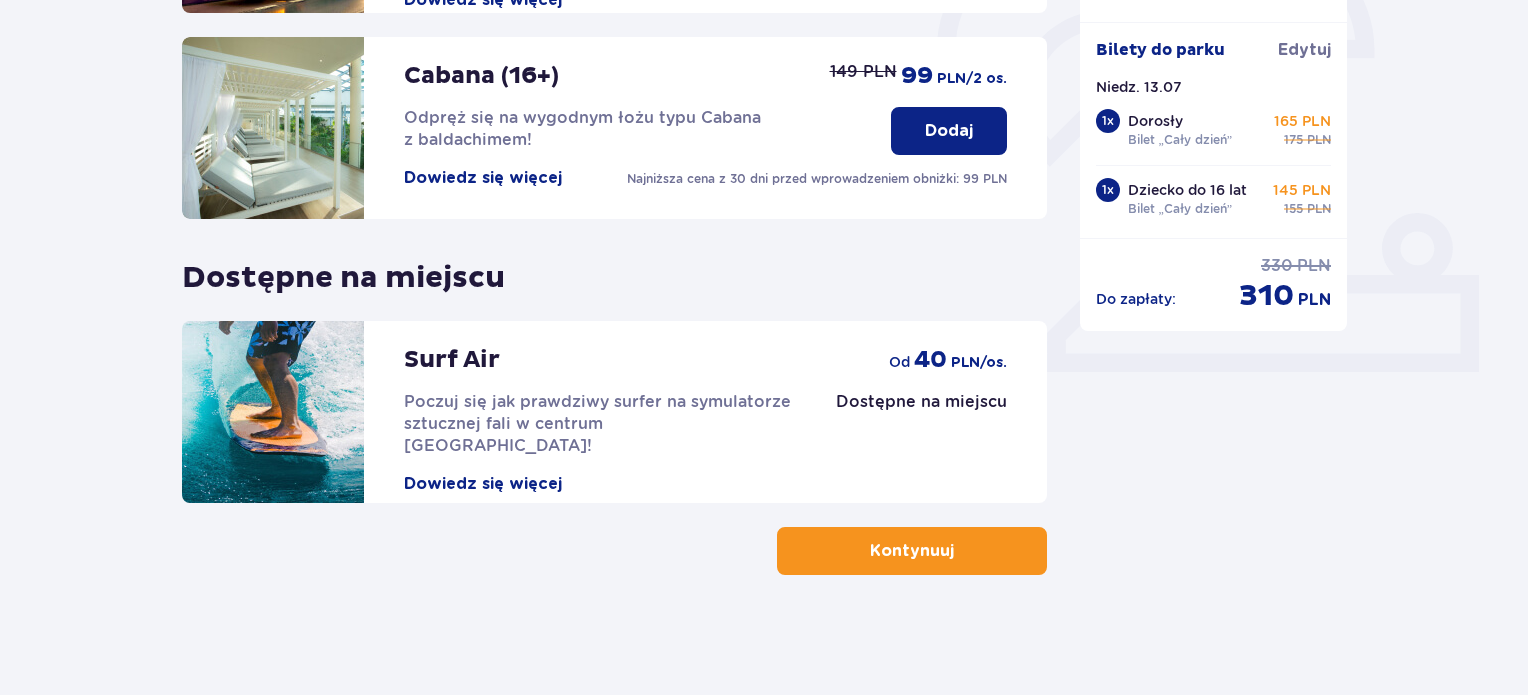 scroll, scrollTop: 0, scrollLeft: 0, axis: both 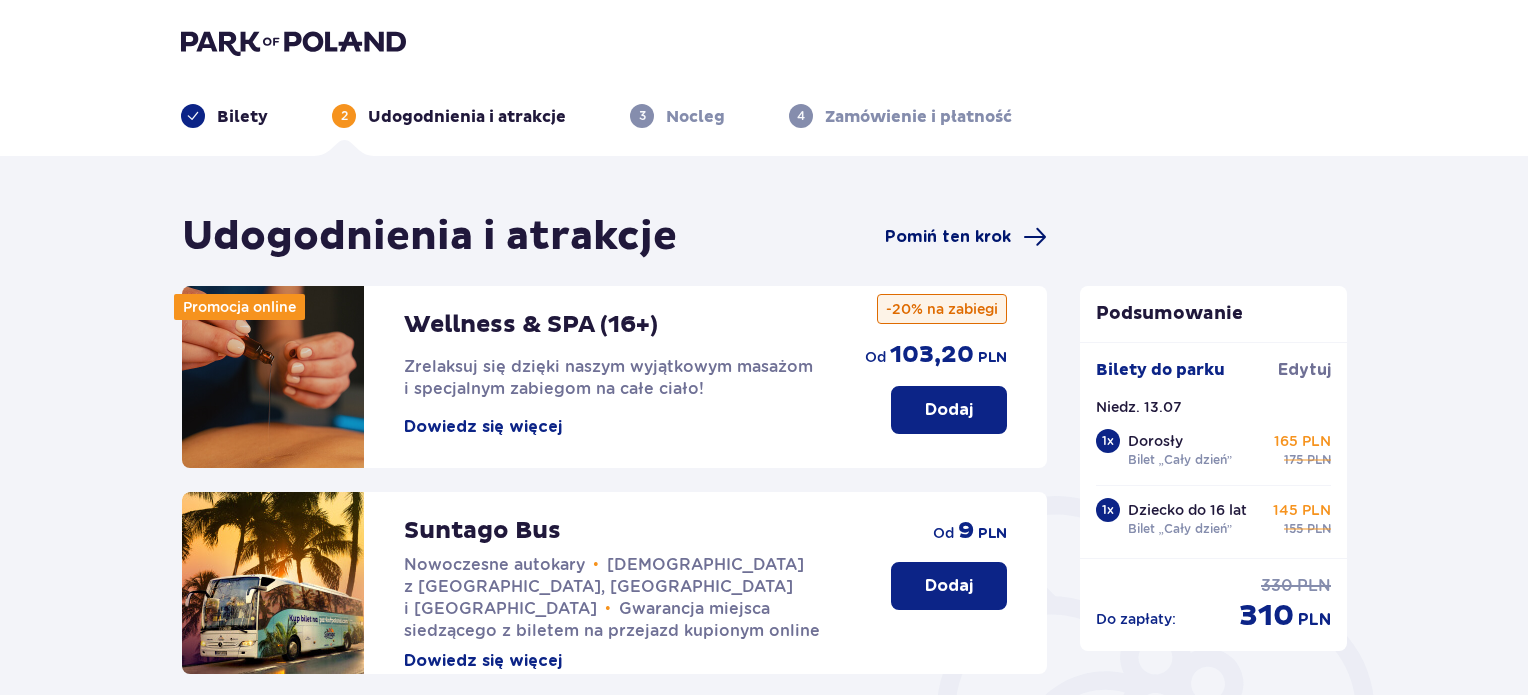 click on "Pomiń ten krok" at bounding box center [948, 237] 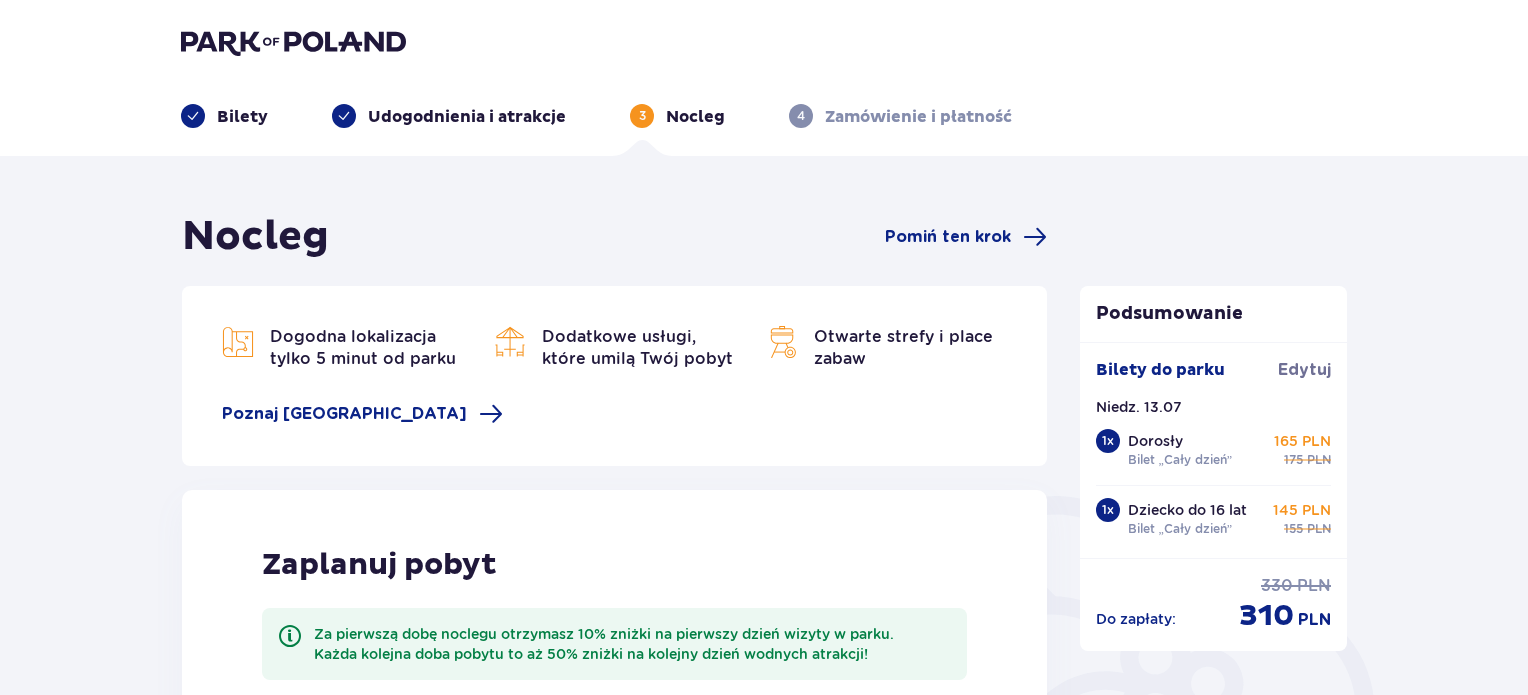 click on "Pomiń ten krok" at bounding box center (948, 237) 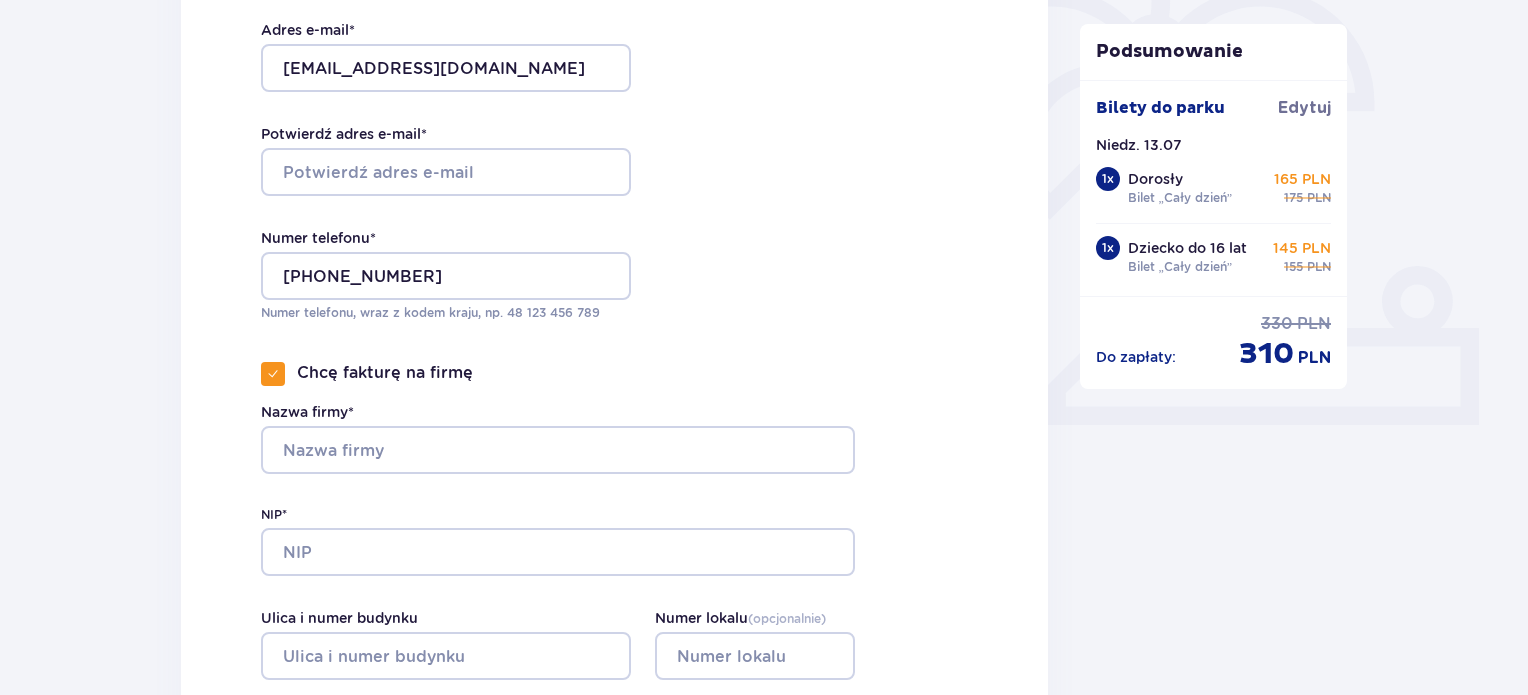 scroll, scrollTop: 1216, scrollLeft: 0, axis: vertical 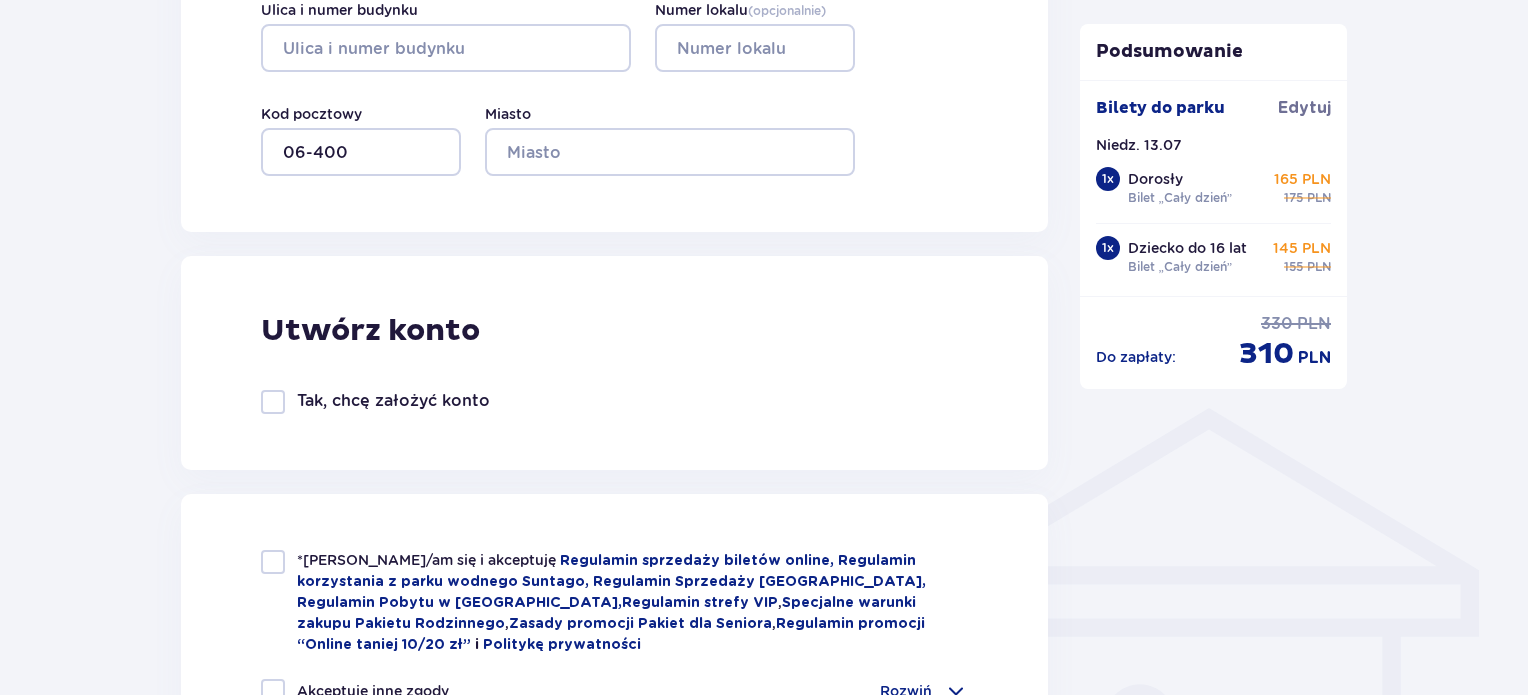click on "Zamówienie i płatność Dane kontaktowe Imię * Ewa Nazwisko * Chodkowska Adres e-mail * ewuniaa@wp.pl Potwierdź adres e-mail * Numer telefonu * +48573305402 Numer telefonu, wraz z kodem kraju, np. 48 ​123 ​456 ​789 Chcę fakturę na firmę Nazwa firmy* NIP* Ulica i numer budynku Numer lokalu  ( opcjonalnie ) Miasto Kod pocztowy 06-400 Utwórz konto Tak, chcę założyć konto *Zapoznałem/am się i akceptuję   Regulamin sprzedaży biletów online,   Regulamin korzystania z parku wodnego Suntago,   Regulamin Sprzedaży Suntago Village,   Regulamin Pobytu w Suntago Village ,  Regulamin strefy VIP ,  Specjalne warunki zakupu Pakietu Rodzinnego ,  Zasady promocji Pakiet dla Seniora ,  Regulamin promocji “Online taniej 10/20 zł”   i   Politykę prywatności Akceptuję inne zgody Rozwiń Chcę otrzymywać od Global Parks Poland Sp. z o.o., informacje o ofertach tej Spółki drogą telefoniczną, dlatego w tym celu zgadzam się na przetwarzanie przez tę Spółkę moich danych osobowych Zastosuj 1 x" at bounding box center (764, 403) 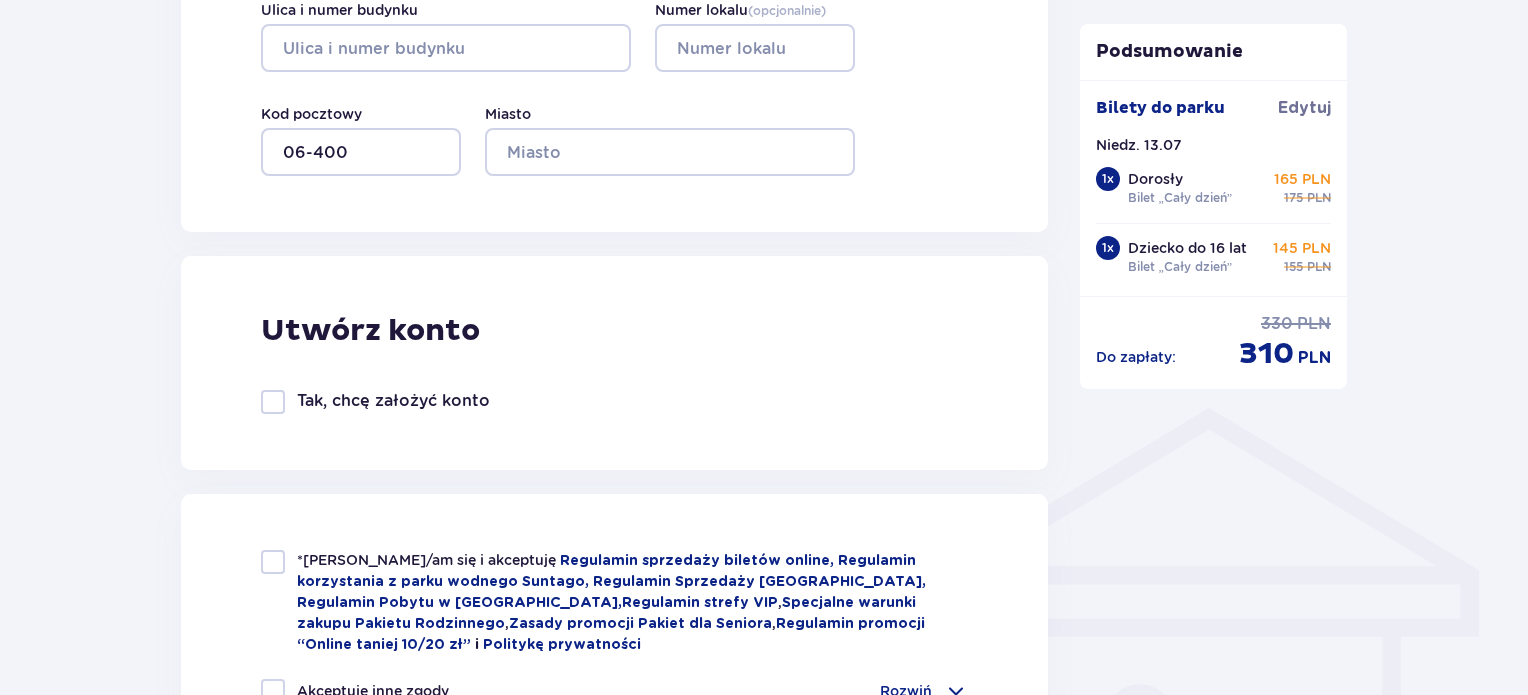 drag, startPoint x: 1525, startPoint y: 631, endPoint x: 1535, endPoint y: 638, distance: 12.206555 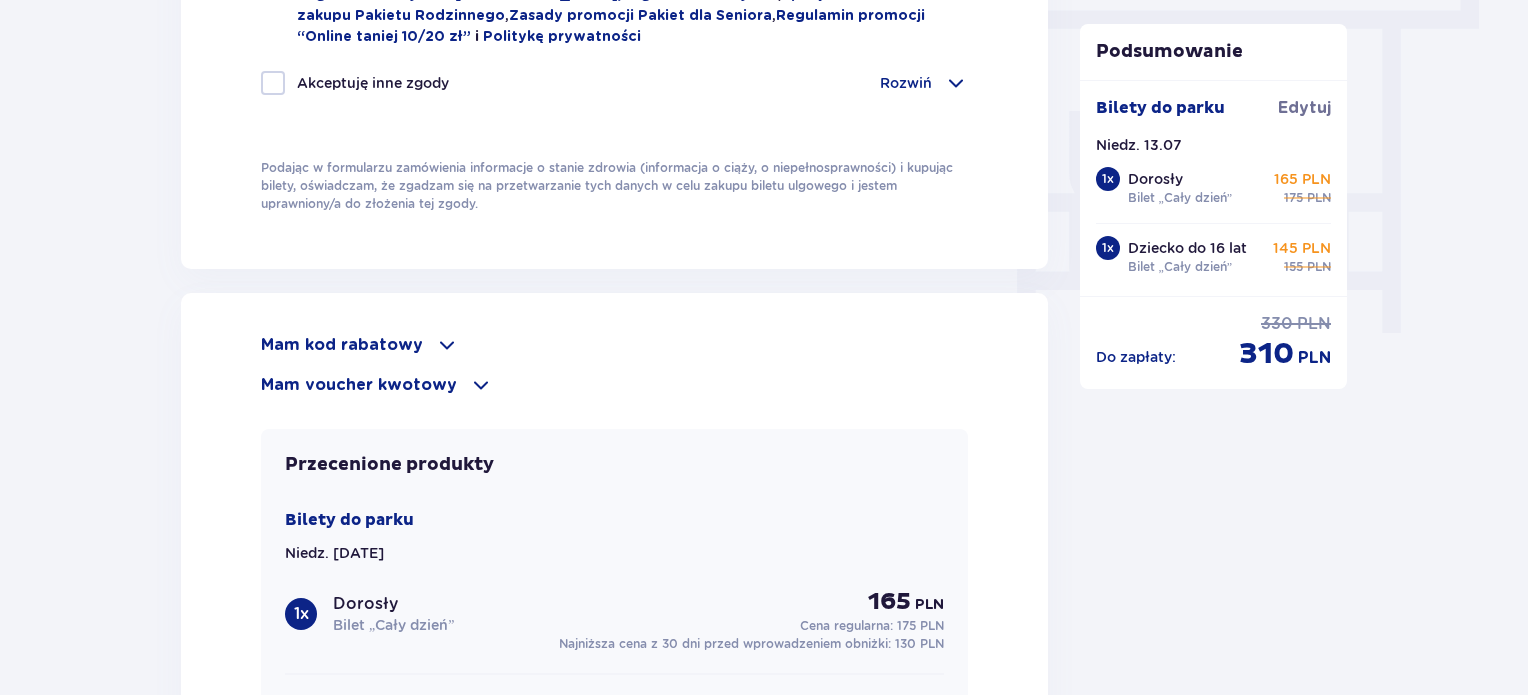 click at bounding box center [481, 385] 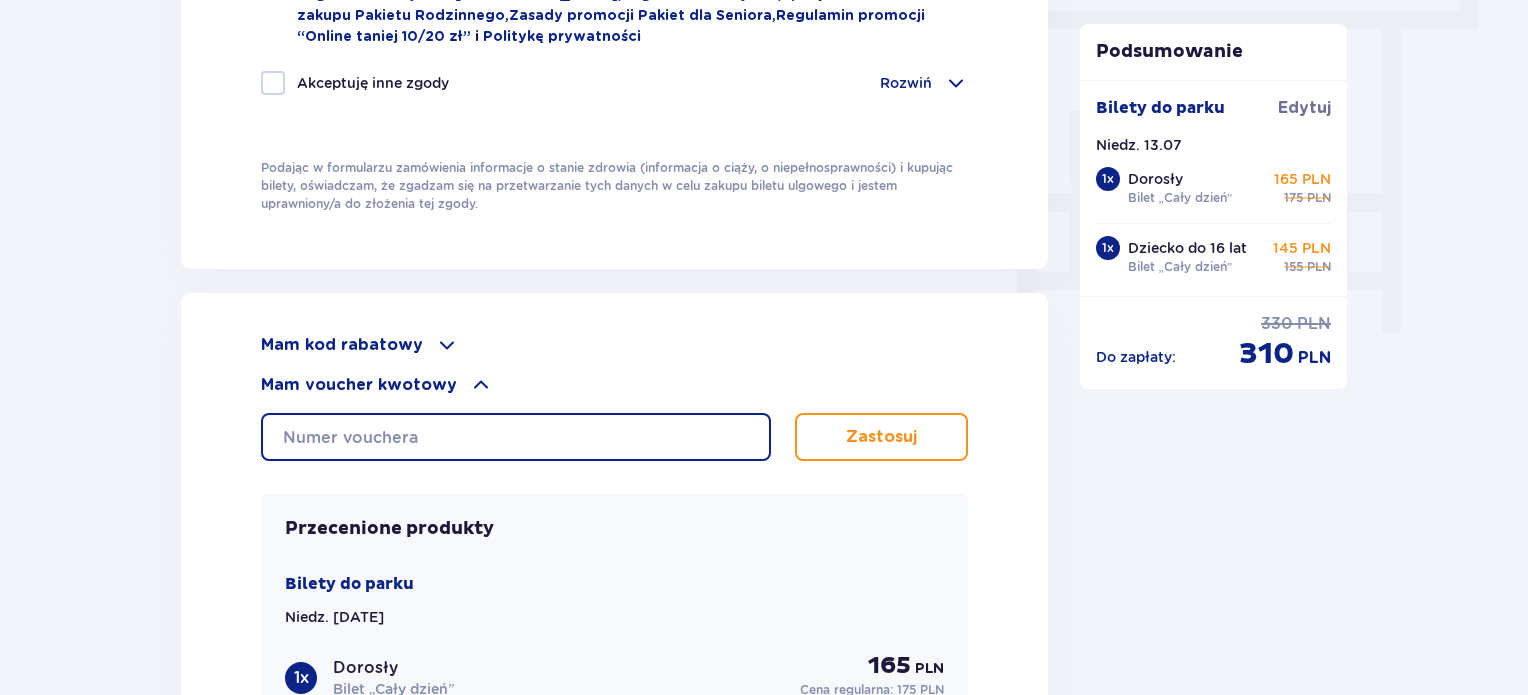 click at bounding box center [516, 437] 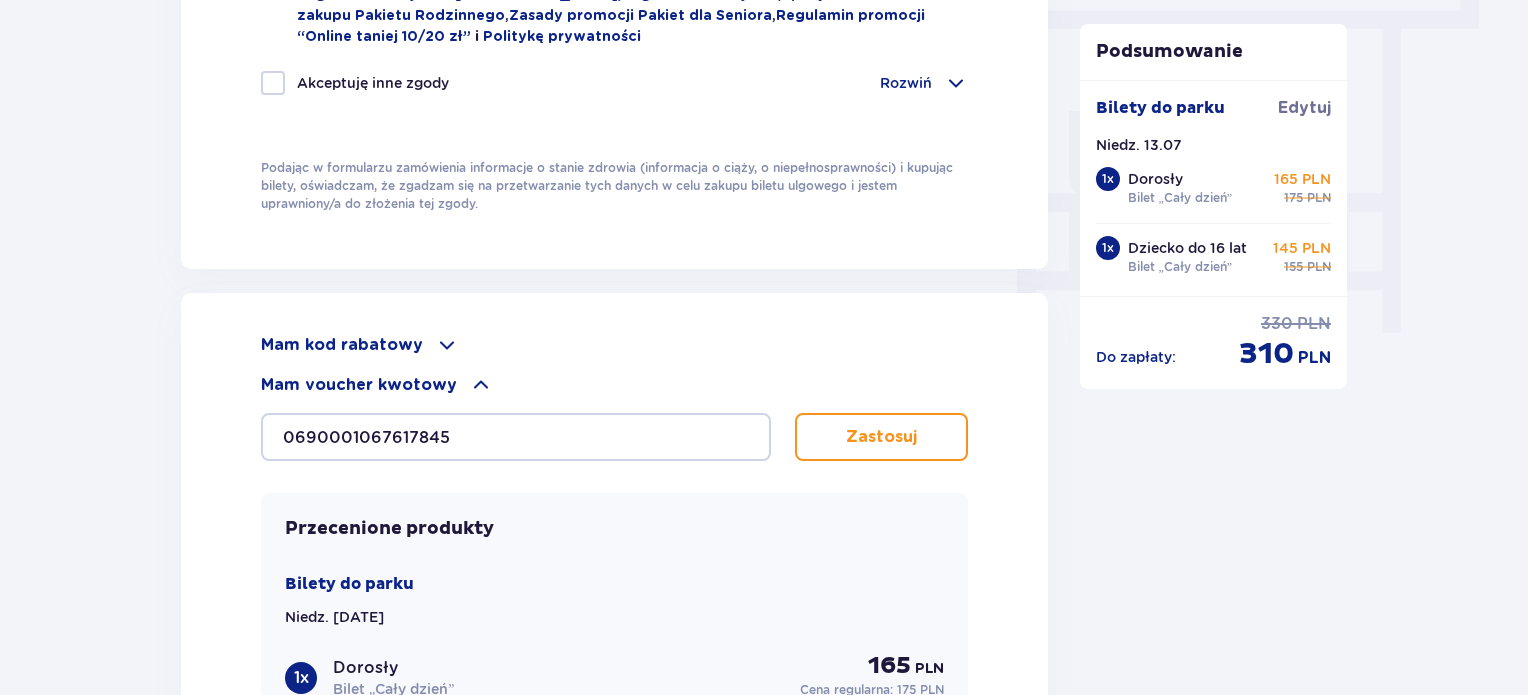 click on "Zastosuj" at bounding box center (881, 437) 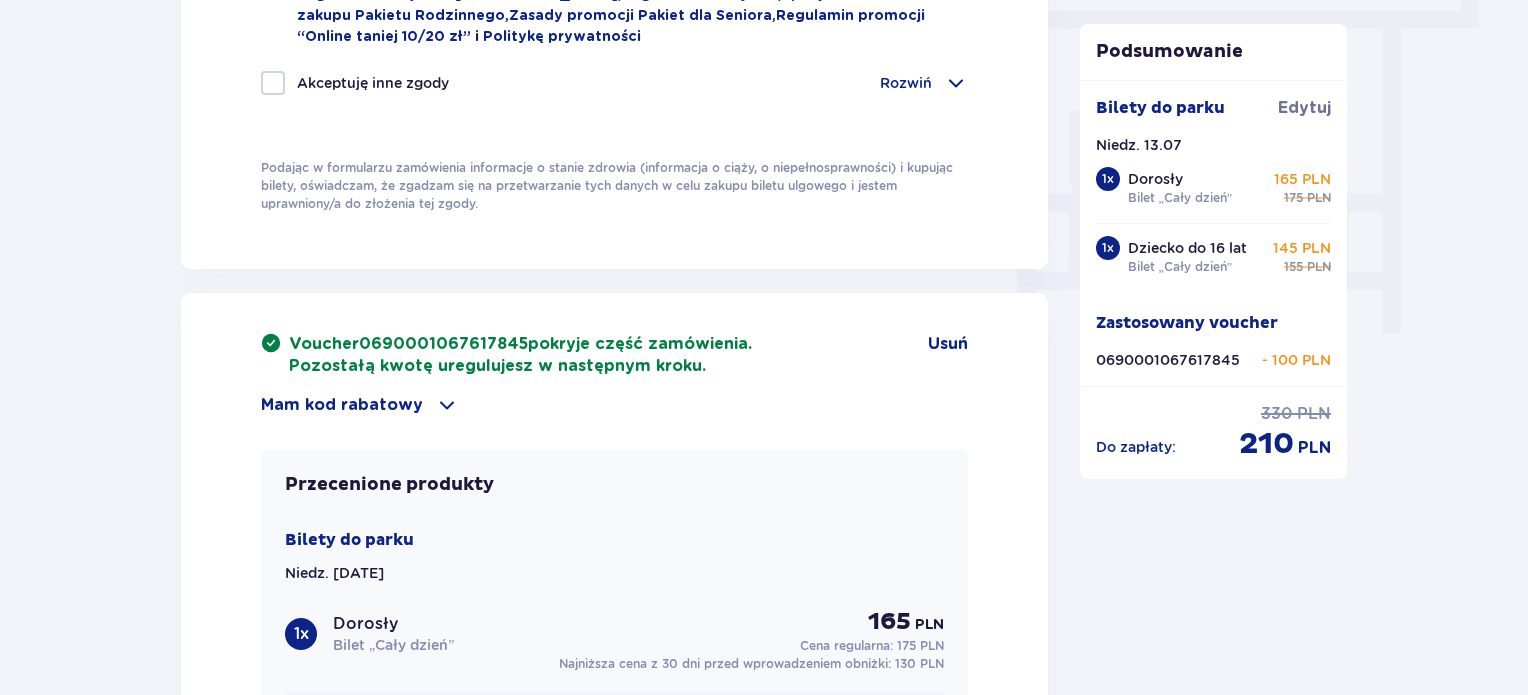 scroll, scrollTop: 2433, scrollLeft: 0, axis: vertical 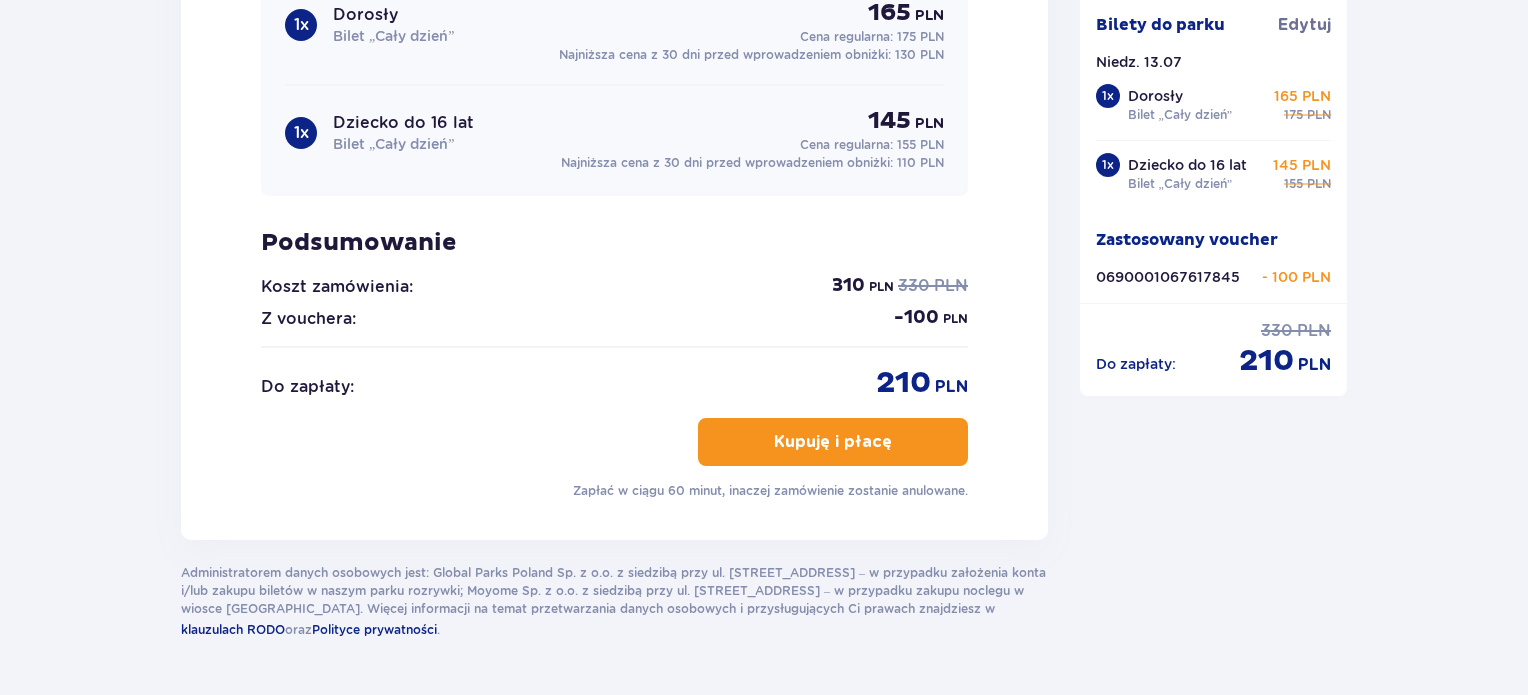click on "Kupuję i płacę" at bounding box center (833, 442) 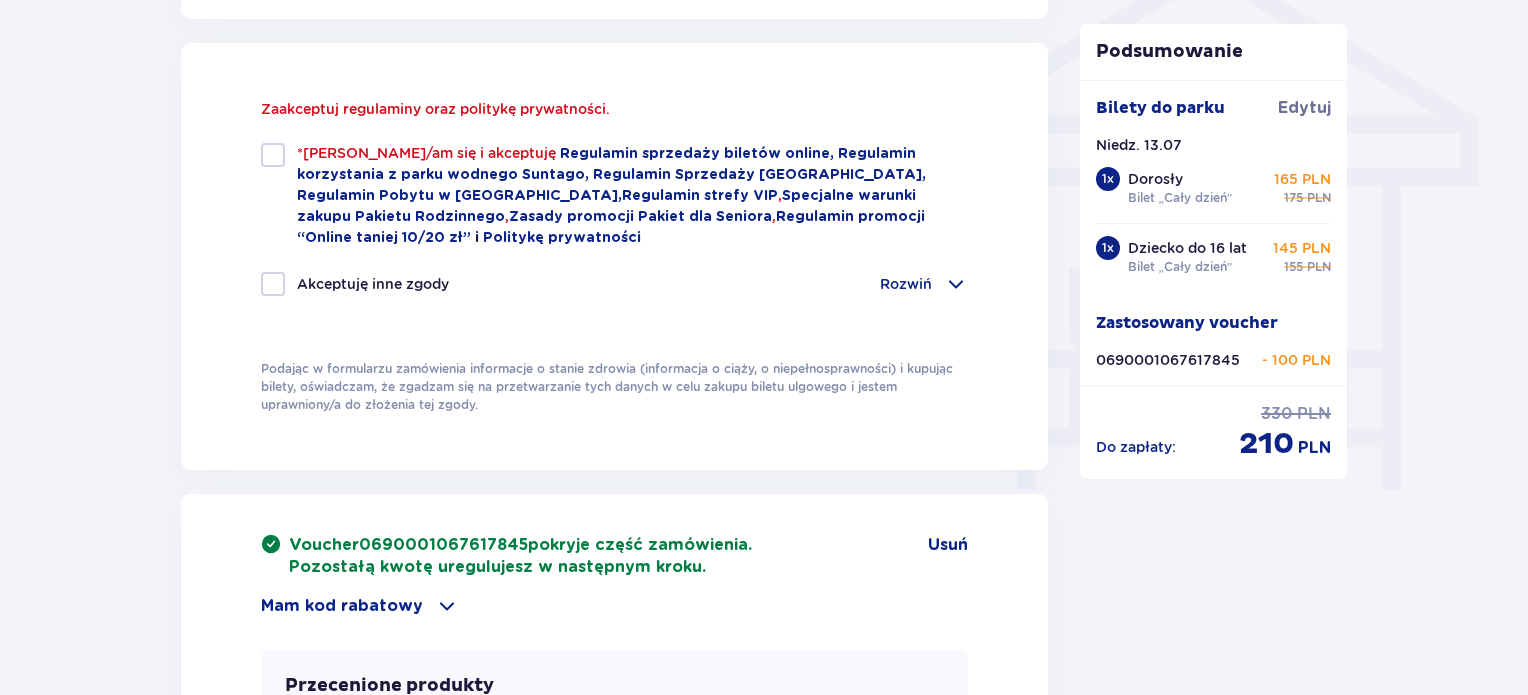 scroll, scrollTop: 1666, scrollLeft: 0, axis: vertical 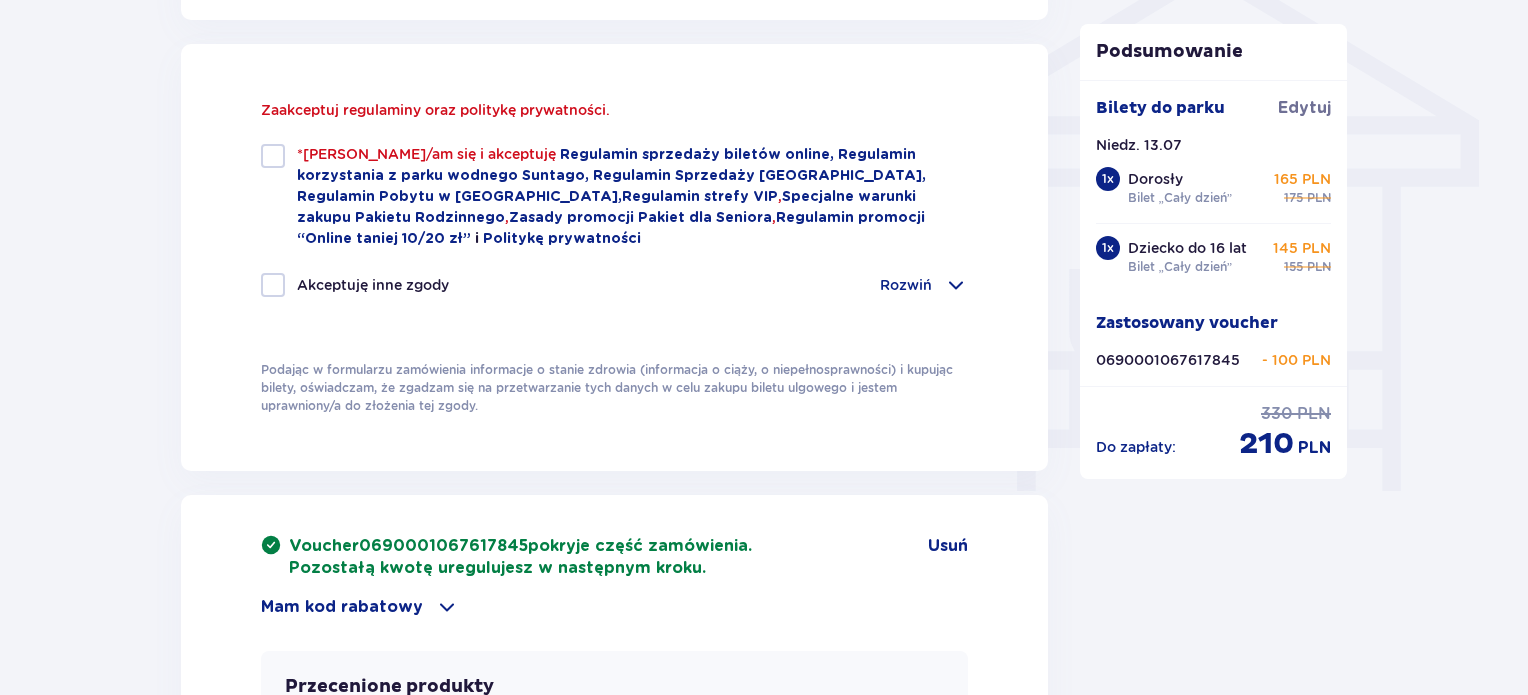click at bounding box center [273, 156] 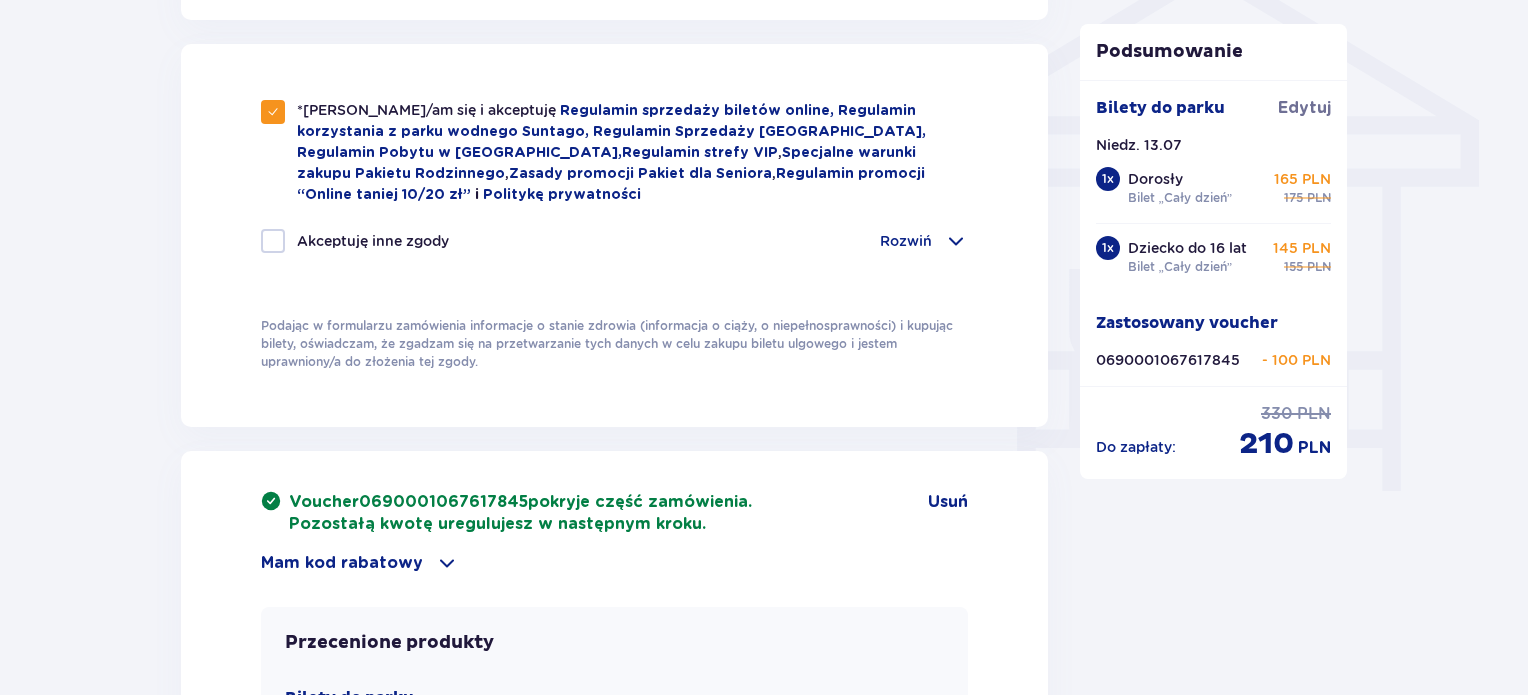 click at bounding box center [273, 241] 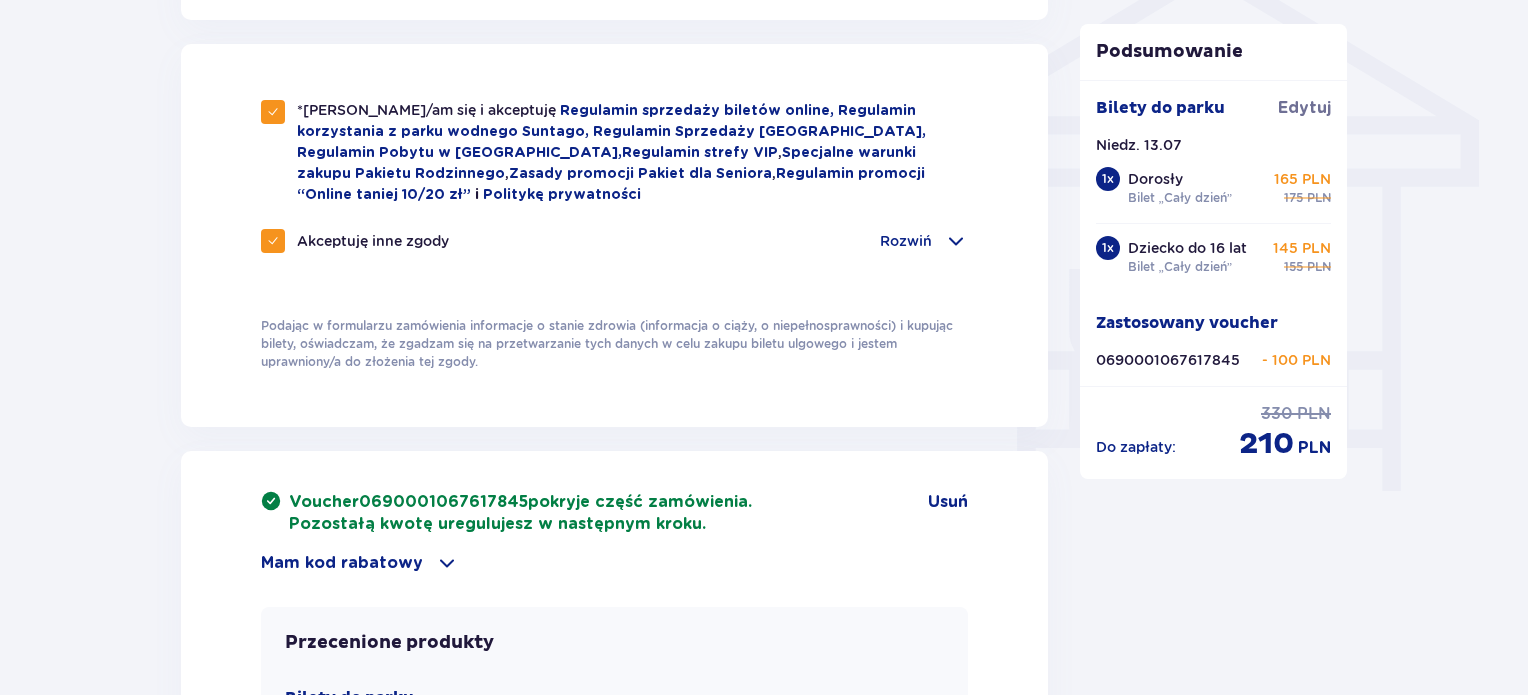 scroll, scrollTop: 2274, scrollLeft: 0, axis: vertical 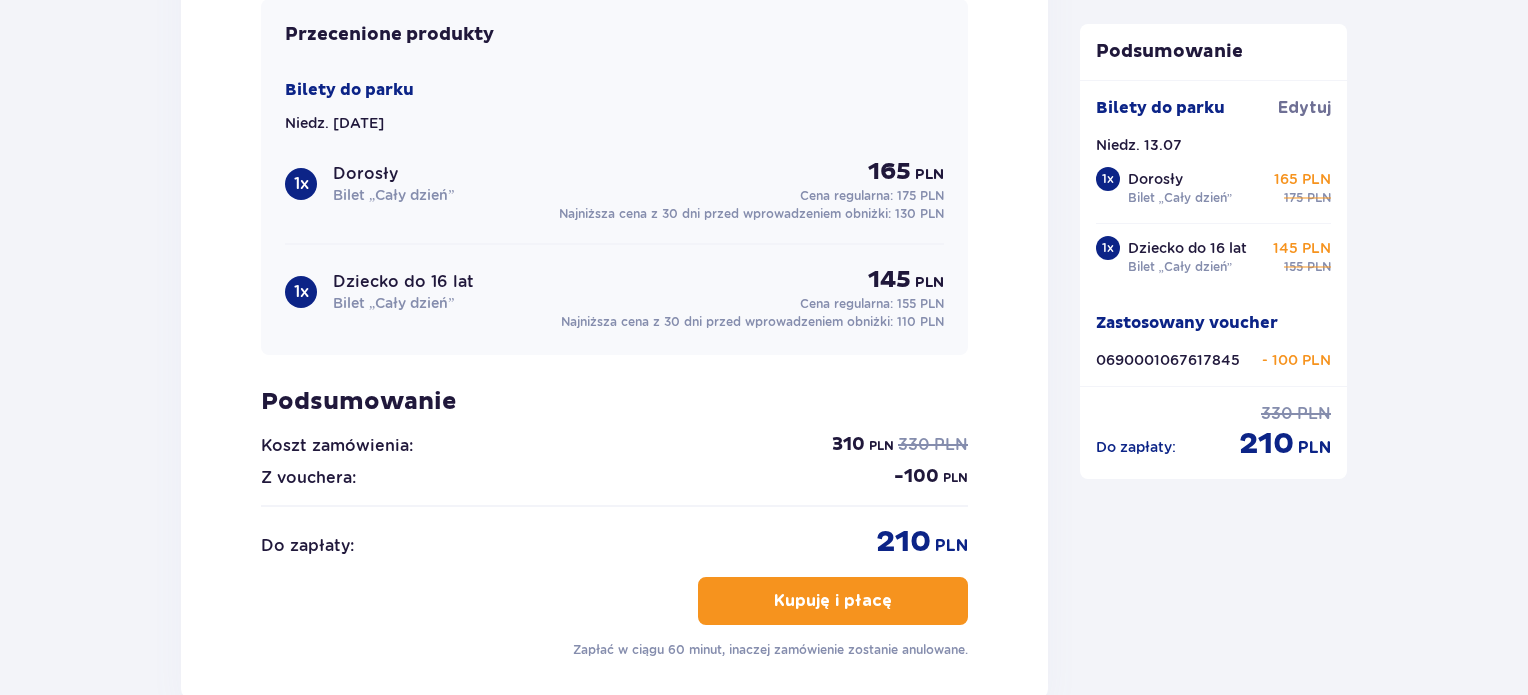 click on "Kupuję i płacę" at bounding box center (833, 601) 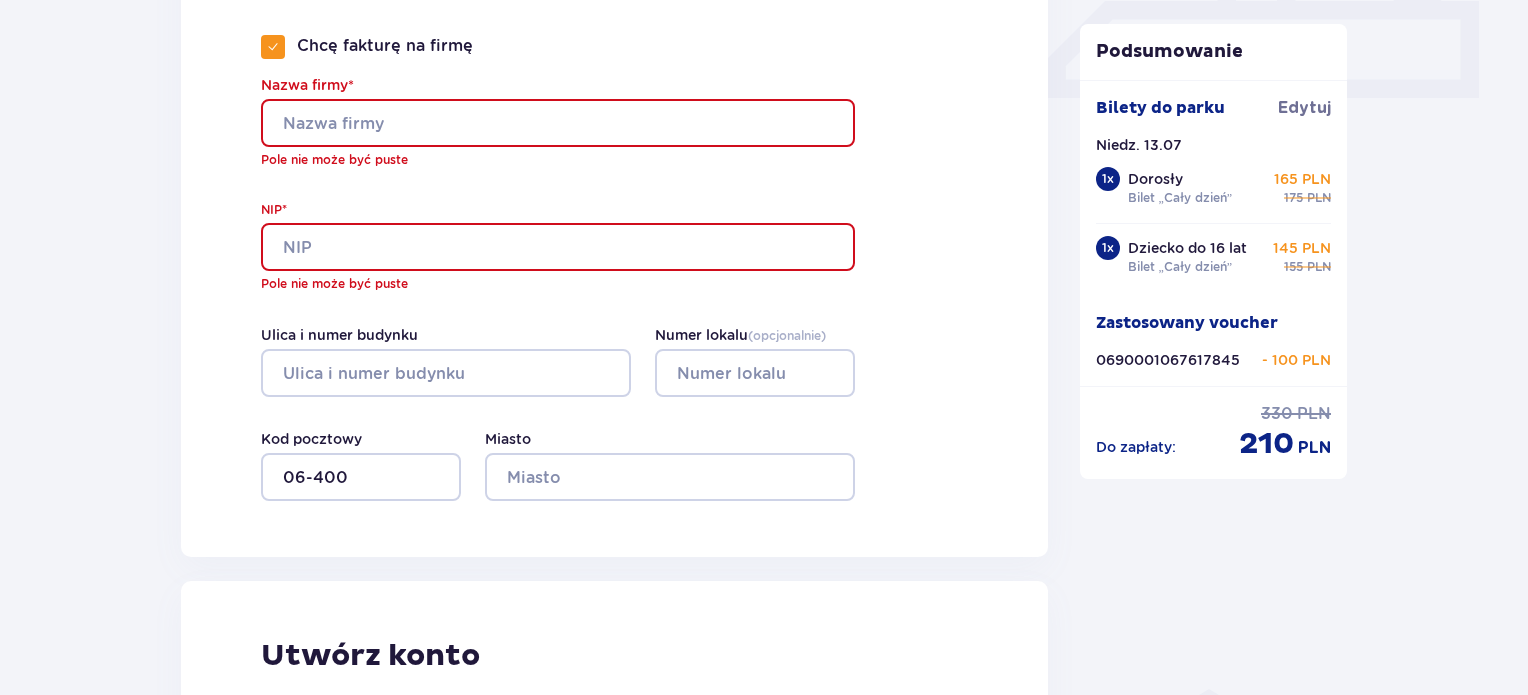 scroll, scrollTop: 934, scrollLeft: 0, axis: vertical 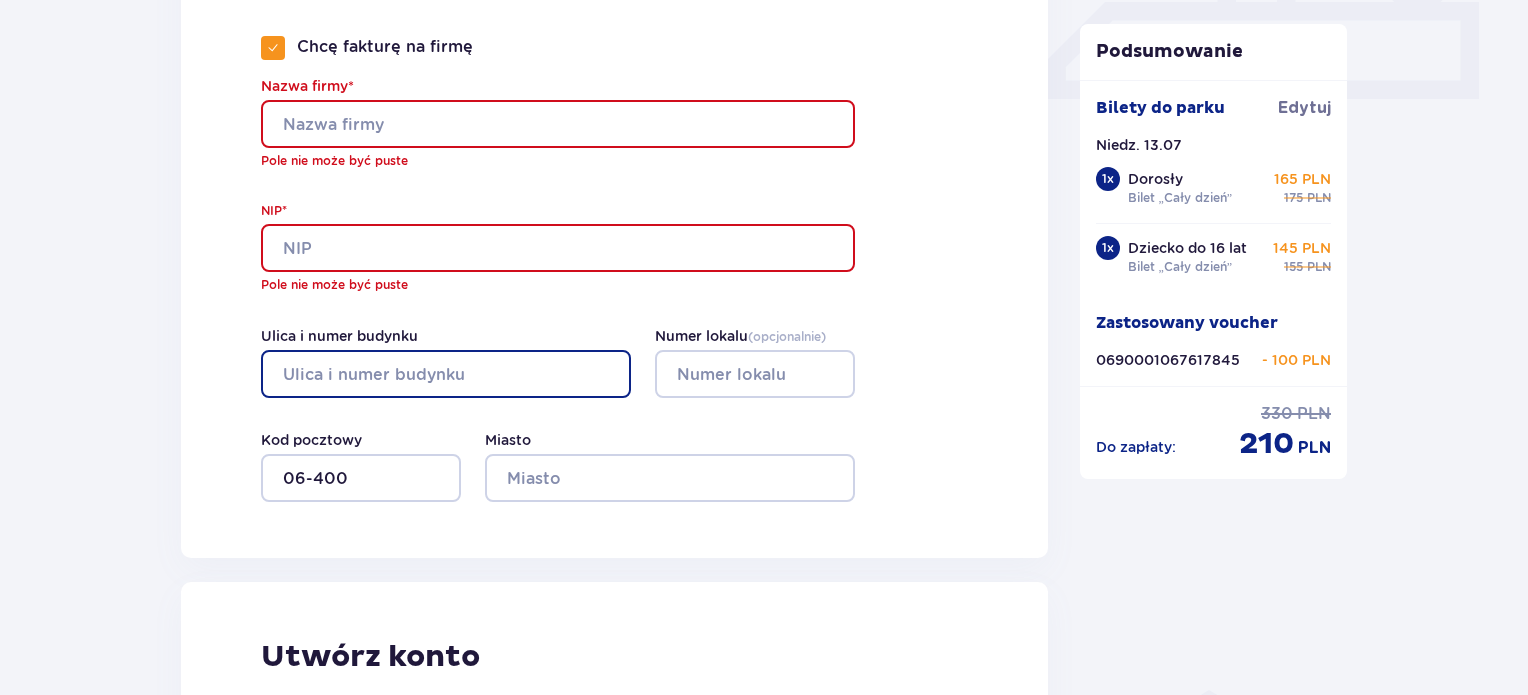click on "Ulica i numer budynku" at bounding box center [446, 374] 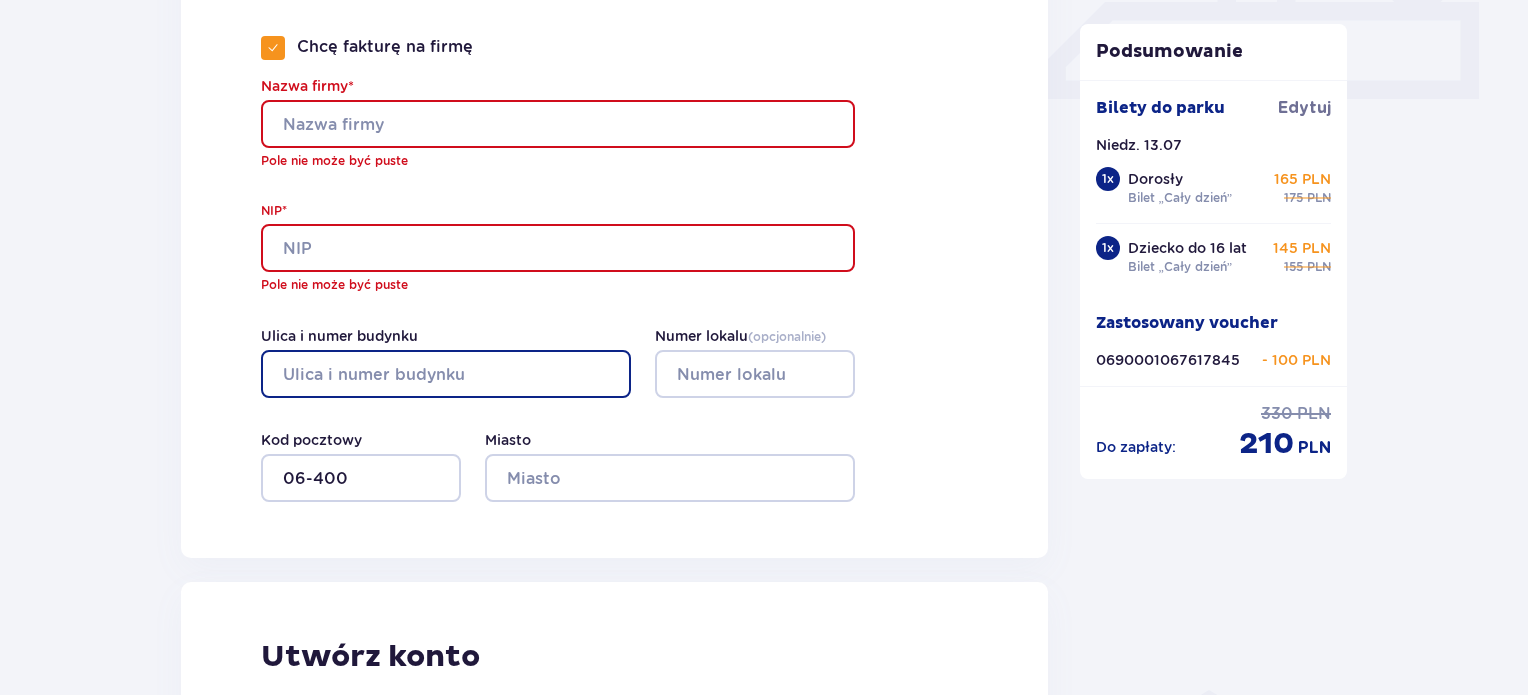 type on "Płocka" 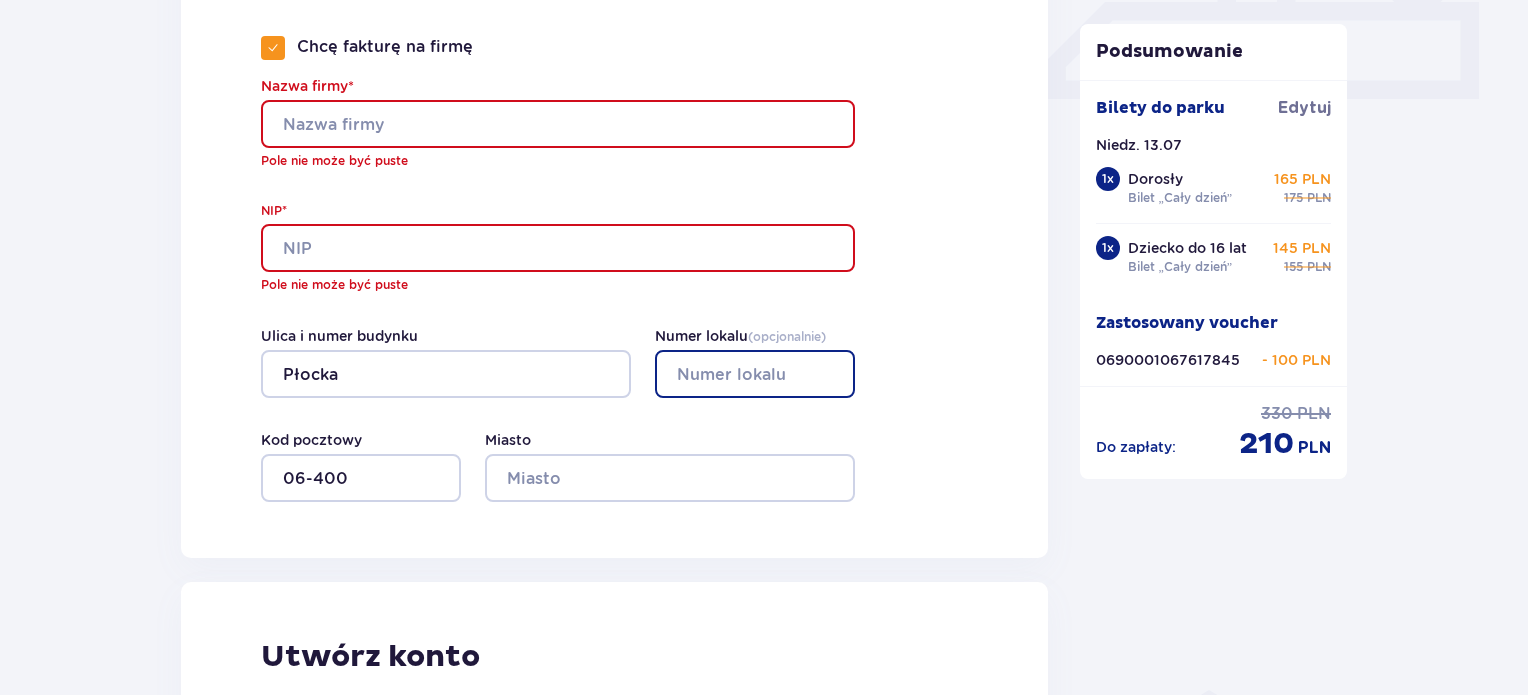 click on "Numer lokalu  ( opcjonalnie )" at bounding box center [755, 374] 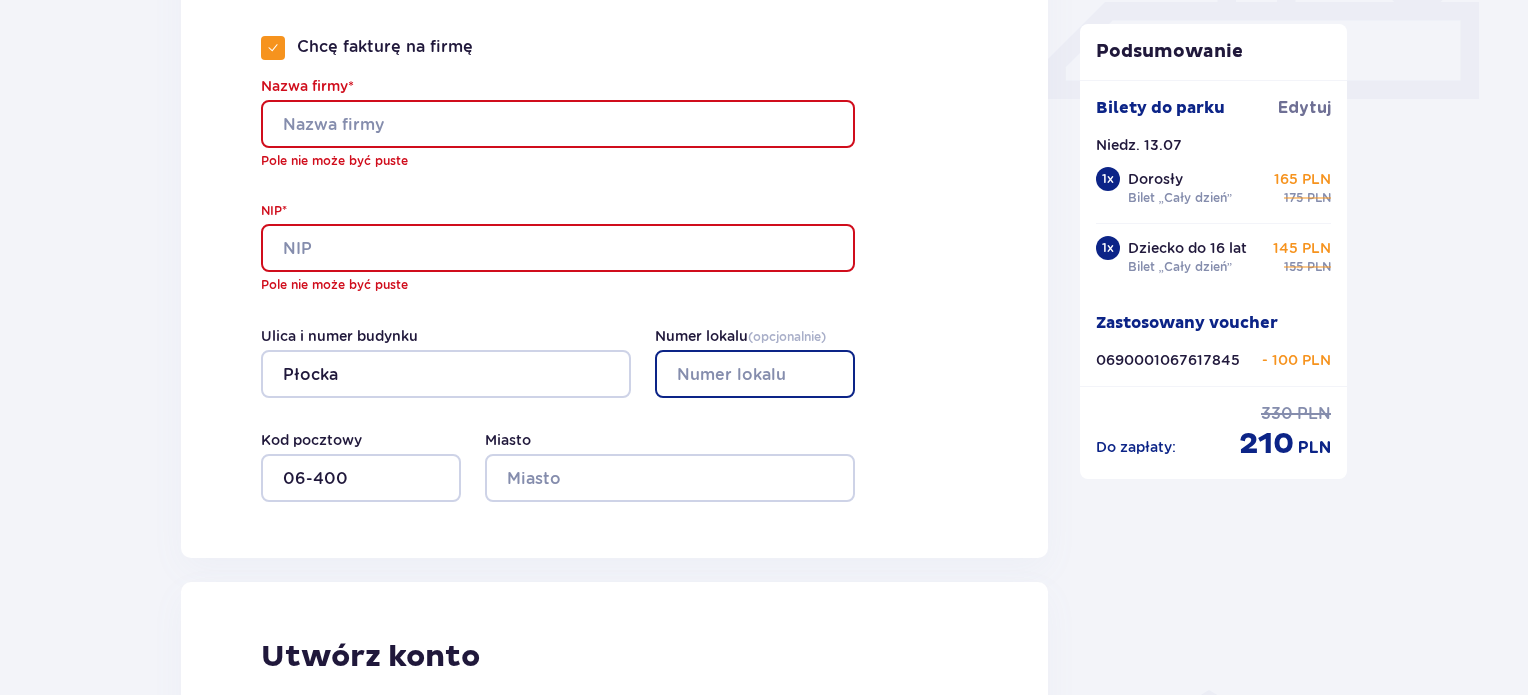 type on "1/19" 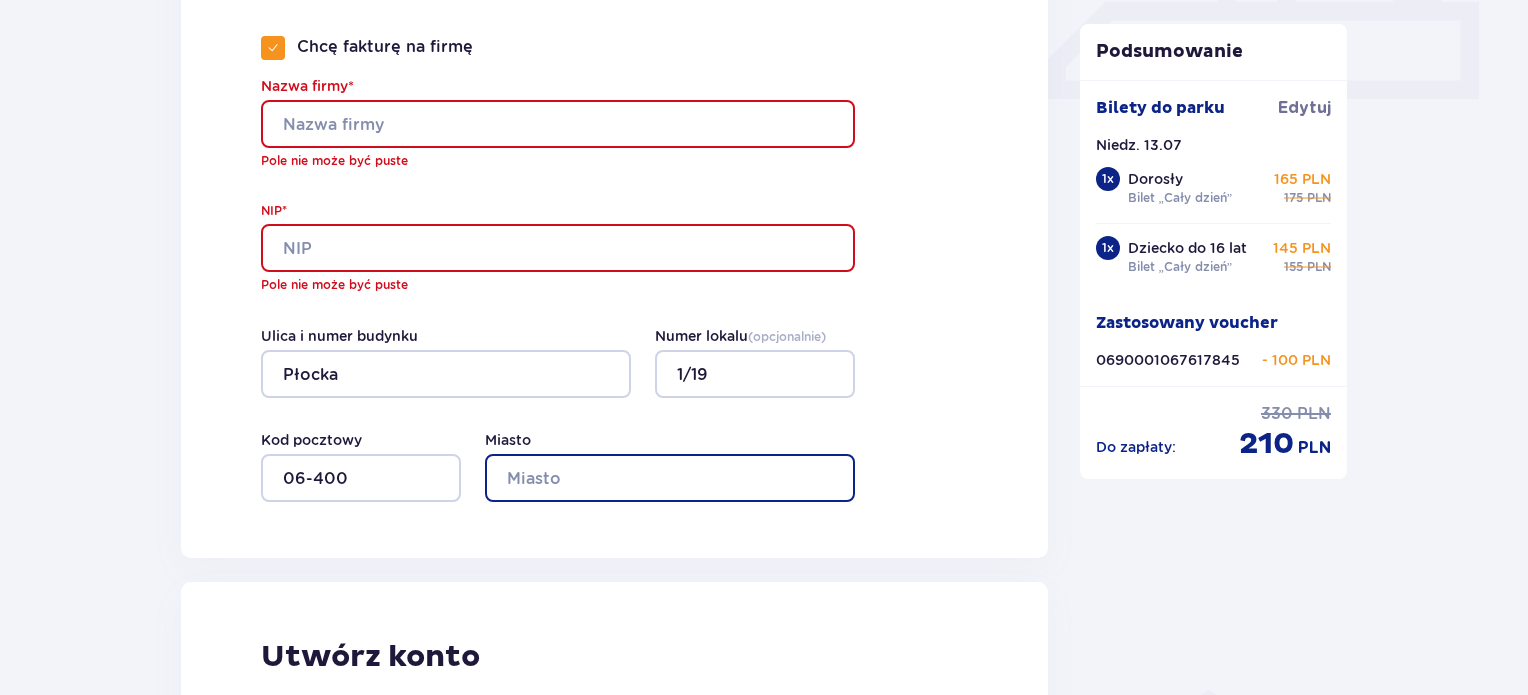 click on "Miasto" at bounding box center [670, 478] 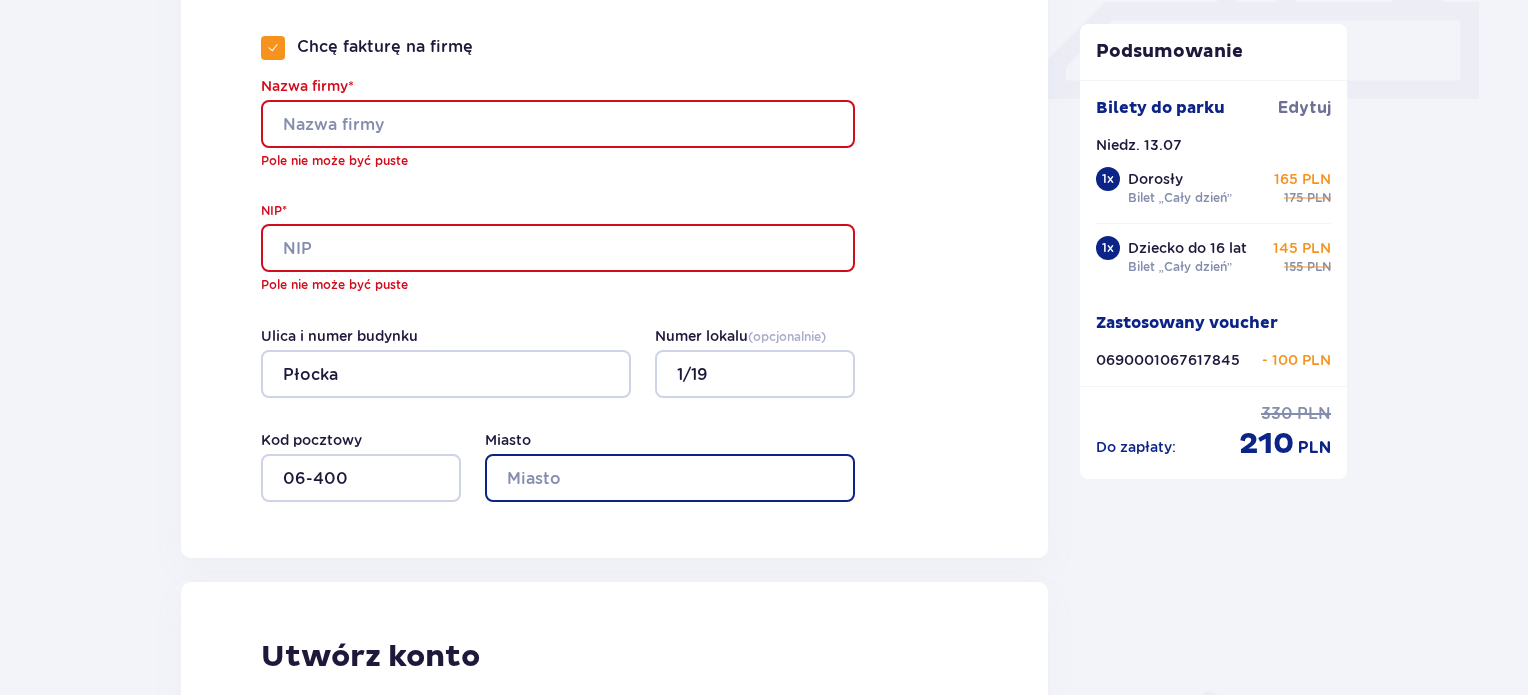 type on "Ciechanów" 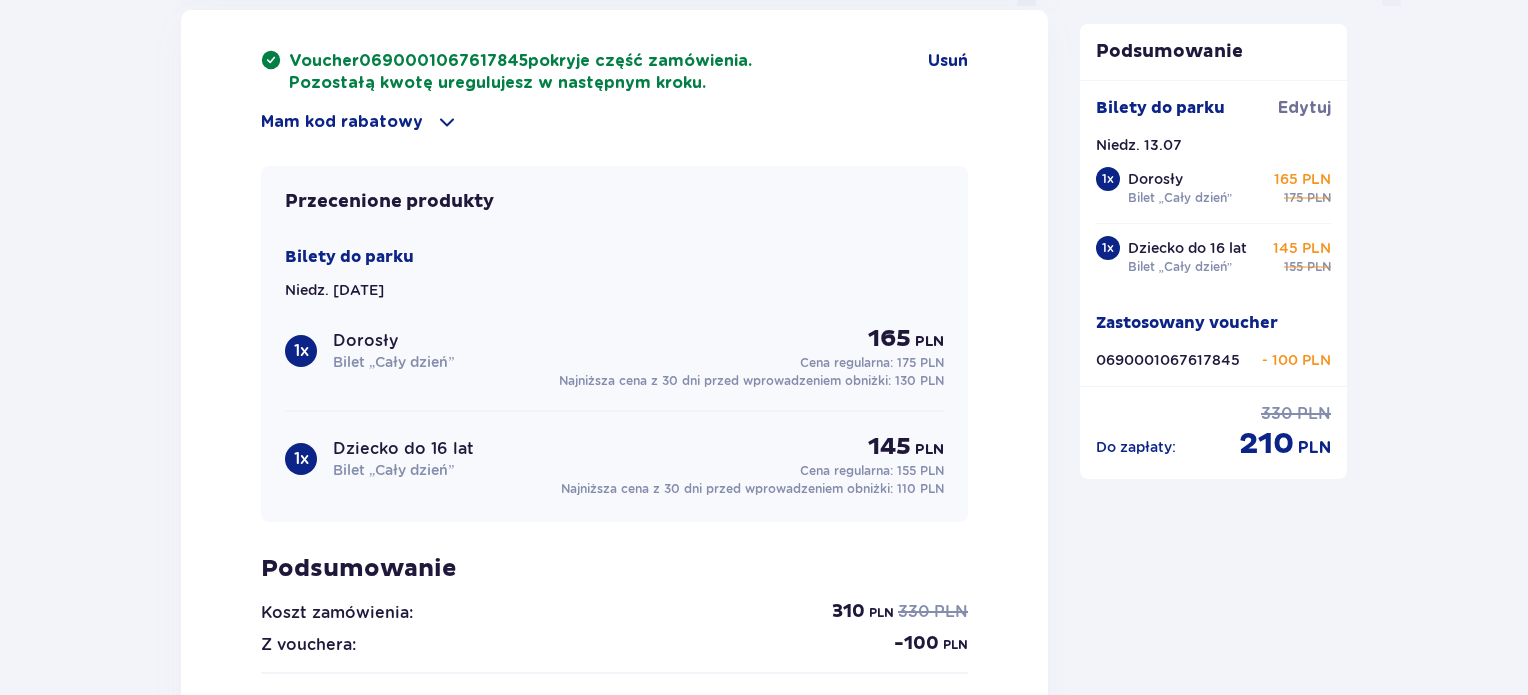 scroll, scrollTop: 2536, scrollLeft: 0, axis: vertical 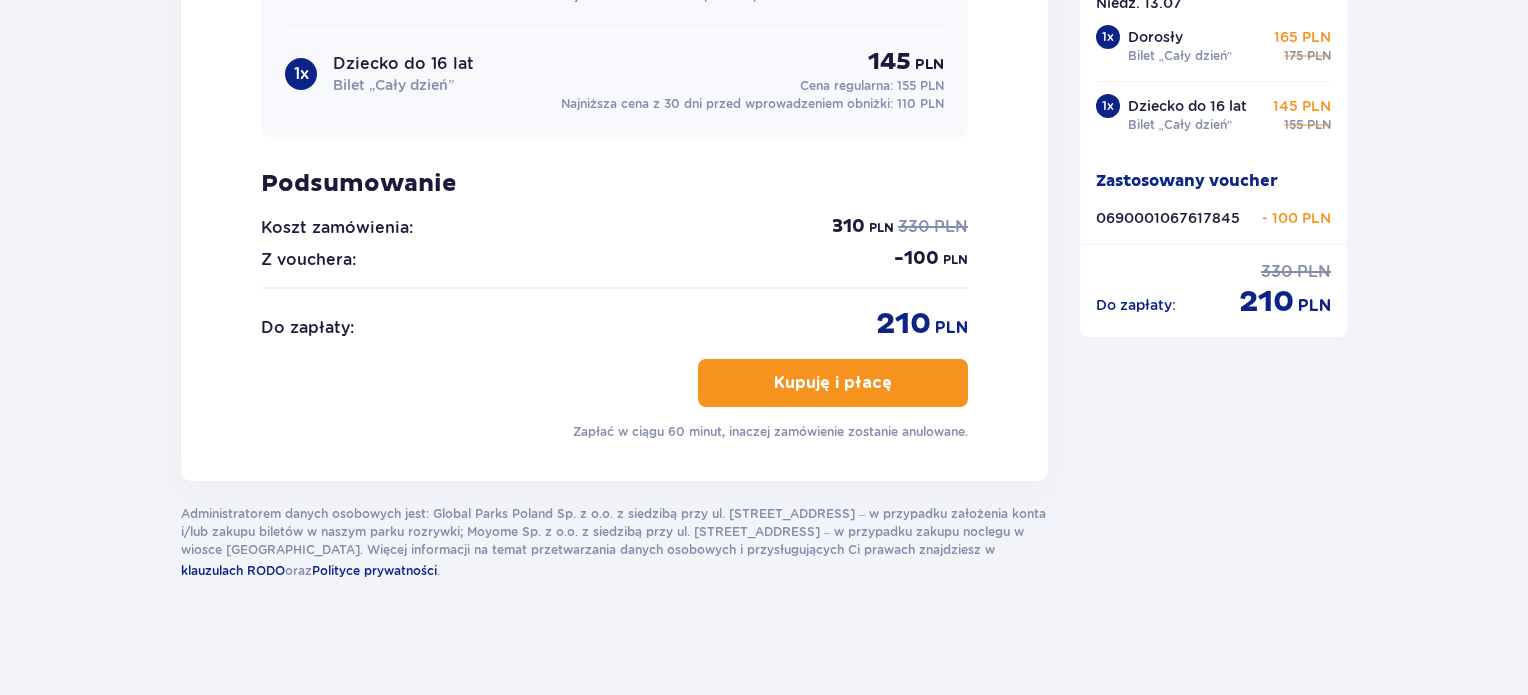 click on "Kupuję i płacę" at bounding box center [833, 383] 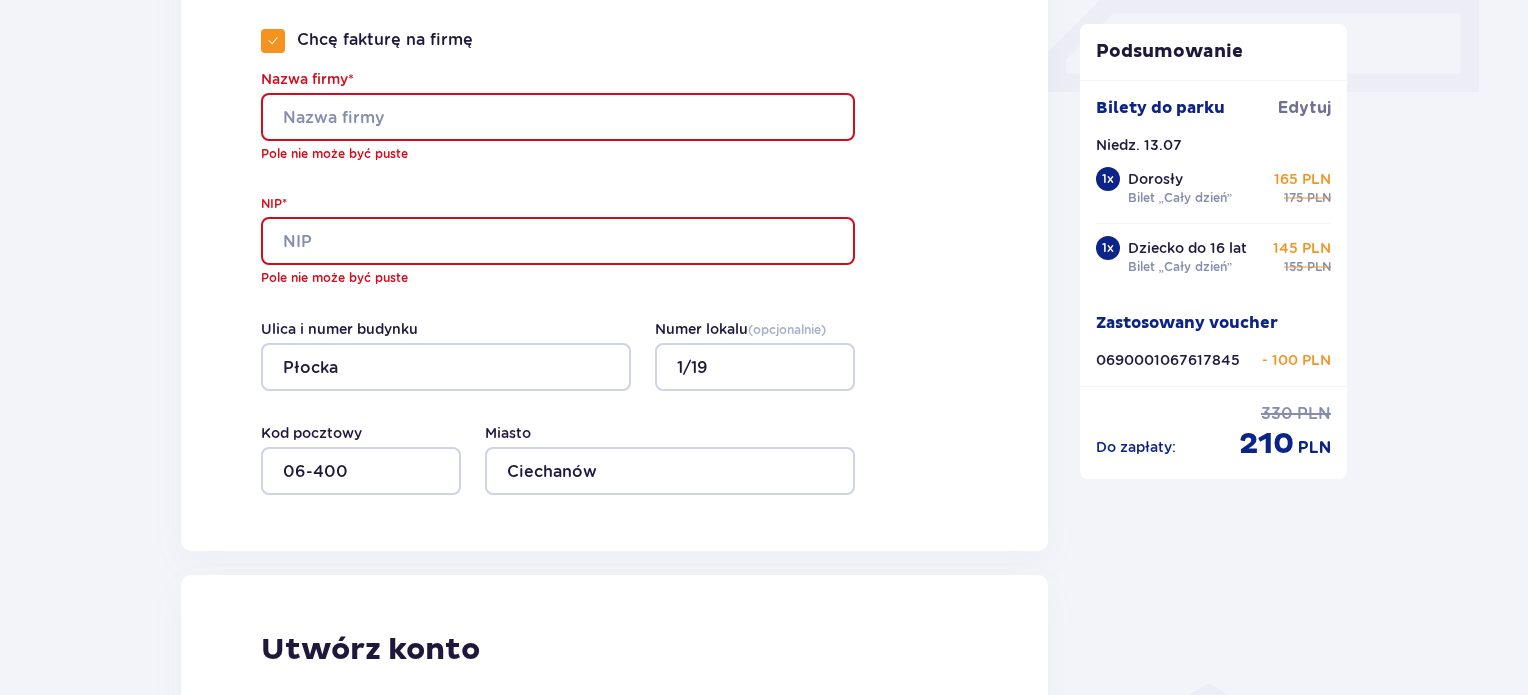 scroll, scrollTop: 934, scrollLeft: 0, axis: vertical 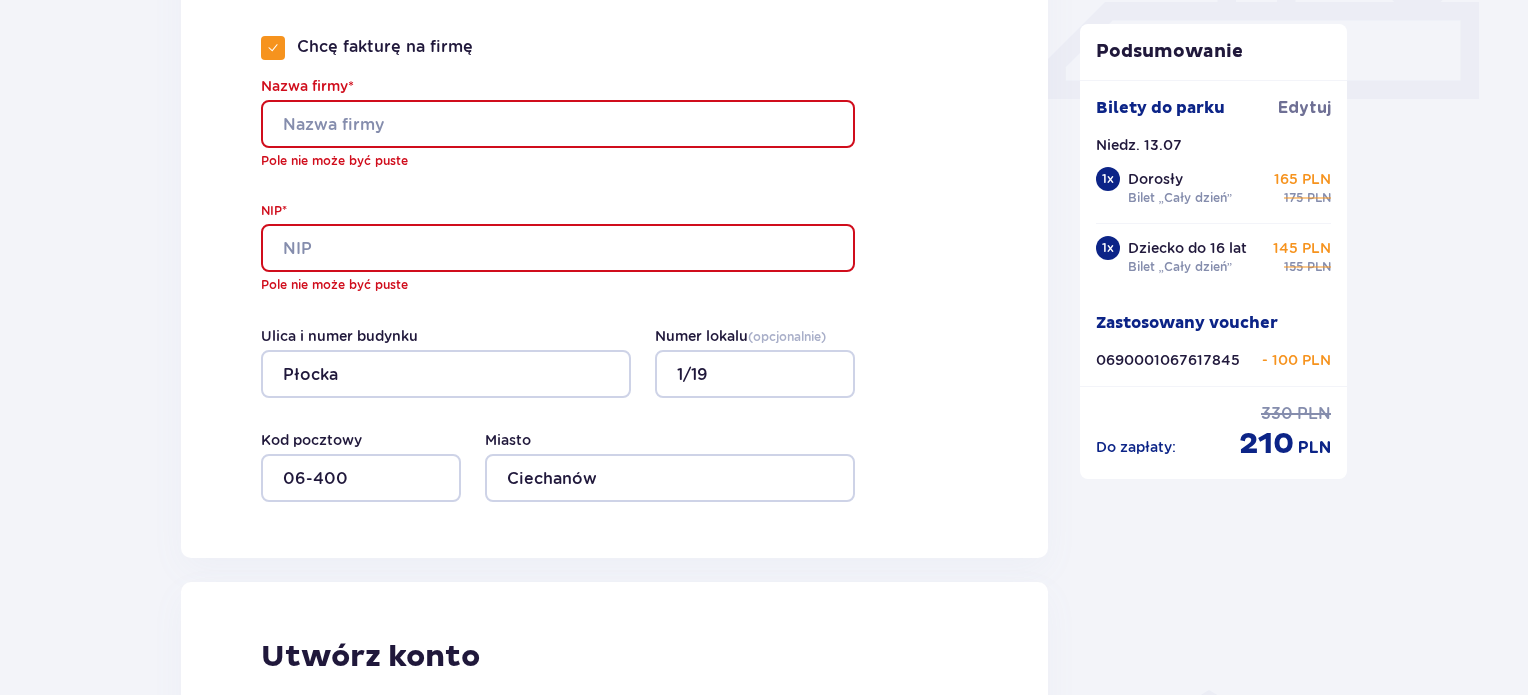 click at bounding box center (273, 48) 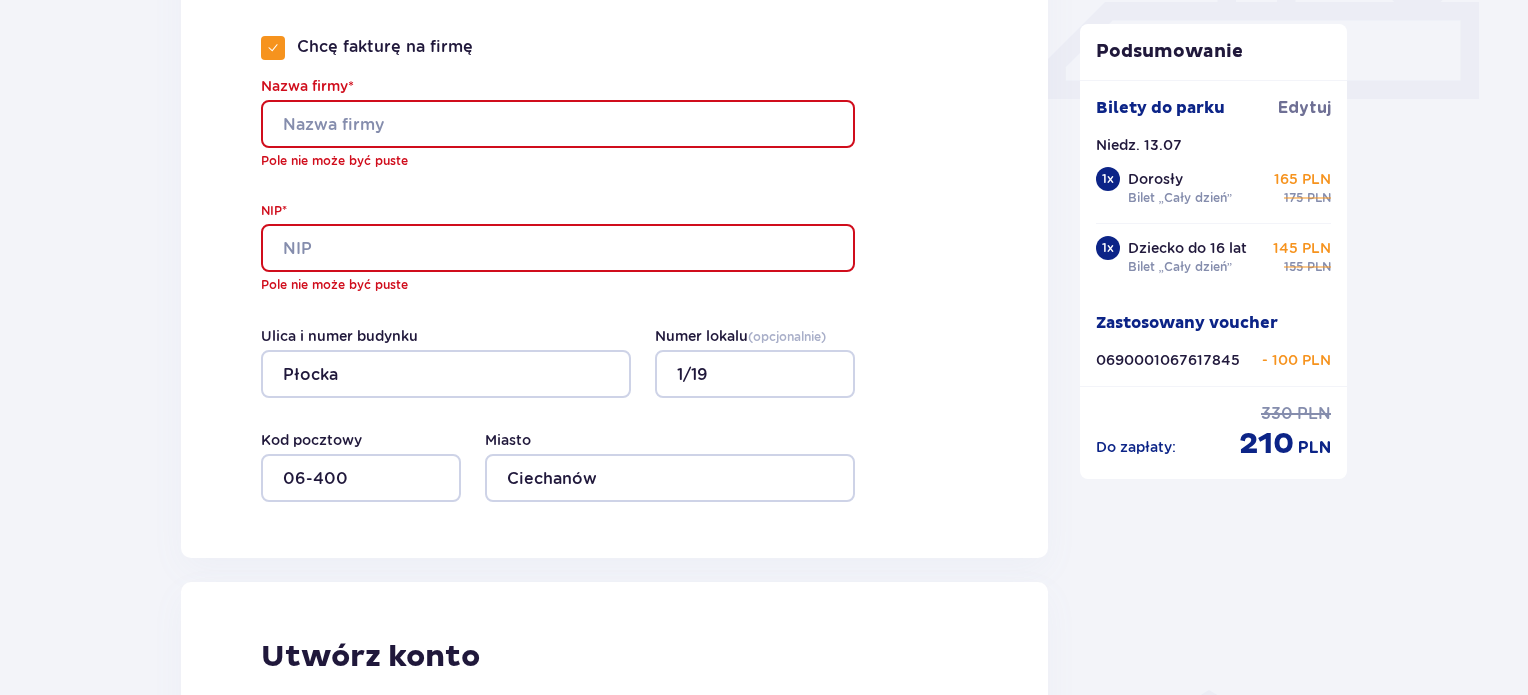 checkbox on "false" 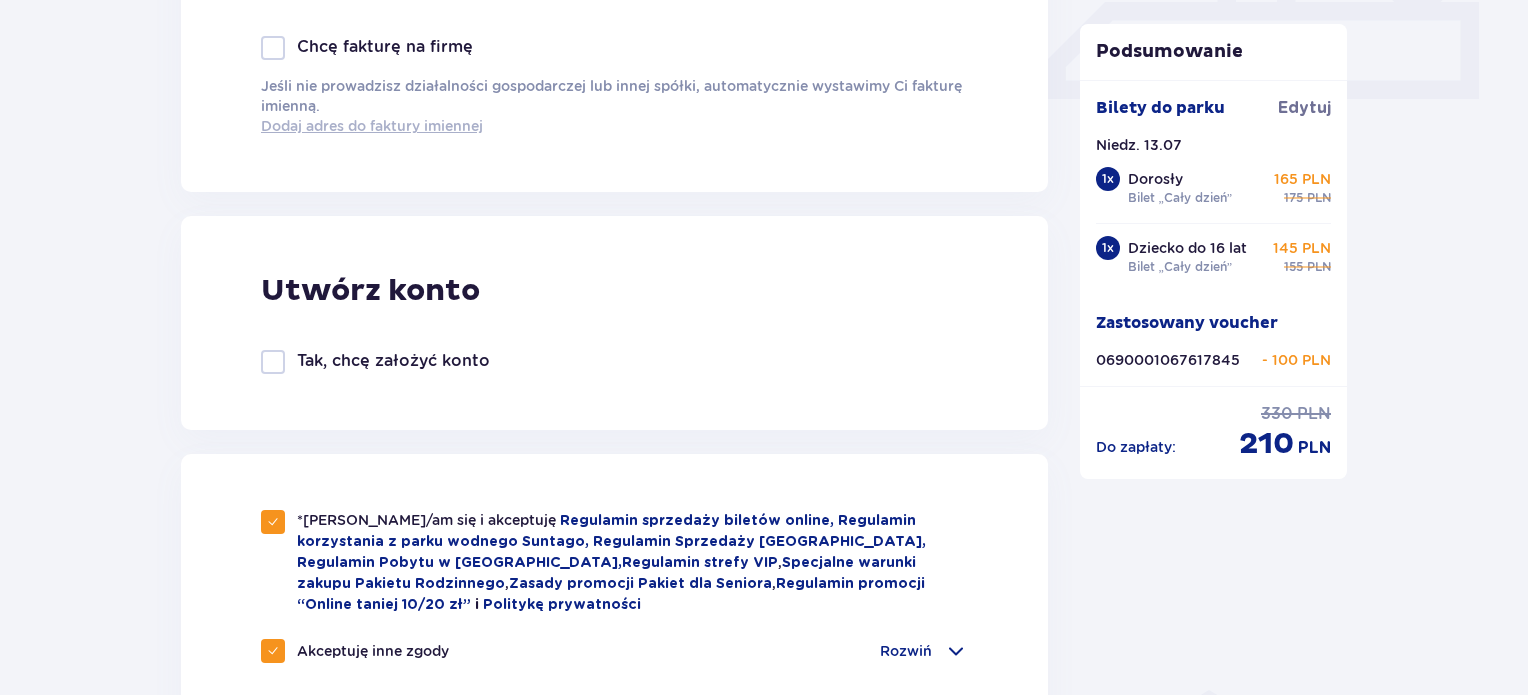 click on "Dodaj adres do faktury imiennej" at bounding box center [372, 126] 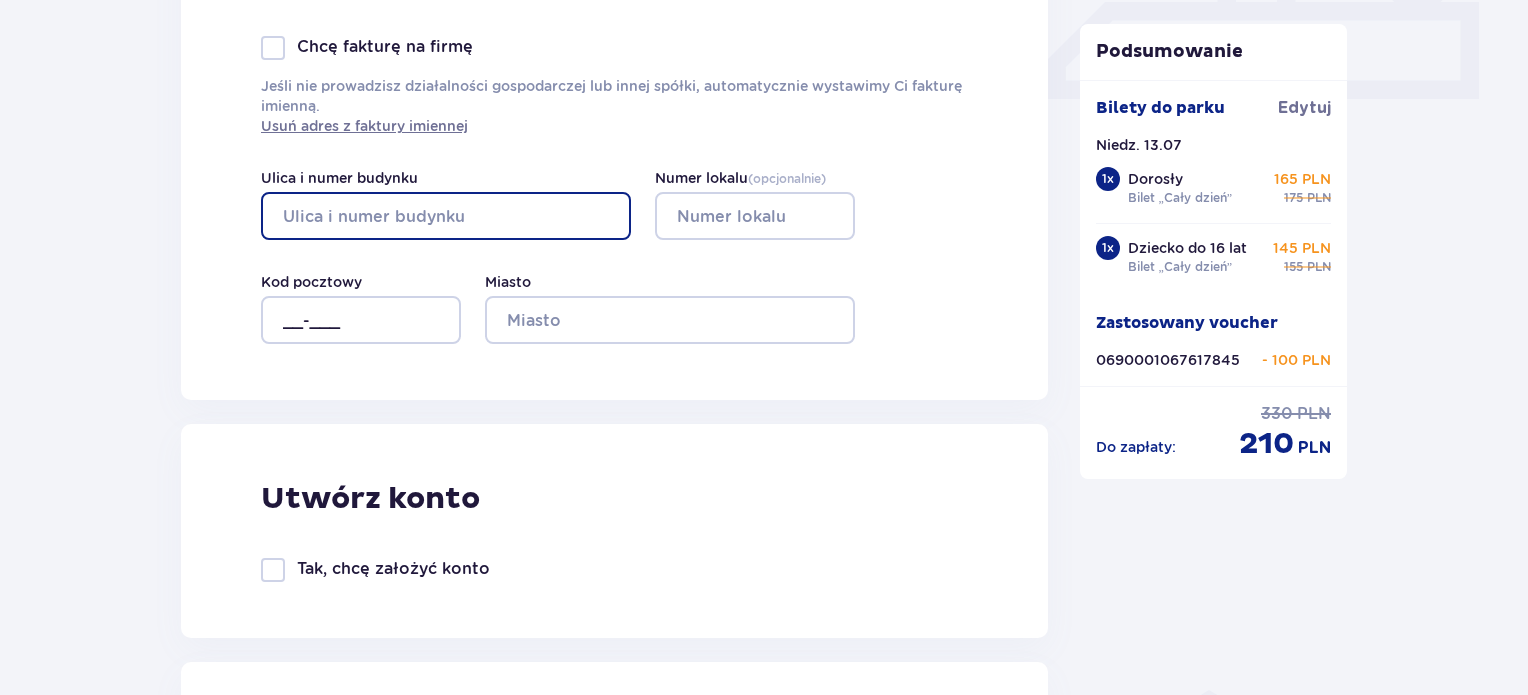 click on "Ulica i numer budynku" at bounding box center (446, 216) 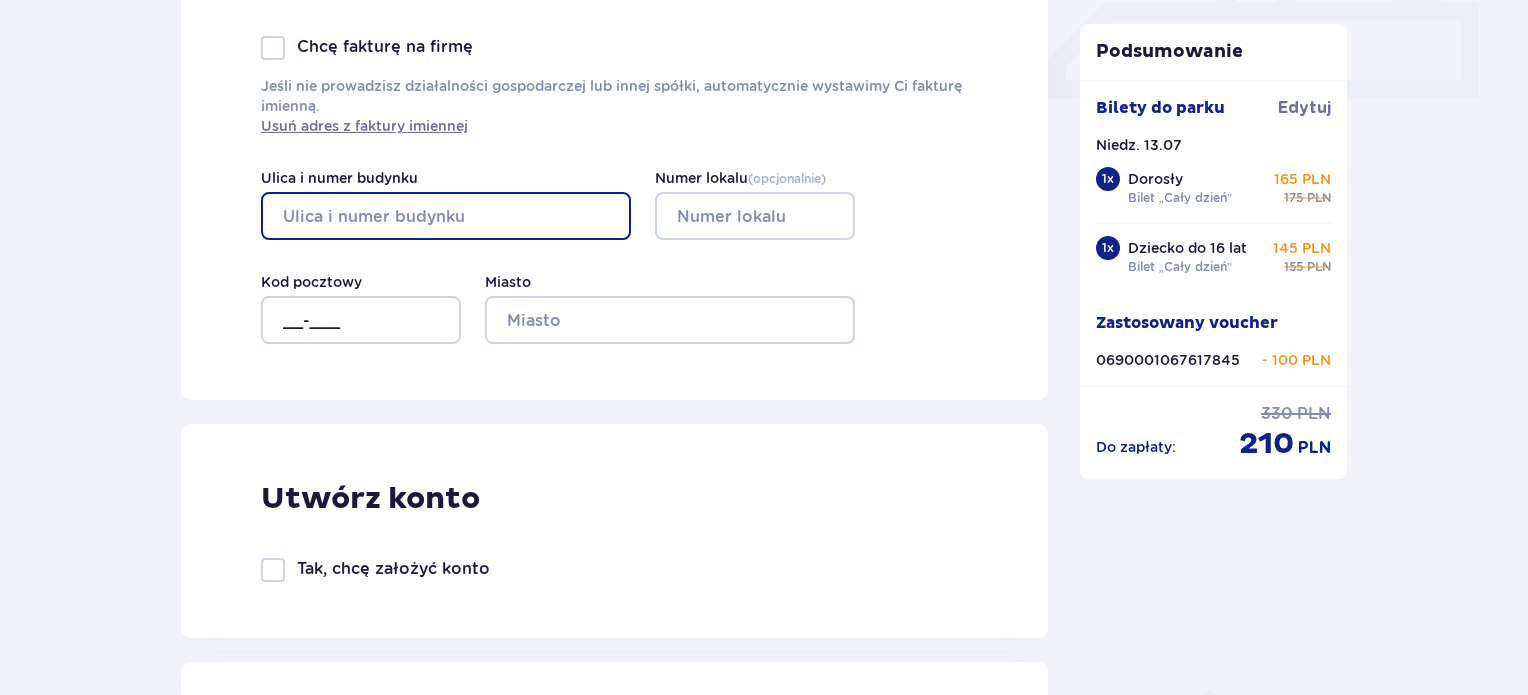 type on "Płocka" 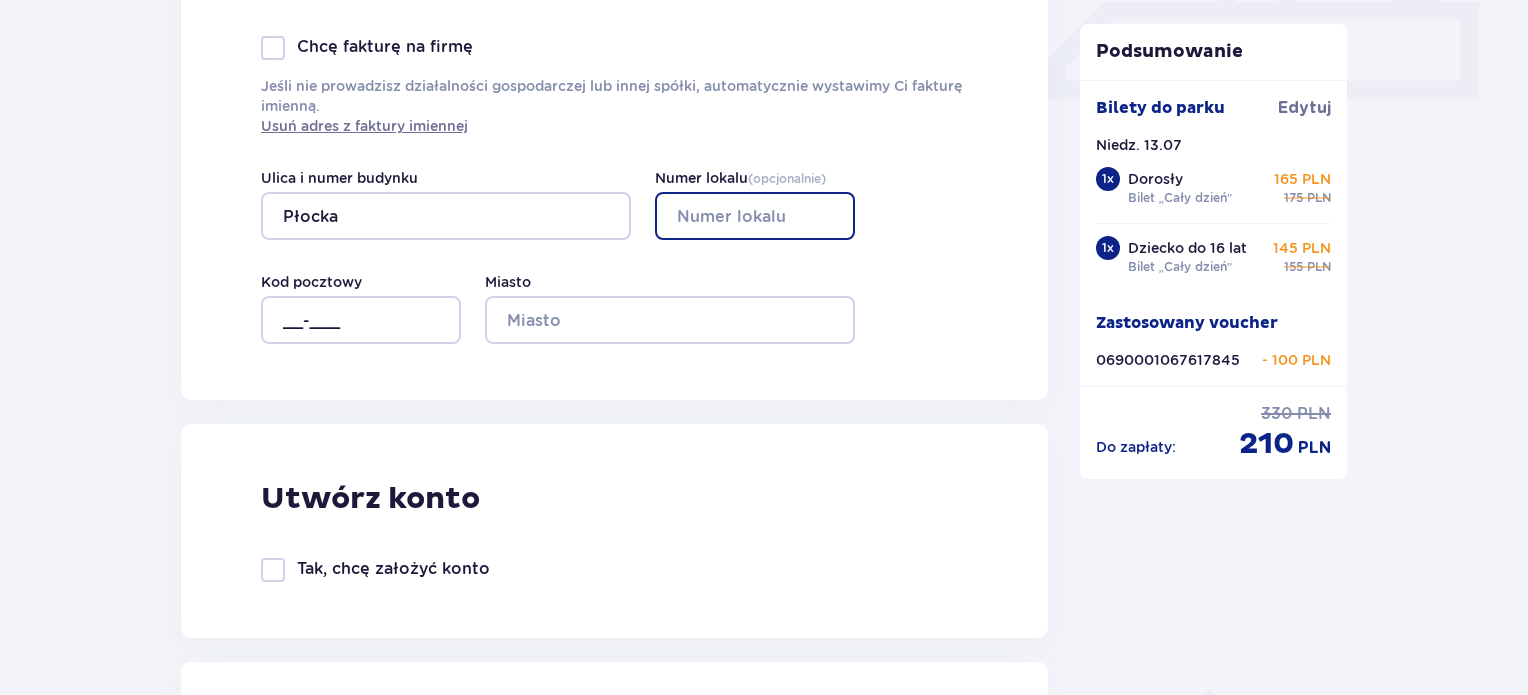 click on "Numer lokalu  ( opcjonalnie )" at bounding box center (755, 216) 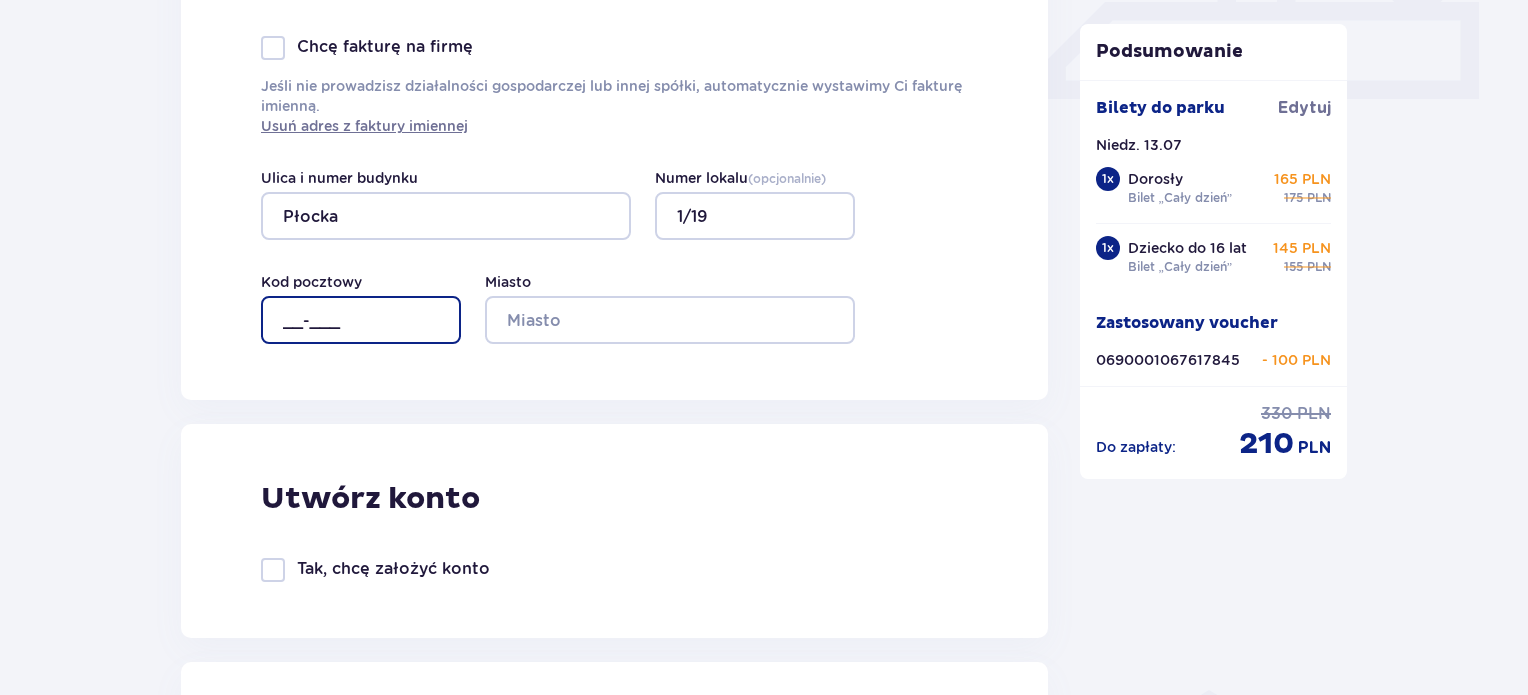 click on "__-___" at bounding box center (361, 320) 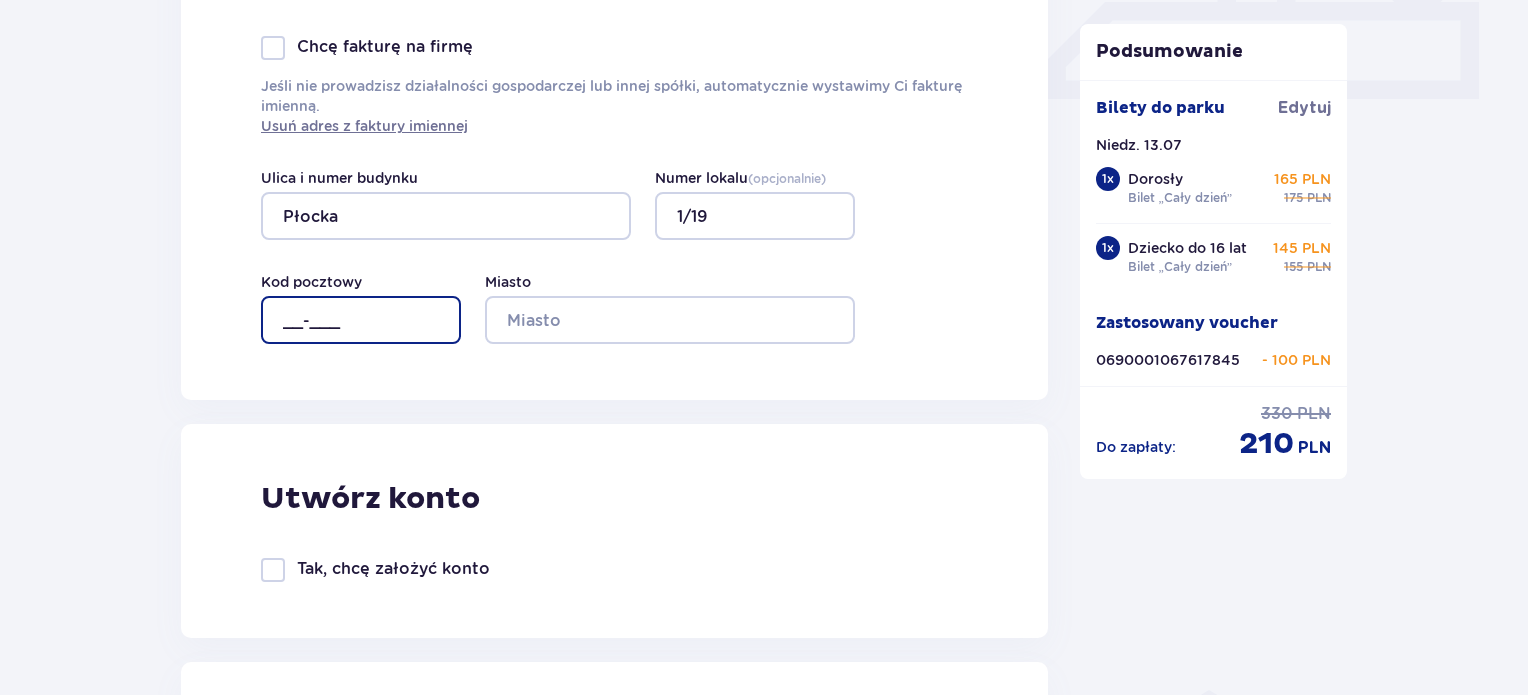type on "06-400" 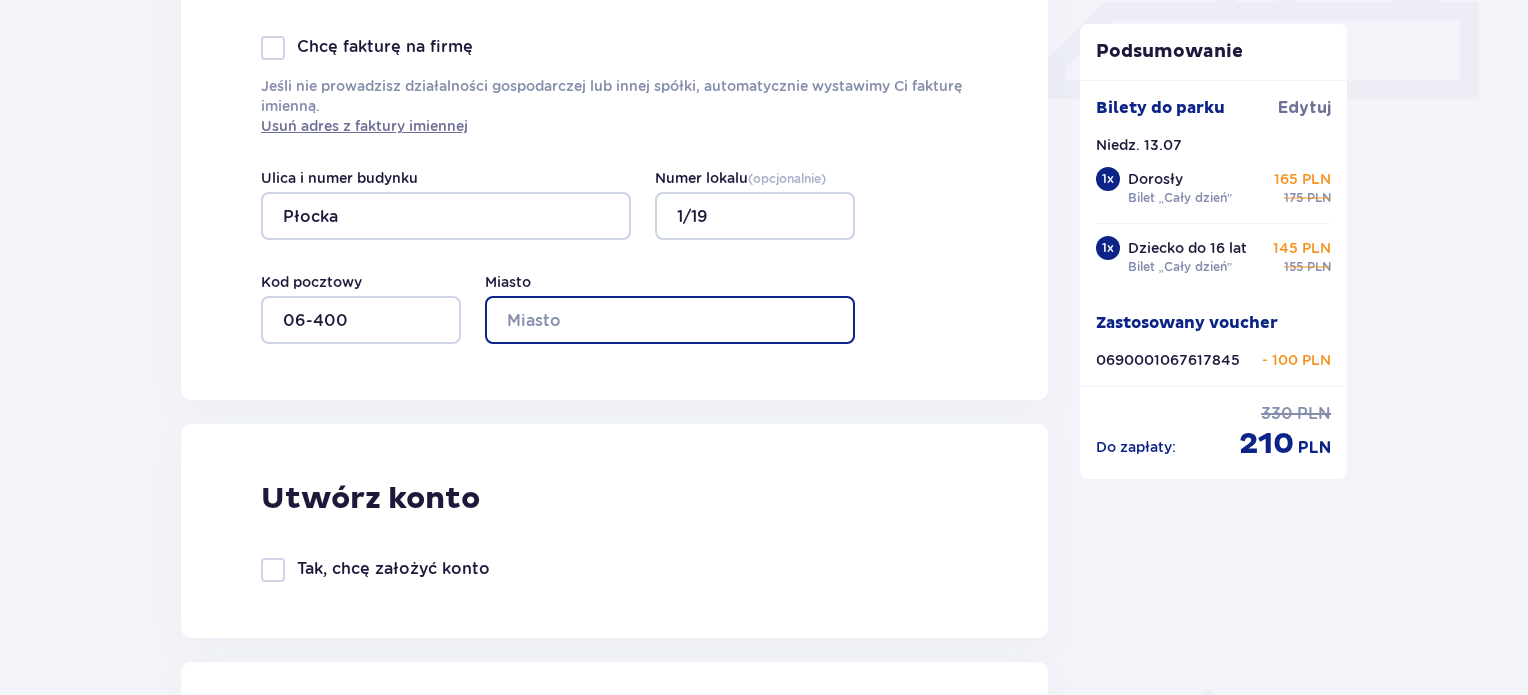 click on "Miasto" at bounding box center [670, 320] 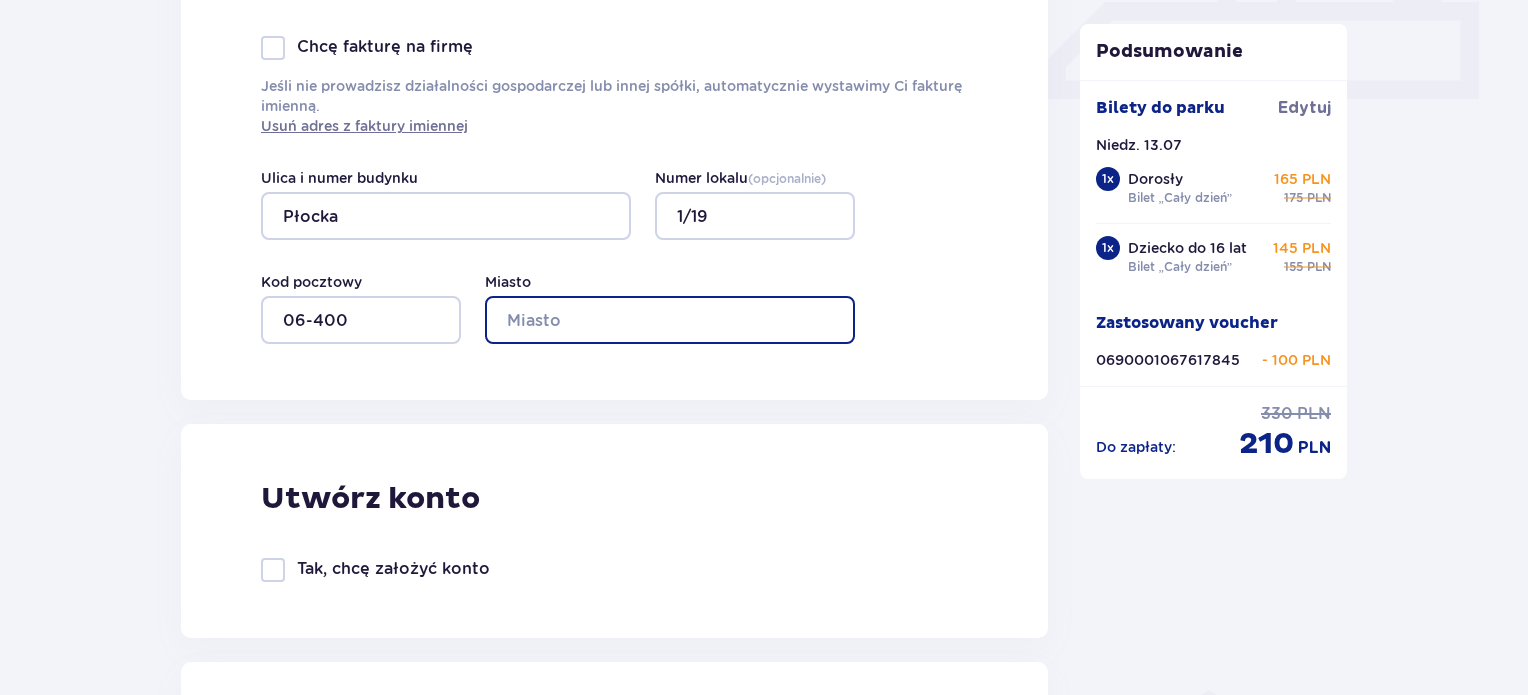 type on "Ciechanów" 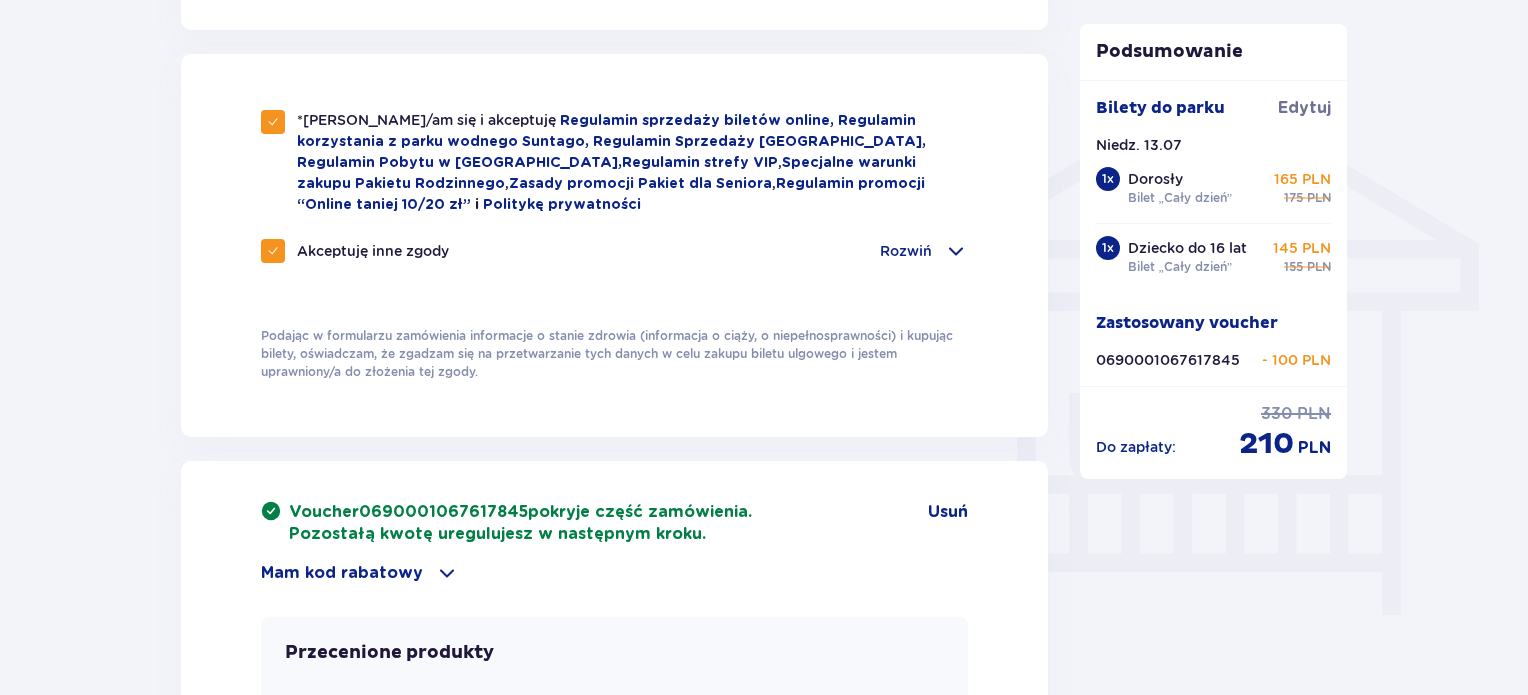 scroll, scrollTop: 2151, scrollLeft: 0, axis: vertical 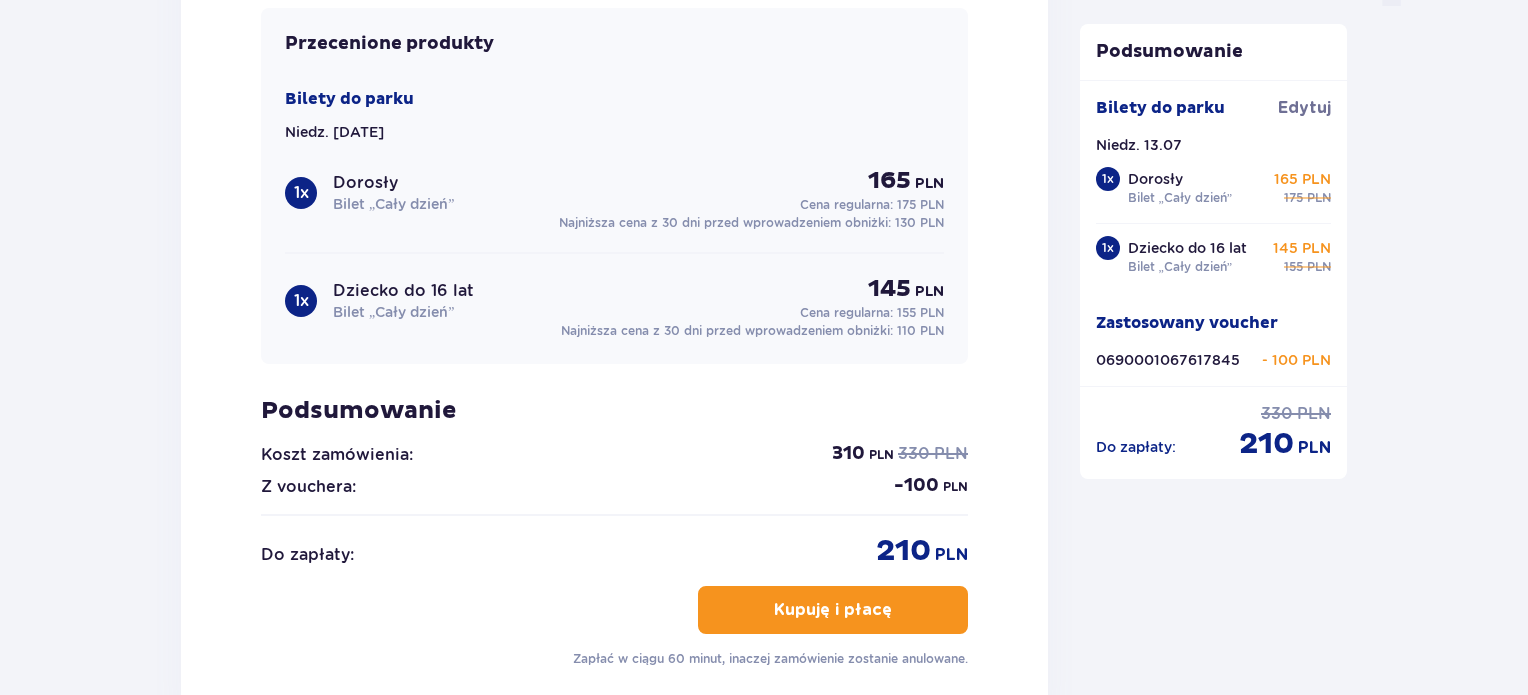 click on "Kupuję i płacę" at bounding box center (833, 610) 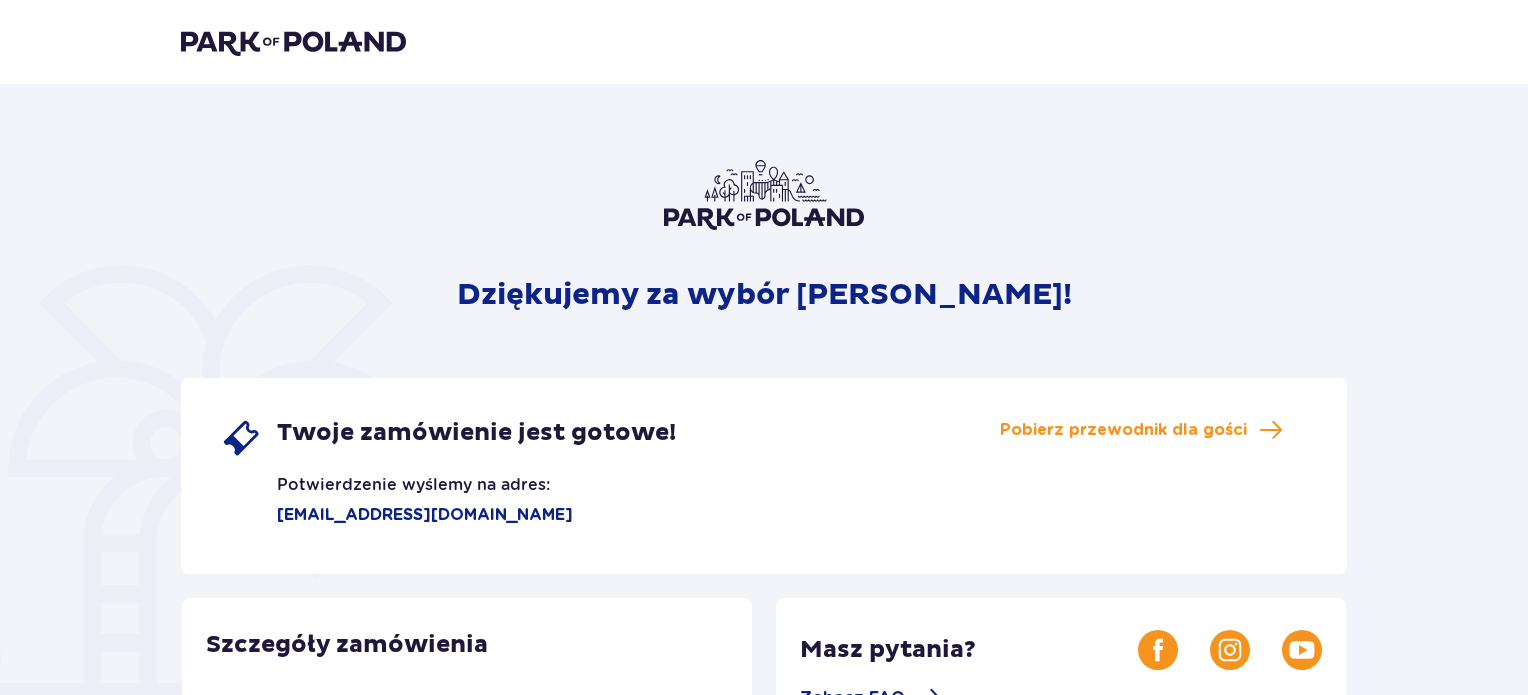 scroll, scrollTop: 0, scrollLeft: 0, axis: both 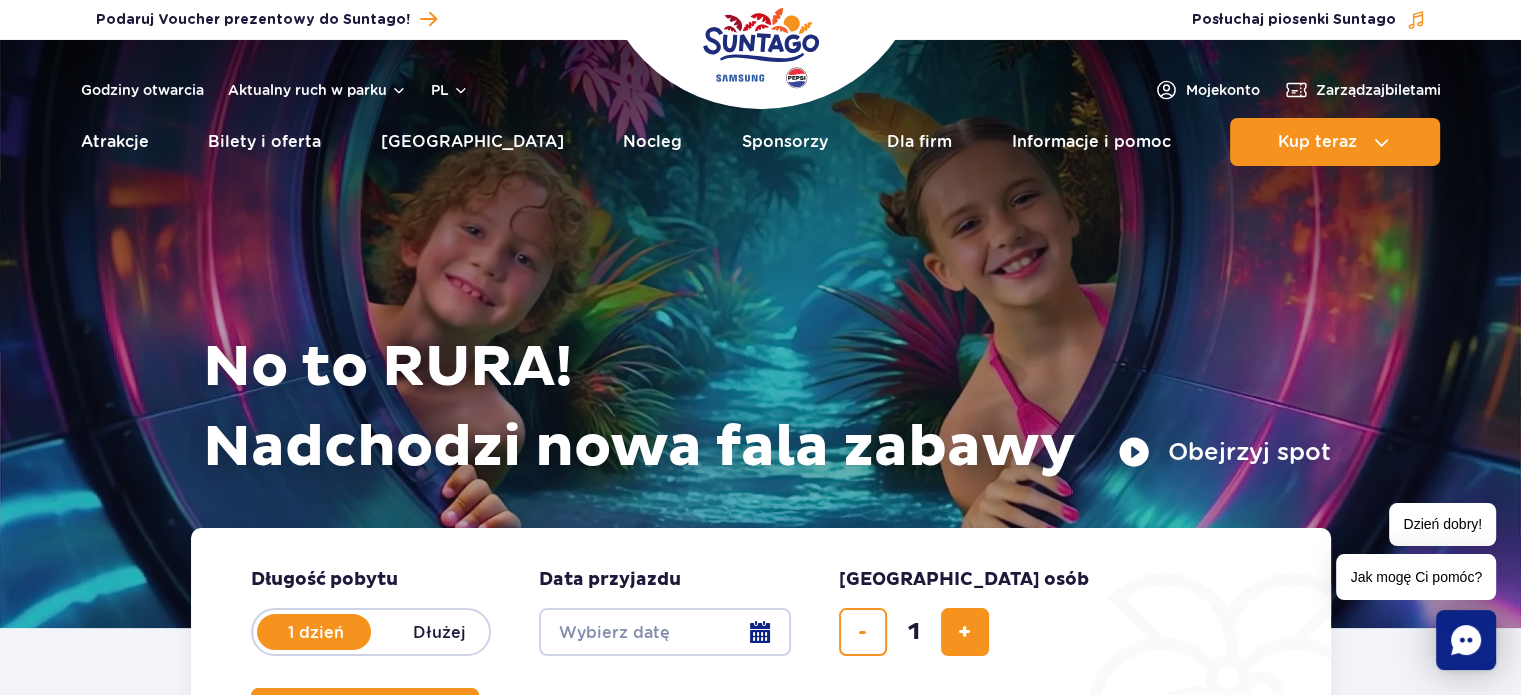 click on "Date from" at bounding box center (665, 632) 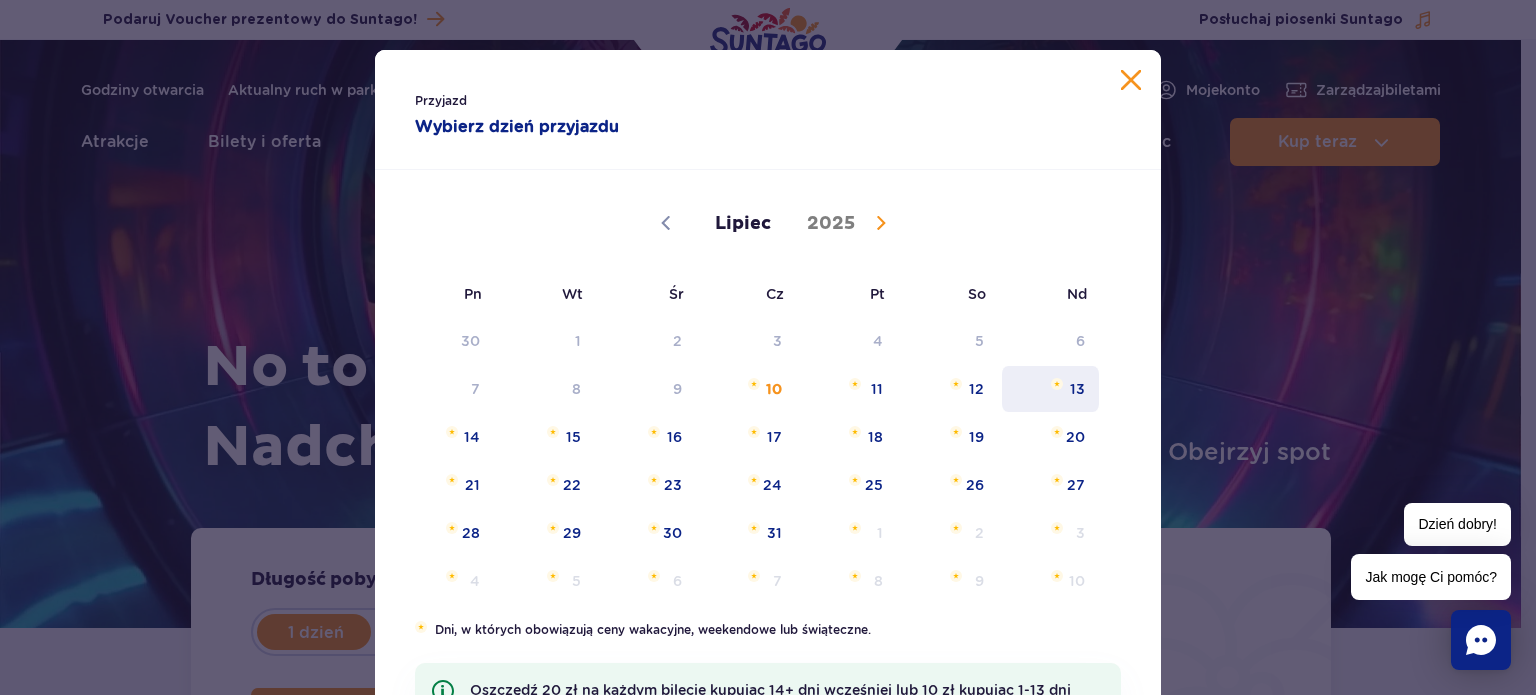 click on "13" at bounding box center (1050, 389) 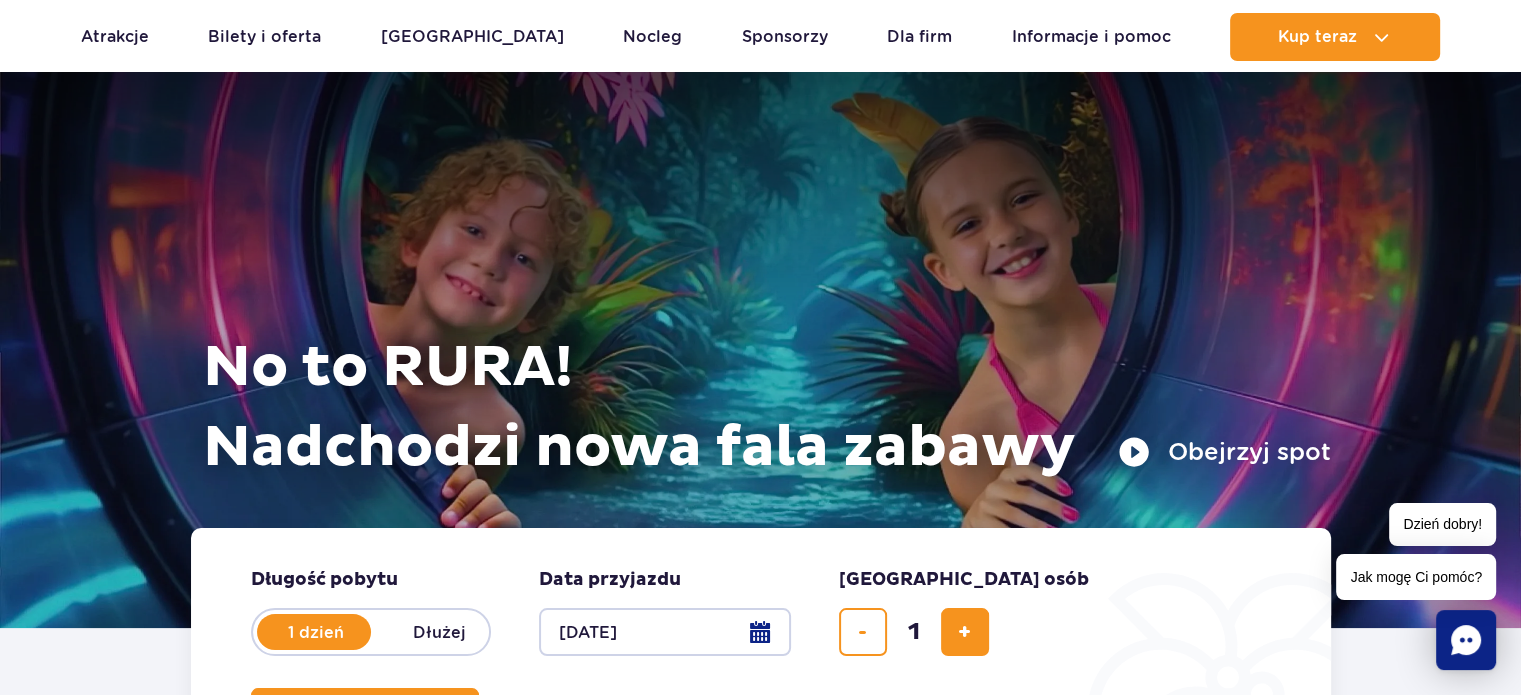 scroll, scrollTop: 608, scrollLeft: 0, axis: vertical 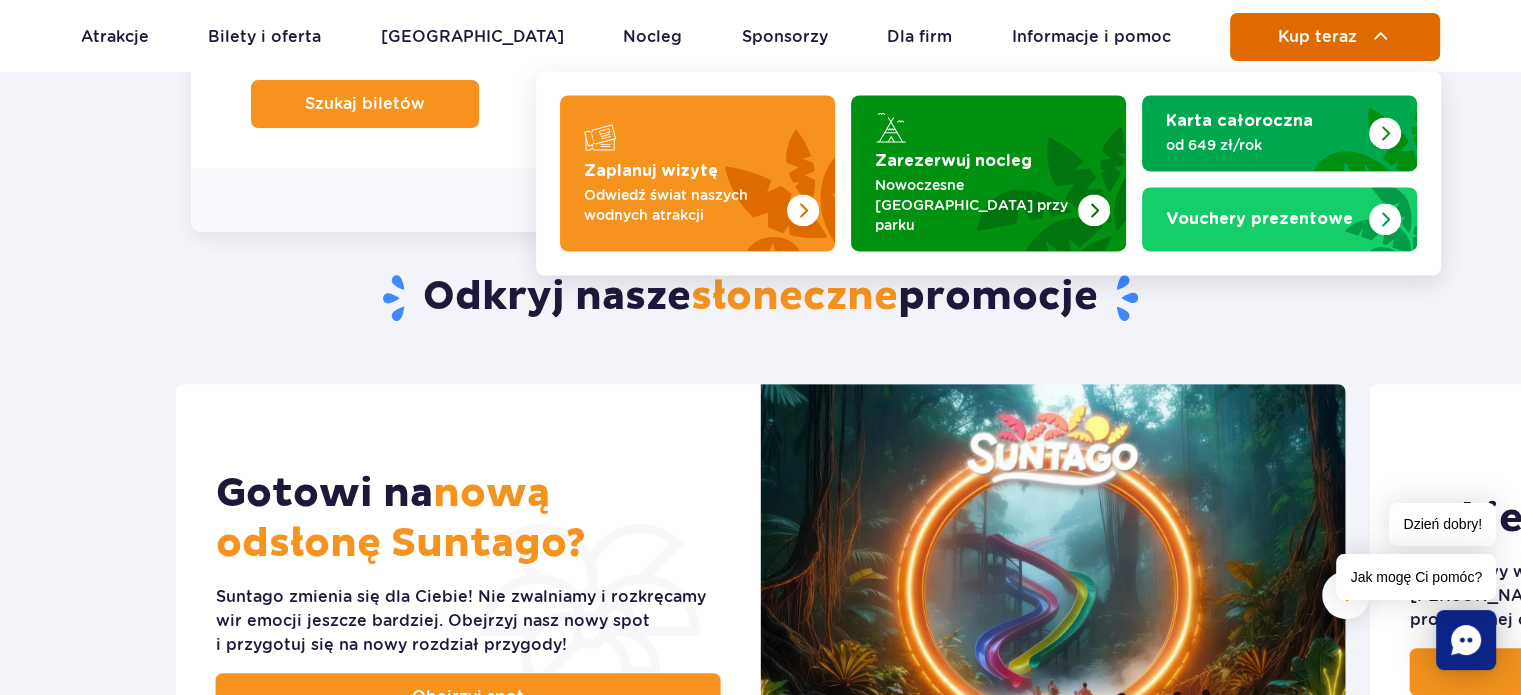 click on "Kup teraz" at bounding box center [1317, 37] 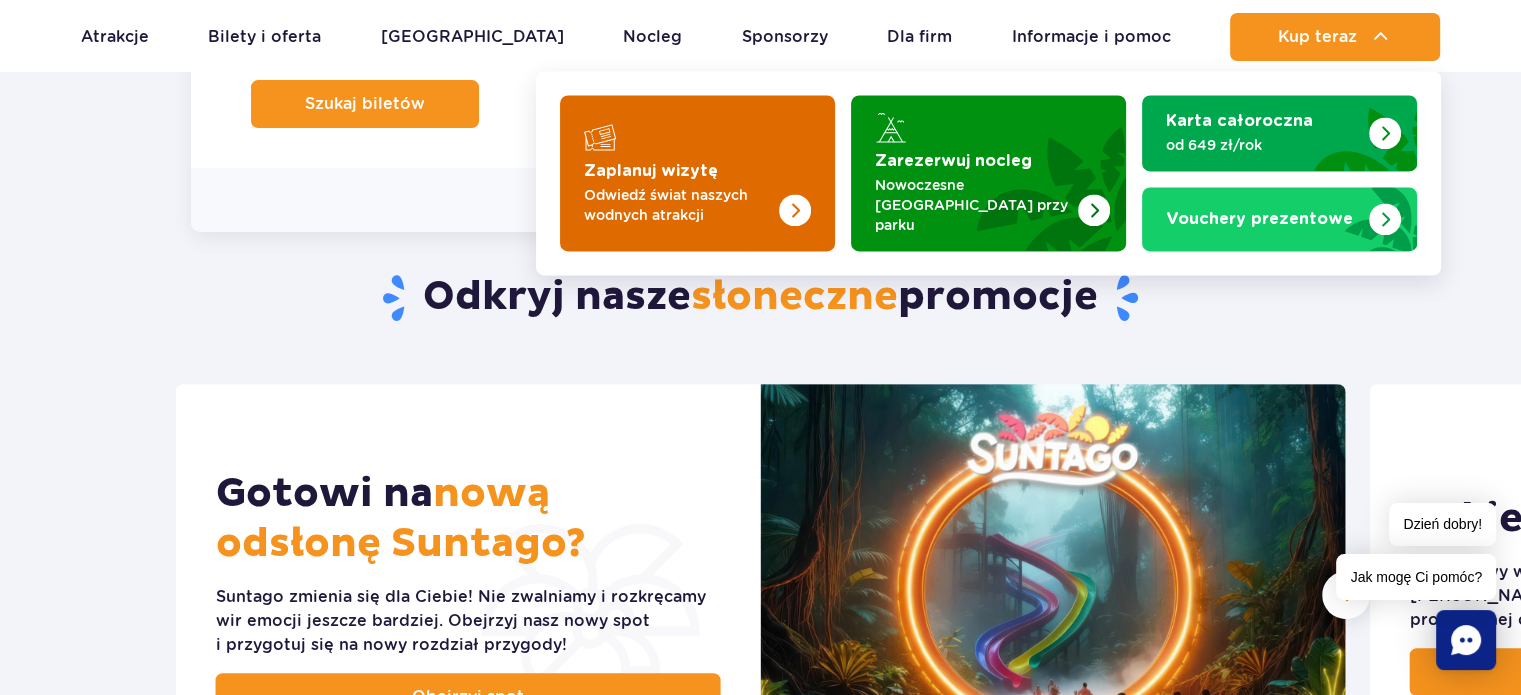 click at bounding box center (697, 173) 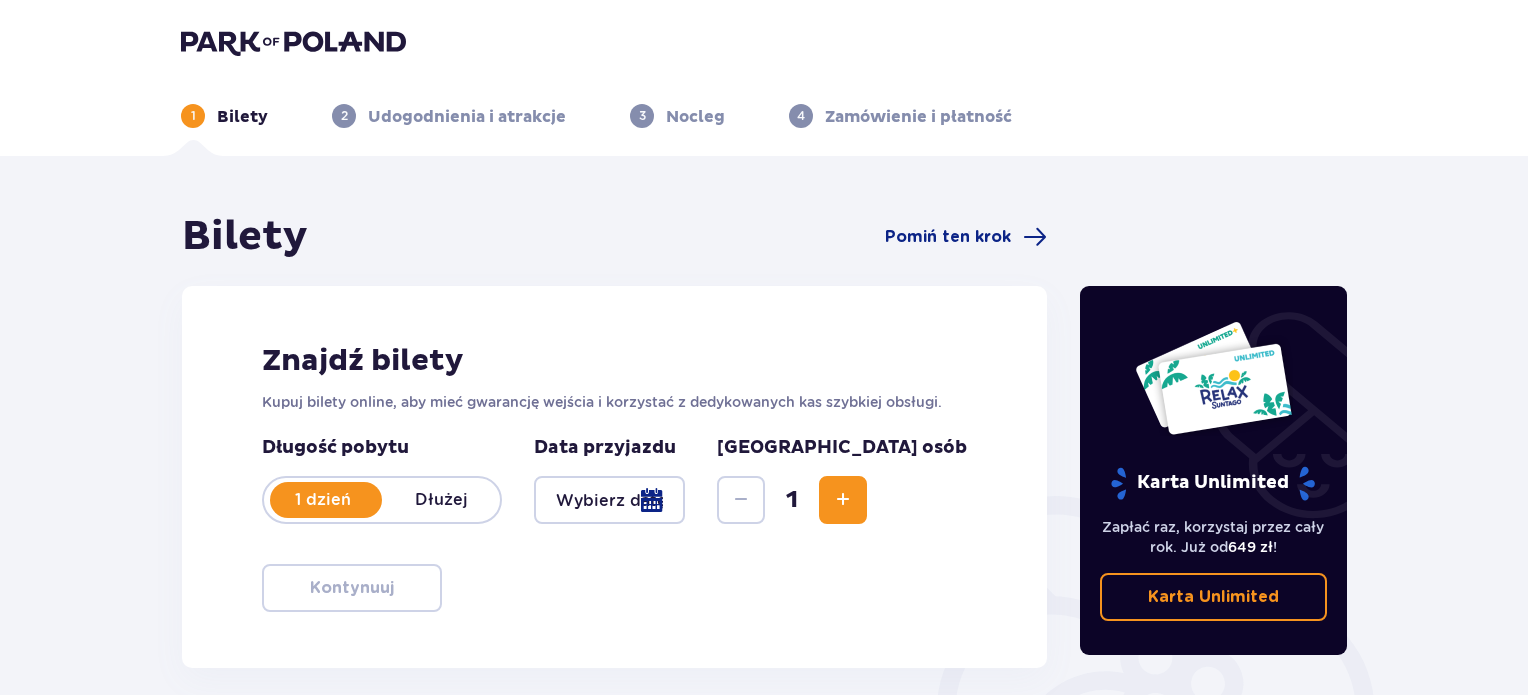 scroll, scrollTop: 0, scrollLeft: 0, axis: both 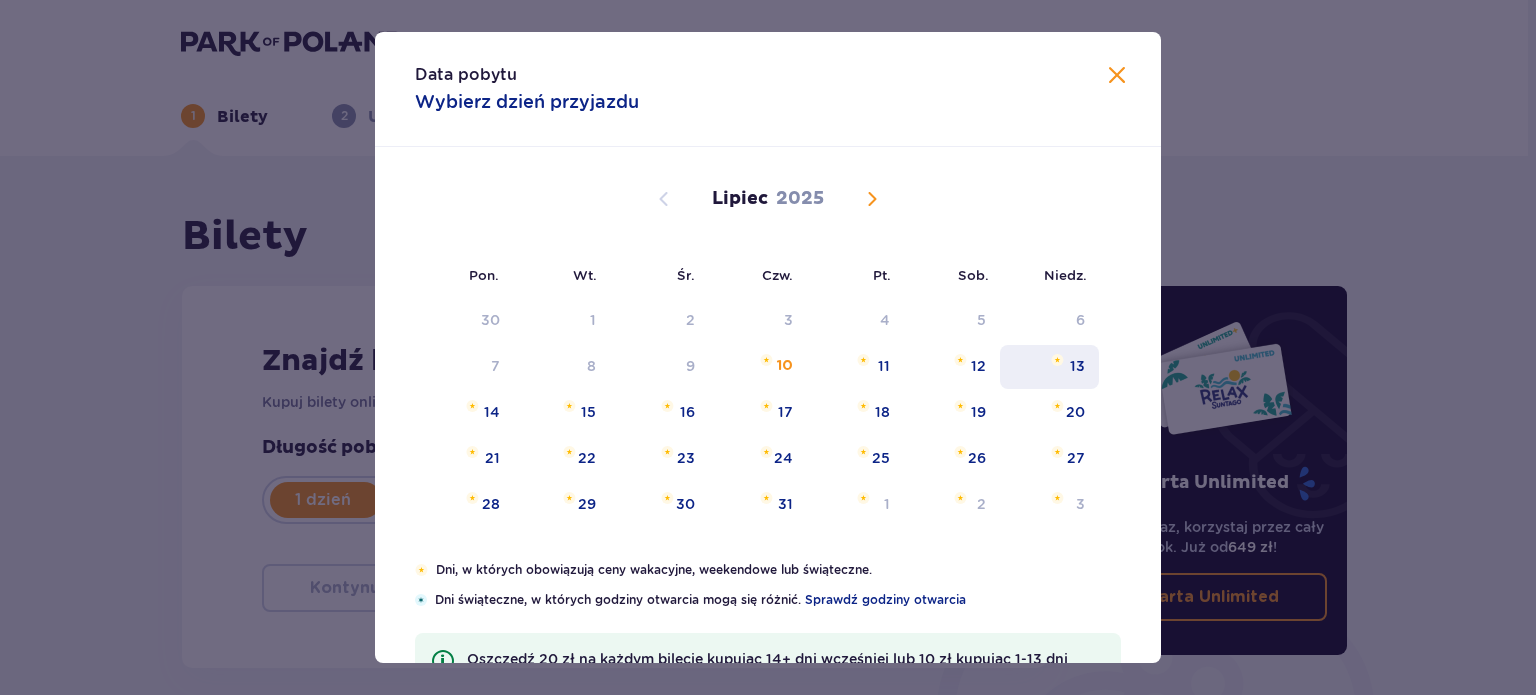 click on "13" at bounding box center [1077, 366] 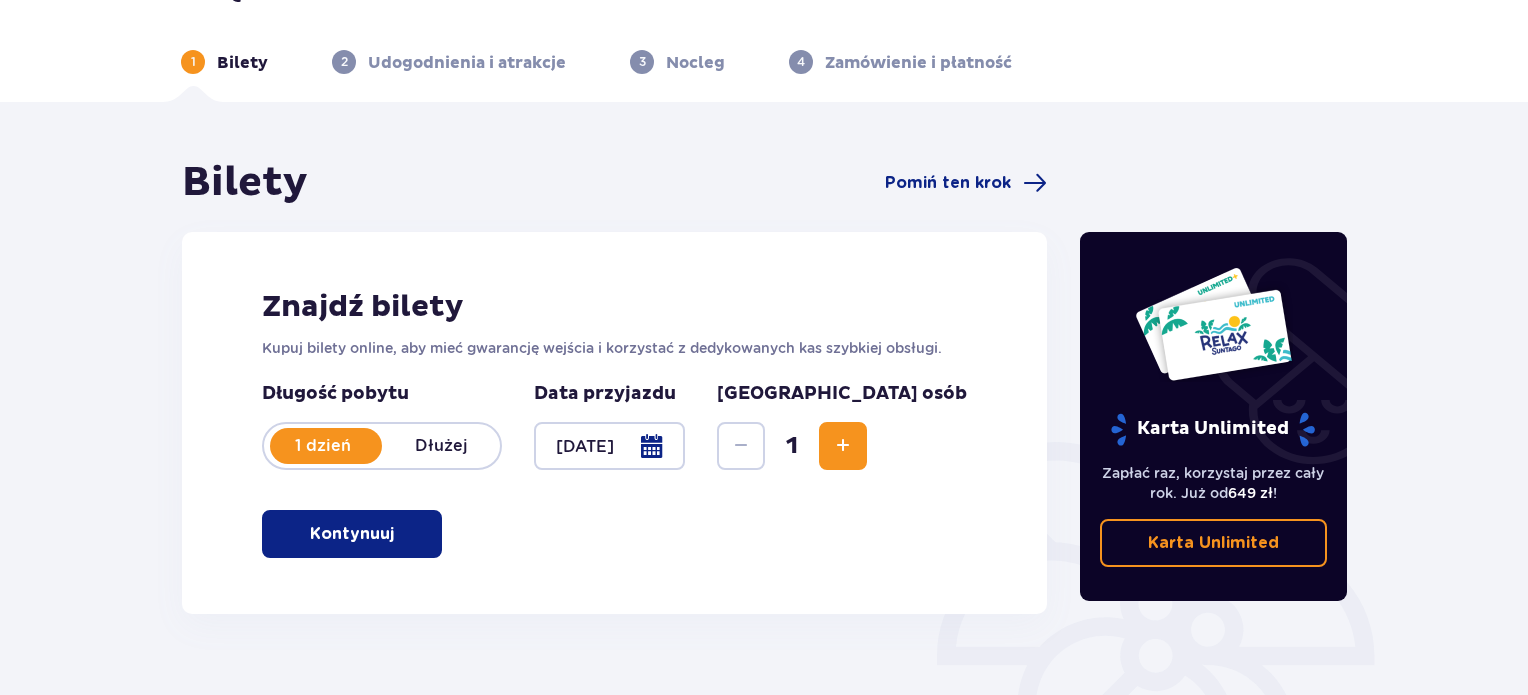 scroll, scrollTop: 324, scrollLeft: 0, axis: vertical 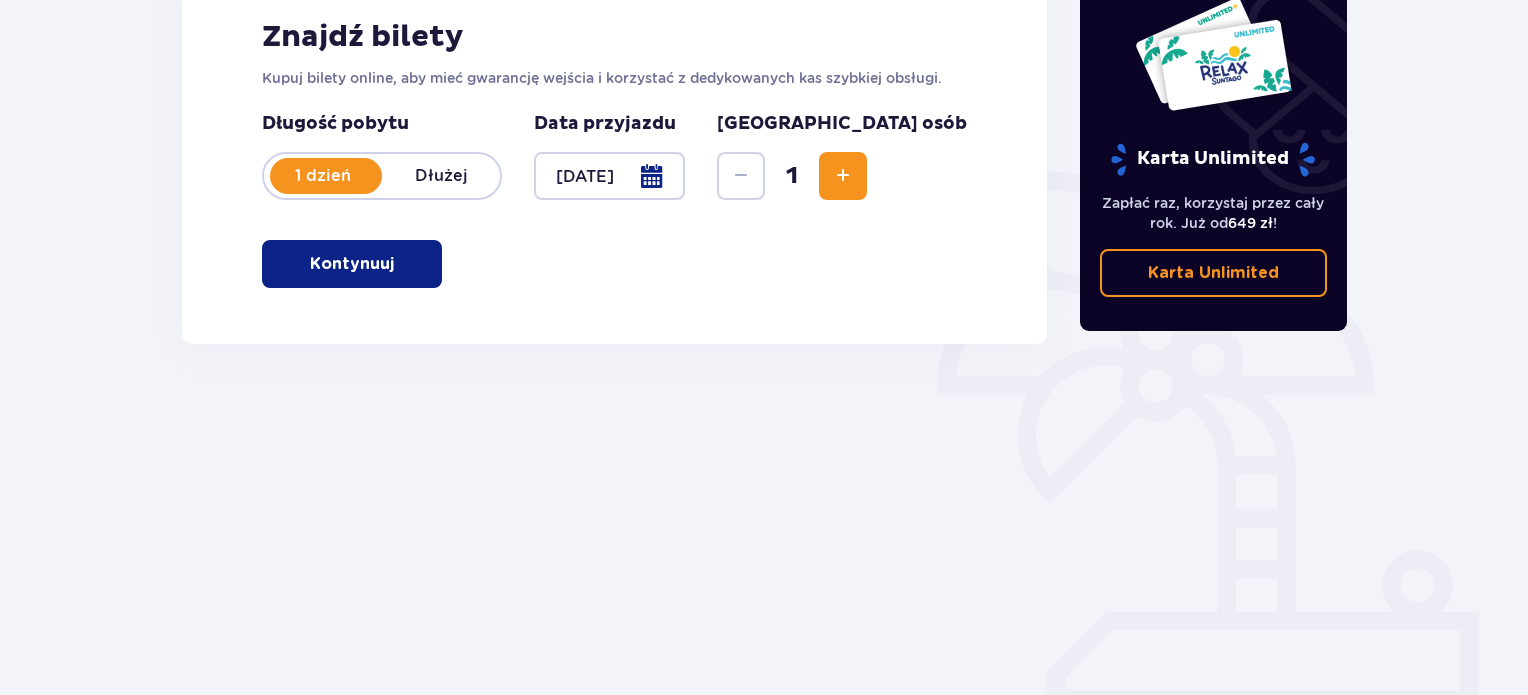 click on "Kontynuuj" at bounding box center (352, 264) 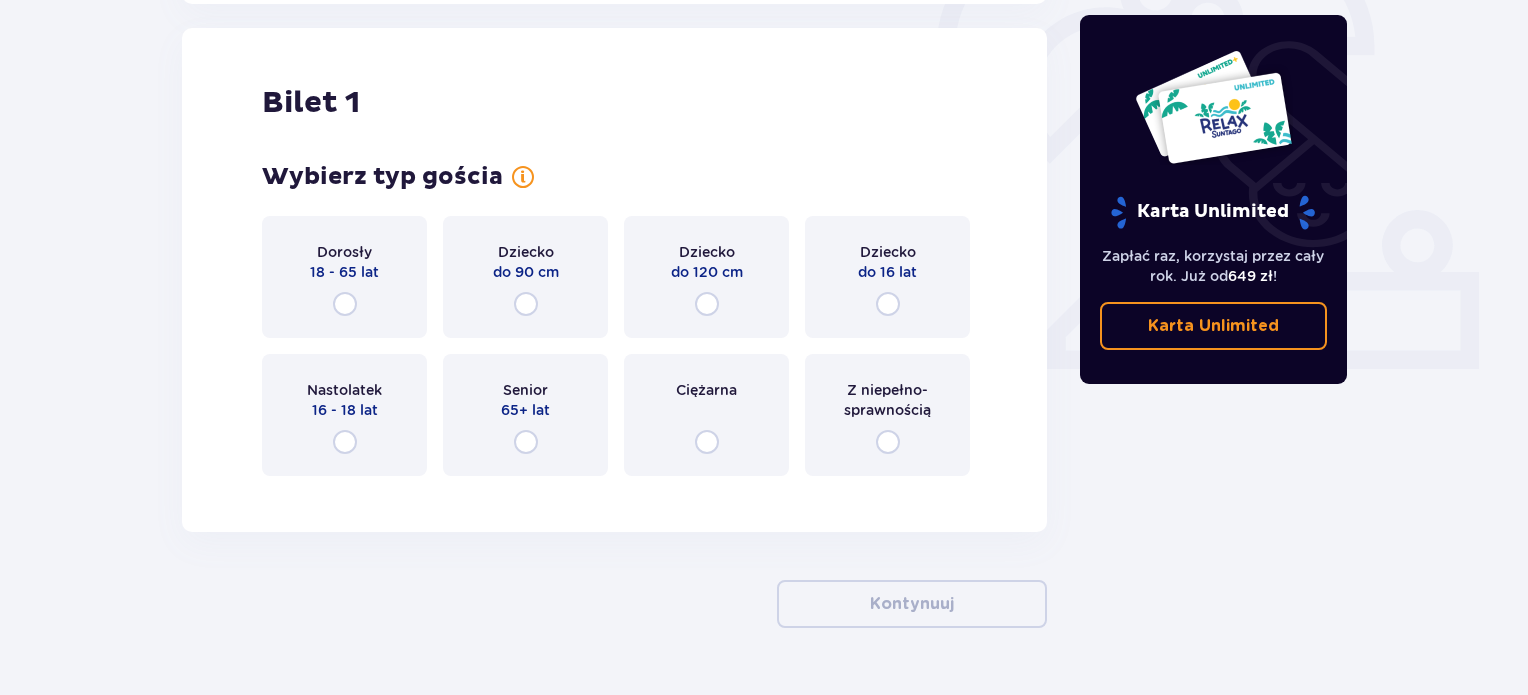 scroll, scrollTop: 668, scrollLeft: 0, axis: vertical 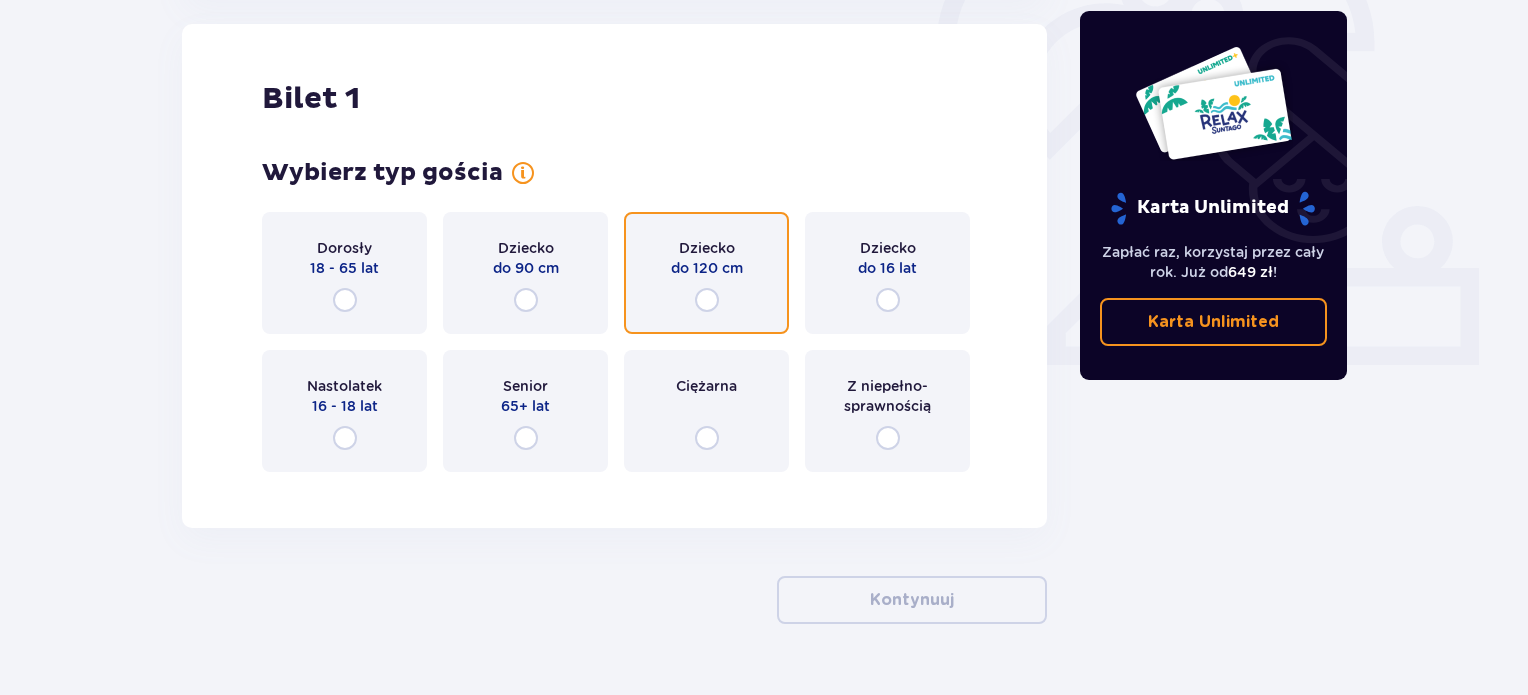 click at bounding box center [707, 300] 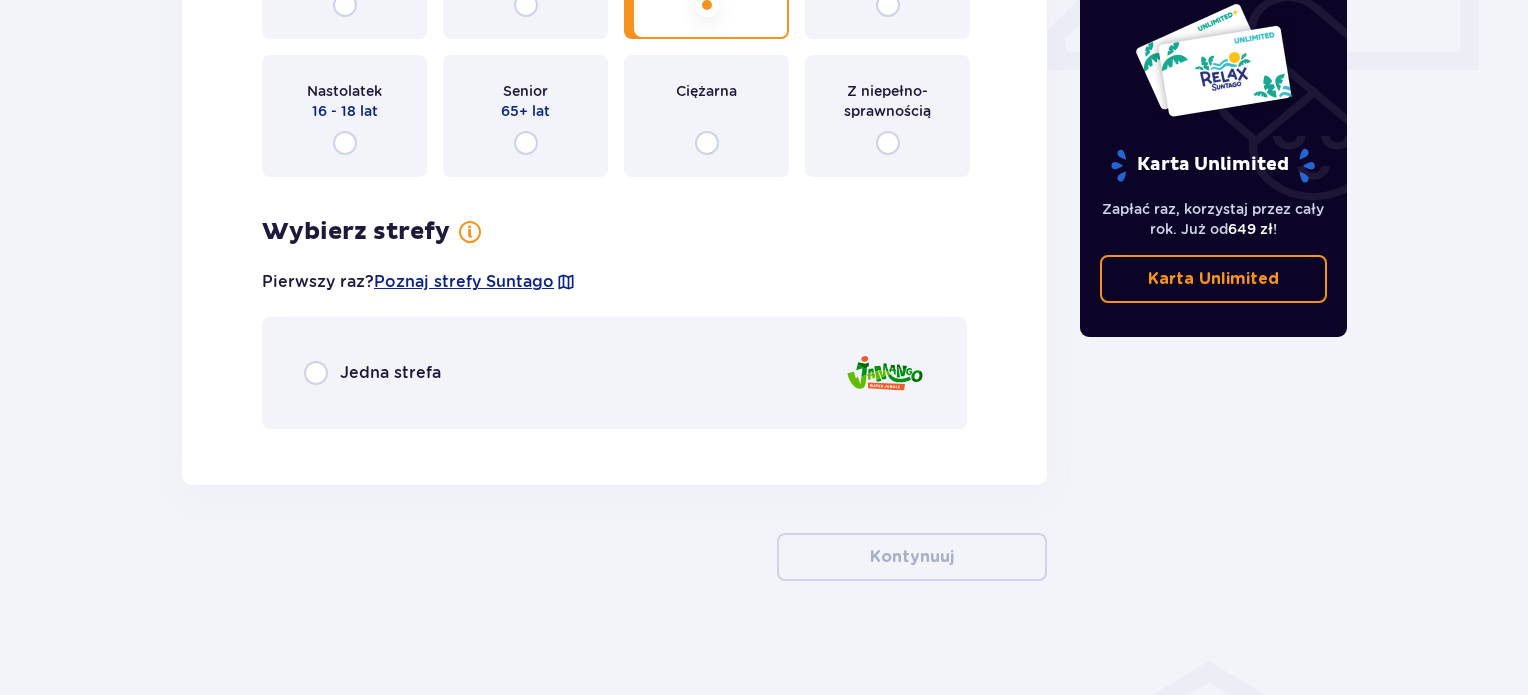 scroll, scrollTop: 968, scrollLeft: 0, axis: vertical 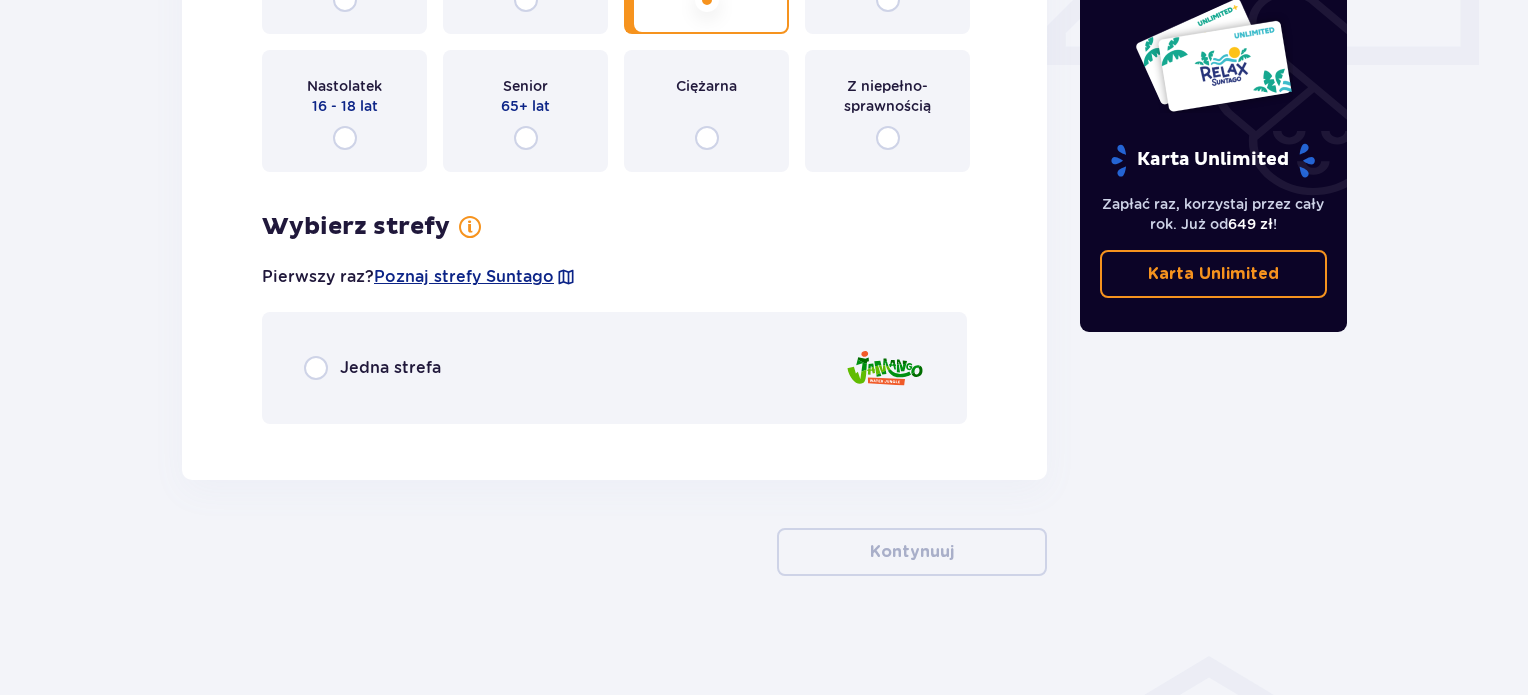 click on "Jedna strefa" at bounding box center (390, 368) 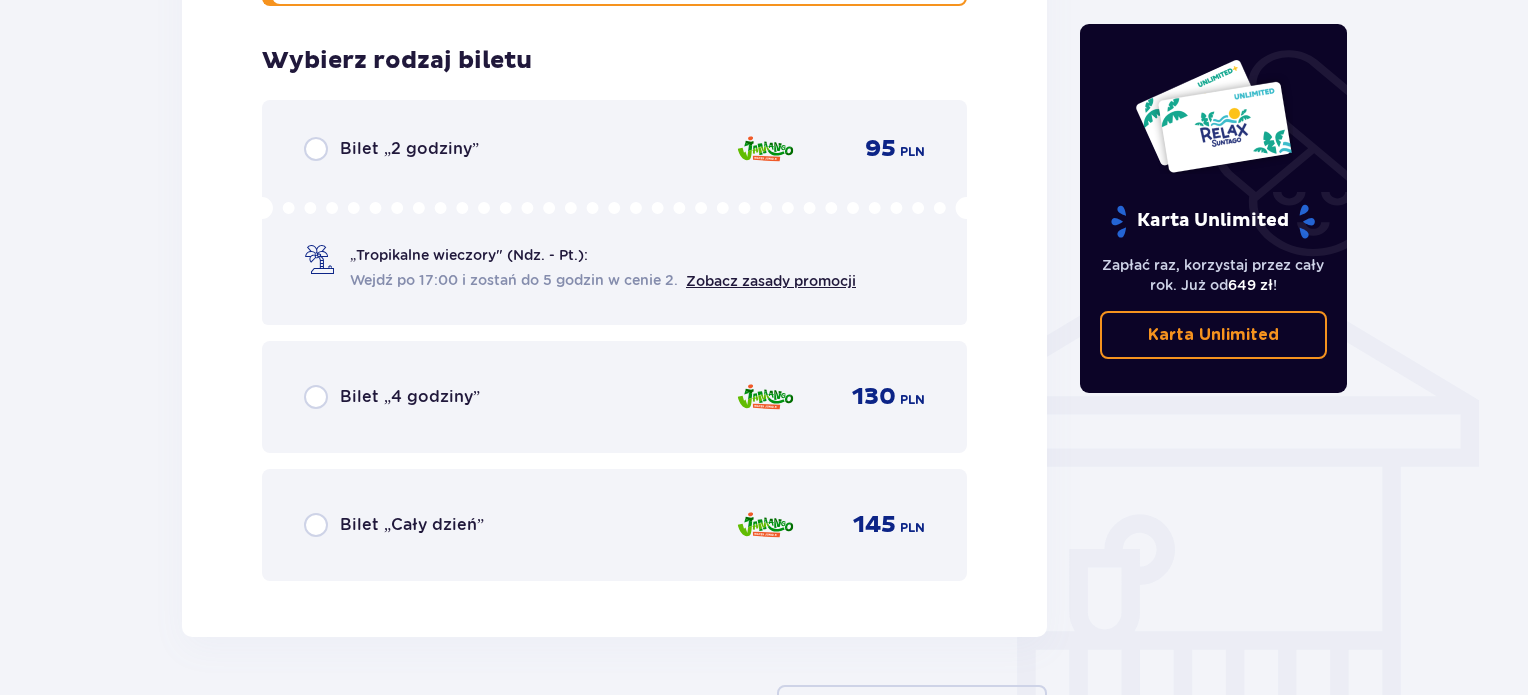 scroll, scrollTop: 1408, scrollLeft: 0, axis: vertical 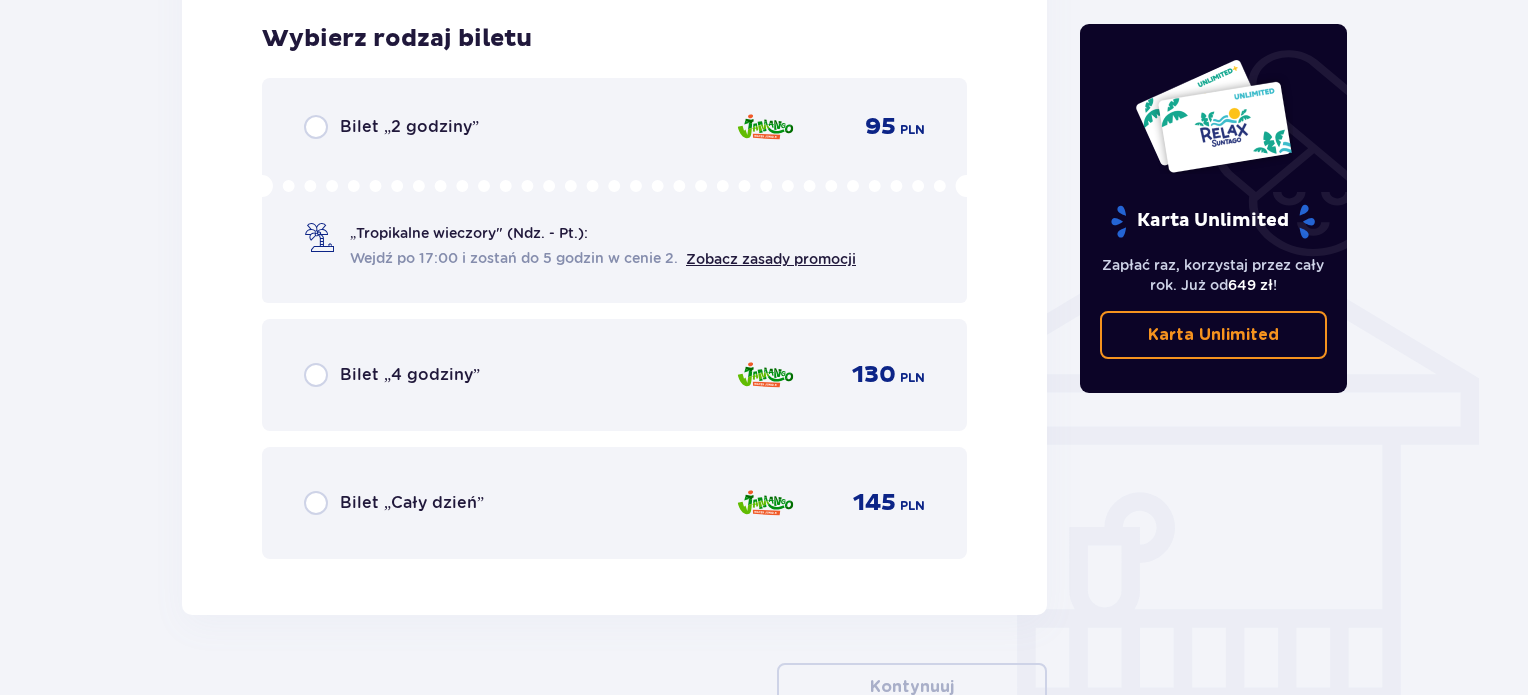 click on "Bilet „Cały dzień”" at bounding box center [412, 503] 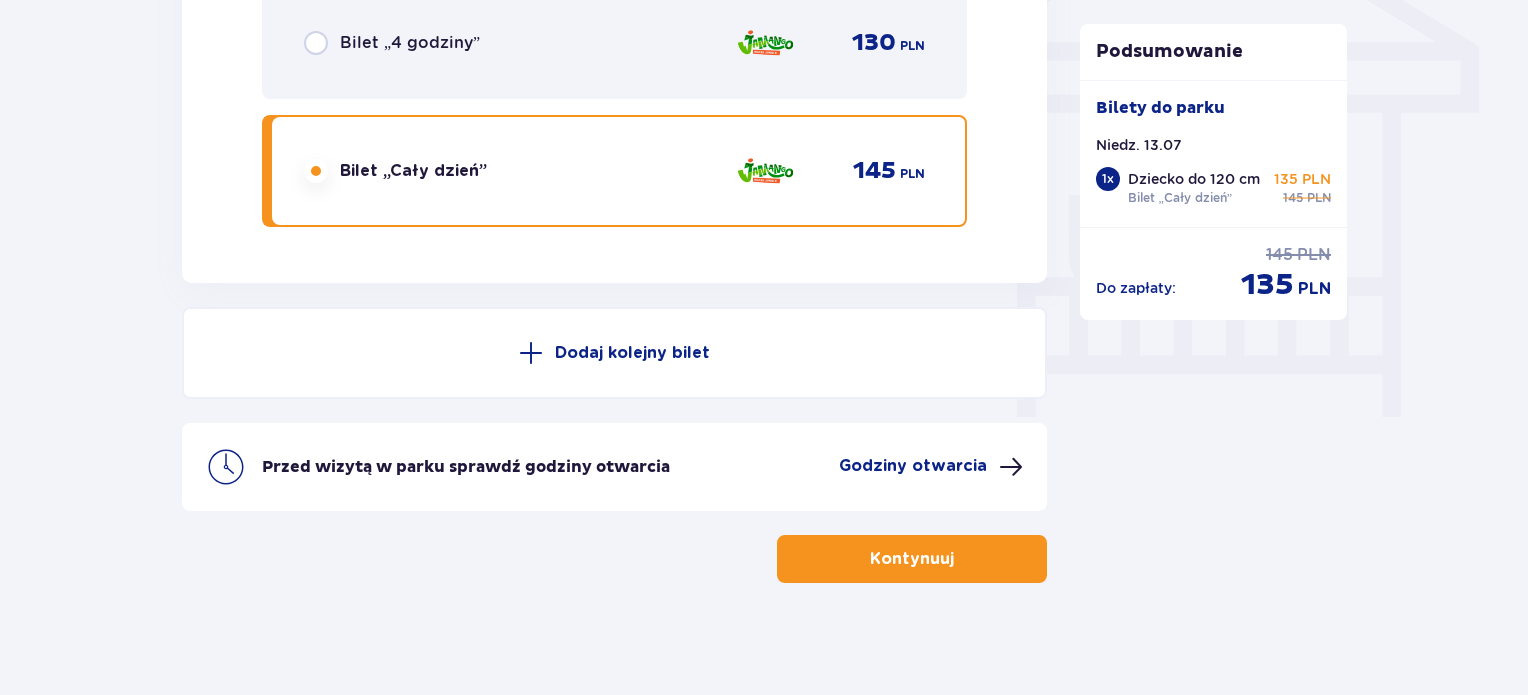 scroll, scrollTop: 1746, scrollLeft: 0, axis: vertical 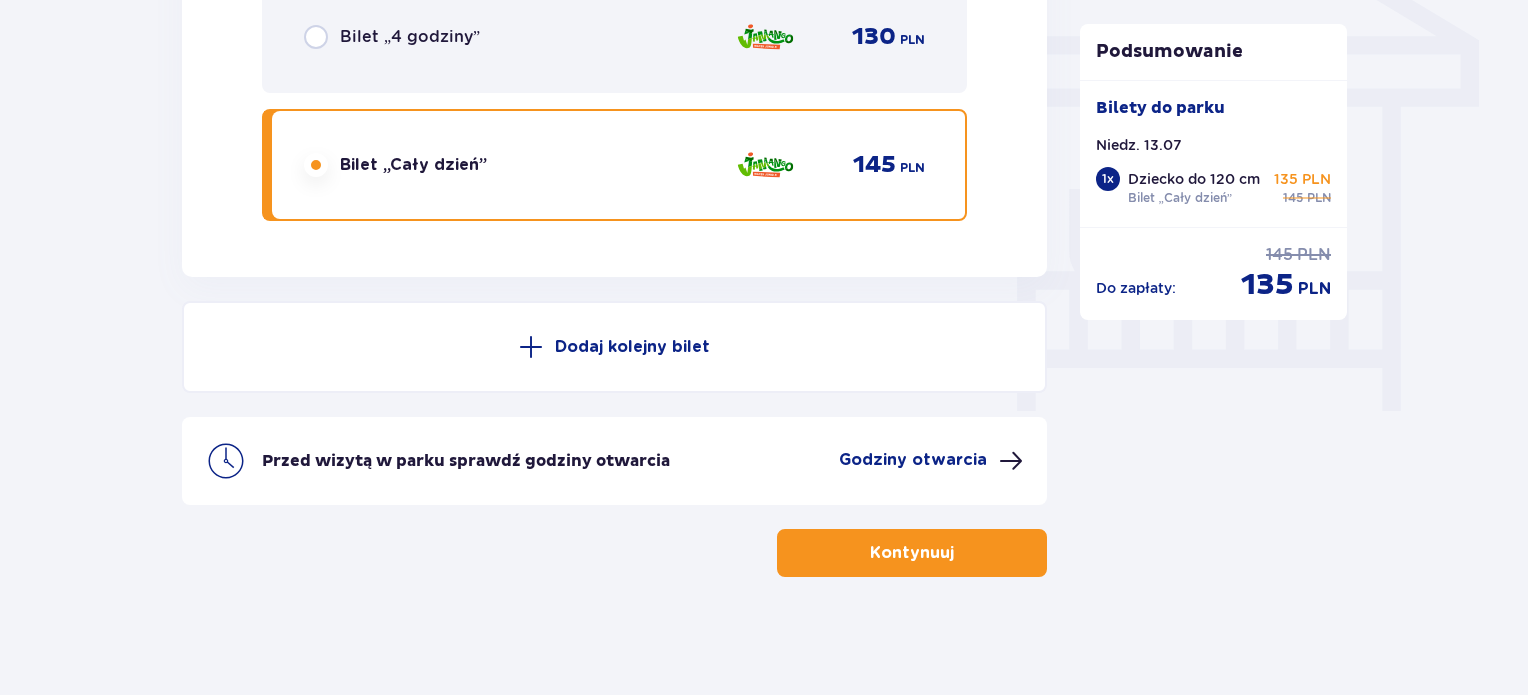 click on "Kontynuuj" at bounding box center (912, 553) 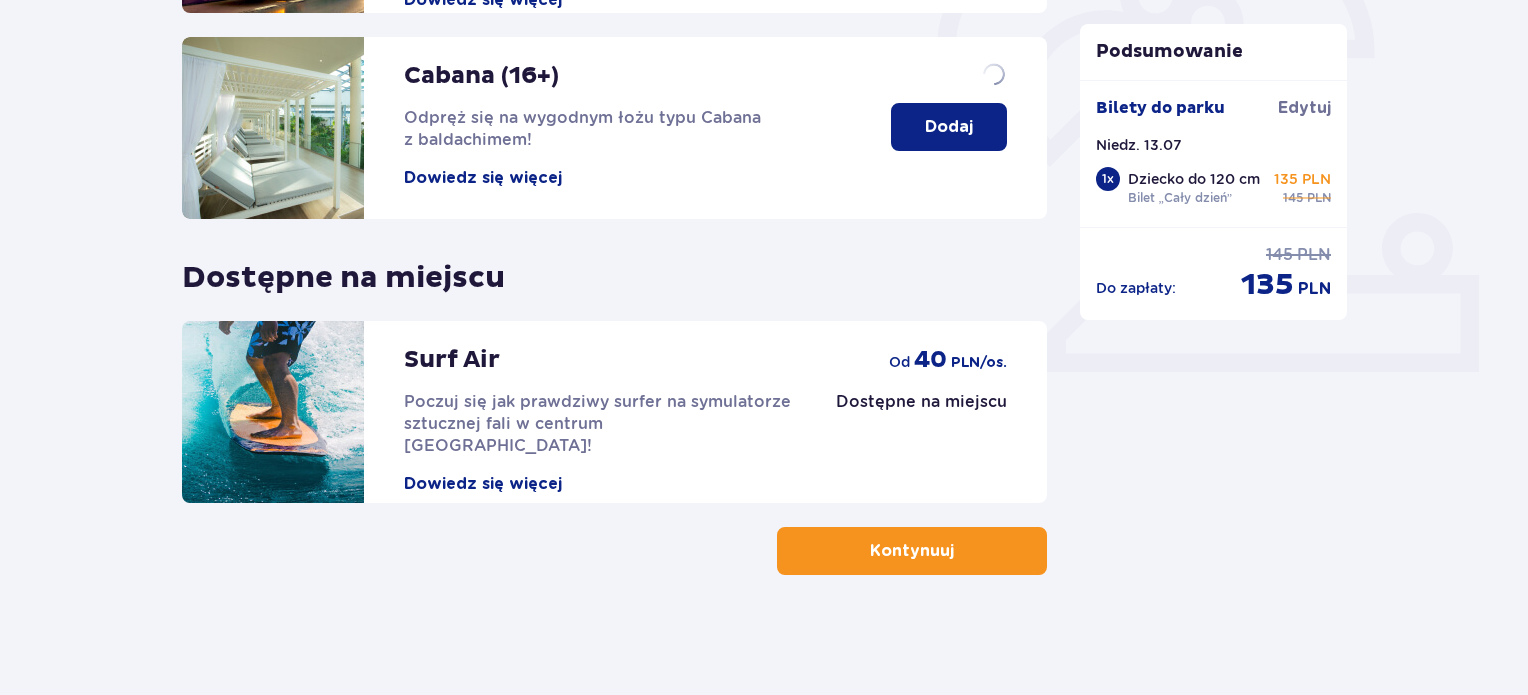 scroll, scrollTop: 0, scrollLeft: 0, axis: both 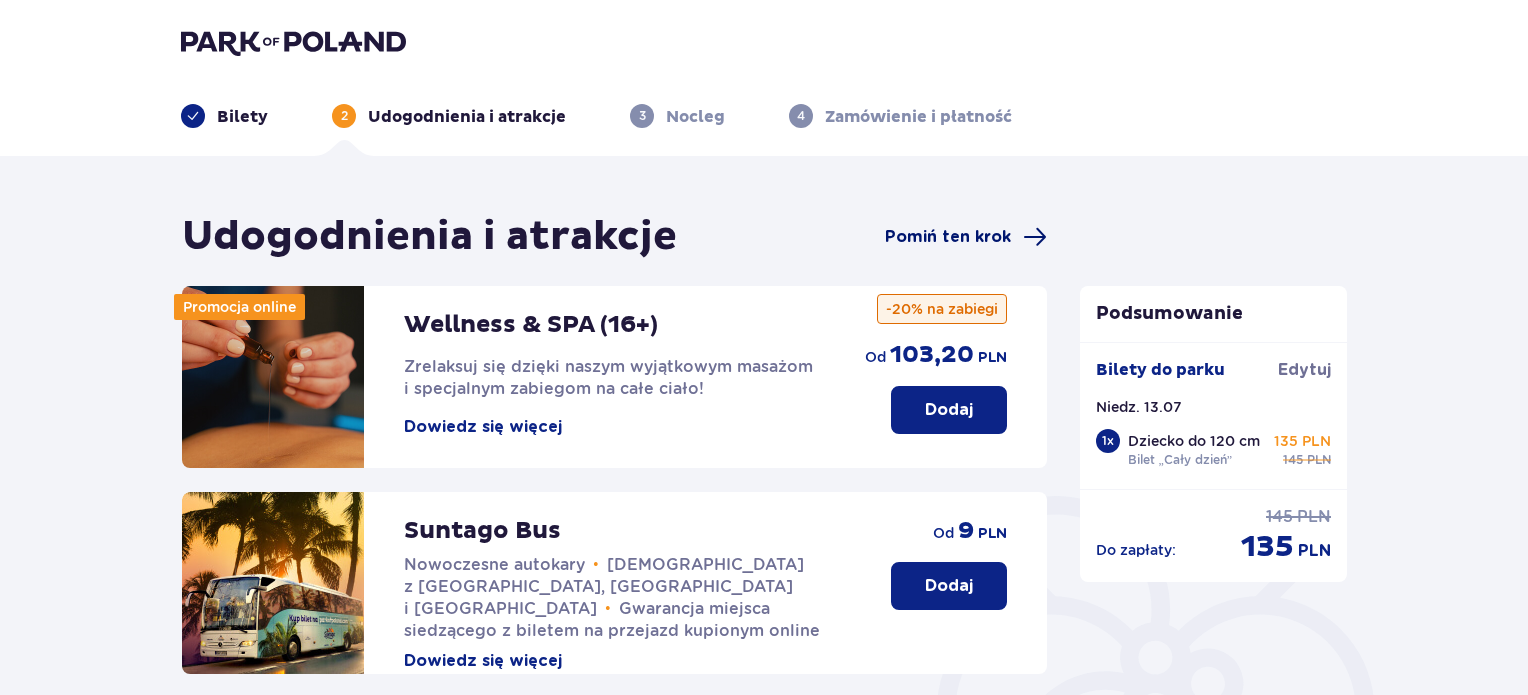 click on "Pomiń ten krok" at bounding box center [948, 237] 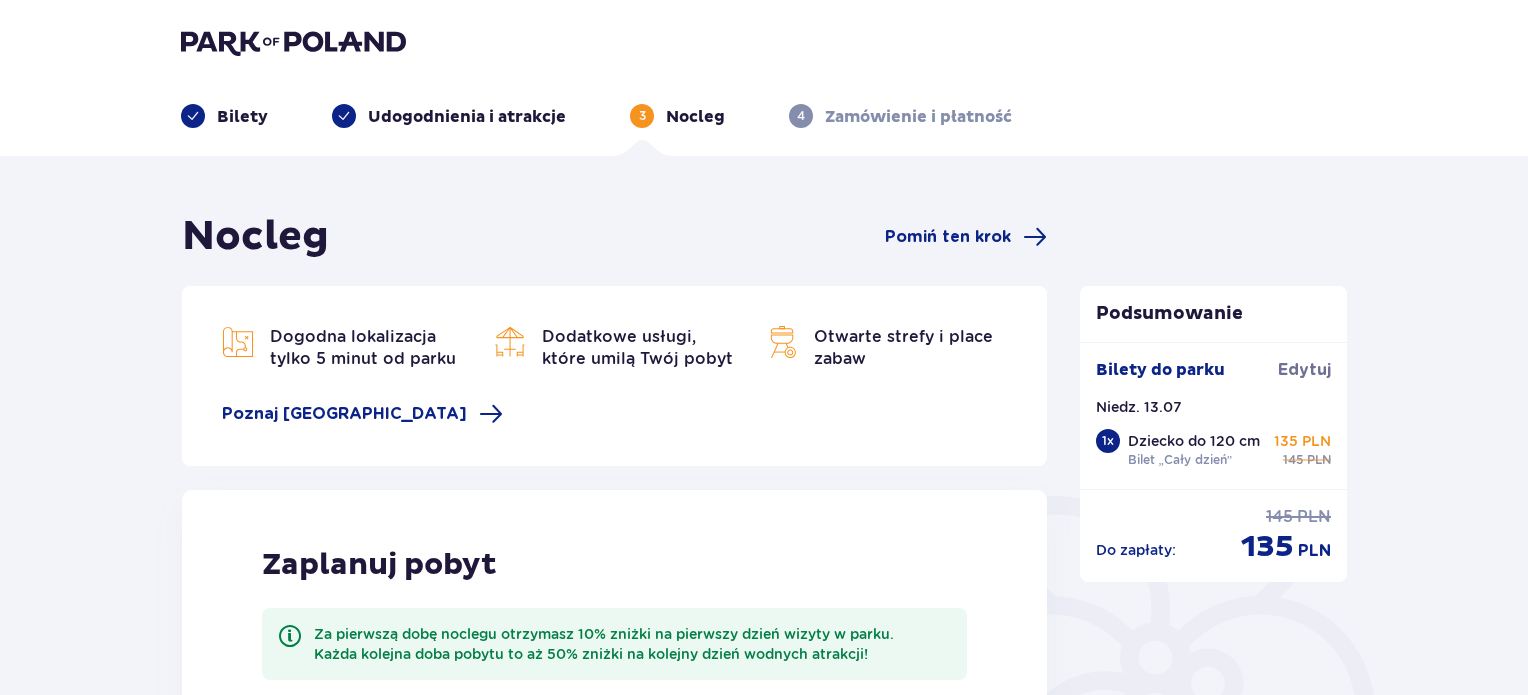 click on "Pomiń ten krok" at bounding box center [948, 237] 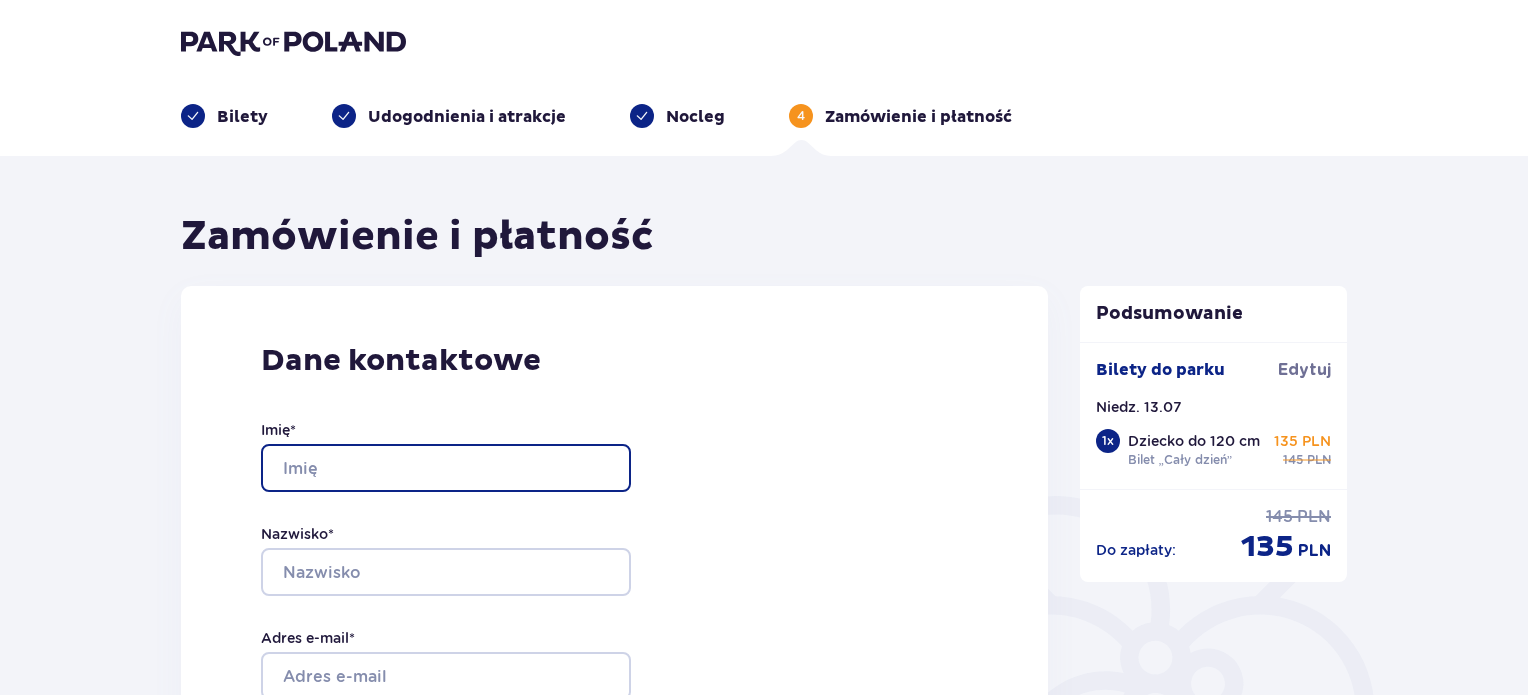 click on "Imię *" at bounding box center [446, 468] 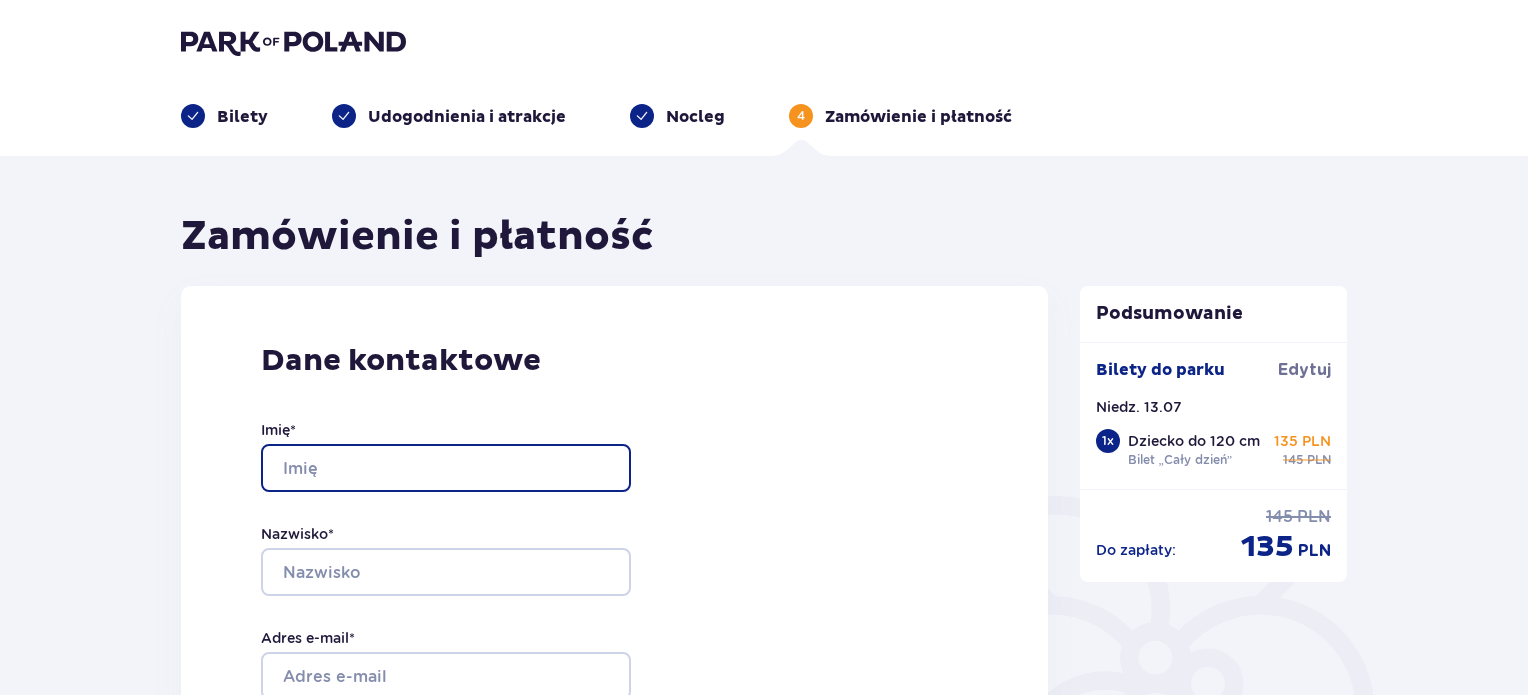 type on "Ewa" 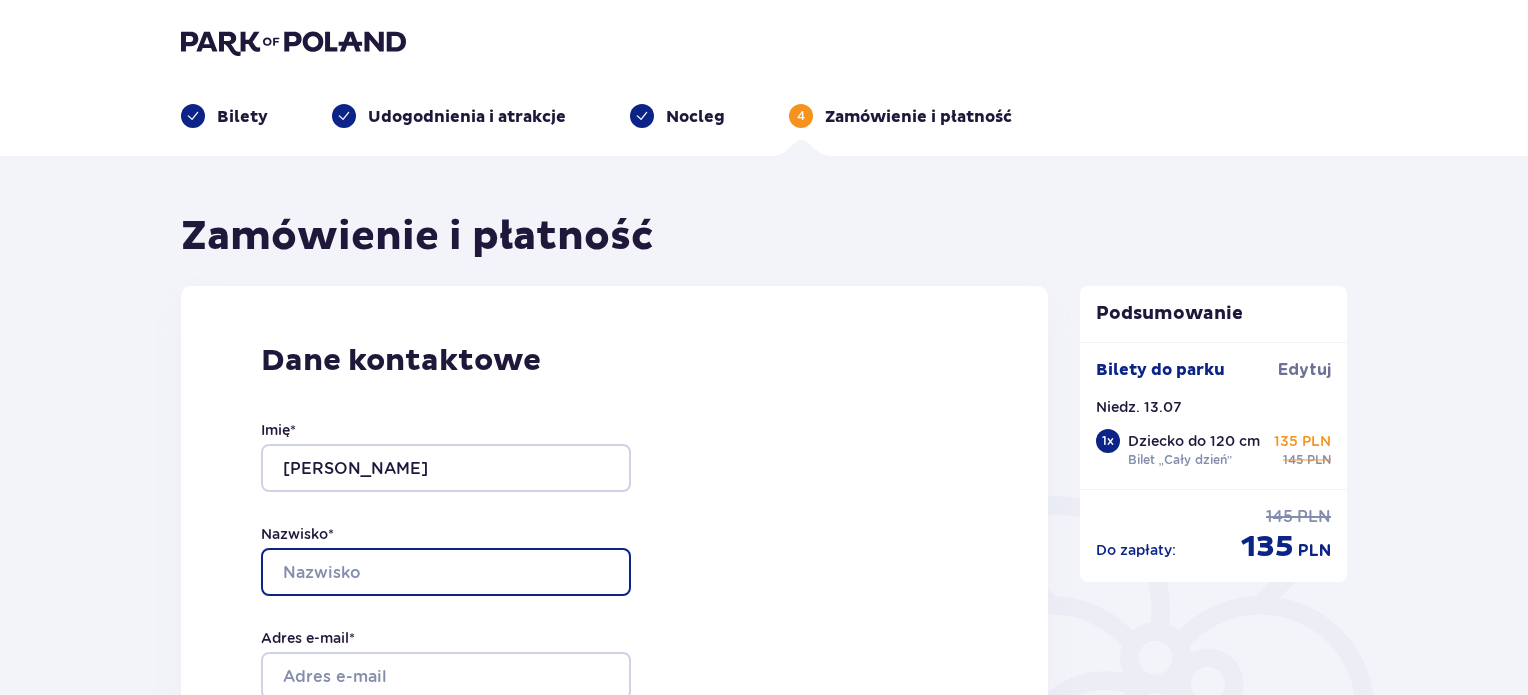 click on "Nazwisko *" at bounding box center (446, 572) 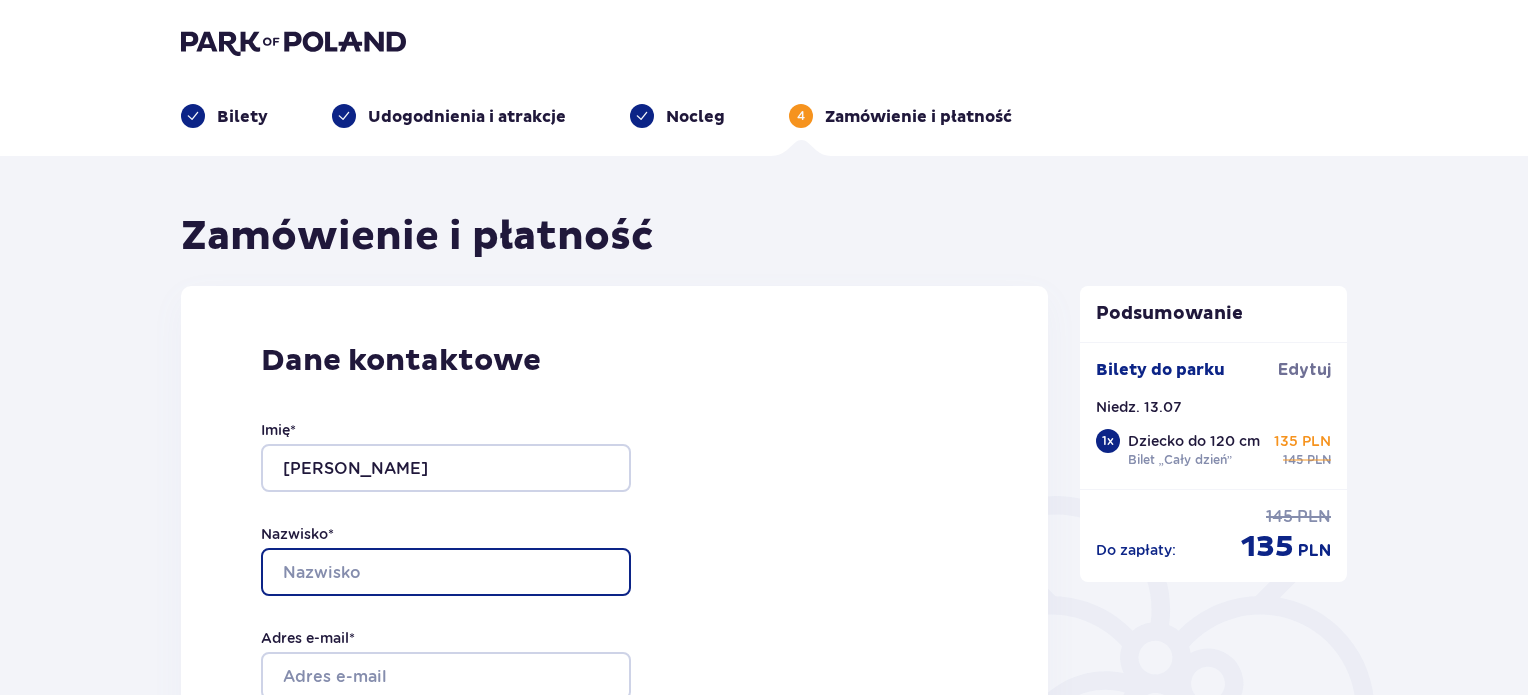 type on "Chodkowska" 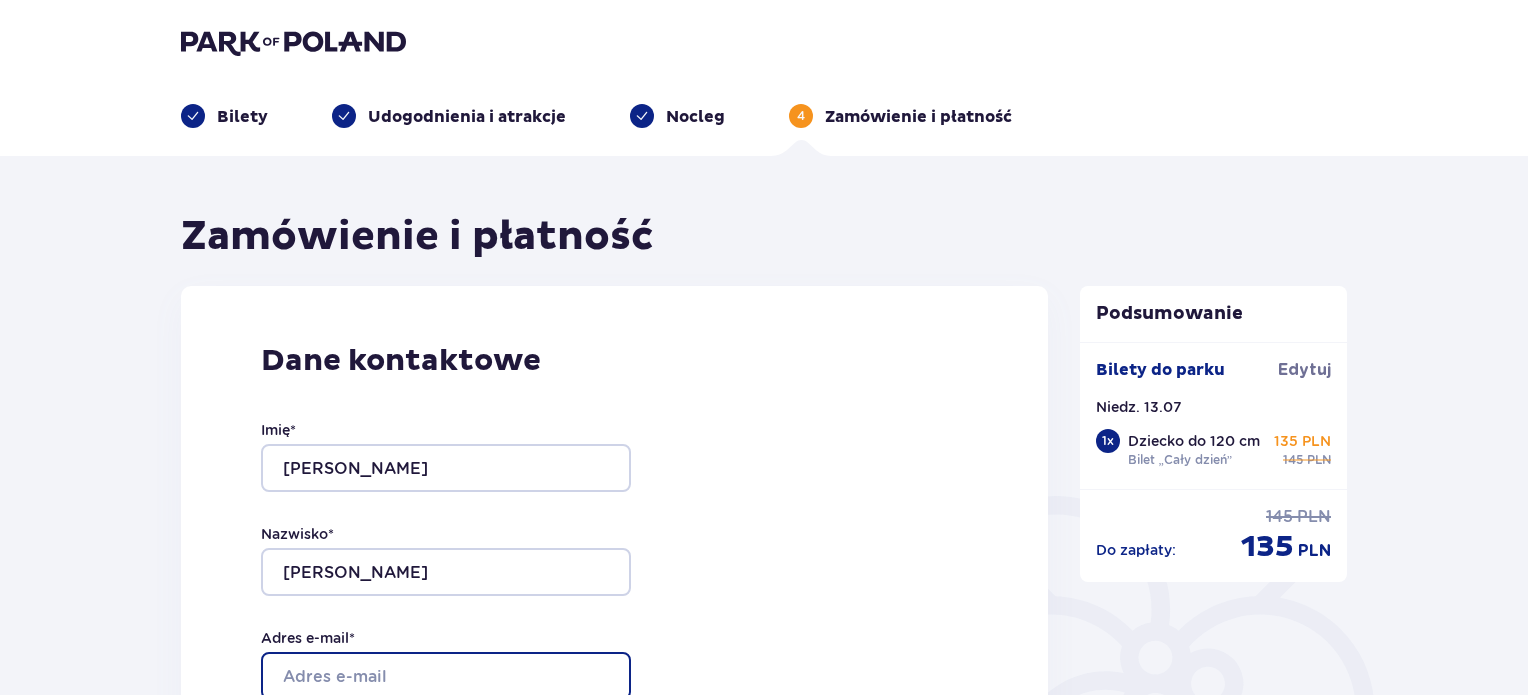 click on "Adres e-mail *" at bounding box center [446, 676] 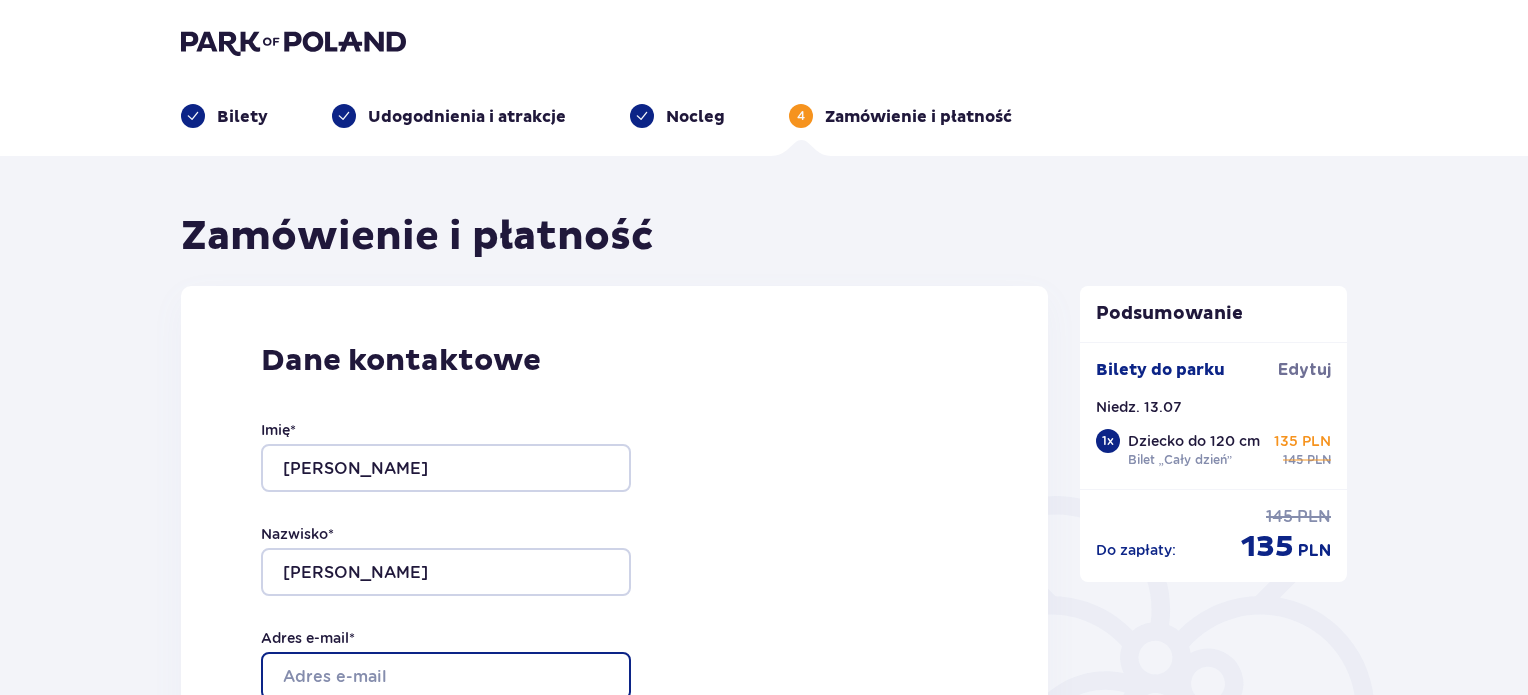 type on "ewuniaa@wp.pl" 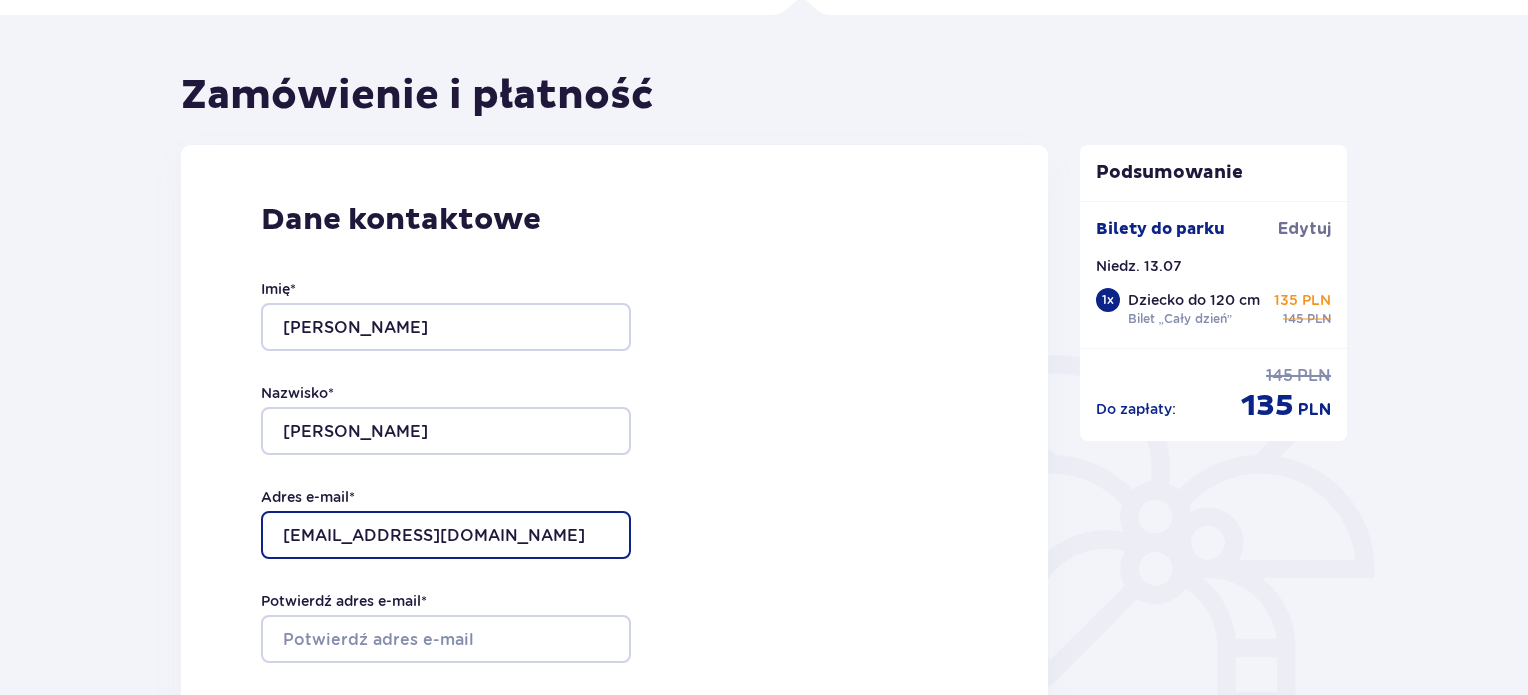 scroll, scrollTop: 608, scrollLeft: 0, axis: vertical 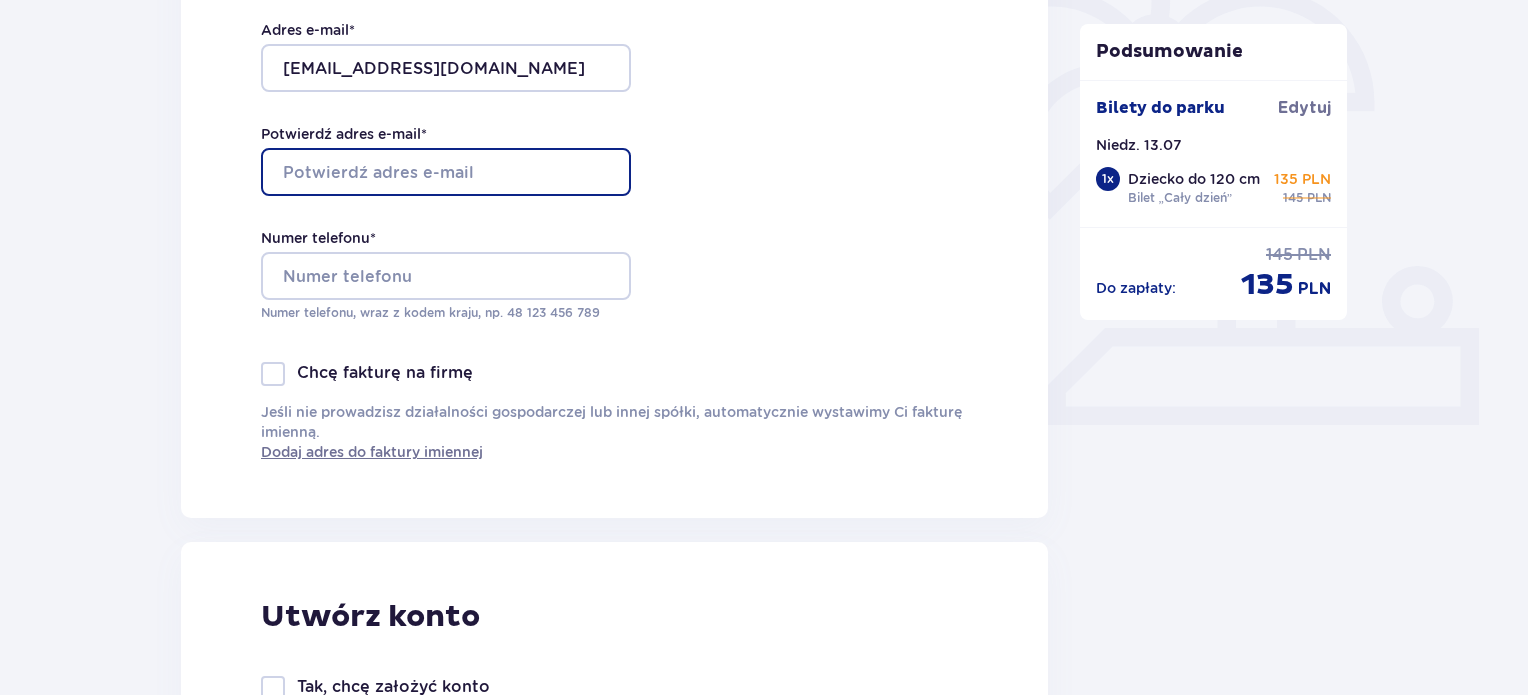 click on "Potwierdź adres e-mail *" at bounding box center [446, 172] 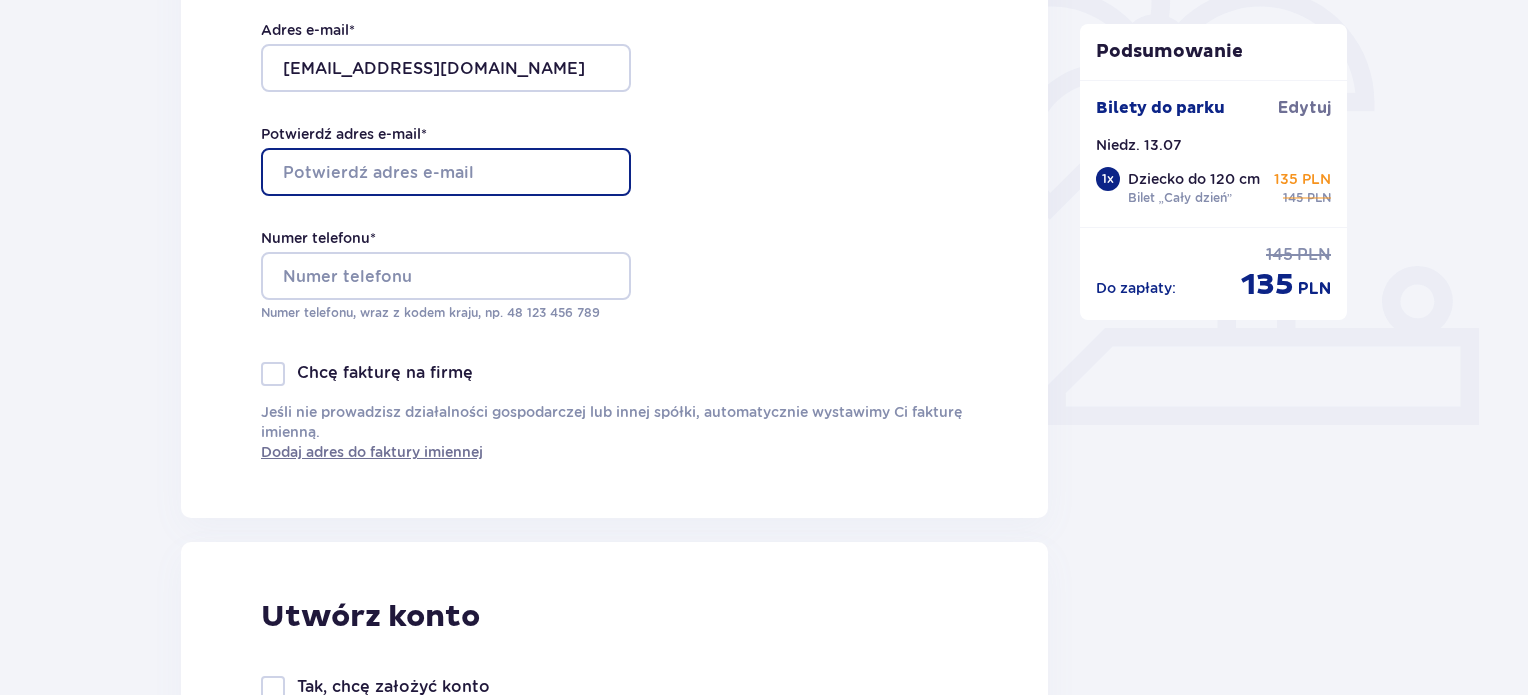 type on "ewuniaa@wp.pl" 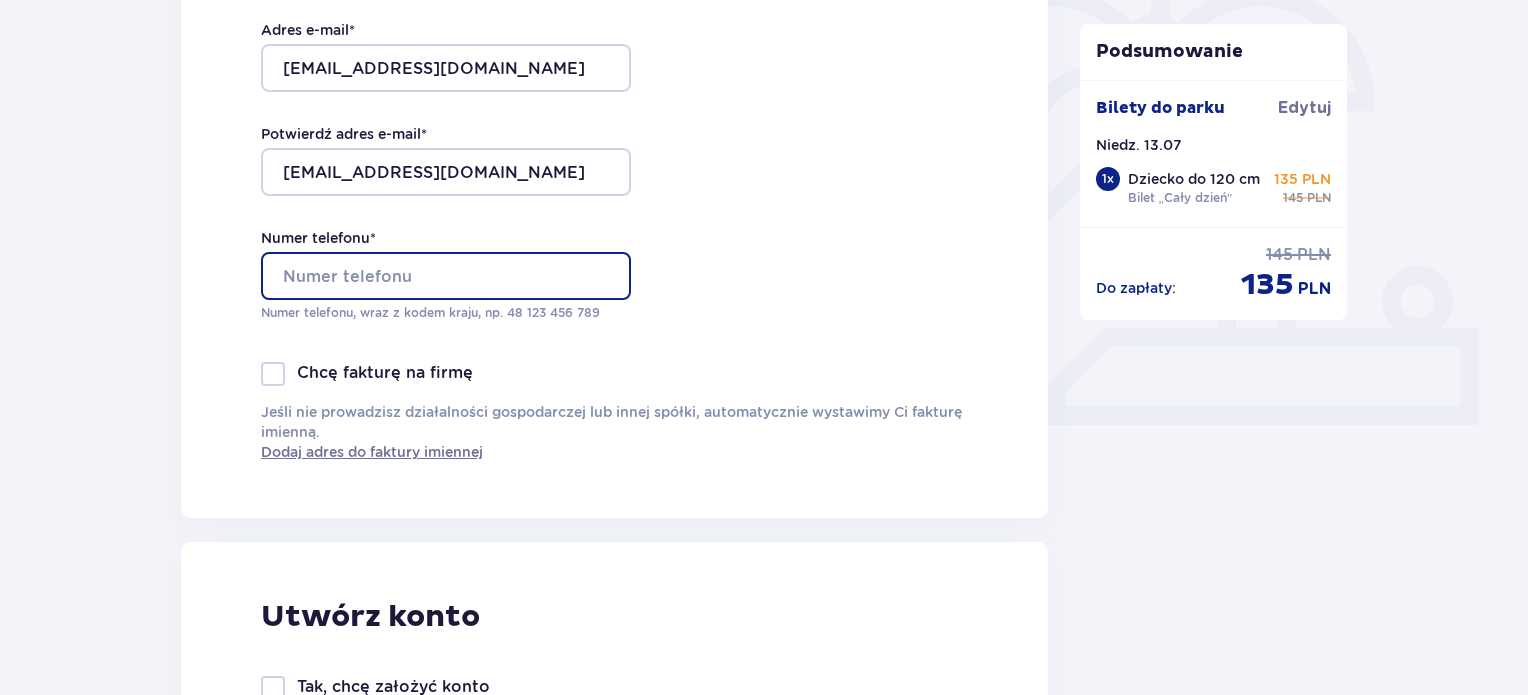 click on "Numer telefonu *" at bounding box center (446, 276) 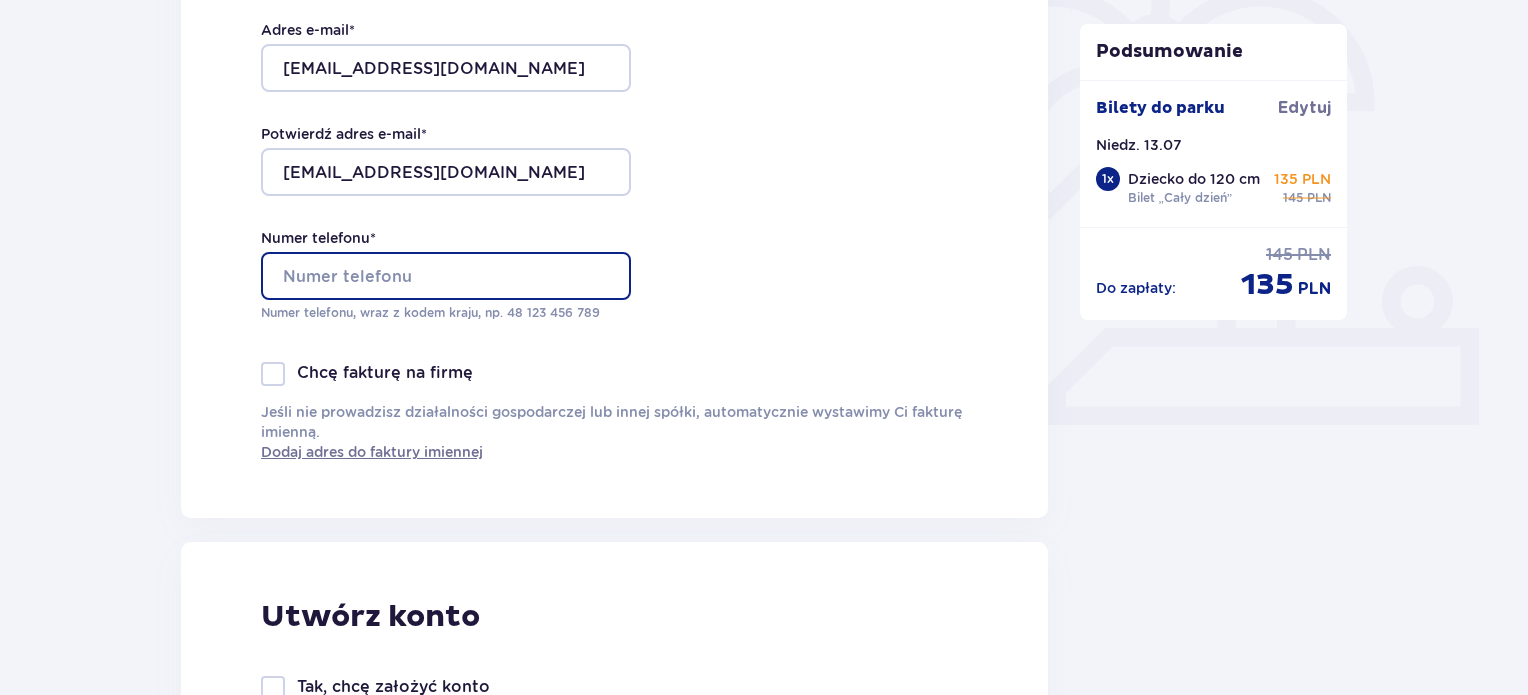 type on "+48573305402" 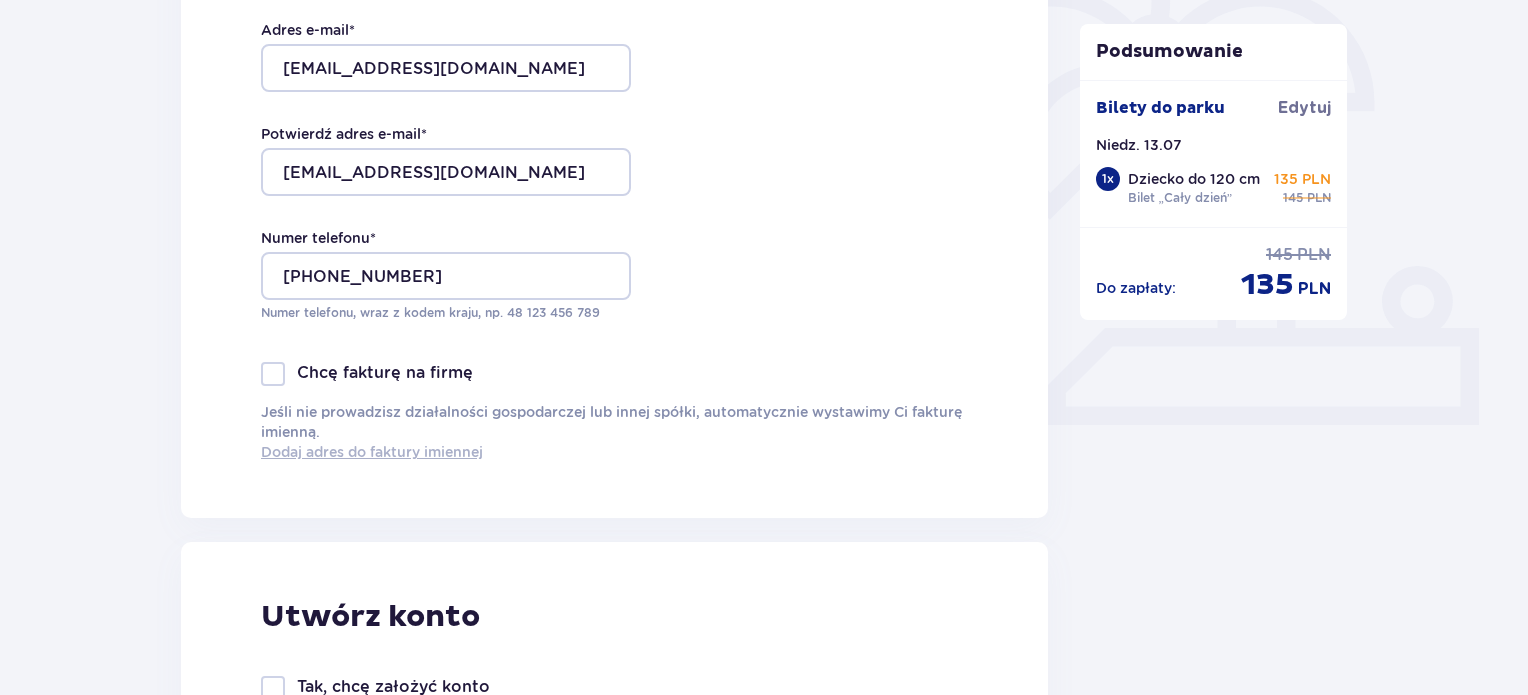 click on "Dodaj adres do faktury imiennej" at bounding box center (372, 452) 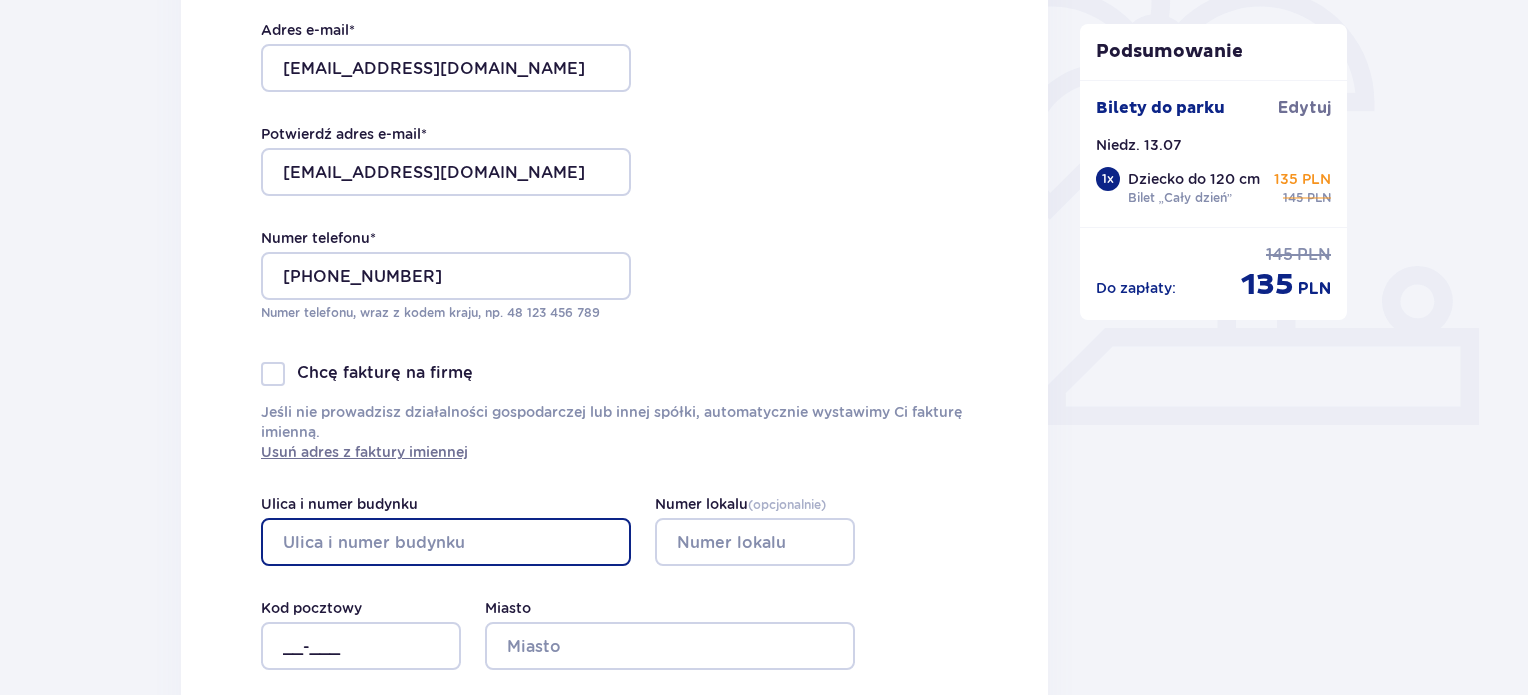 click on "Ulica i numer budynku" at bounding box center [446, 542] 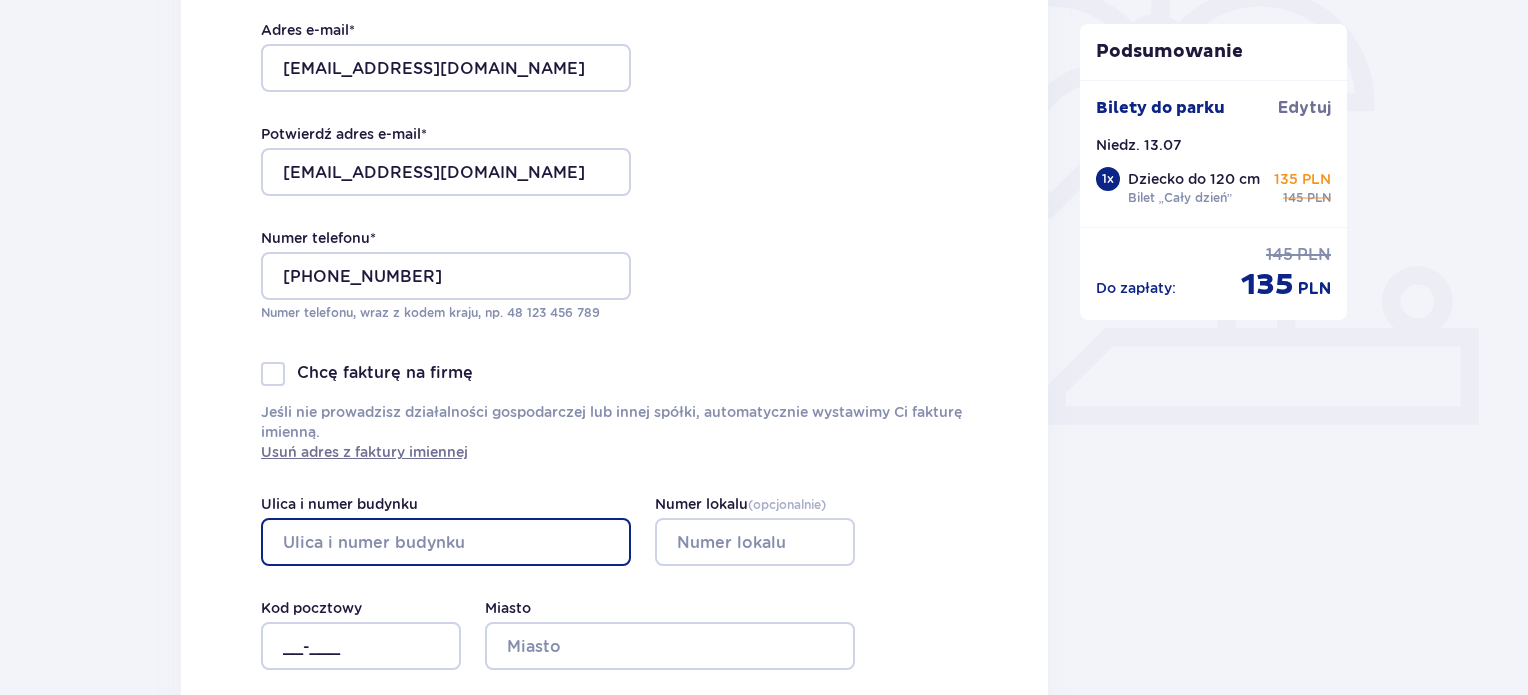 type on "Płocka" 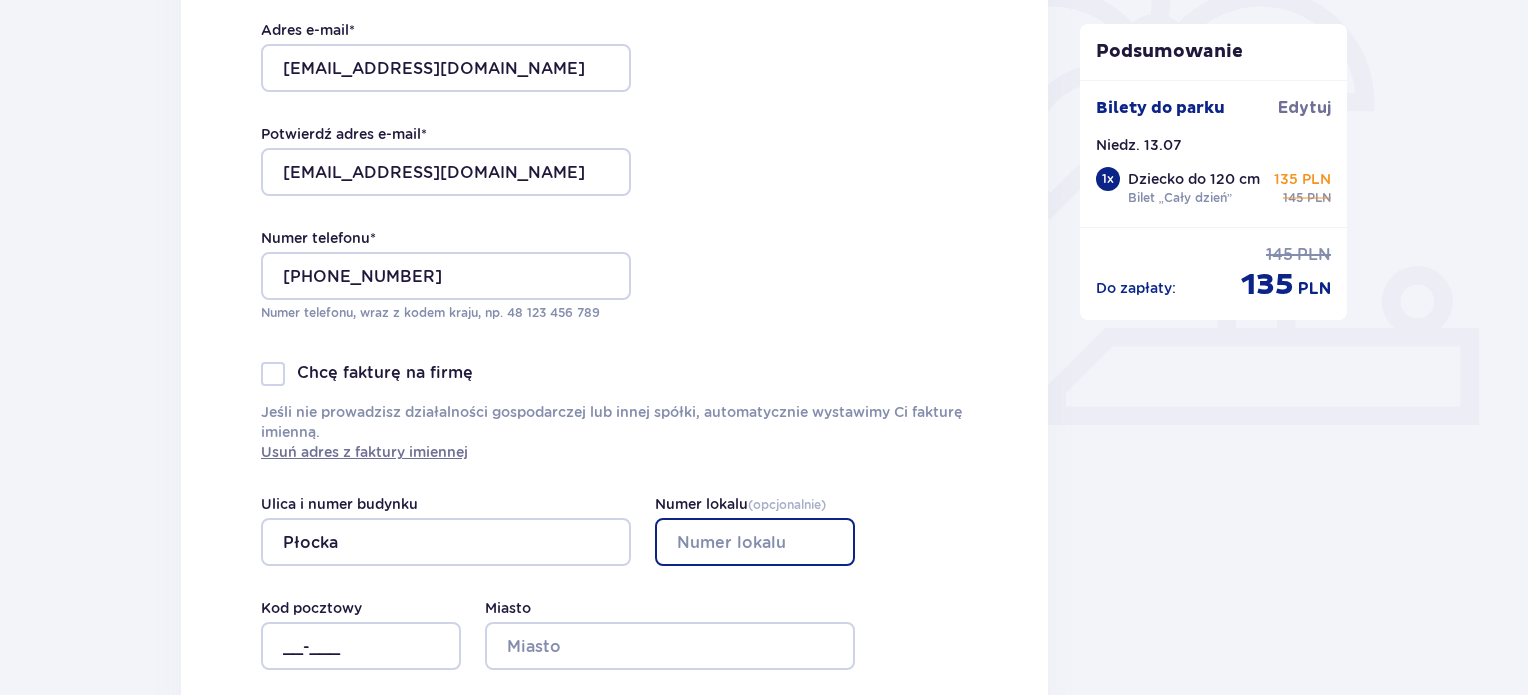 click on "Numer lokalu  ( opcjonalnie )" at bounding box center [755, 542] 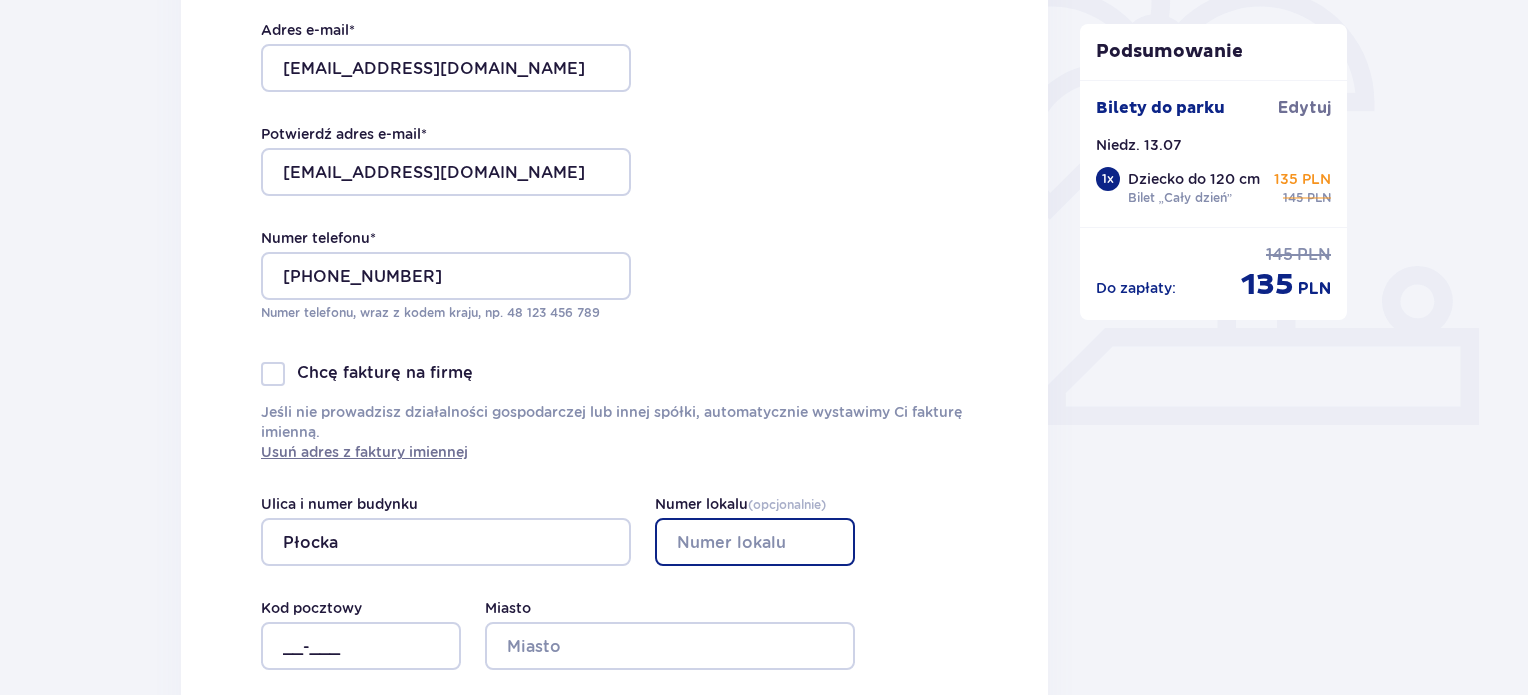 type on "1/19" 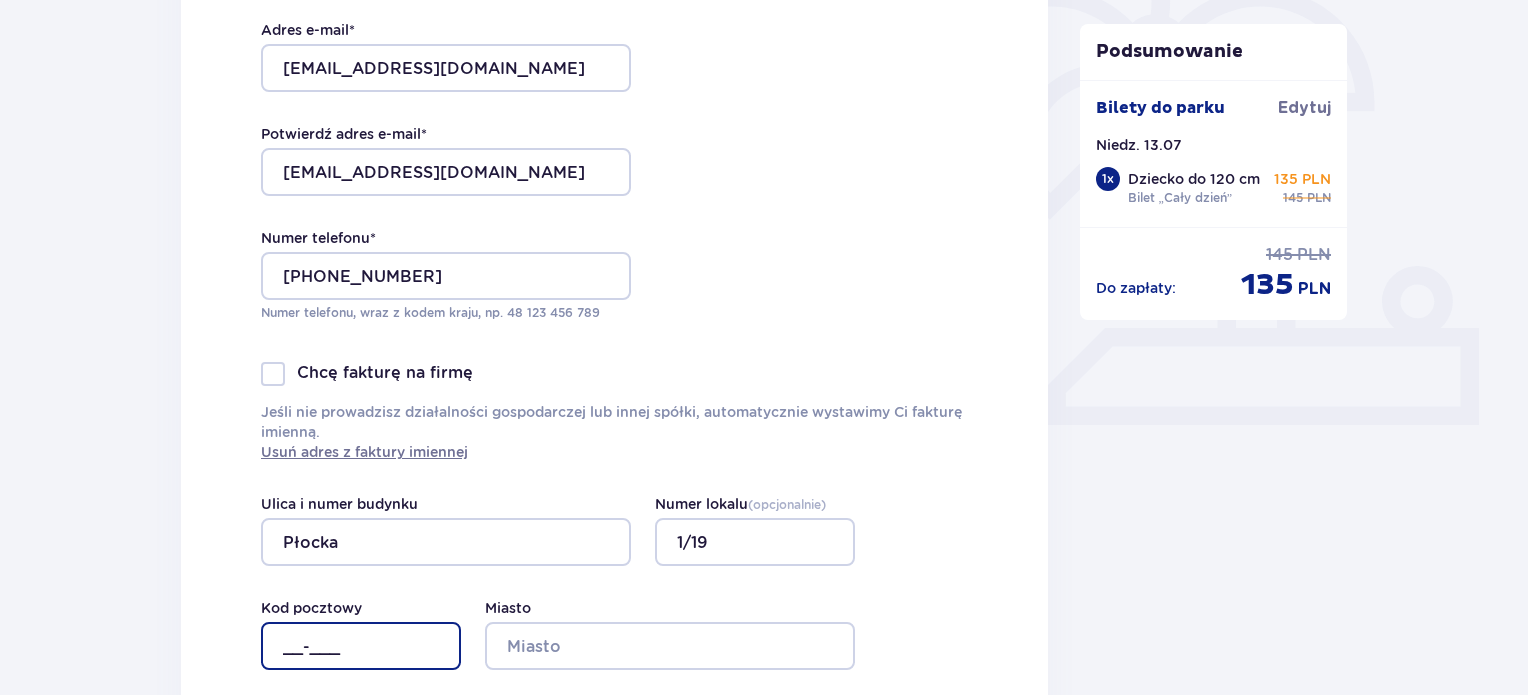 click on "__-___" at bounding box center [361, 646] 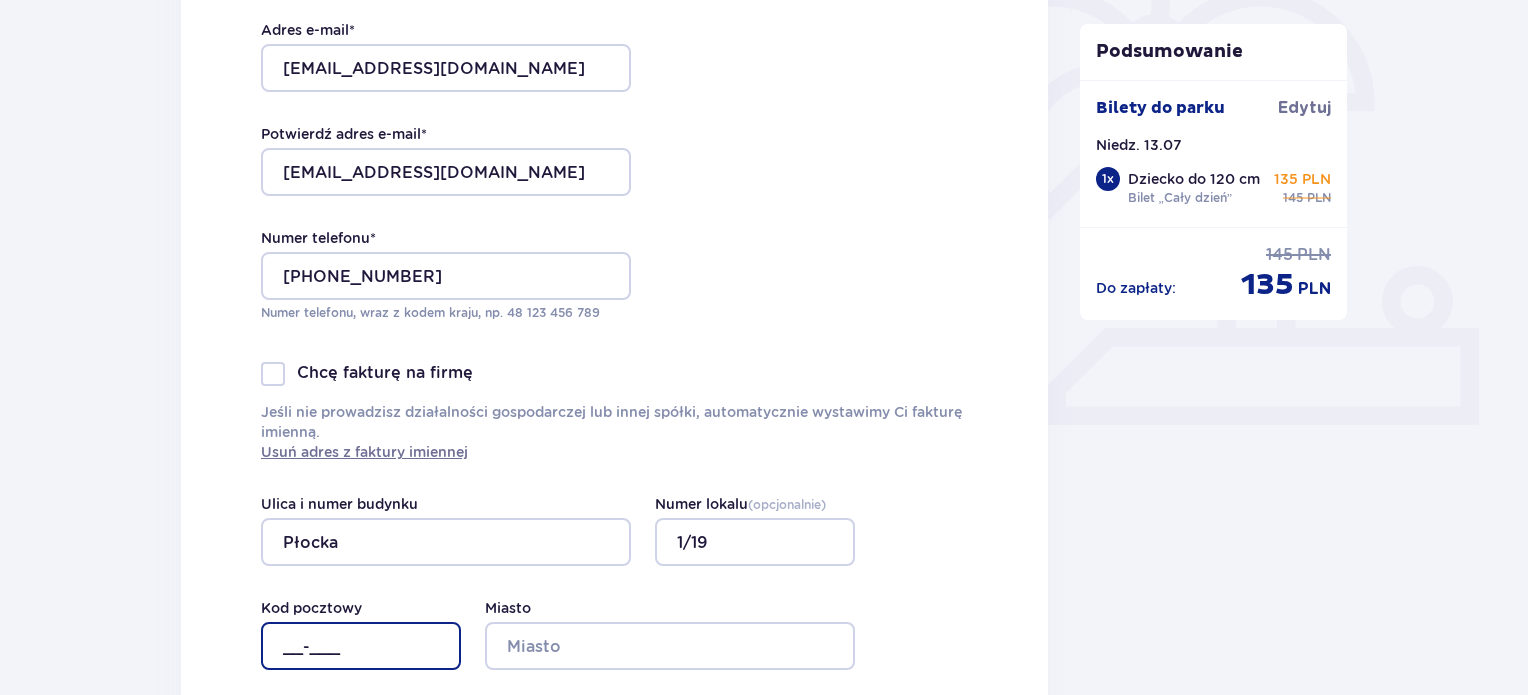 type on "06-400" 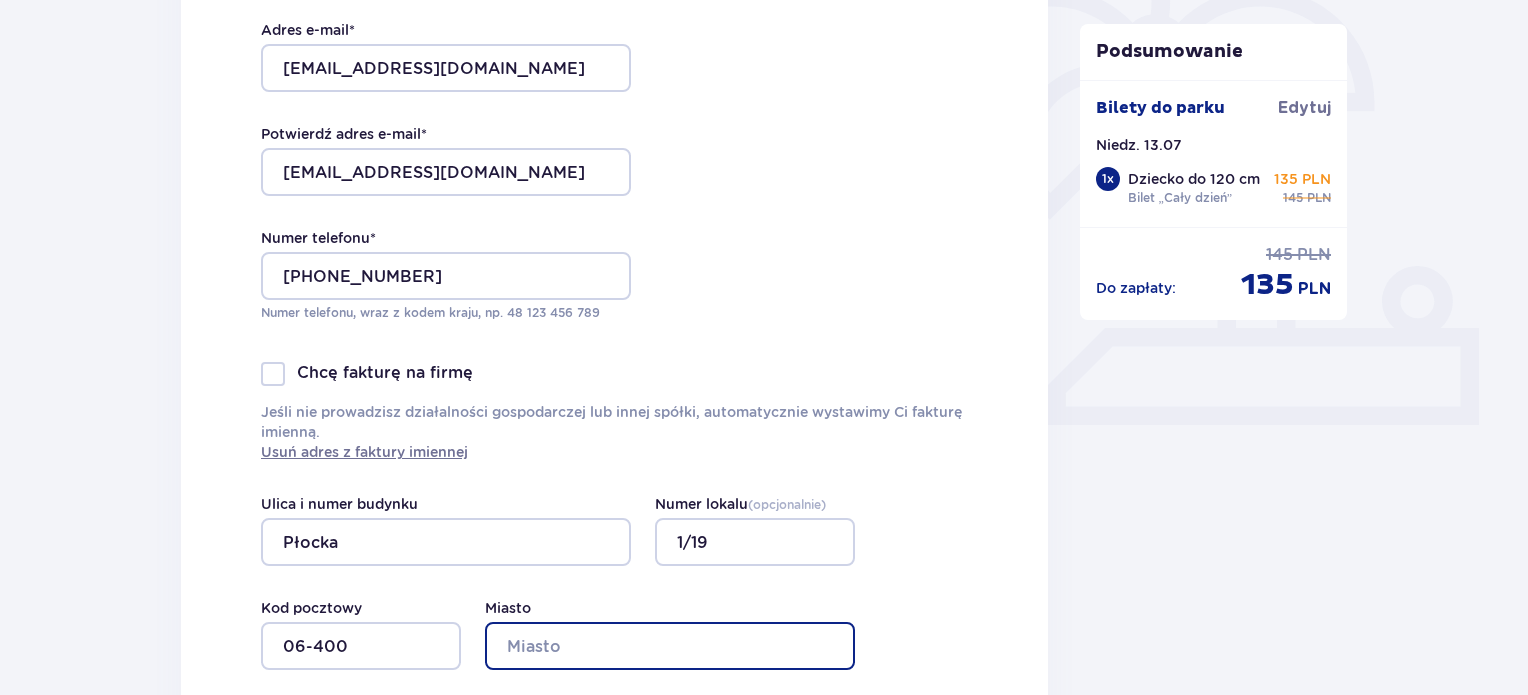 click on "Miasto" at bounding box center [670, 646] 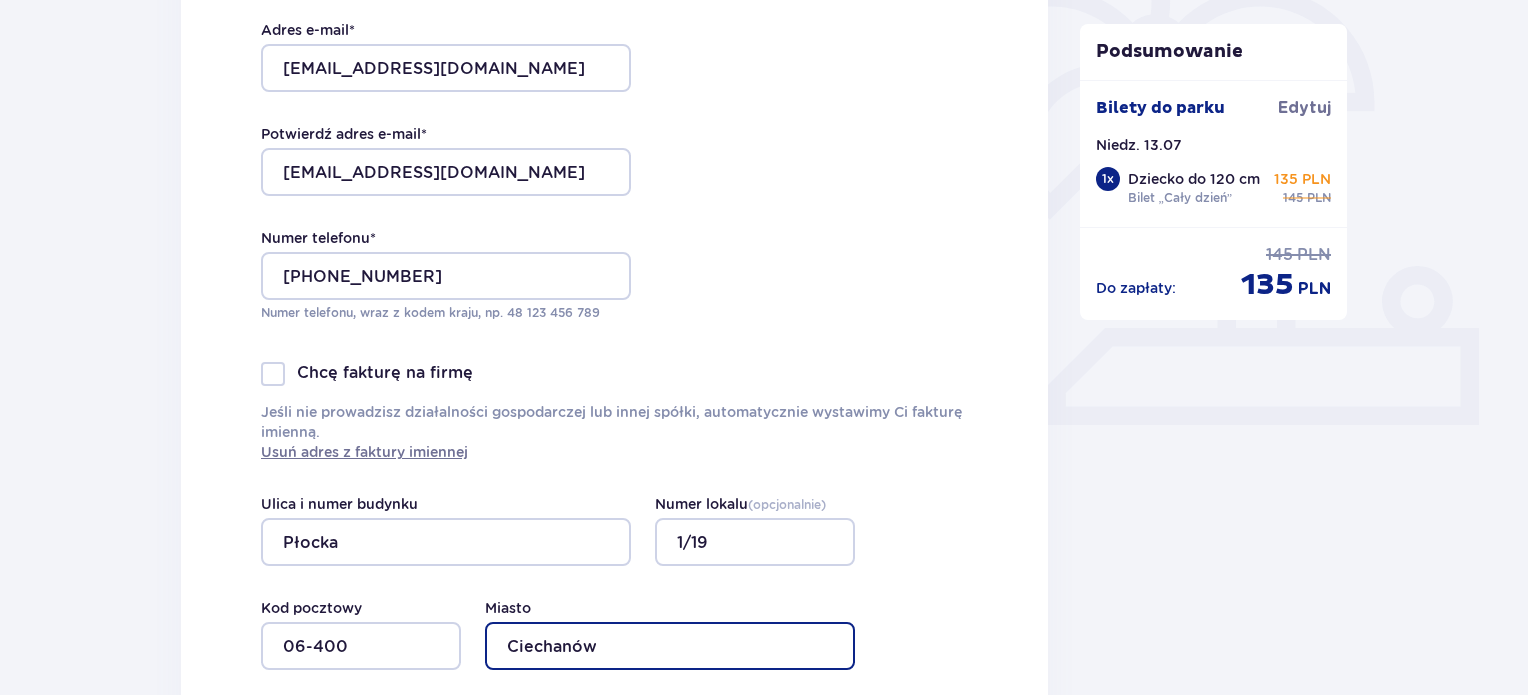 scroll, scrollTop: 1216, scrollLeft: 0, axis: vertical 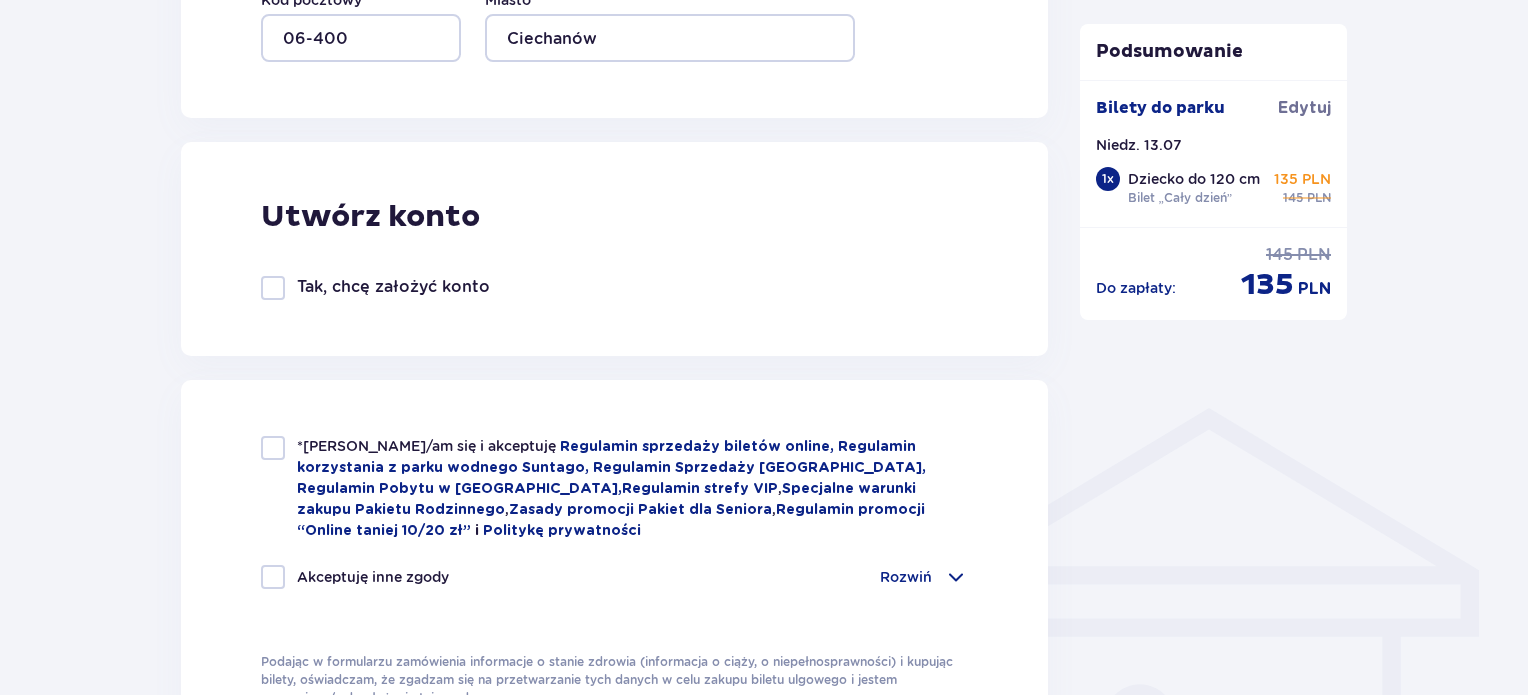 click at bounding box center (273, 448) 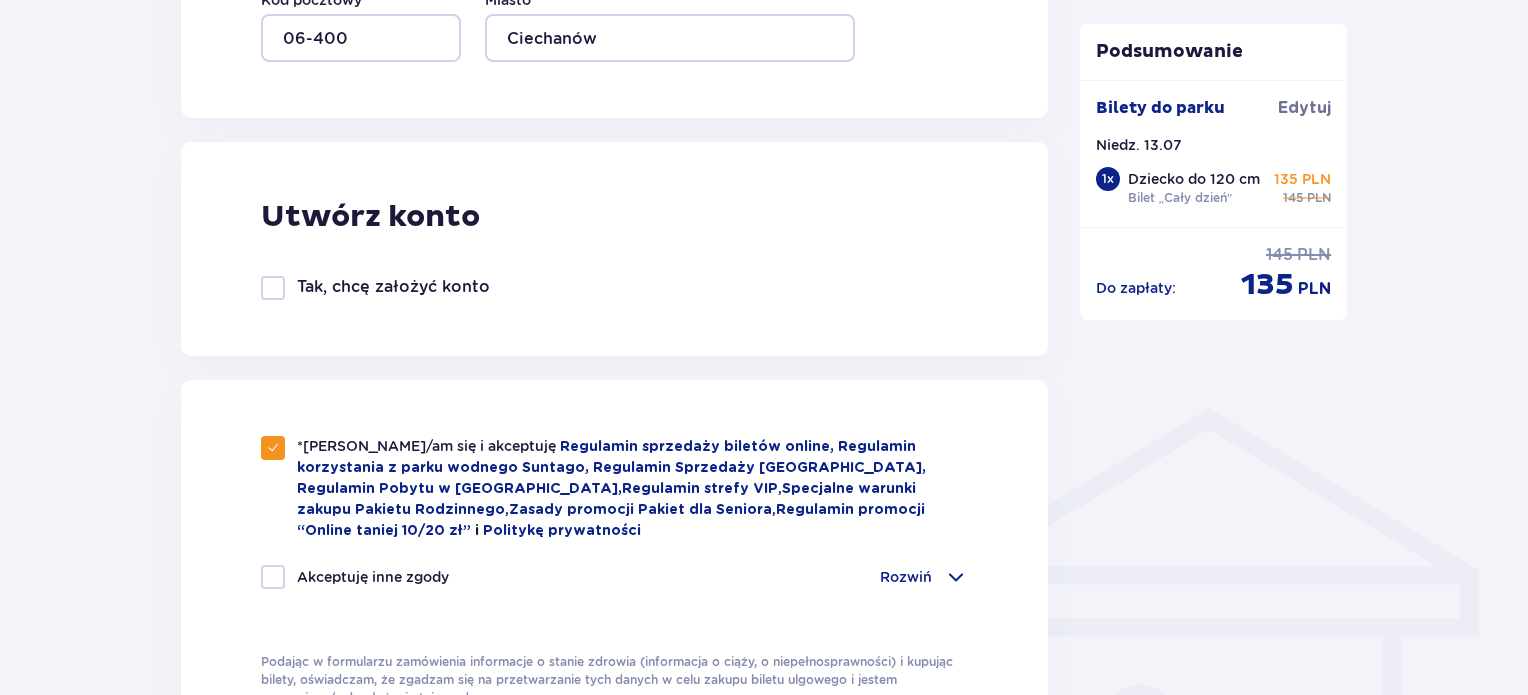 click at bounding box center [273, 577] 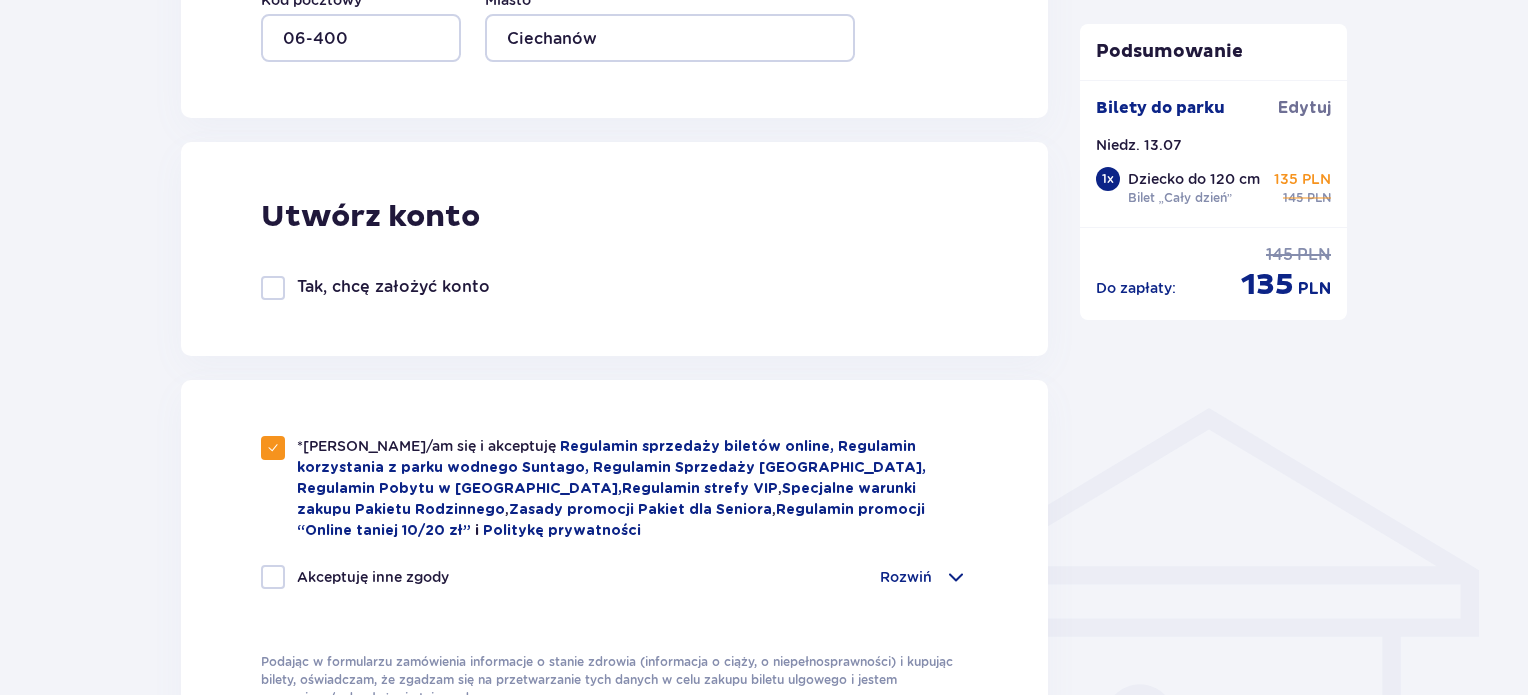 checkbox on "true" 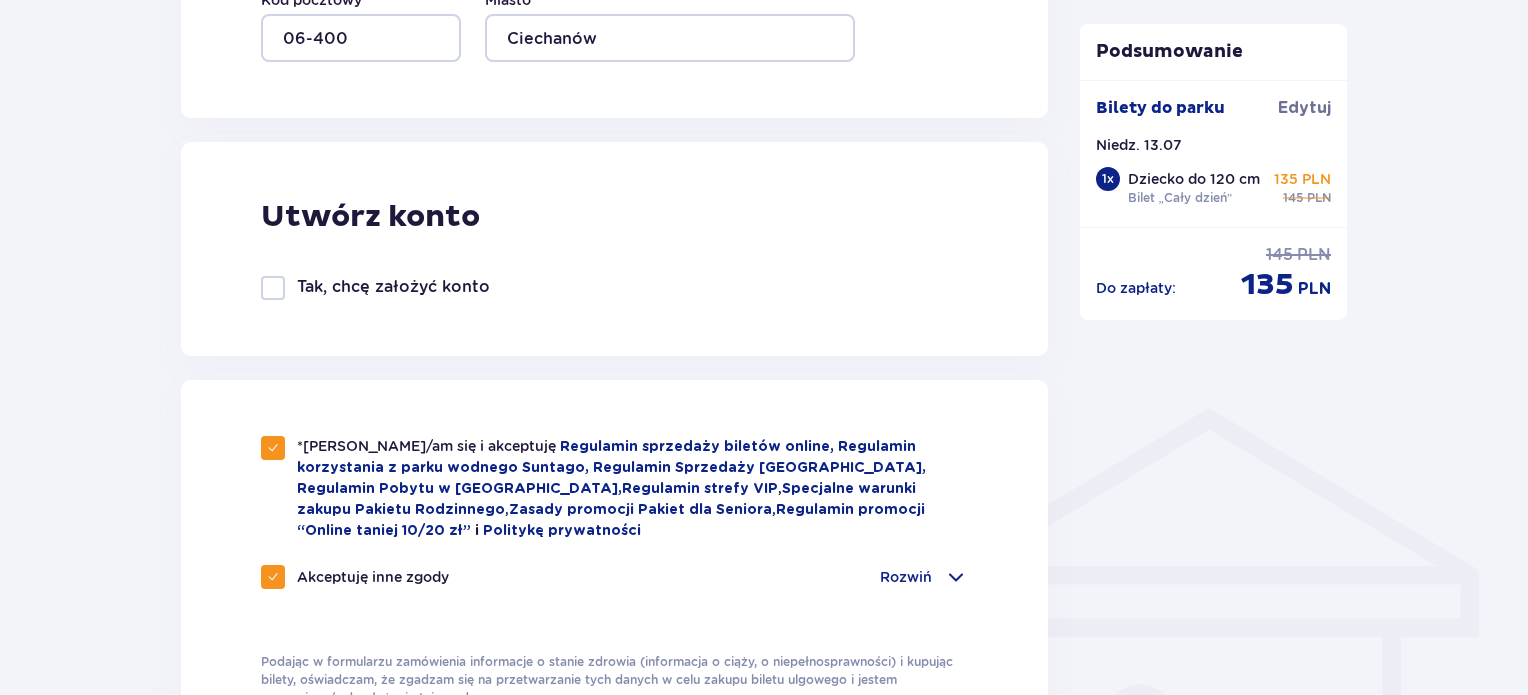 scroll, scrollTop: 1824, scrollLeft: 0, axis: vertical 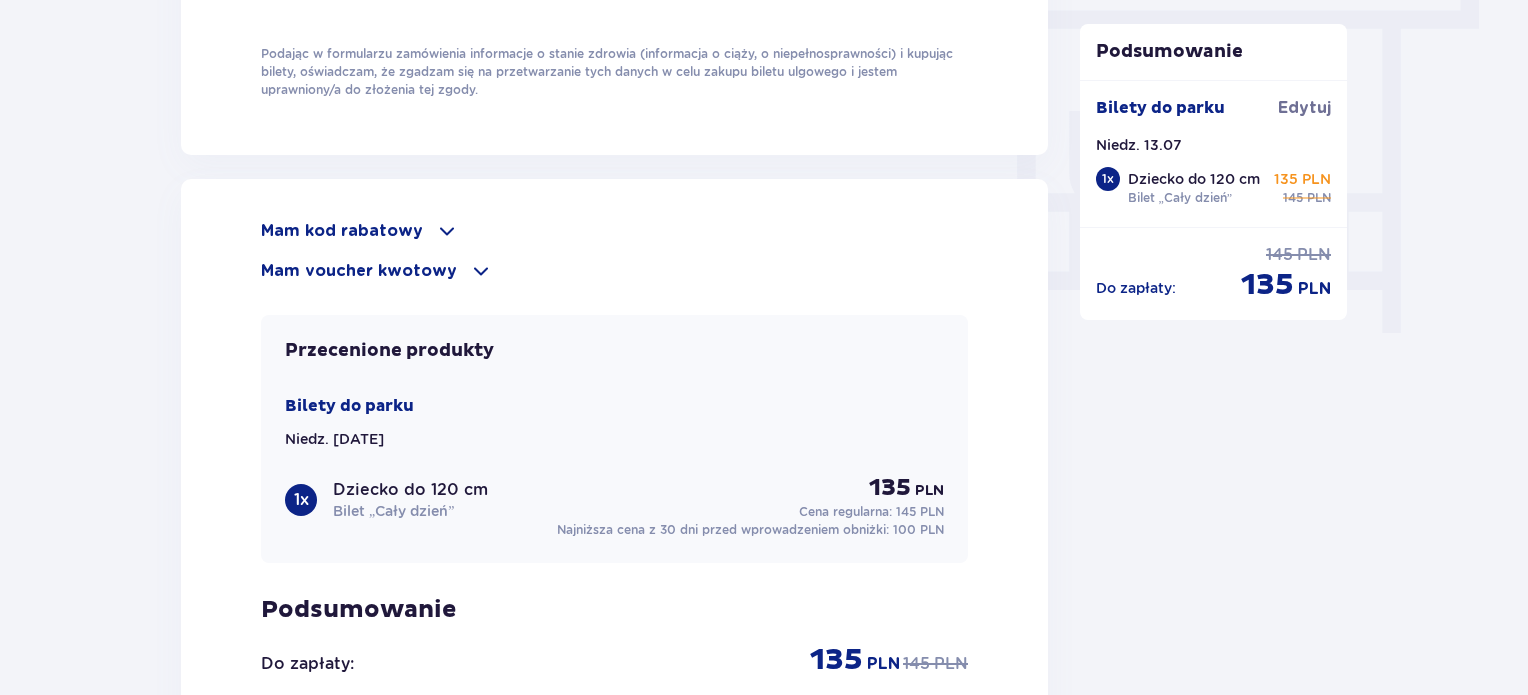 click at bounding box center [481, 271] 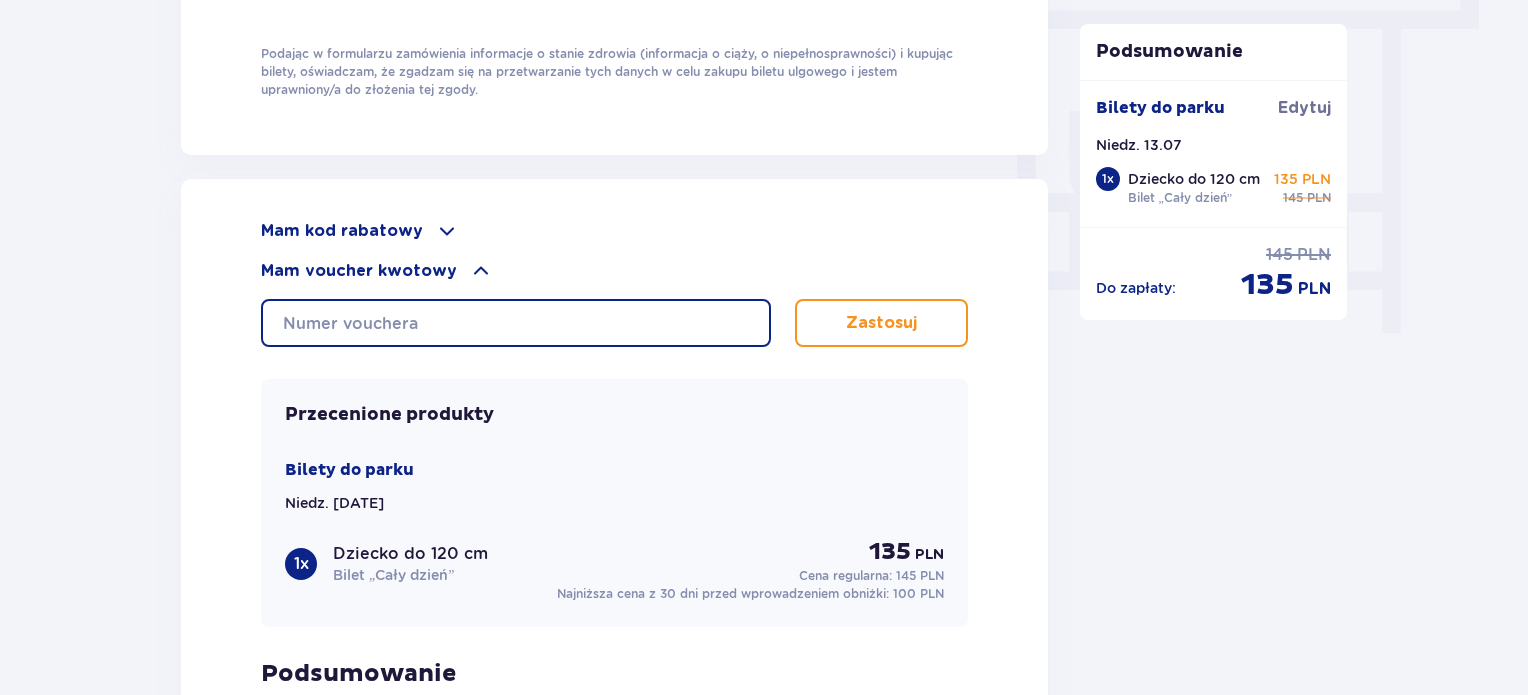 click at bounding box center [516, 323] 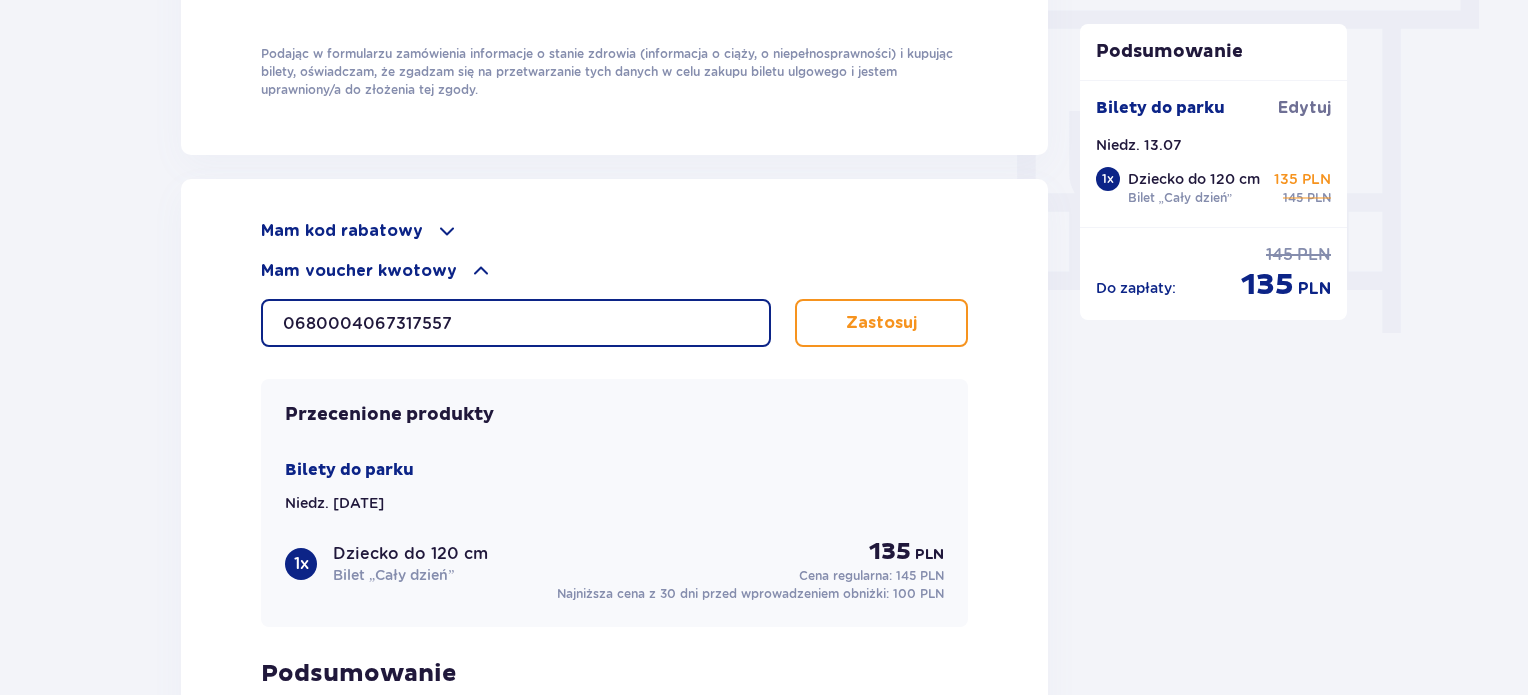 type on "0680004067317557" 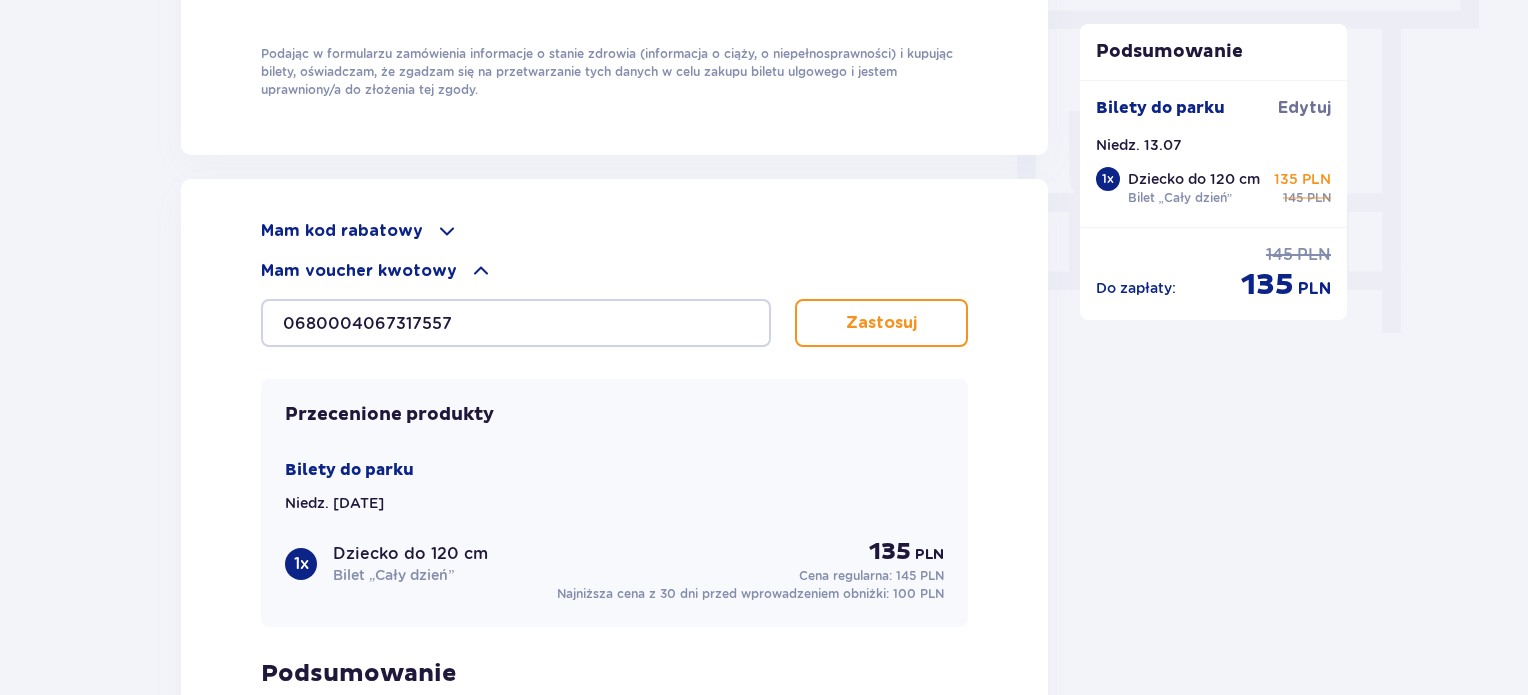 click on "Zastosuj" at bounding box center (881, 323) 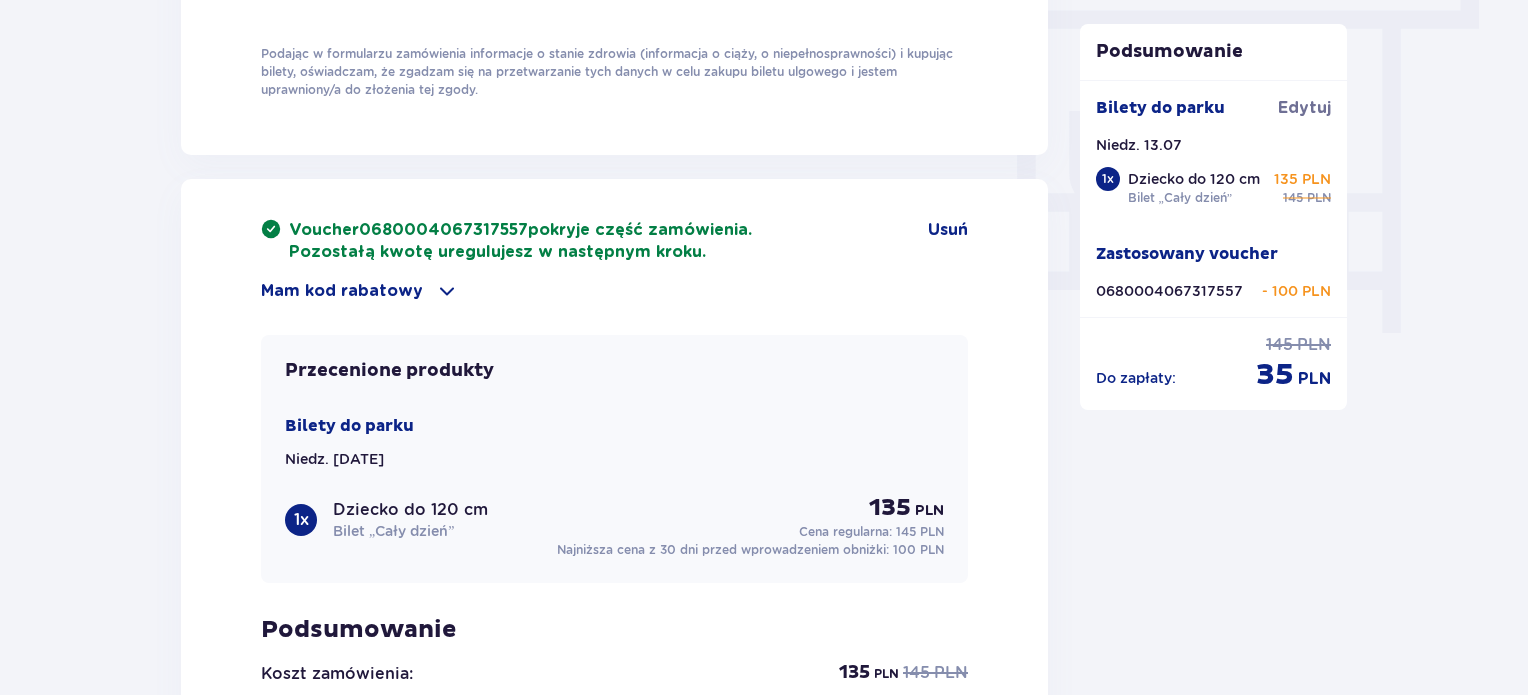 scroll, scrollTop: 2271, scrollLeft: 0, axis: vertical 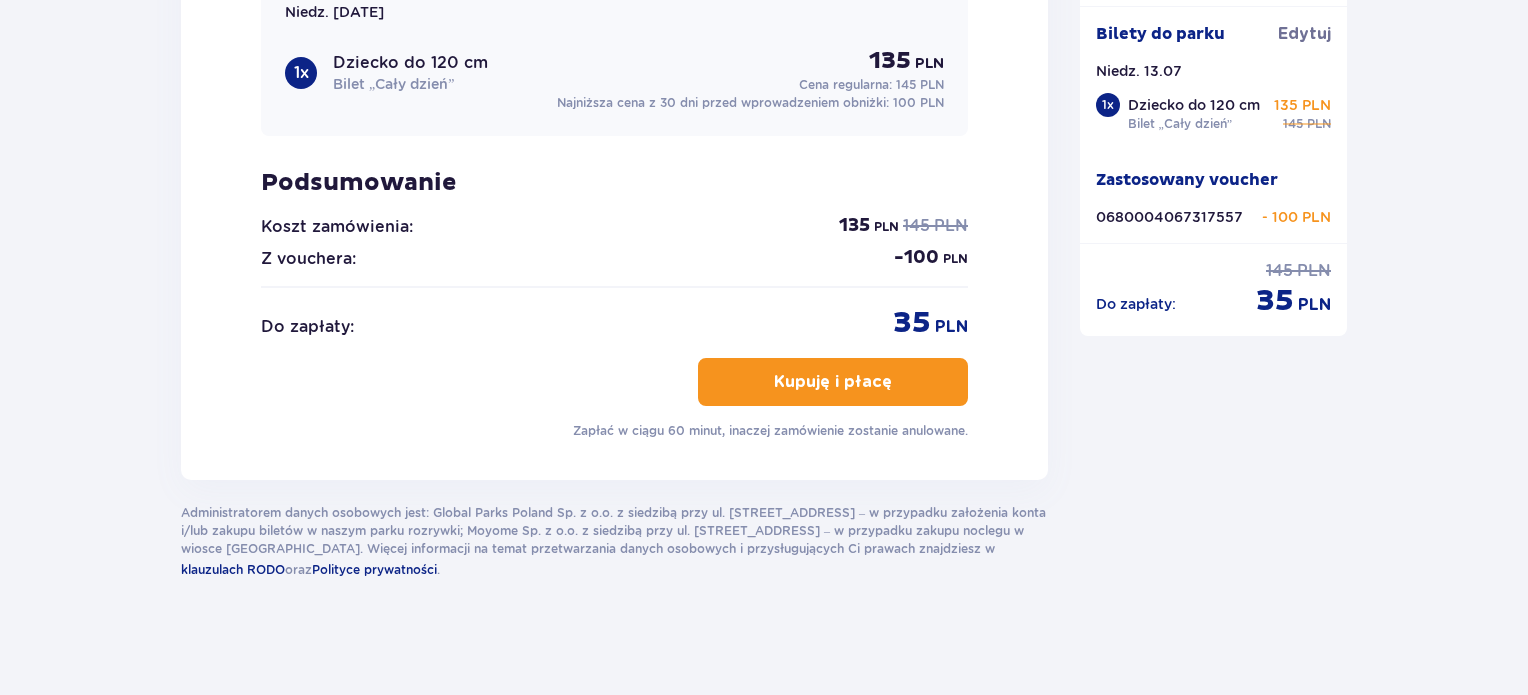 click on "Kupuję i płacę" at bounding box center [833, 382] 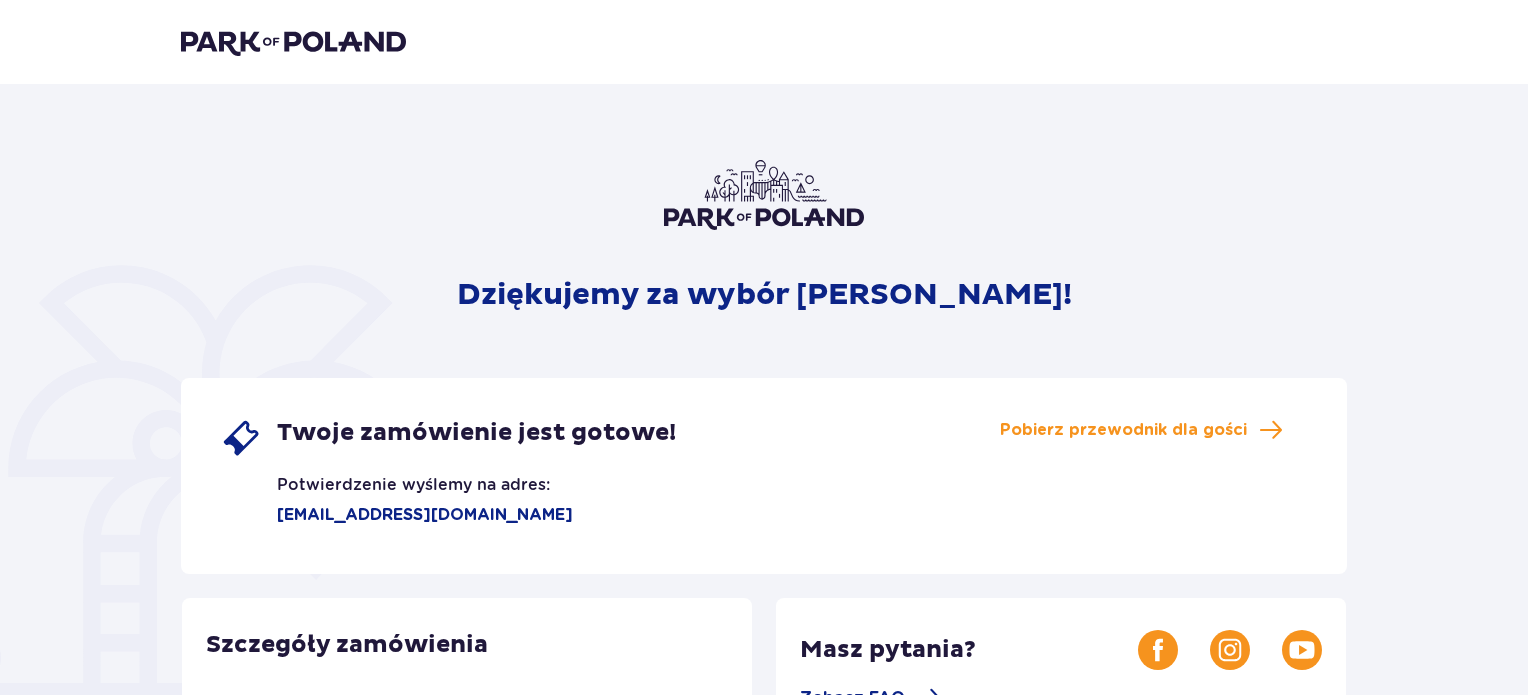 scroll, scrollTop: 0, scrollLeft: 0, axis: both 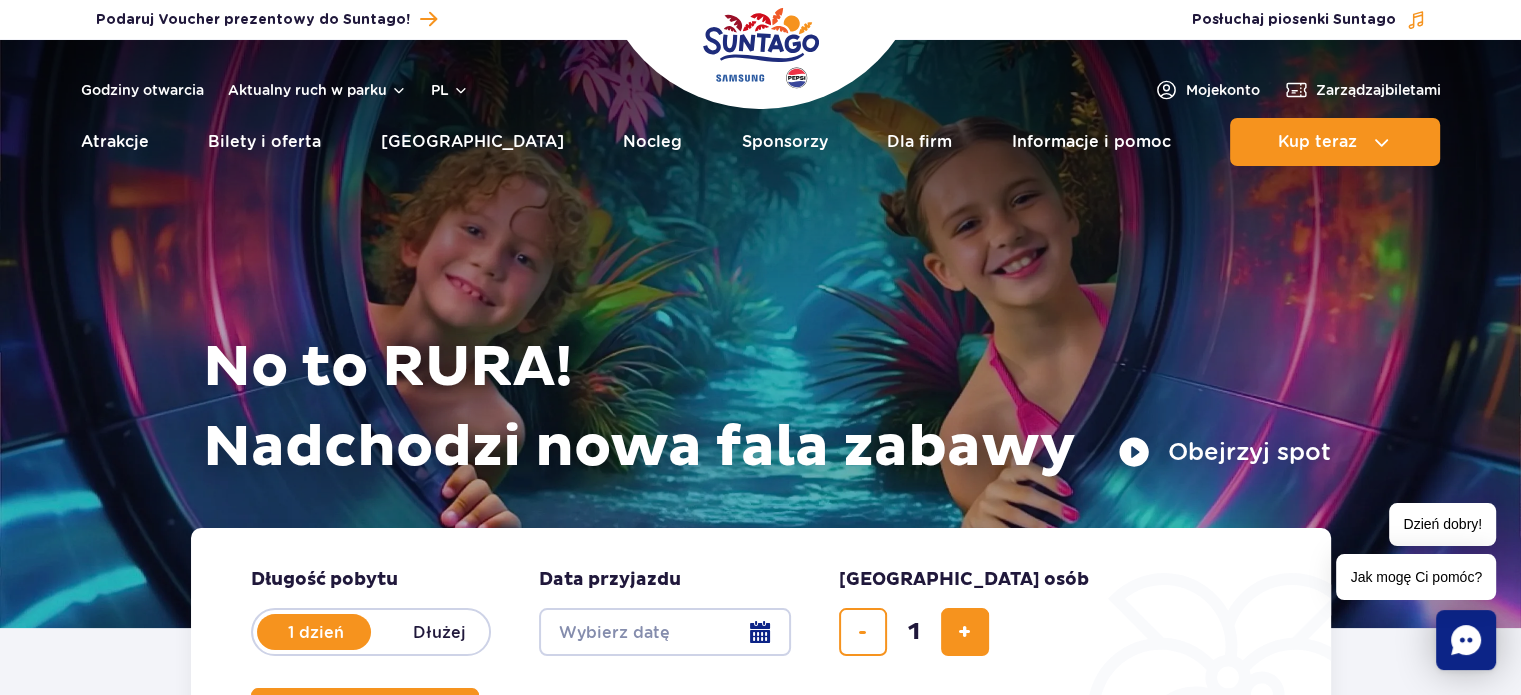 click on "Date from" at bounding box center (665, 632) 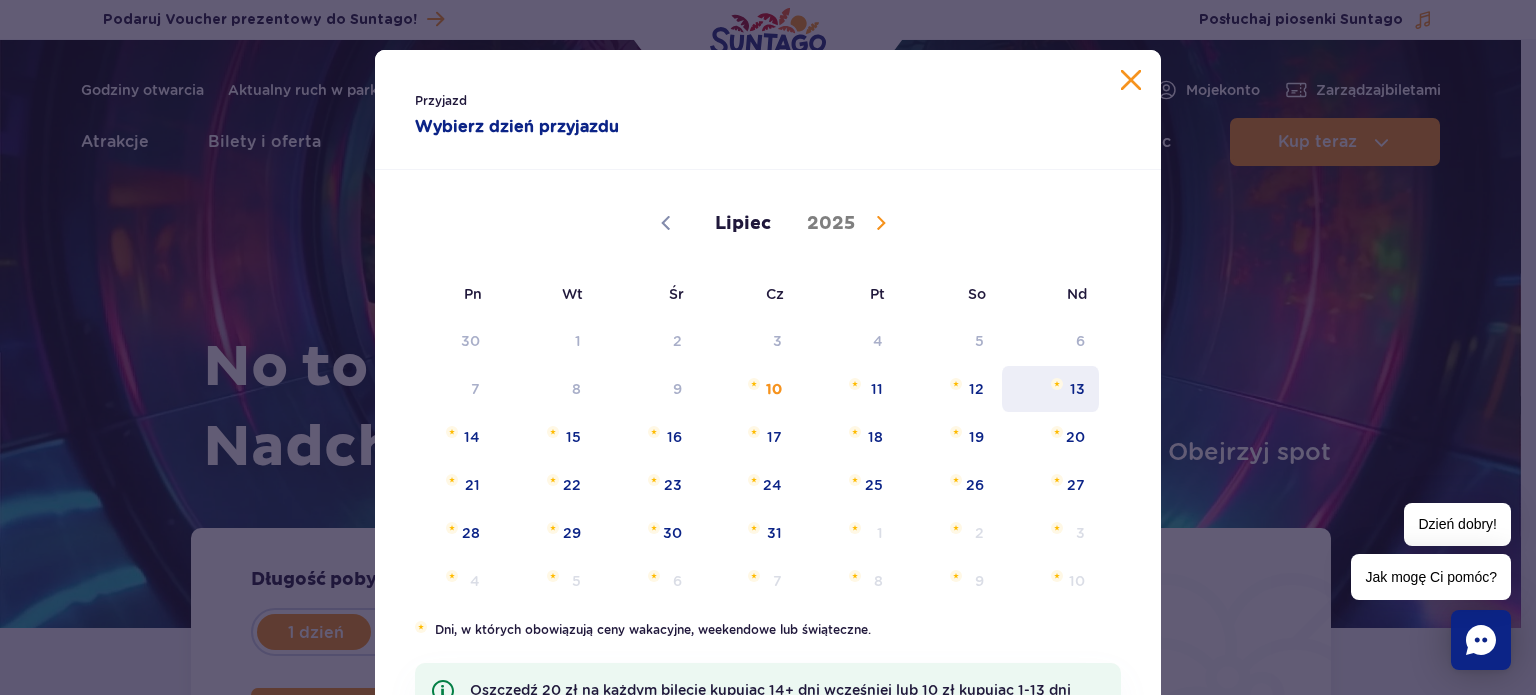 click on "13" at bounding box center [1050, 389] 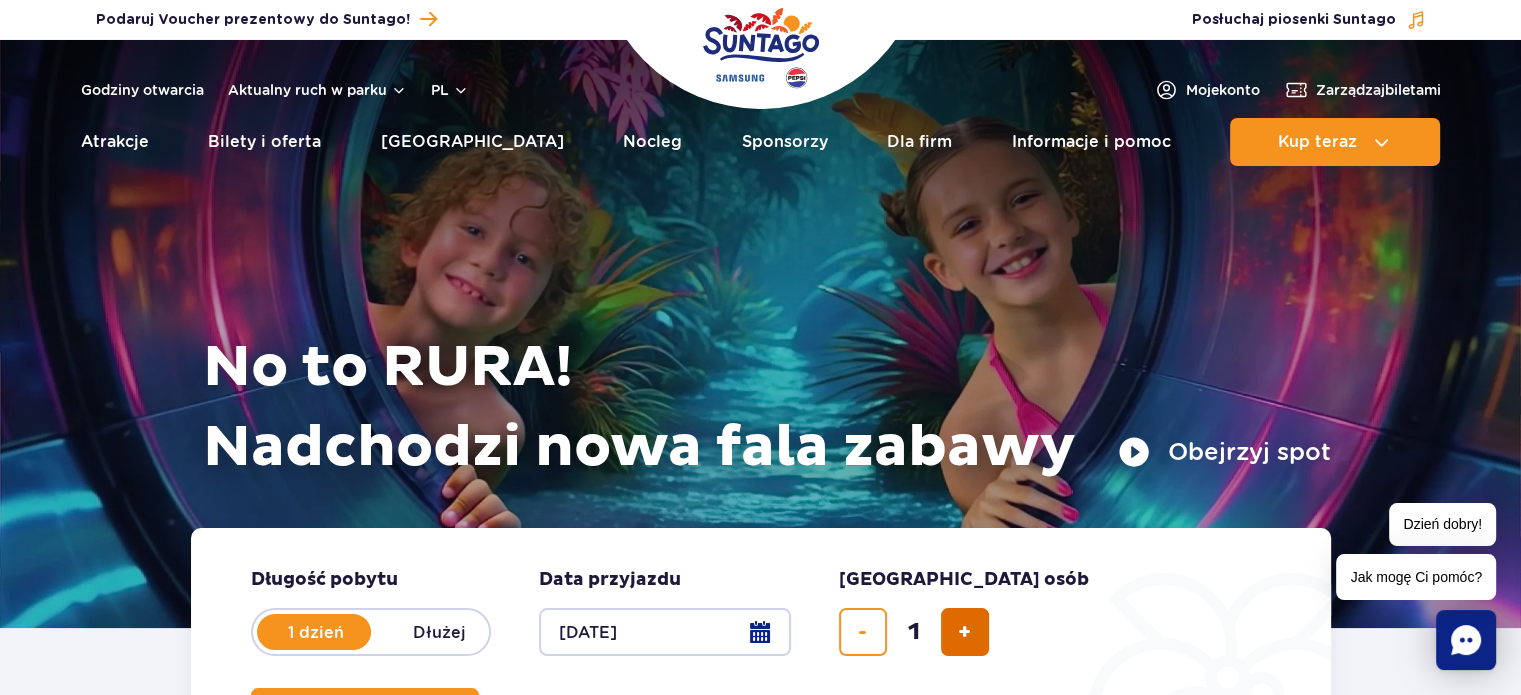 click at bounding box center [965, 632] 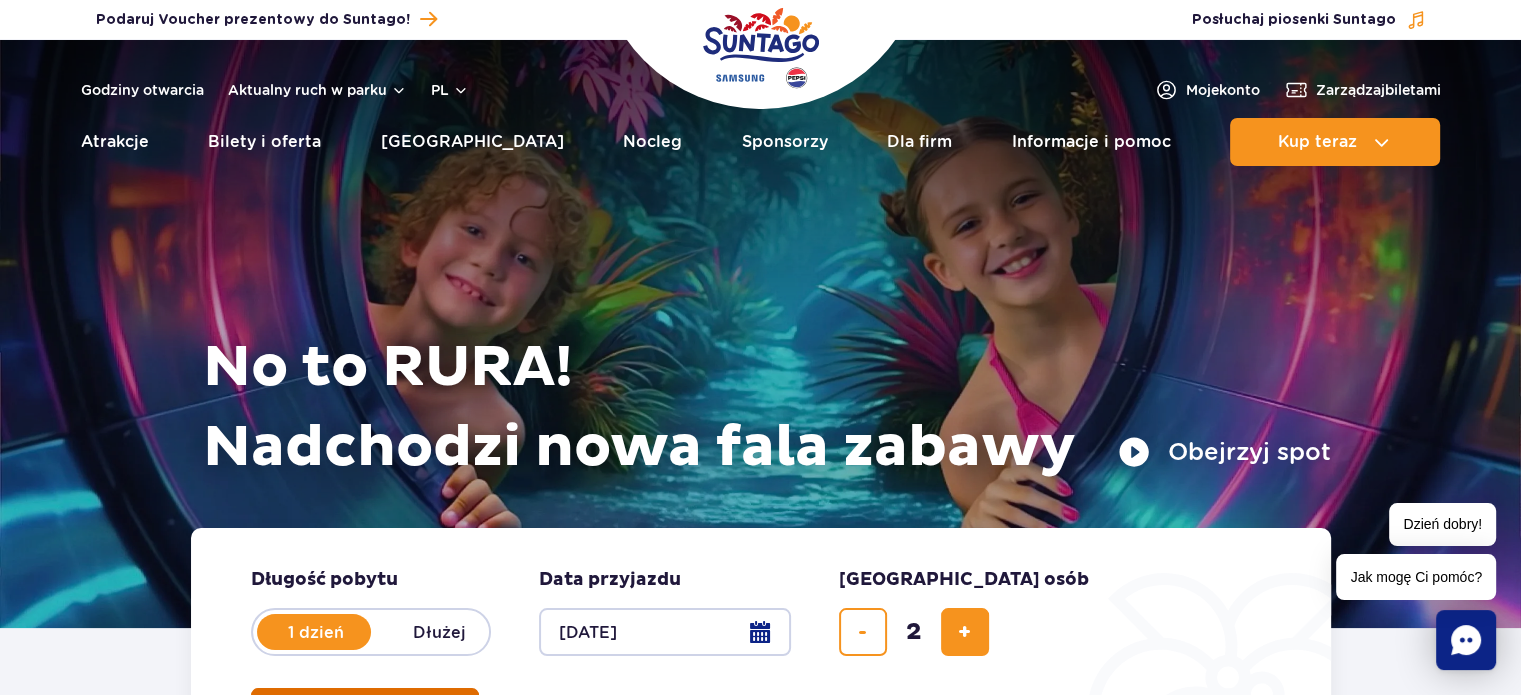 click on "Szukaj biletów" at bounding box center [365, 712] 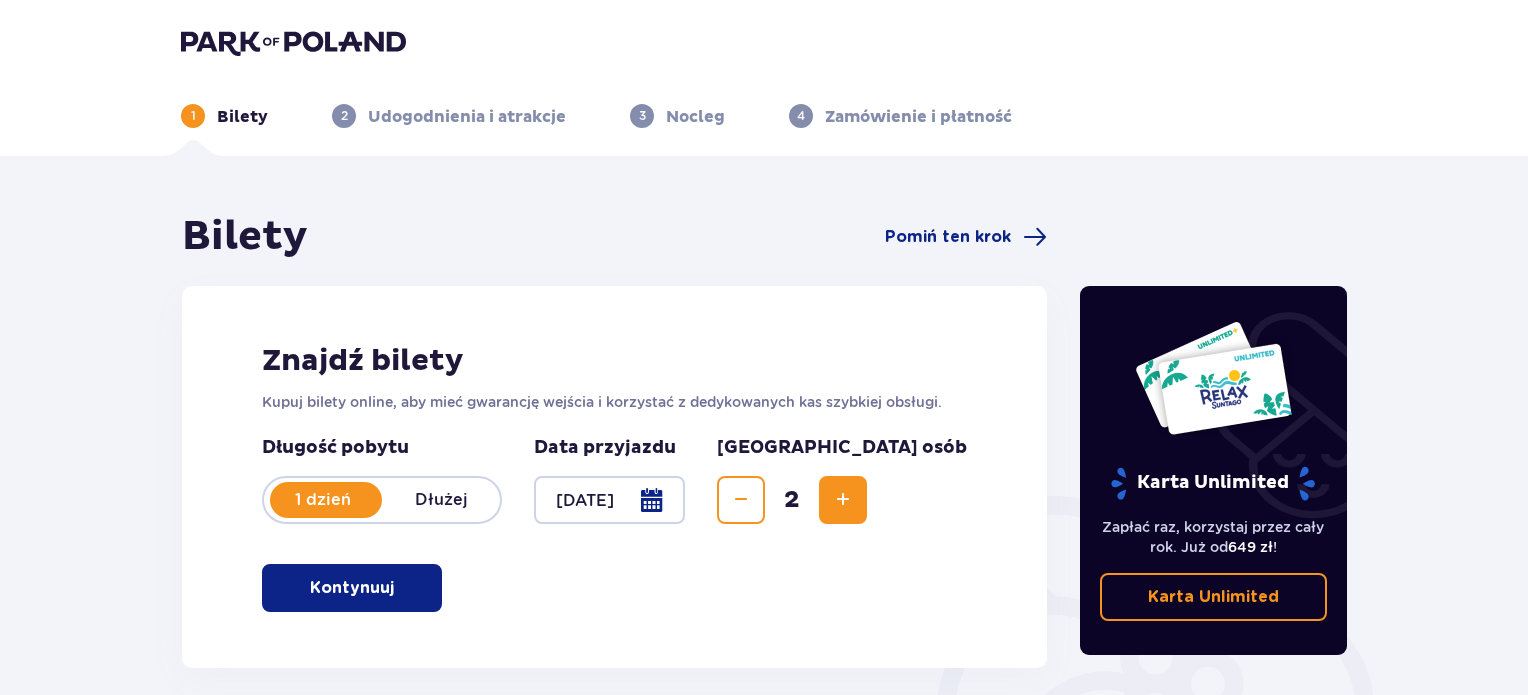 scroll, scrollTop: 0, scrollLeft: 0, axis: both 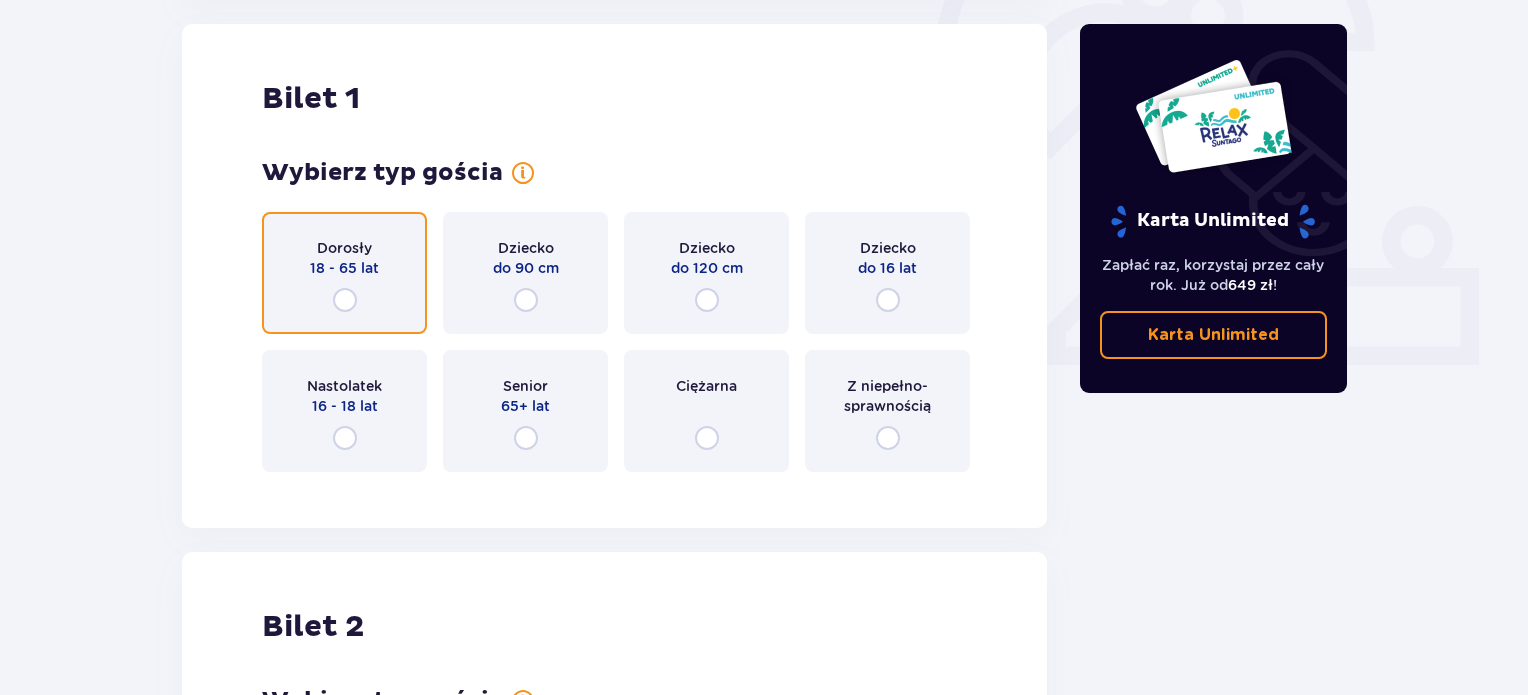 click at bounding box center (345, 300) 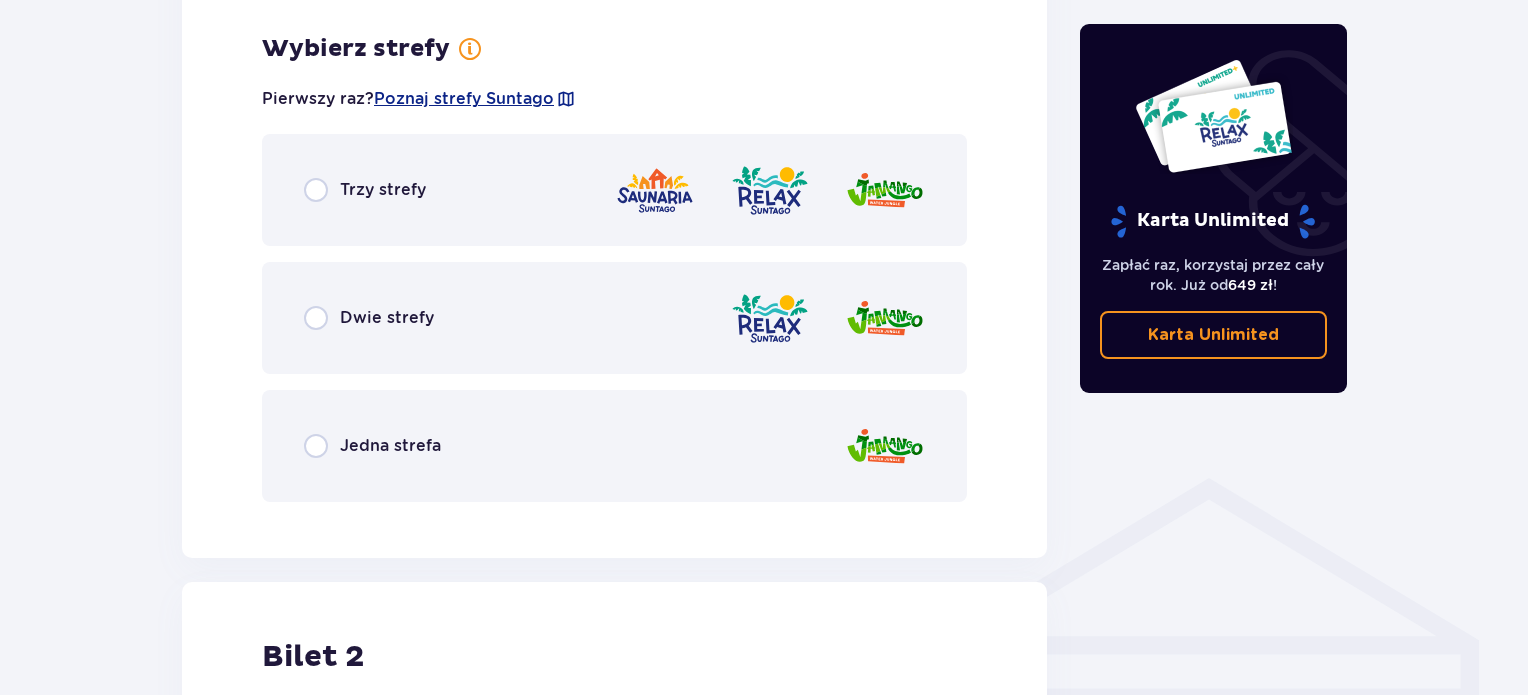 scroll, scrollTop: 1156, scrollLeft: 0, axis: vertical 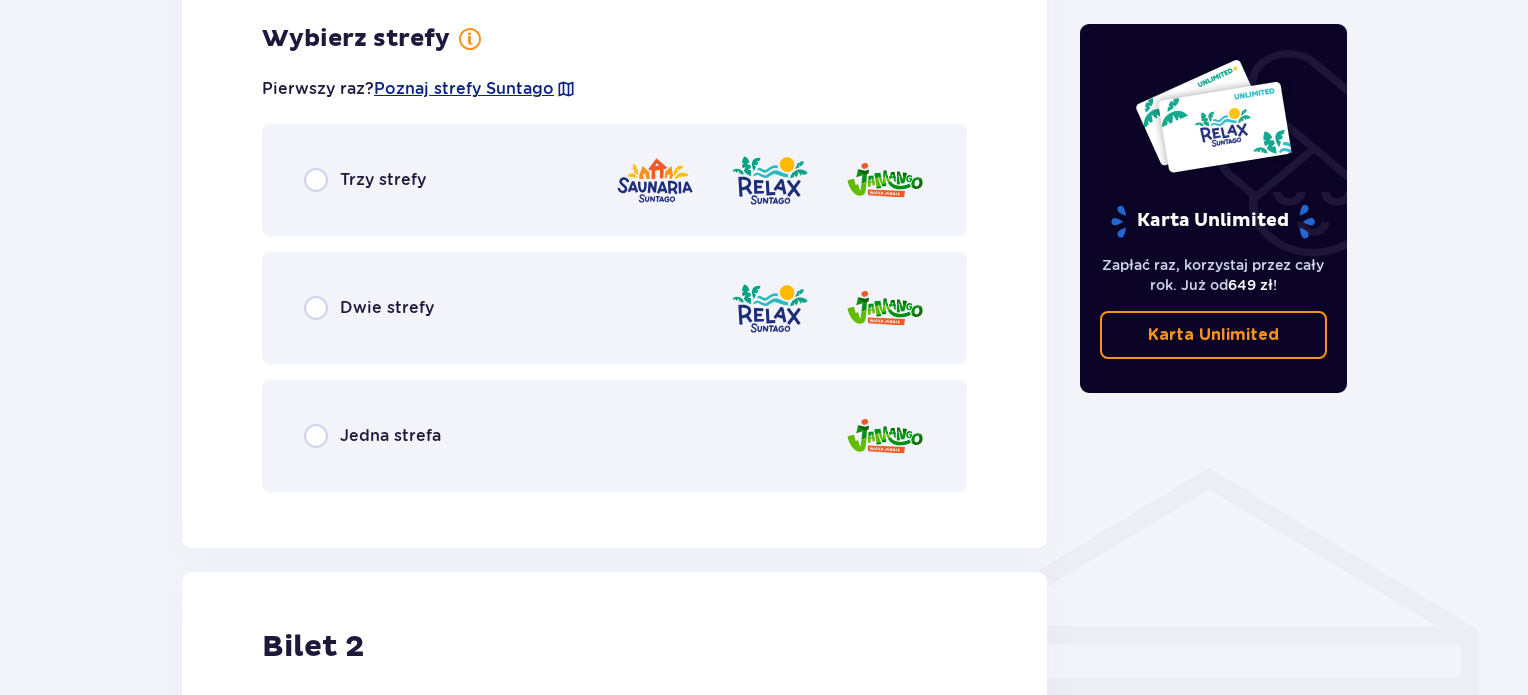 click on "Jedna strefa" at bounding box center (390, 436) 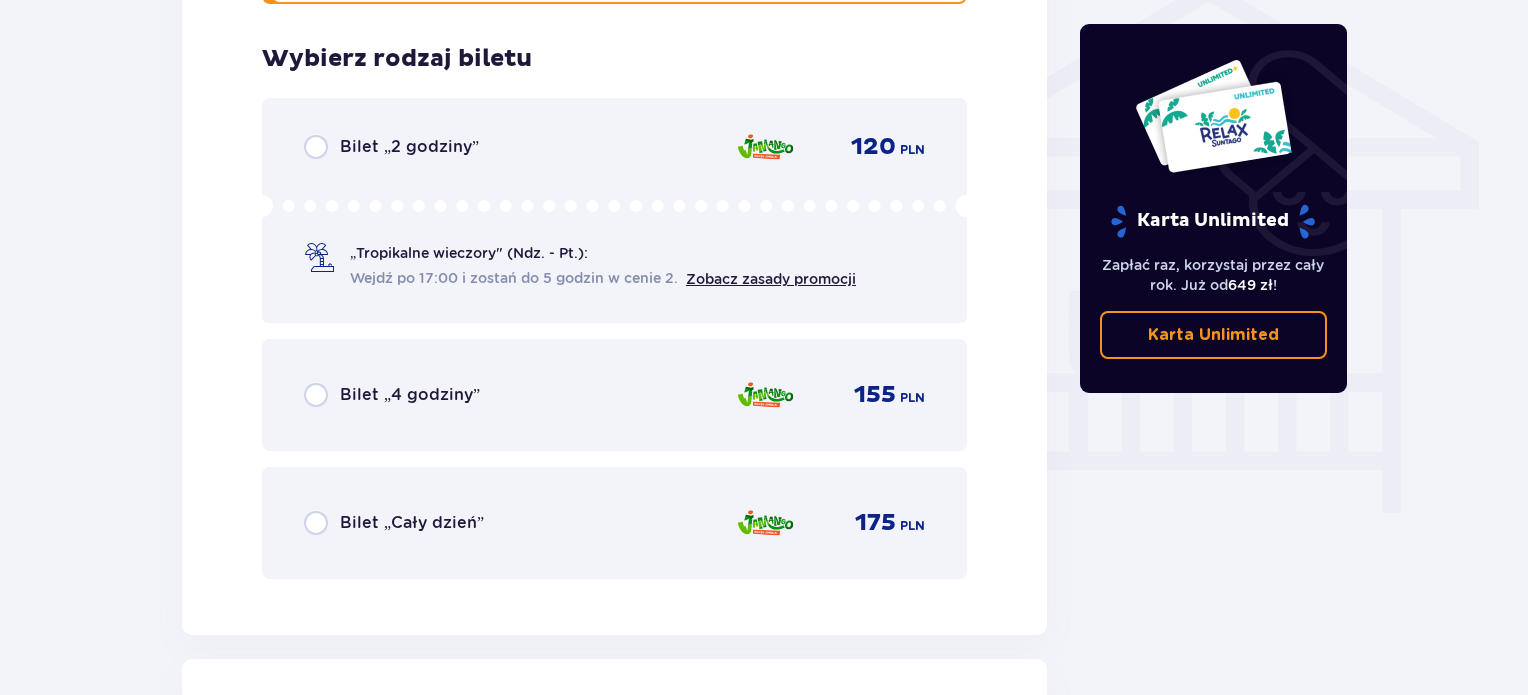 scroll, scrollTop: 1664, scrollLeft: 0, axis: vertical 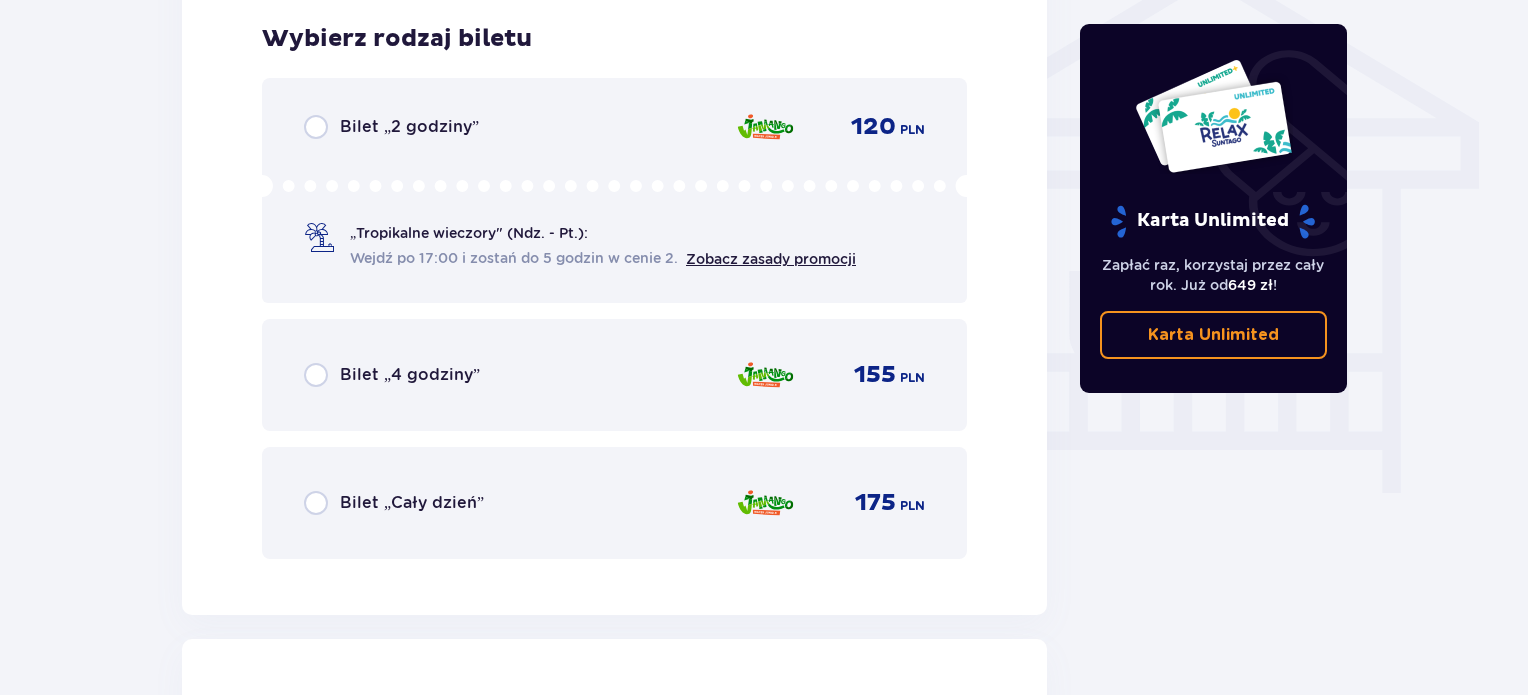 click on "Bilet „Cały dzień”" at bounding box center (412, 503) 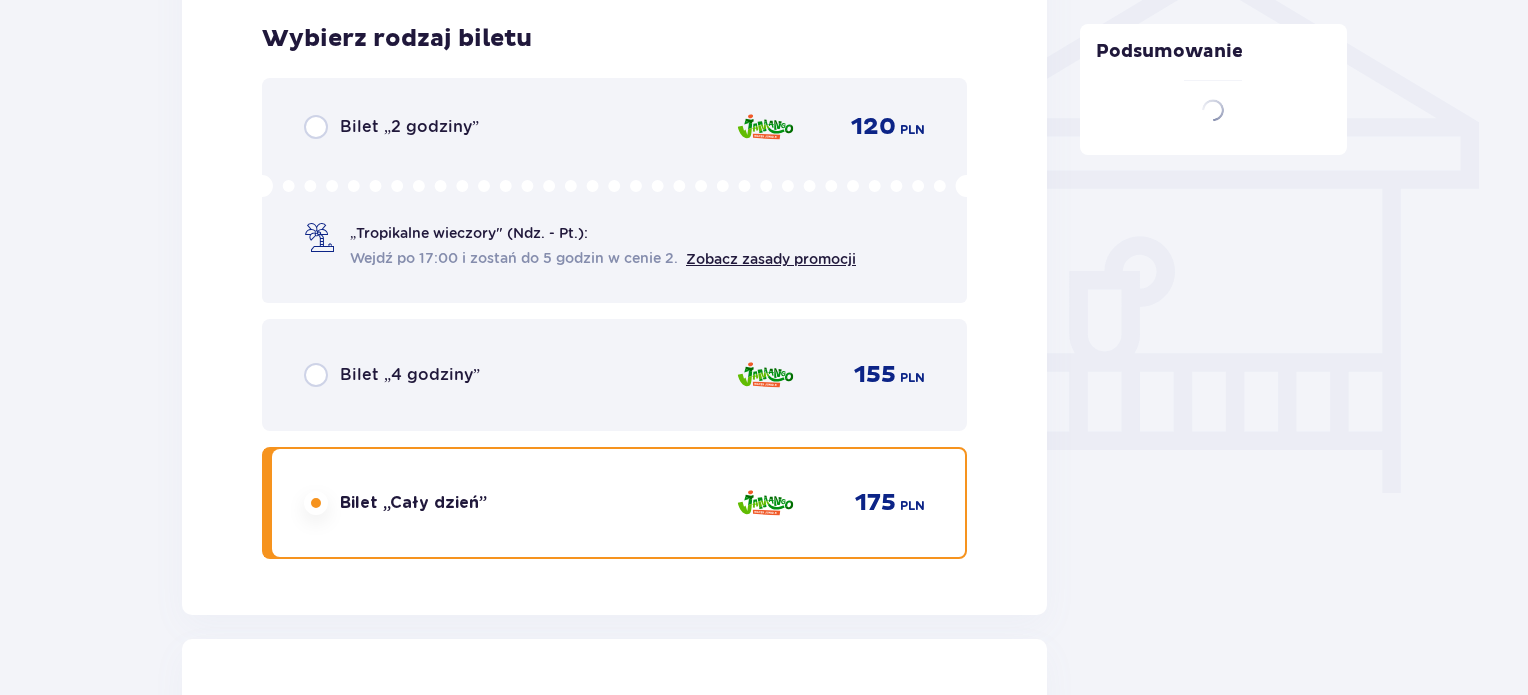 scroll, scrollTop: 2278, scrollLeft: 0, axis: vertical 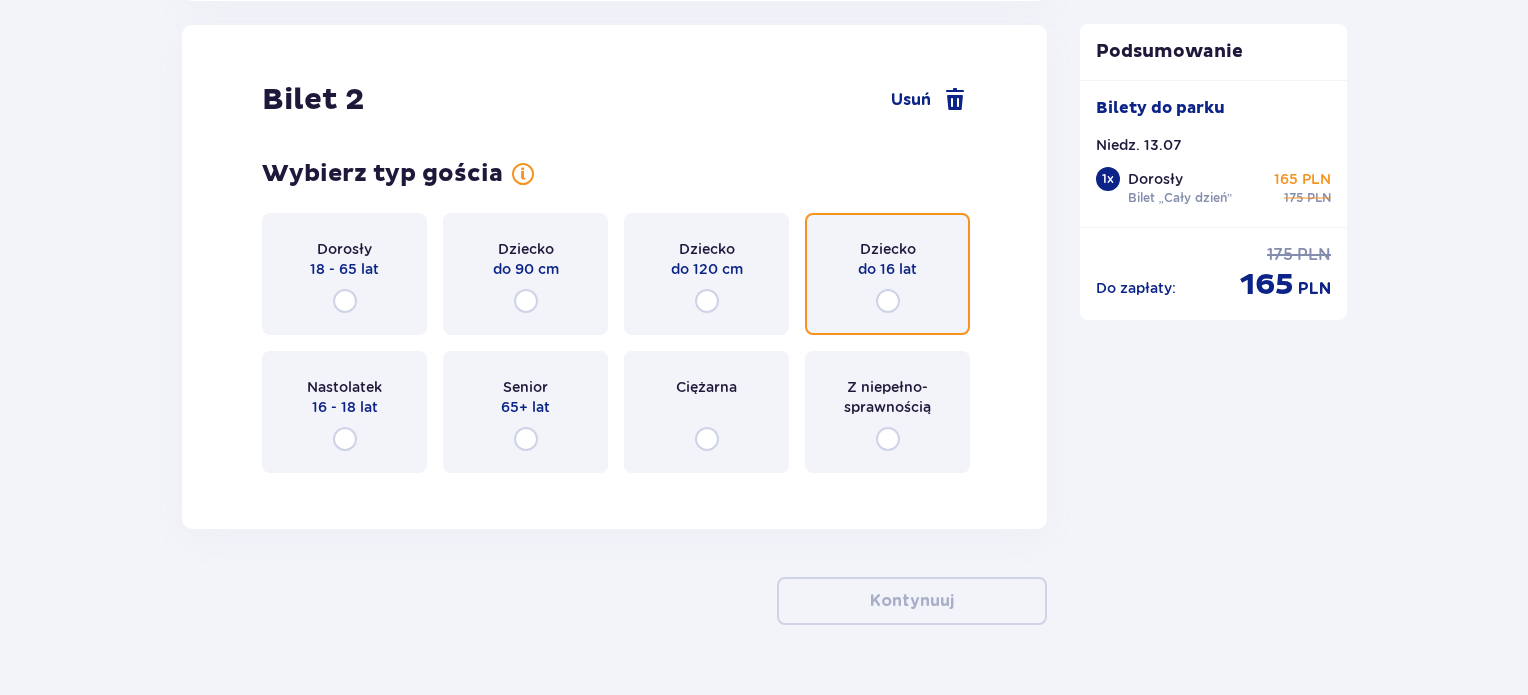 click at bounding box center [888, 301] 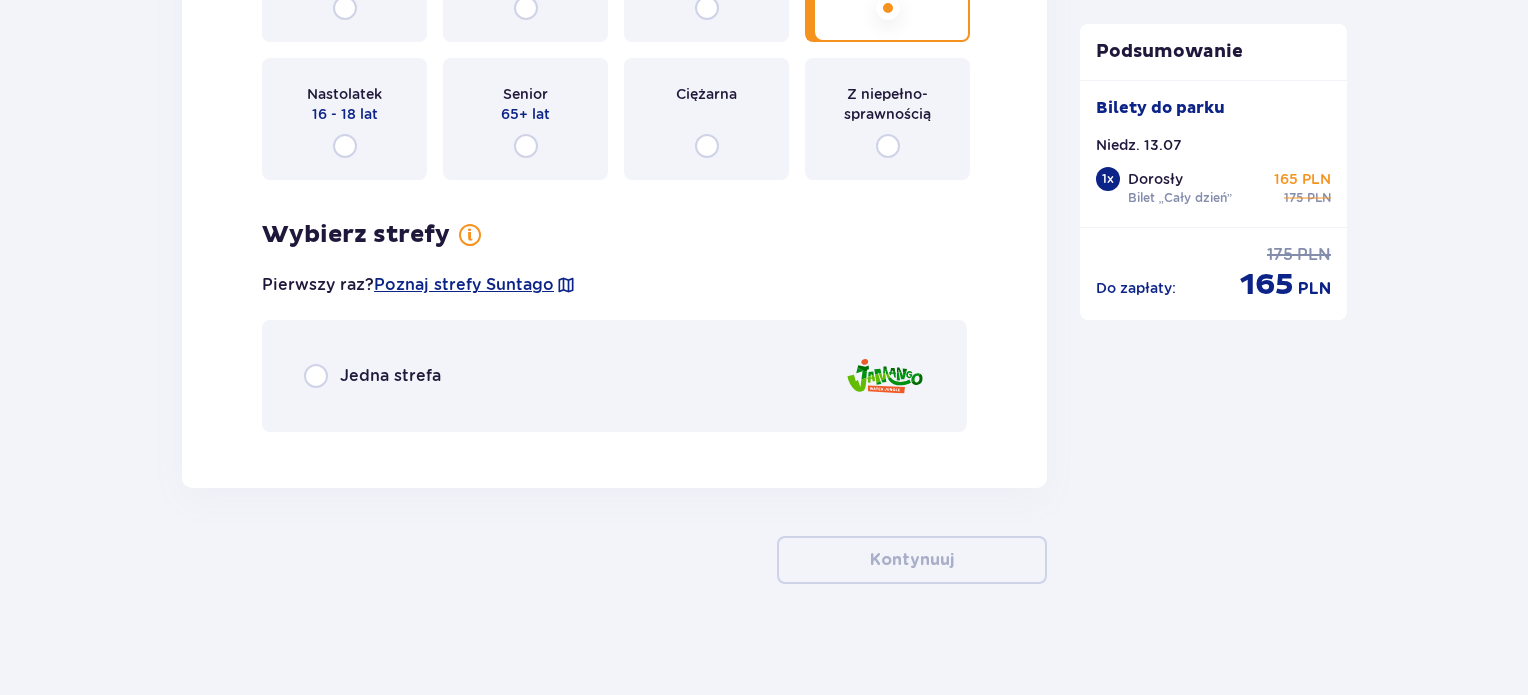 scroll, scrollTop: 2579, scrollLeft: 0, axis: vertical 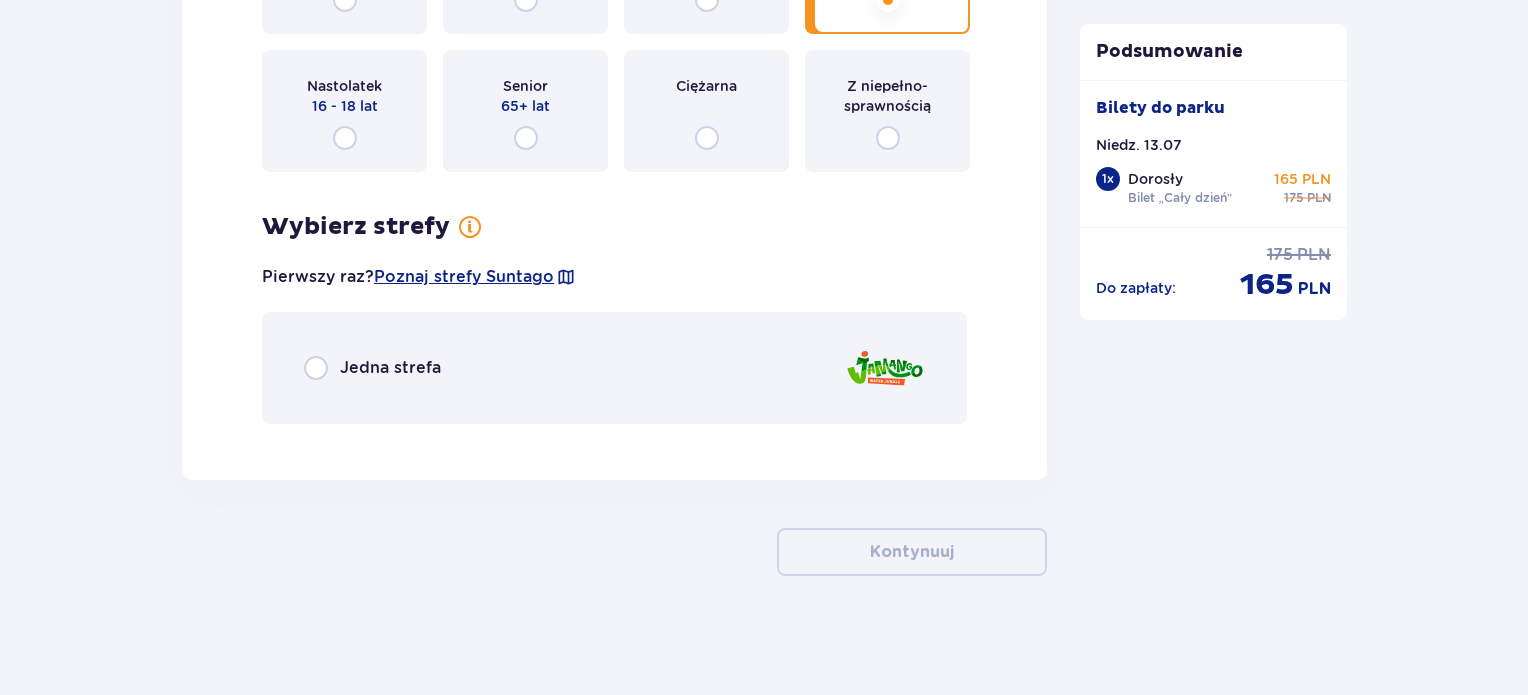click on "Jedna strefa" at bounding box center (390, 368) 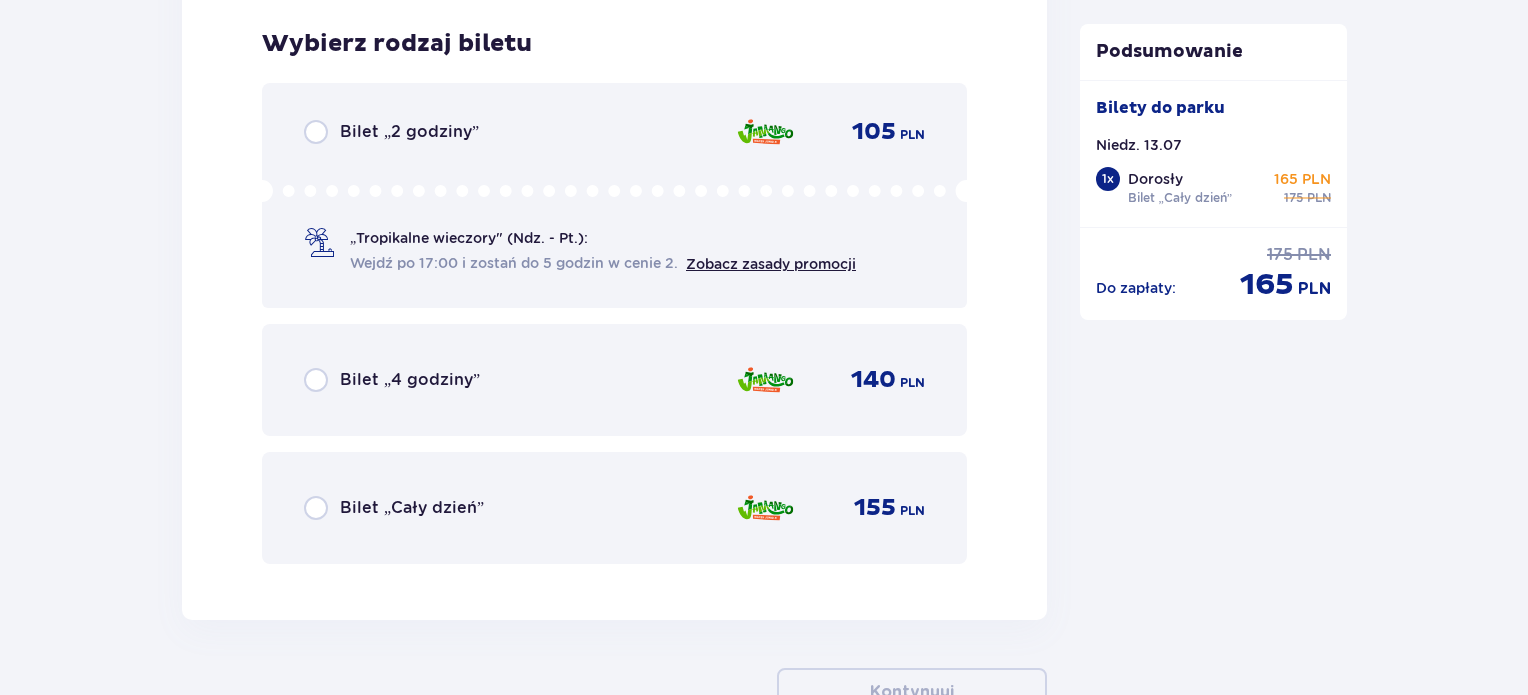 scroll, scrollTop: 3018, scrollLeft: 0, axis: vertical 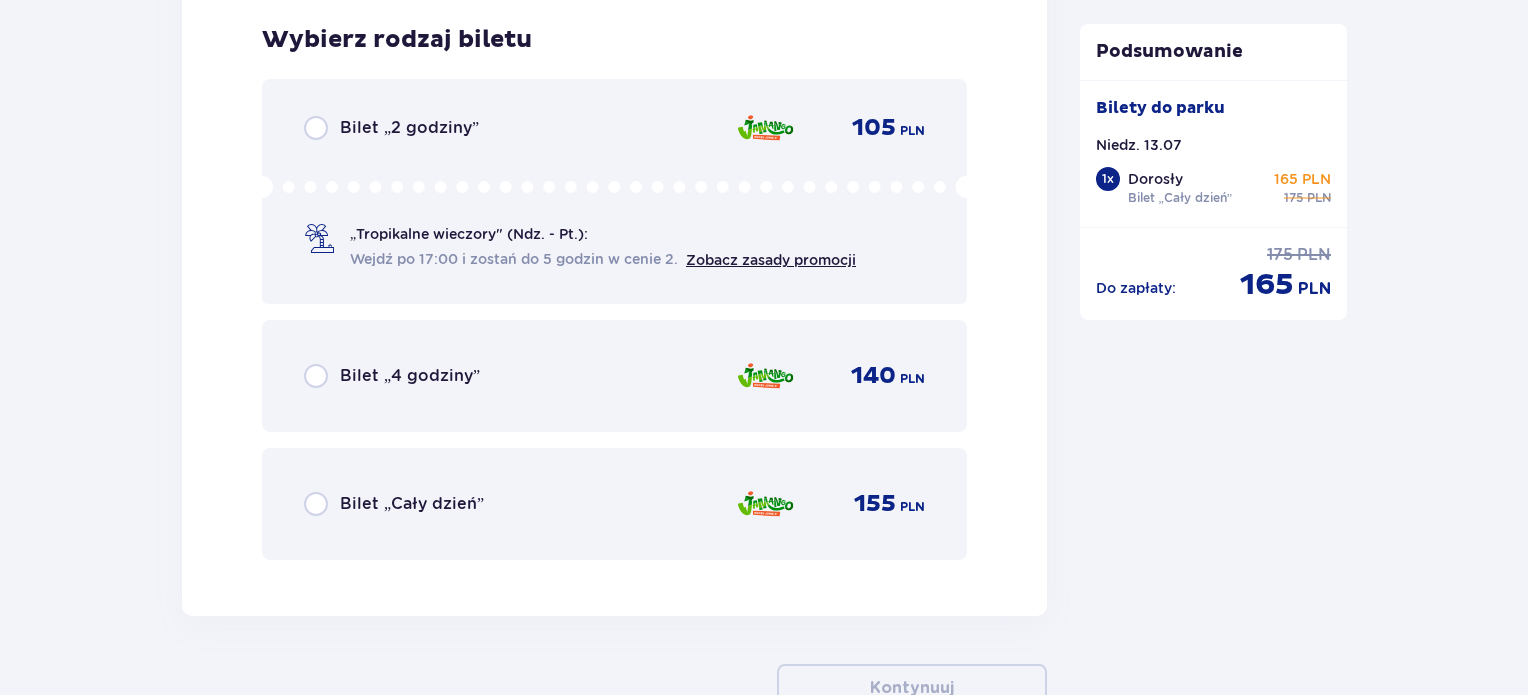 click on "Bilet „Cały dzień”" at bounding box center (394, 504) 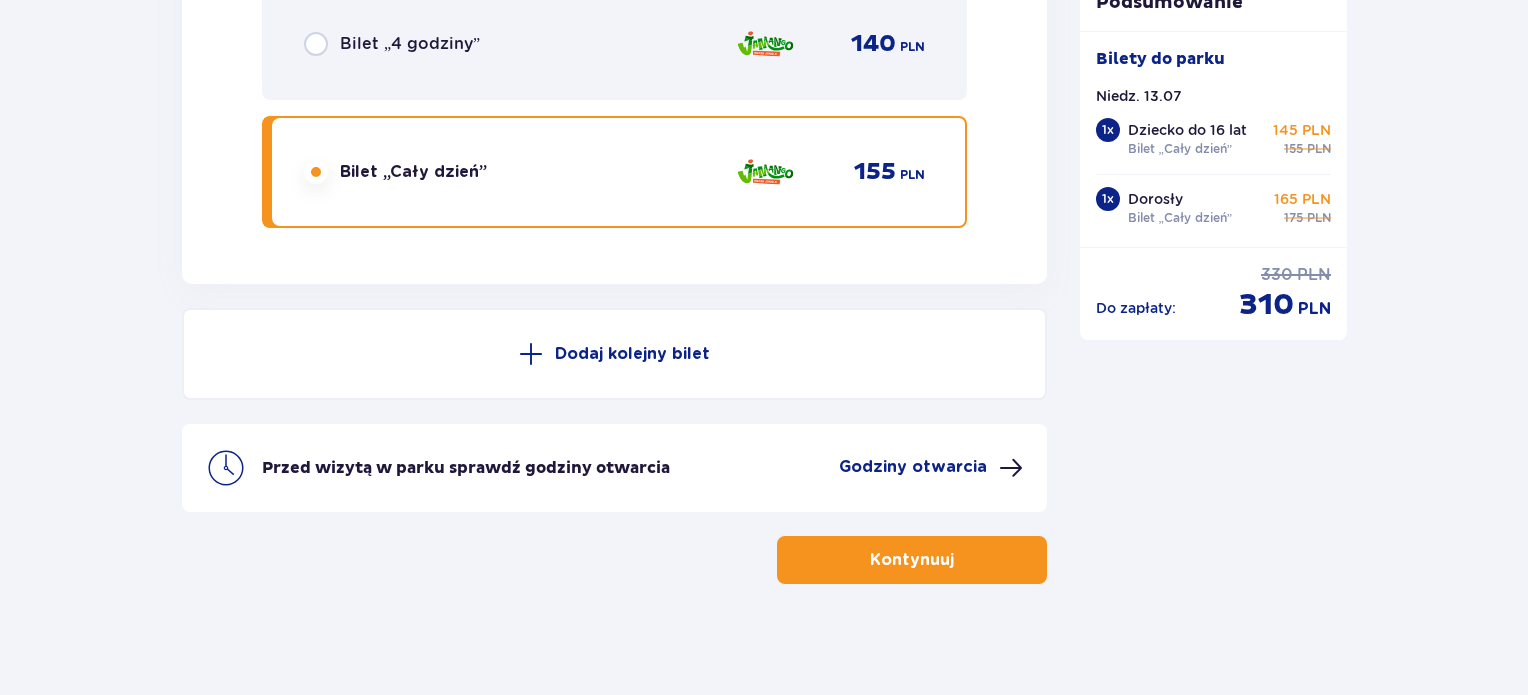 scroll, scrollTop: 3356, scrollLeft: 0, axis: vertical 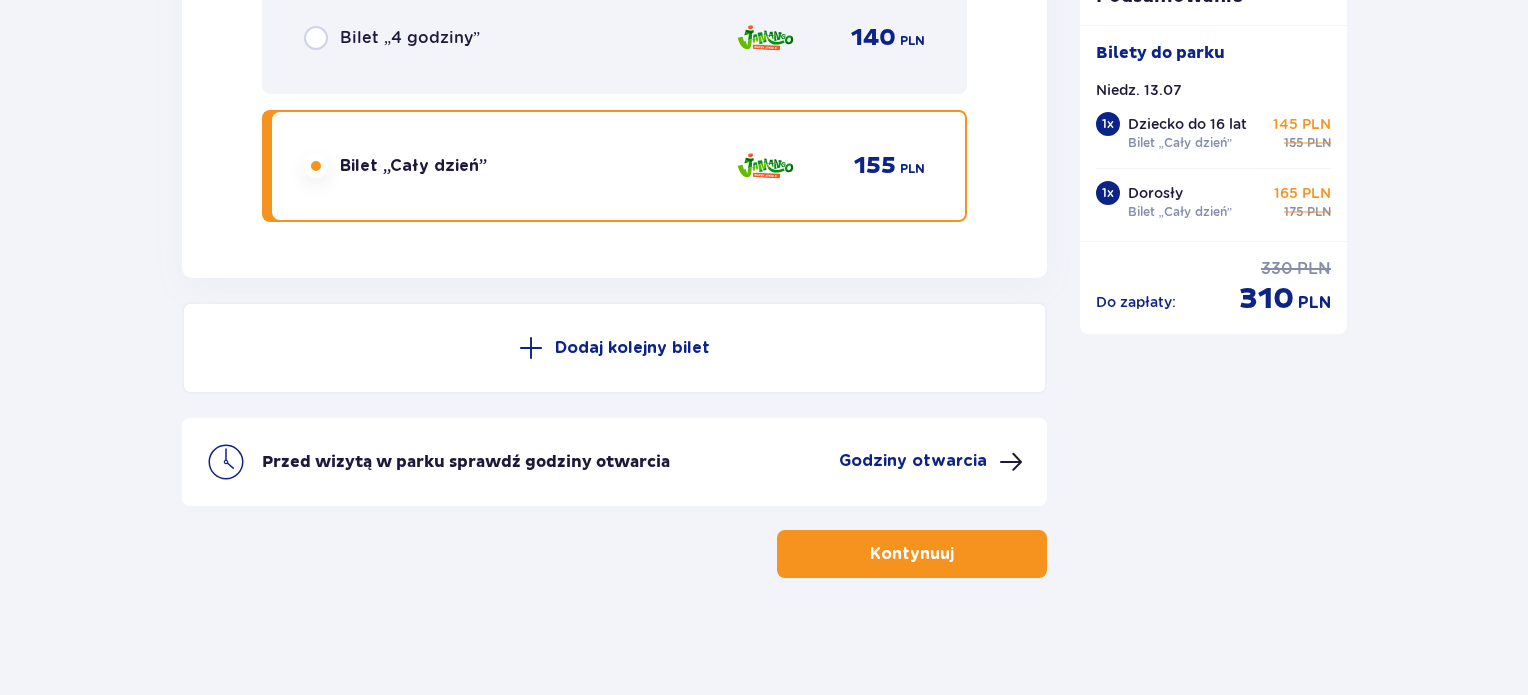 click on "Kontynuuj" at bounding box center (912, 554) 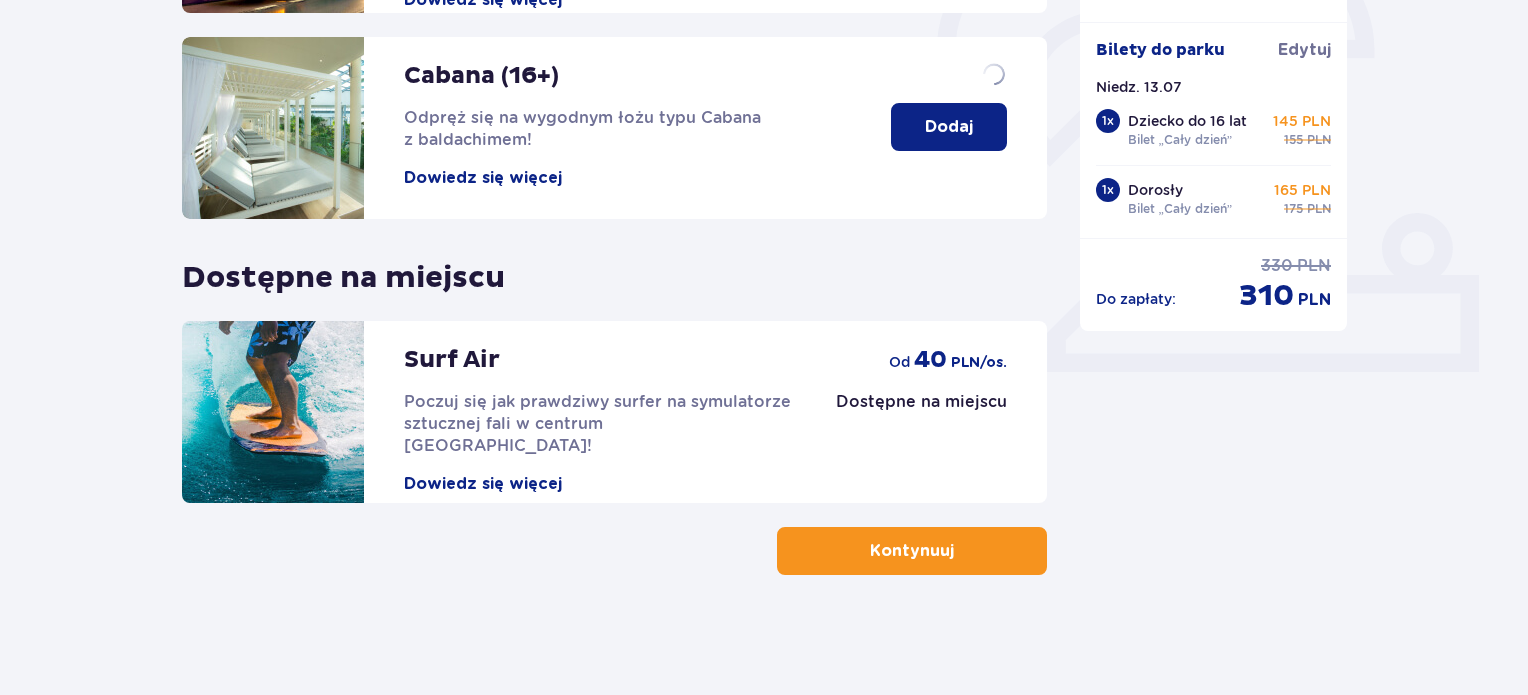 scroll, scrollTop: 0, scrollLeft: 0, axis: both 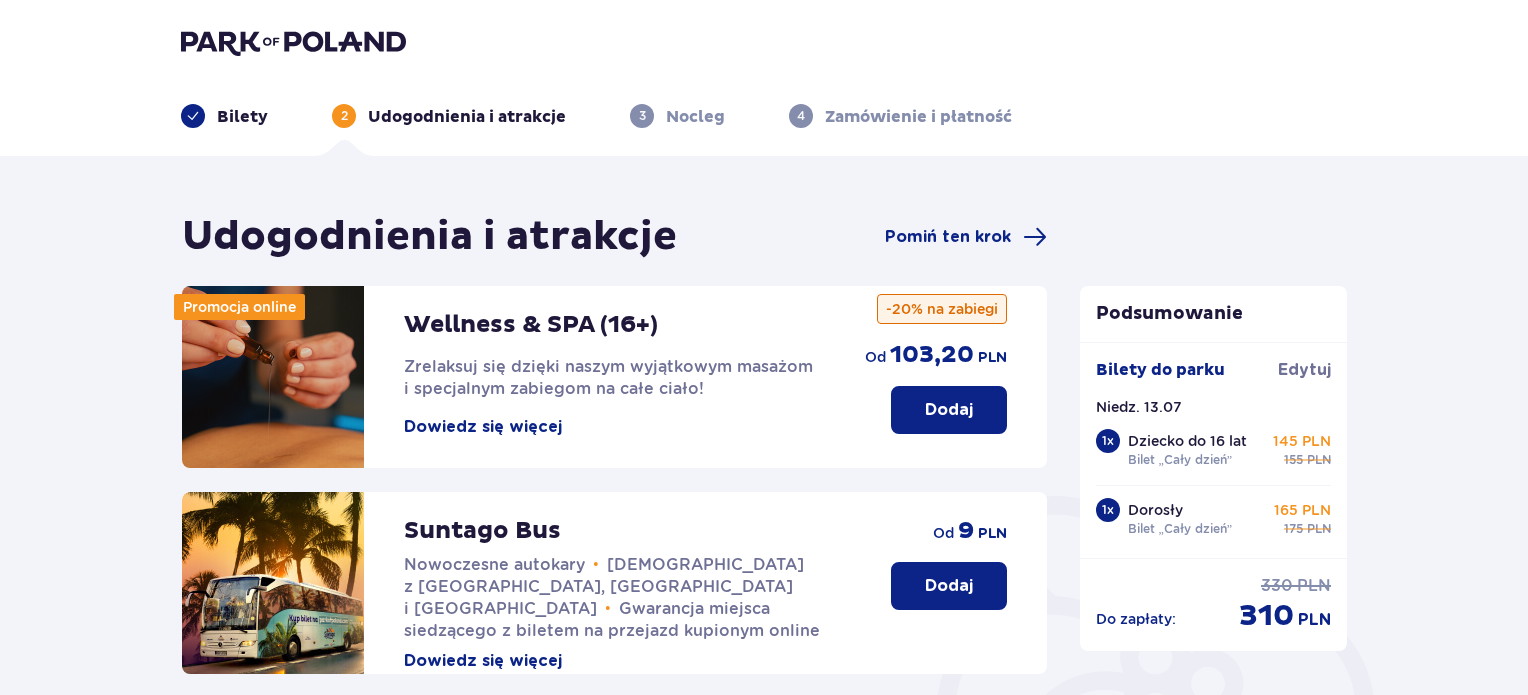 click on "Dodaj od 9 PLN" at bounding box center [949, 551] 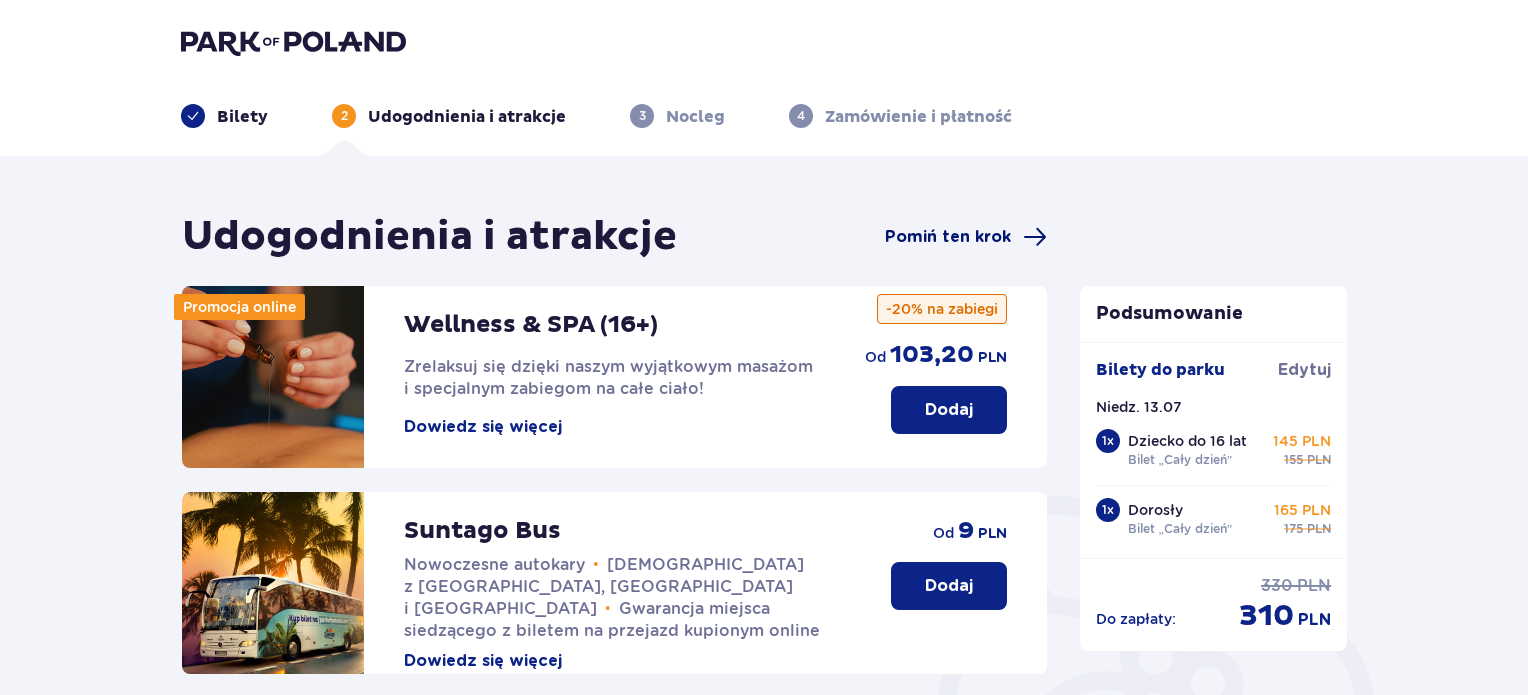click on "Pomiń ten krok" at bounding box center [948, 237] 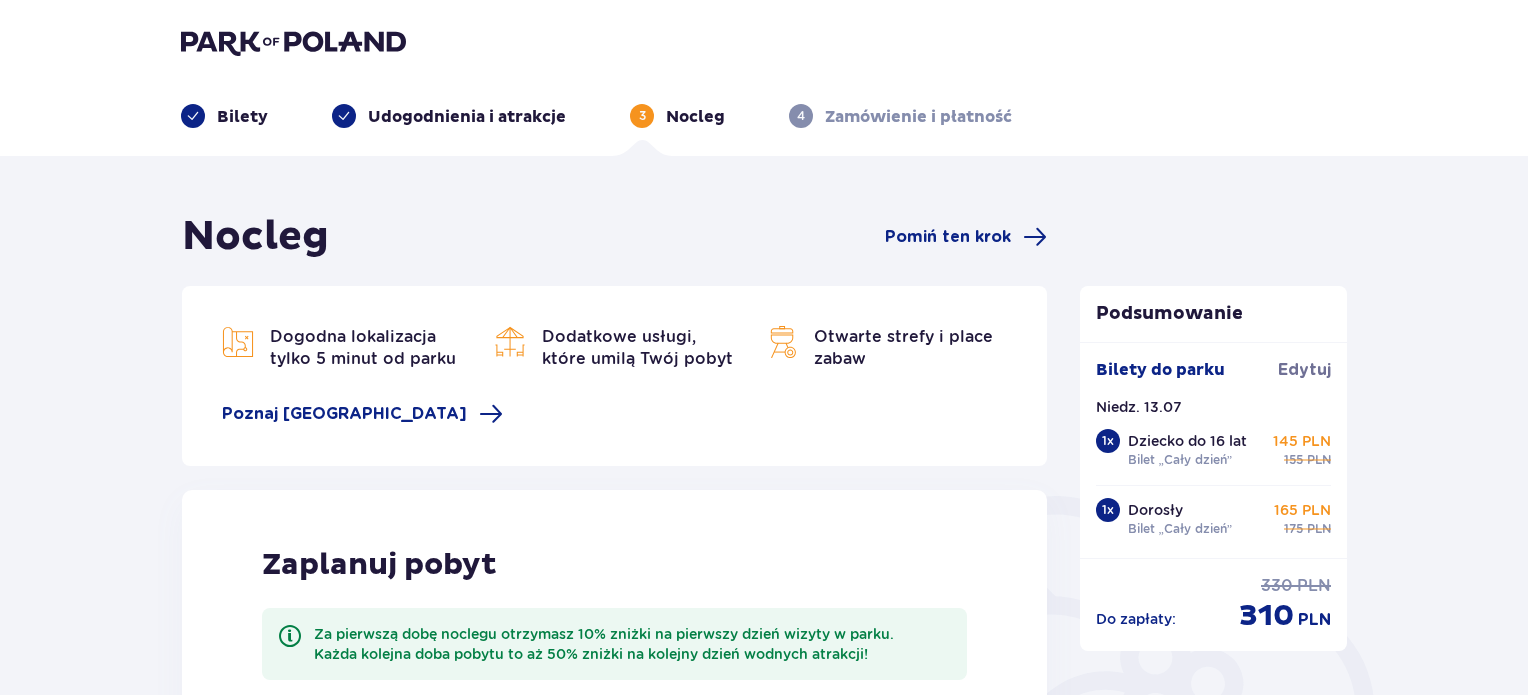 scroll, scrollTop: 507, scrollLeft: 0, axis: vertical 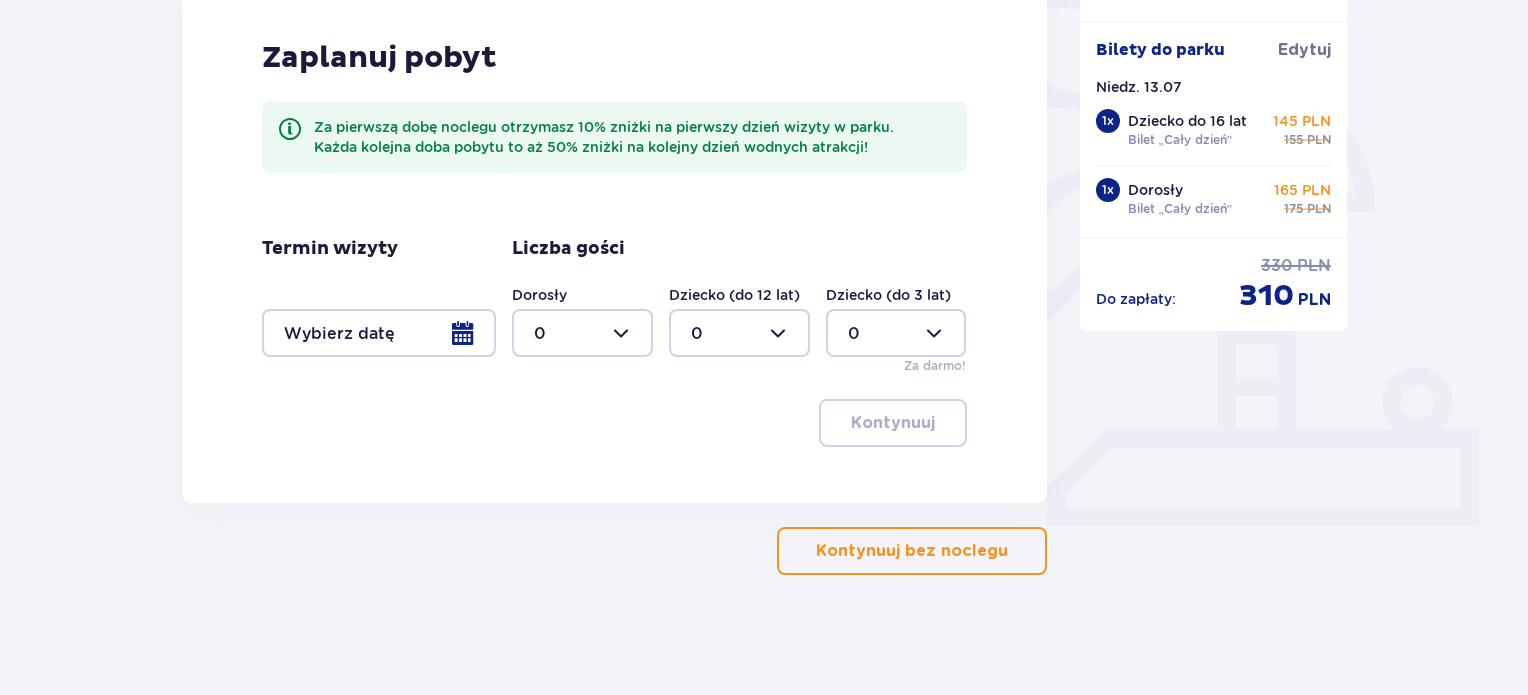 click on "Kontynuuj bez noclegu" at bounding box center [912, 551] 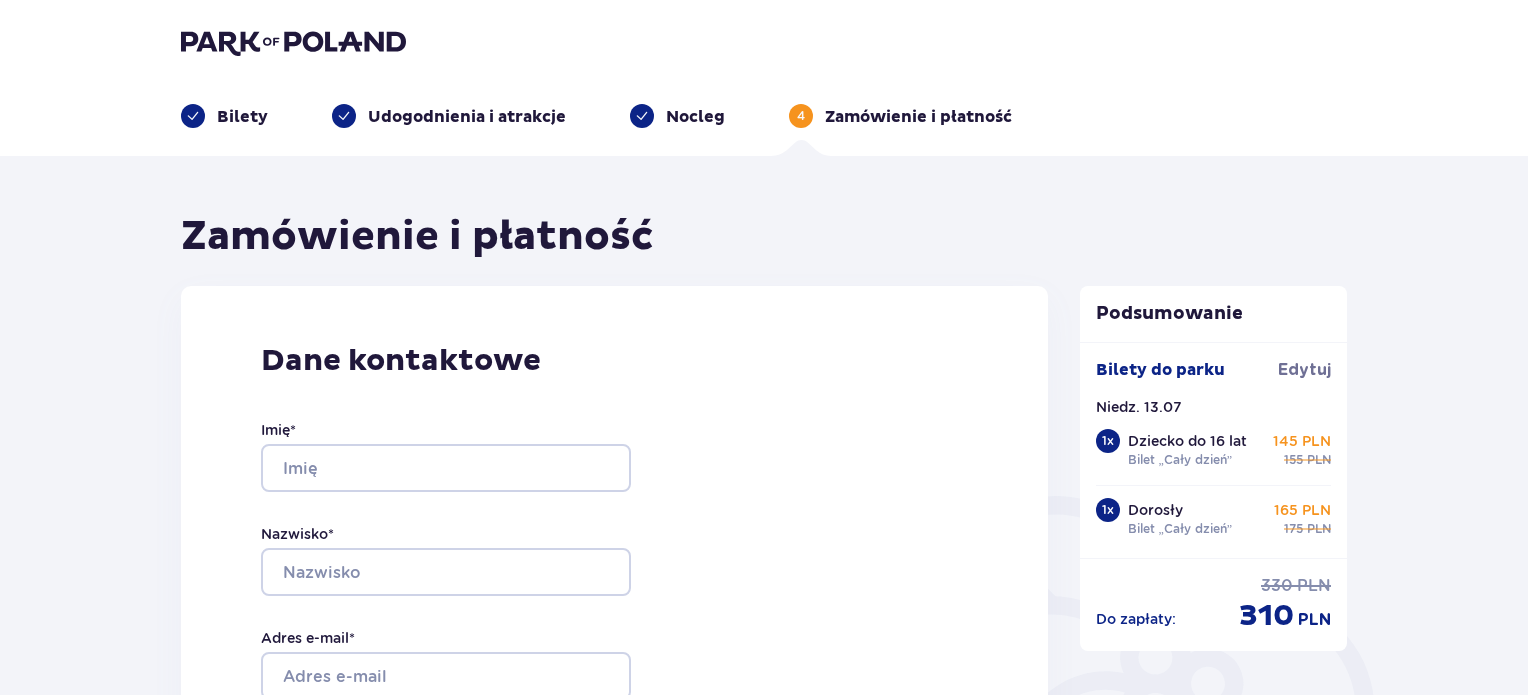 scroll, scrollTop: 0, scrollLeft: 0, axis: both 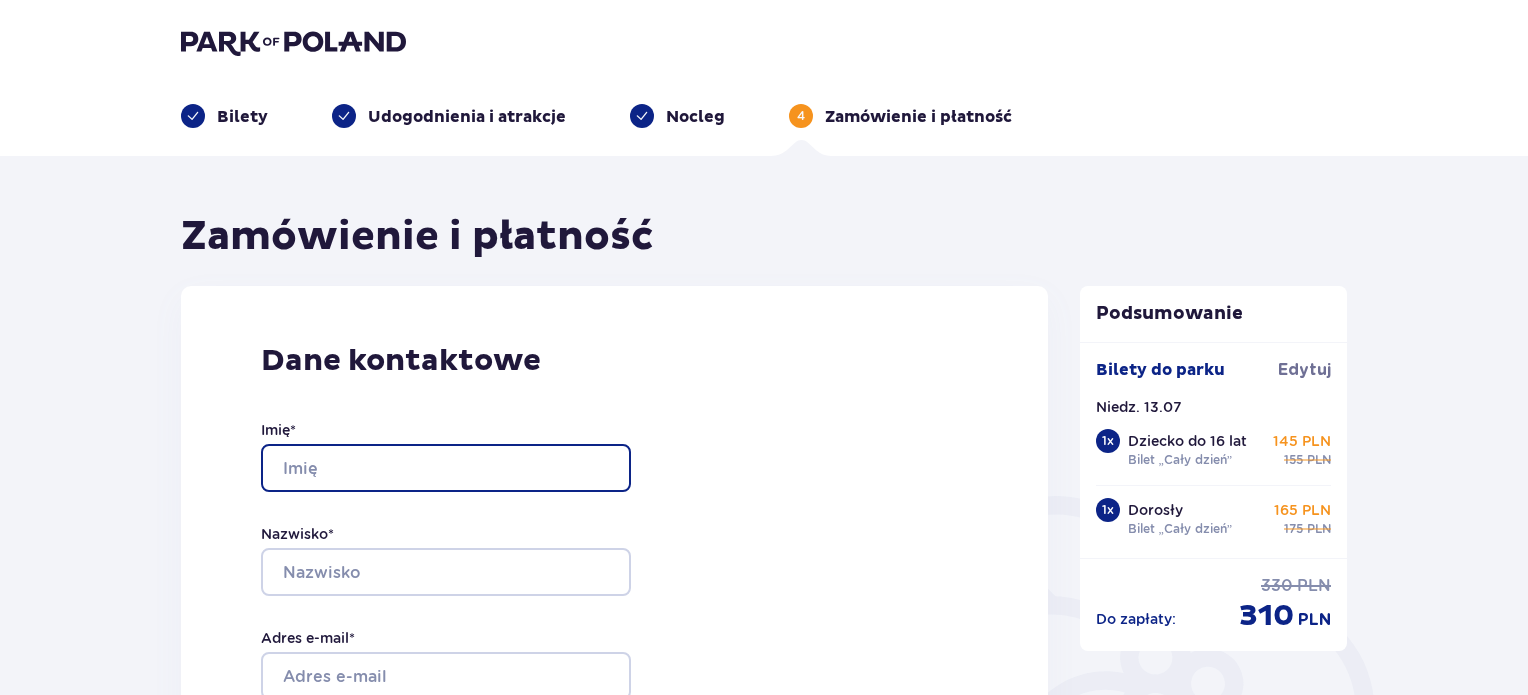 click on "Imię *" at bounding box center [446, 468] 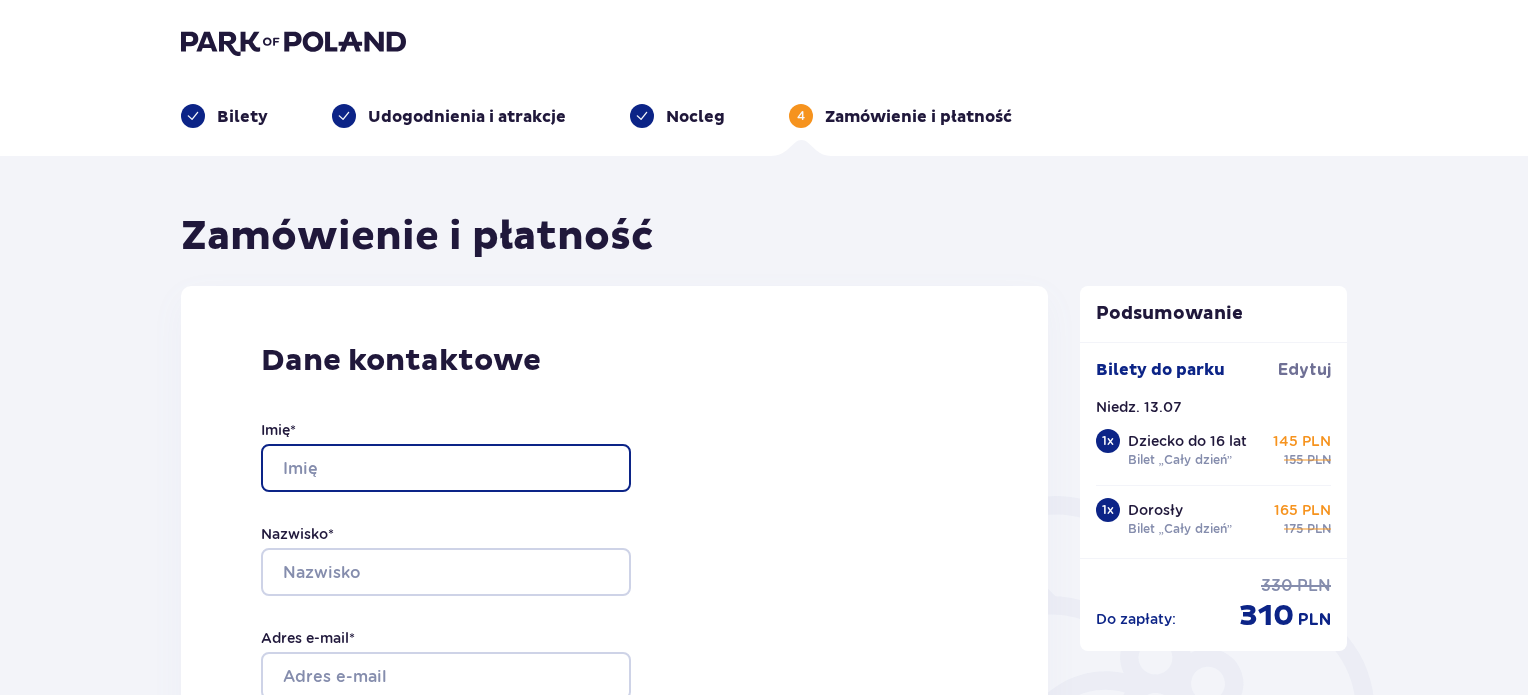 type on "[PERSON_NAME]" 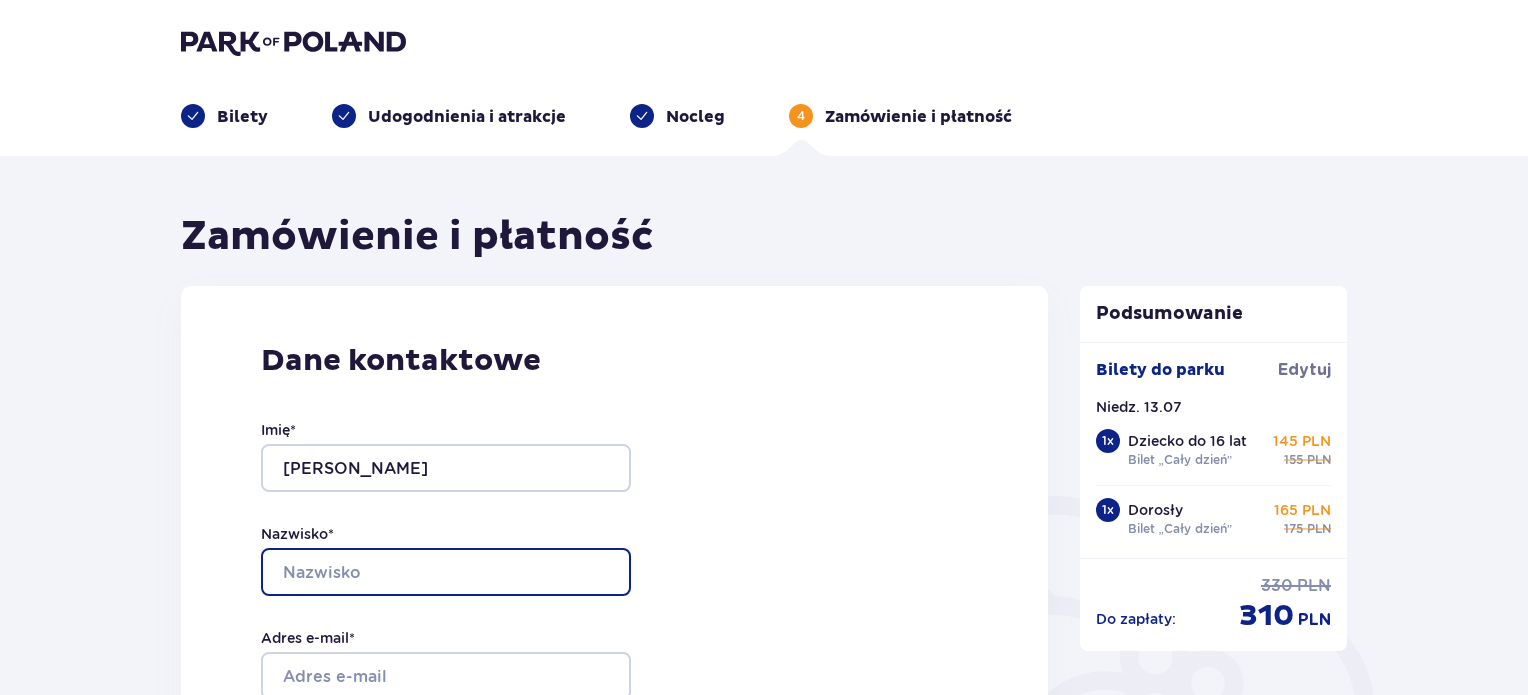 click on "Nazwisko *" at bounding box center (446, 572) 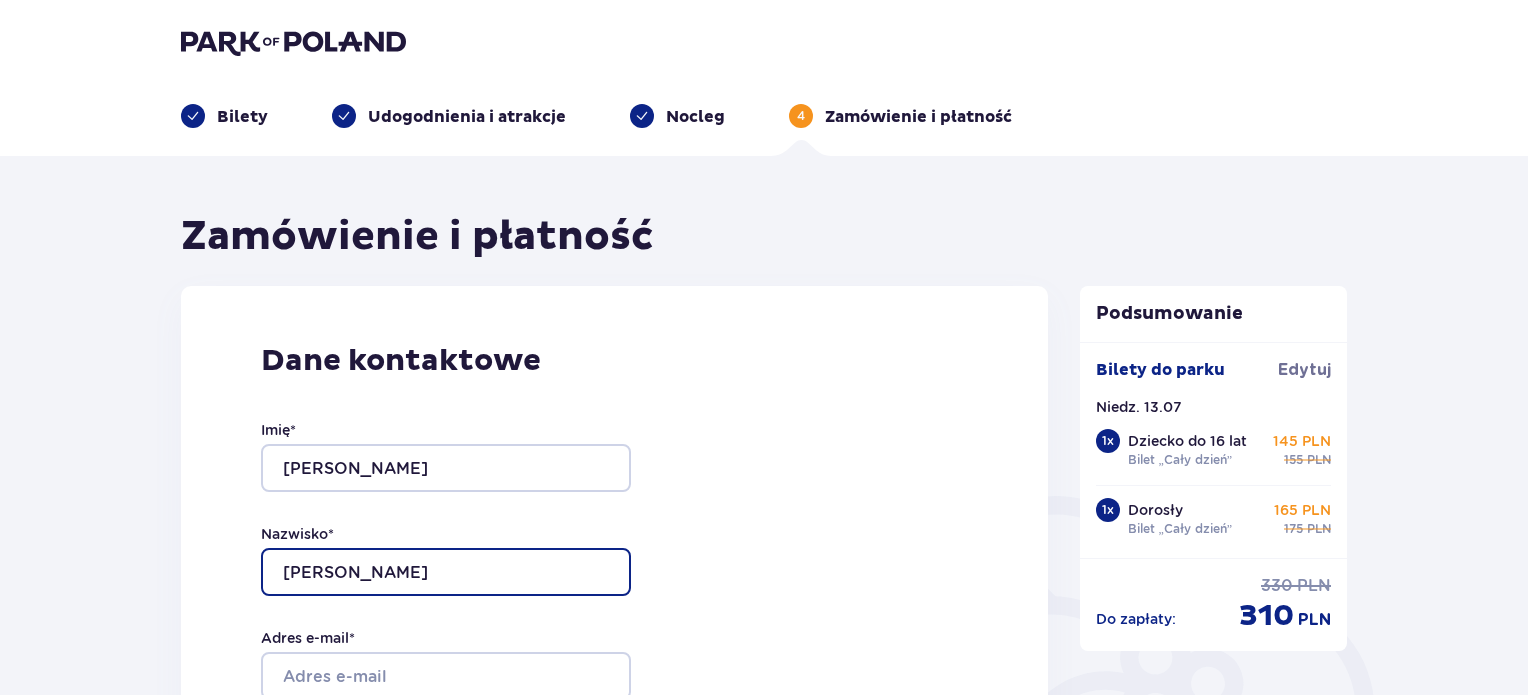 type on "[PERSON_NAME]" 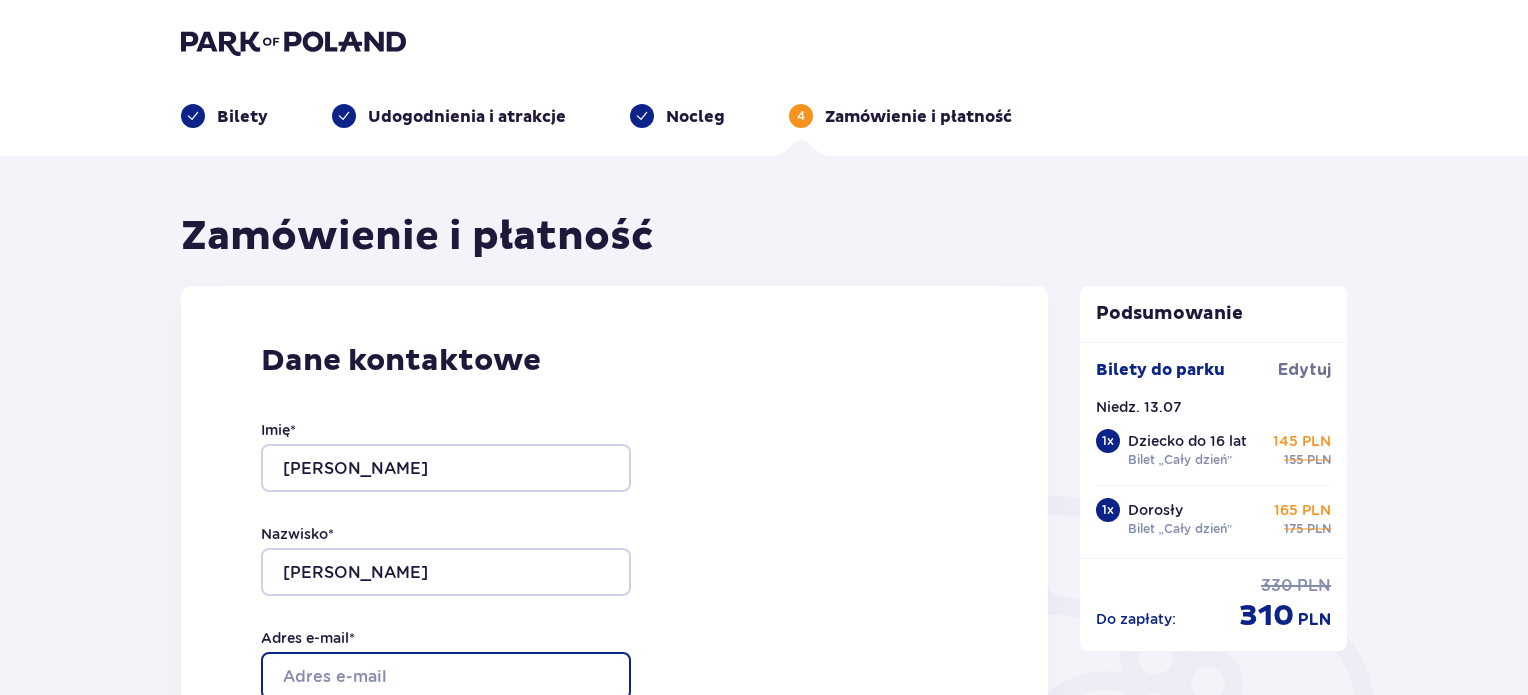 click on "Adres e-mail *" at bounding box center (446, 676) 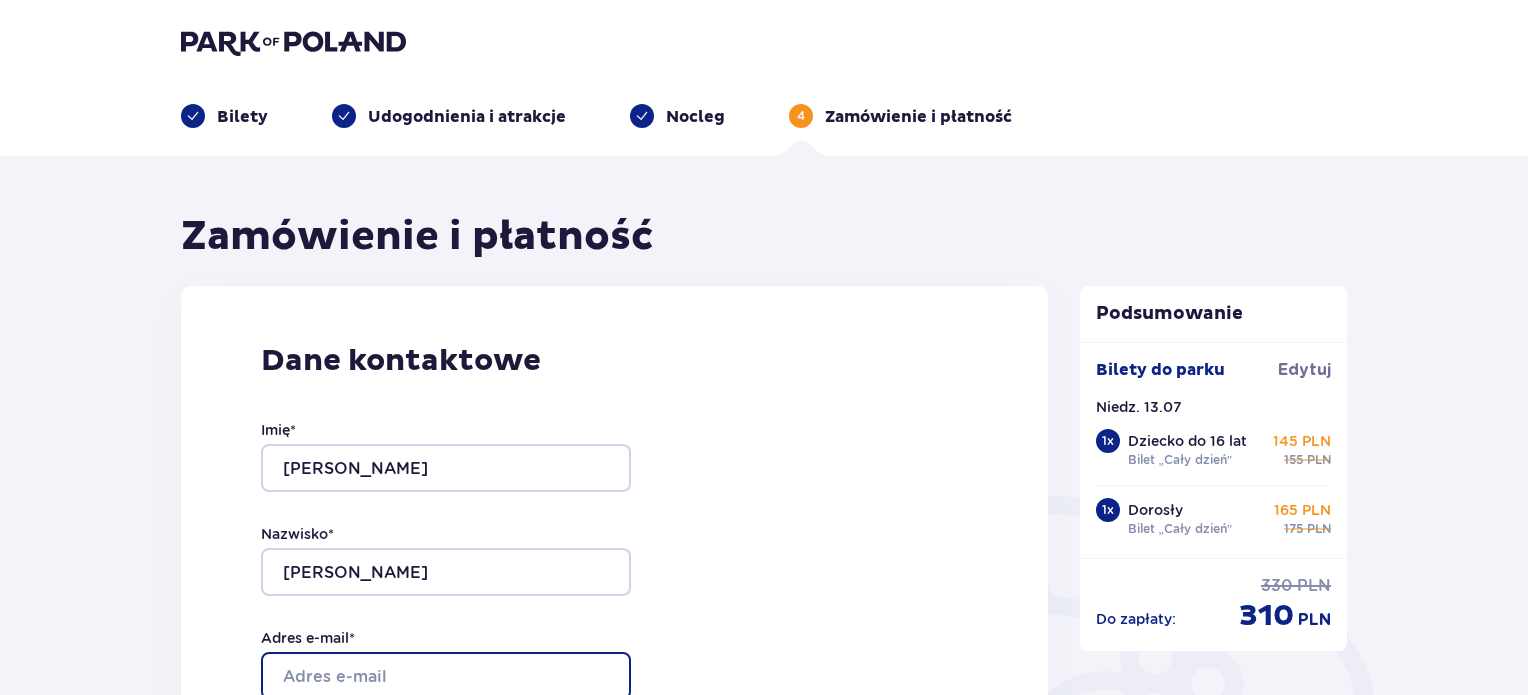 type on "[PERSON_NAME][EMAIL_ADDRESS][PERSON_NAME][DOMAIN_NAME]" 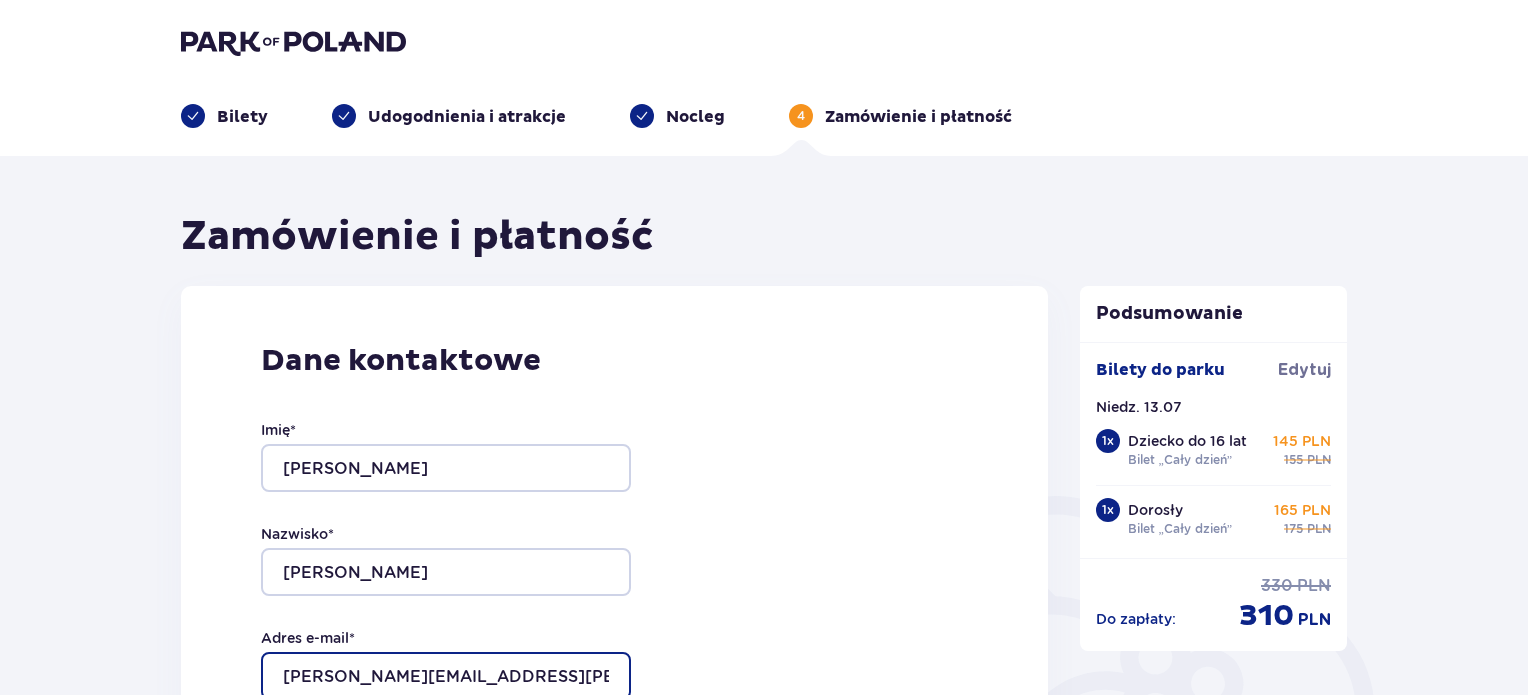 scroll, scrollTop: 608, scrollLeft: 0, axis: vertical 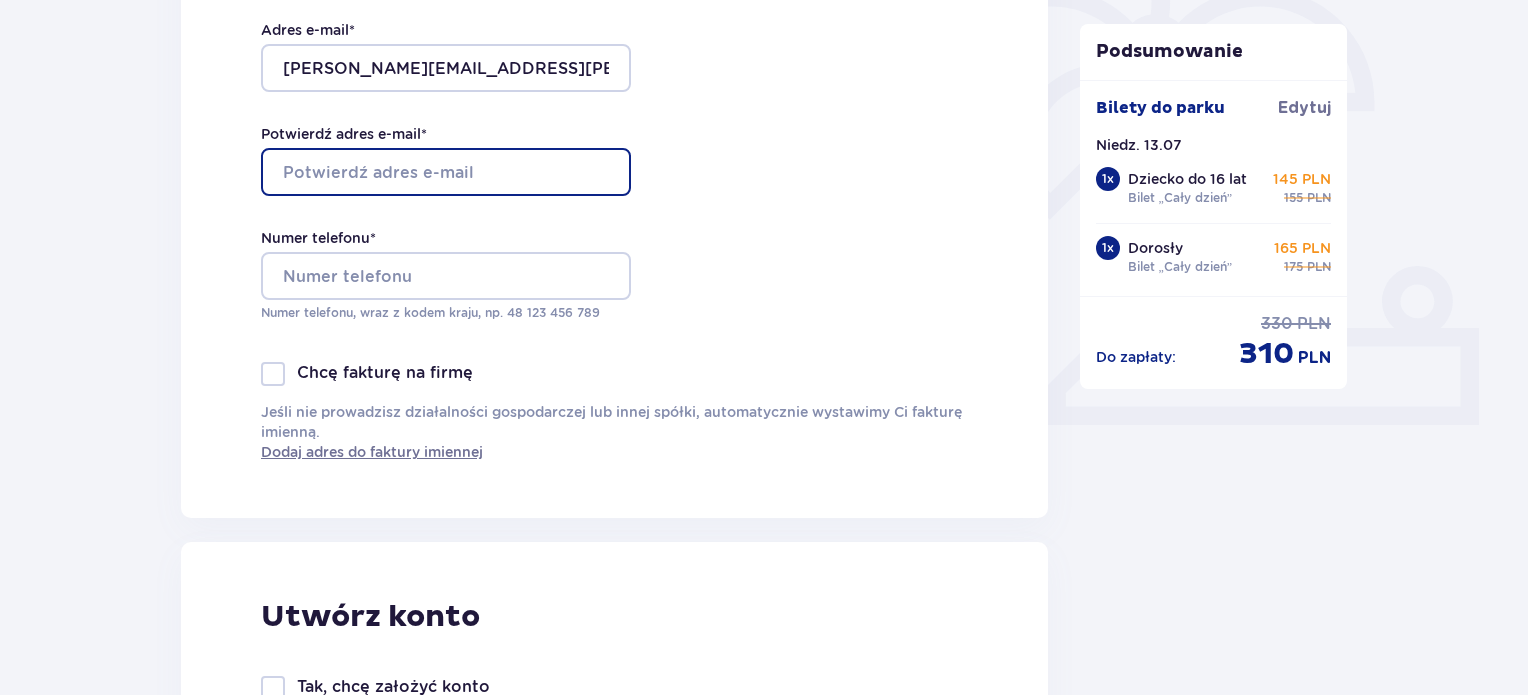 click on "Potwierdź adres e-mail *" at bounding box center [446, 172] 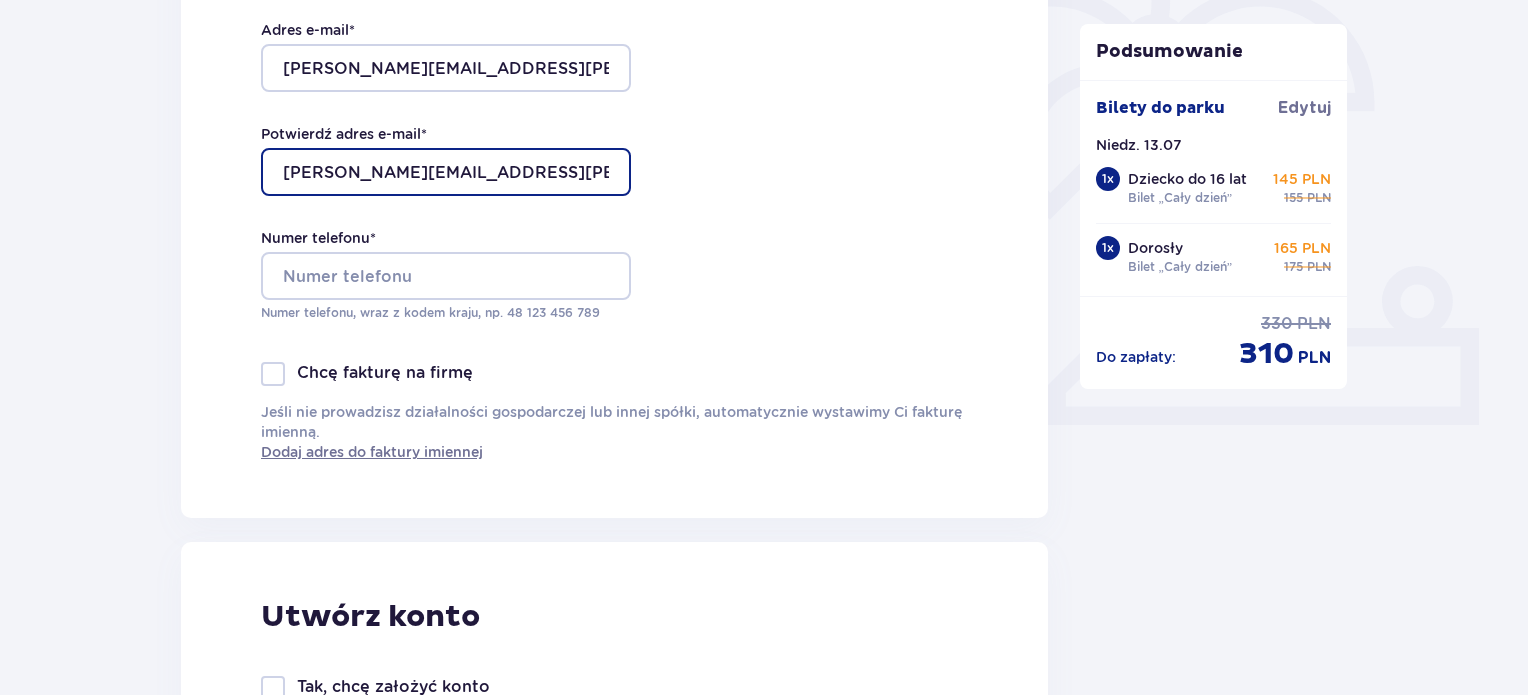 type on "[PERSON_NAME][EMAIL_ADDRESS][PERSON_NAME][DOMAIN_NAME]" 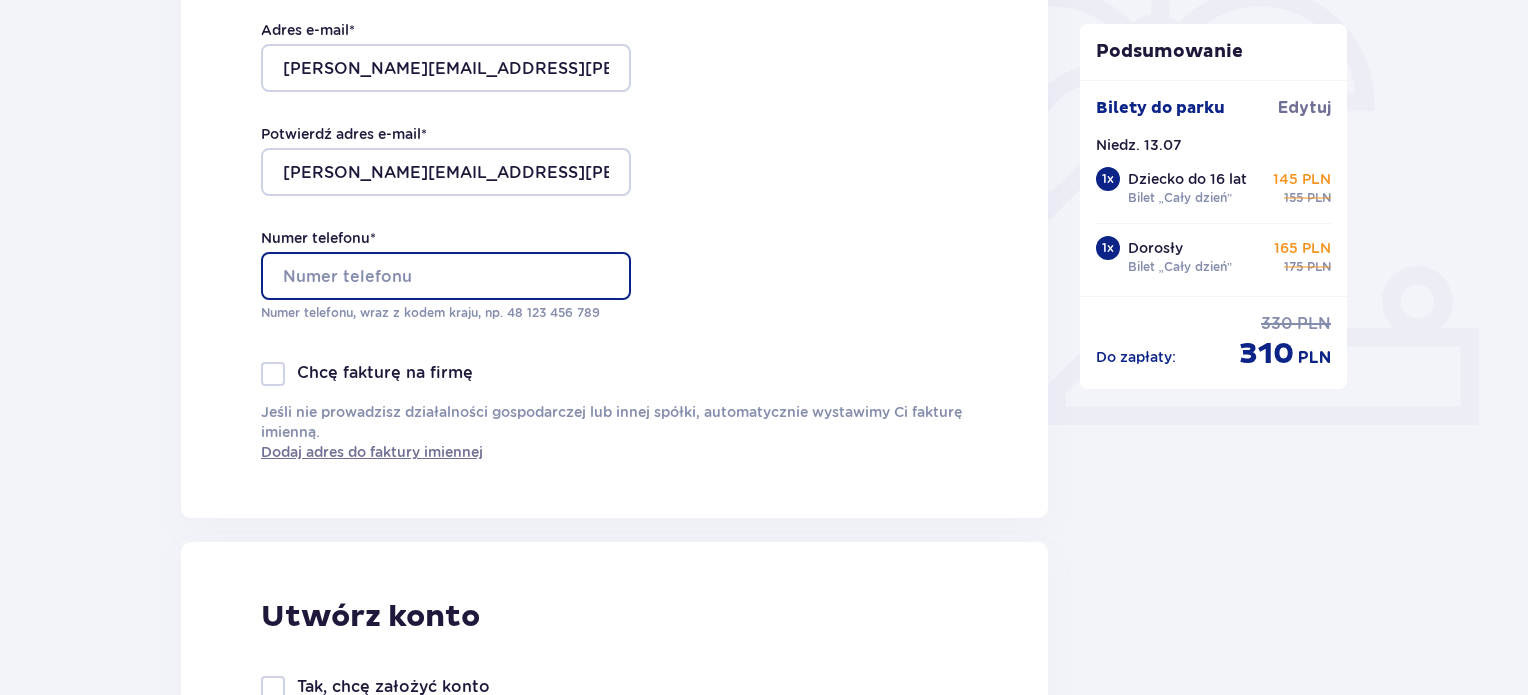 click on "Numer telefonu *" at bounding box center [446, 276] 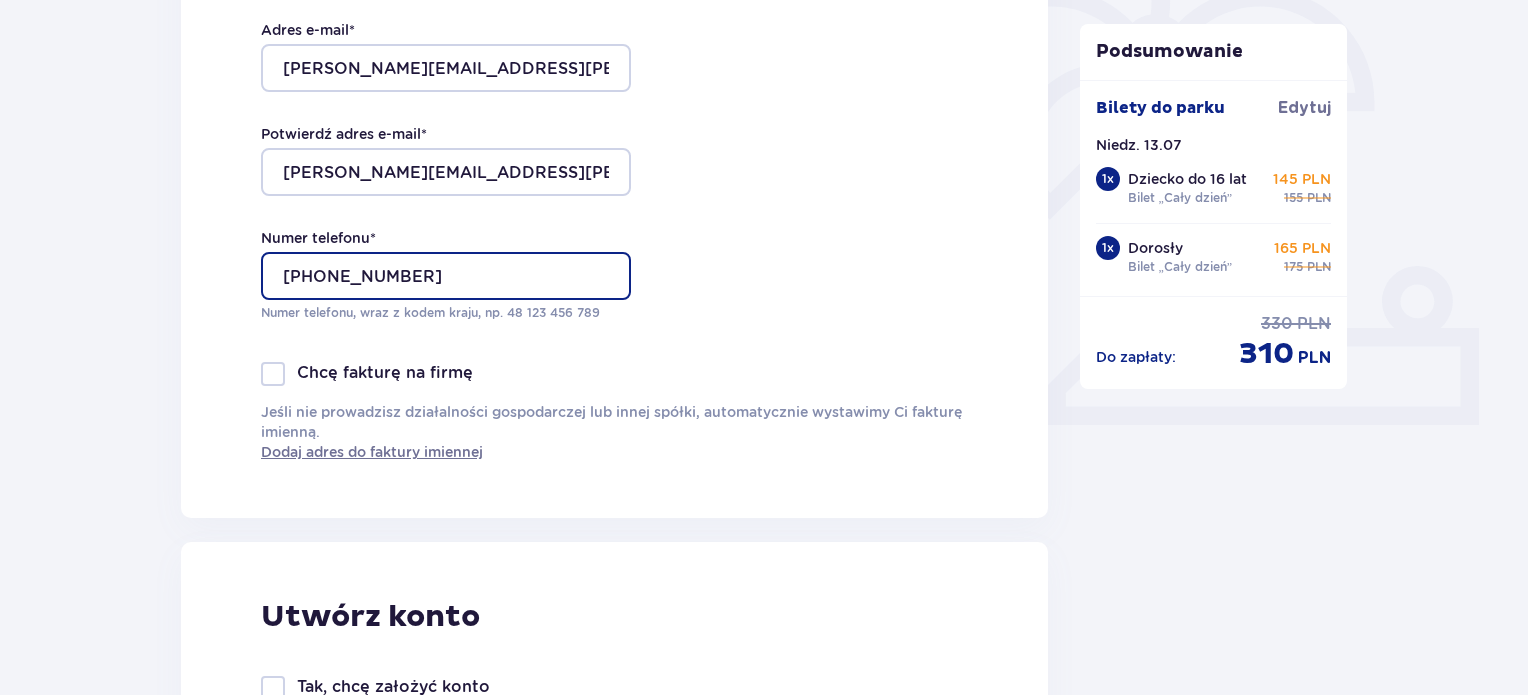 scroll, scrollTop: 1216, scrollLeft: 0, axis: vertical 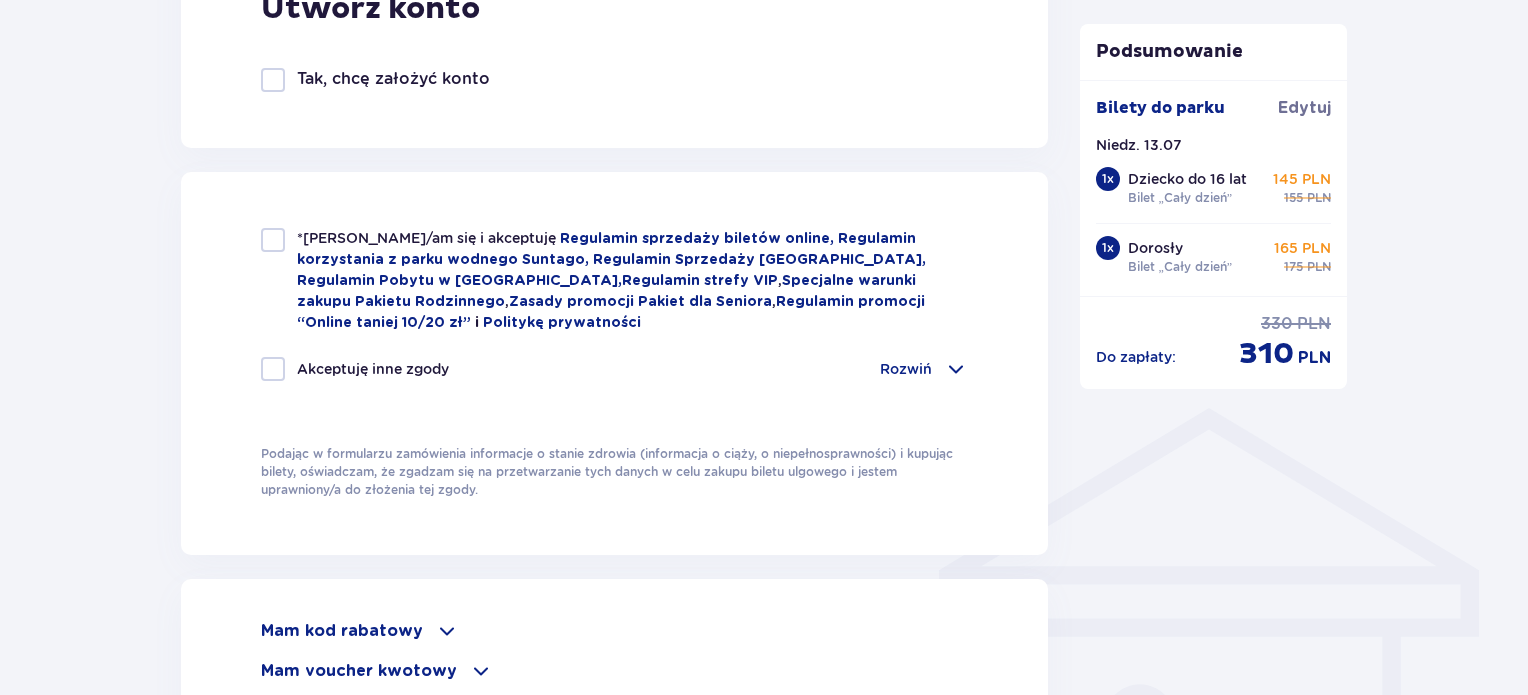 type on "[PHONE_NUMBER]" 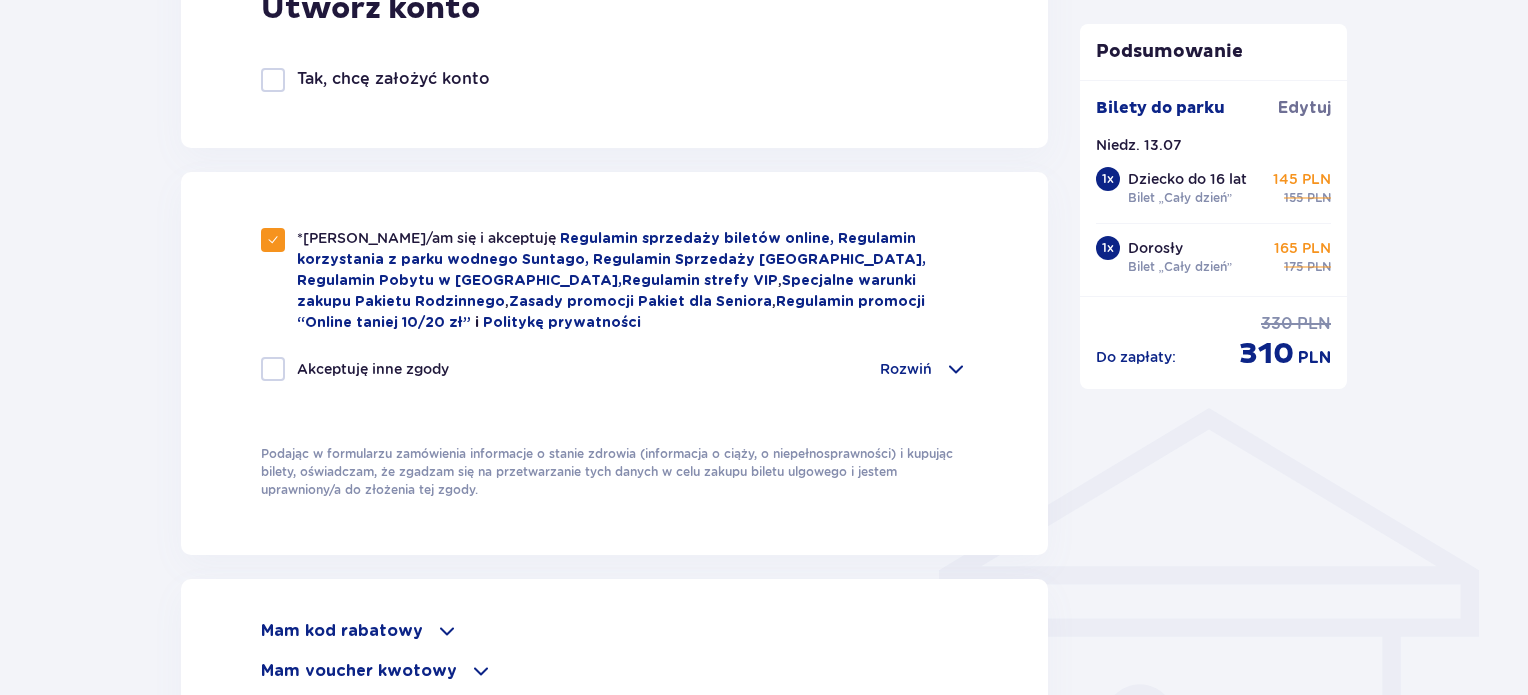 click at bounding box center [273, 369] 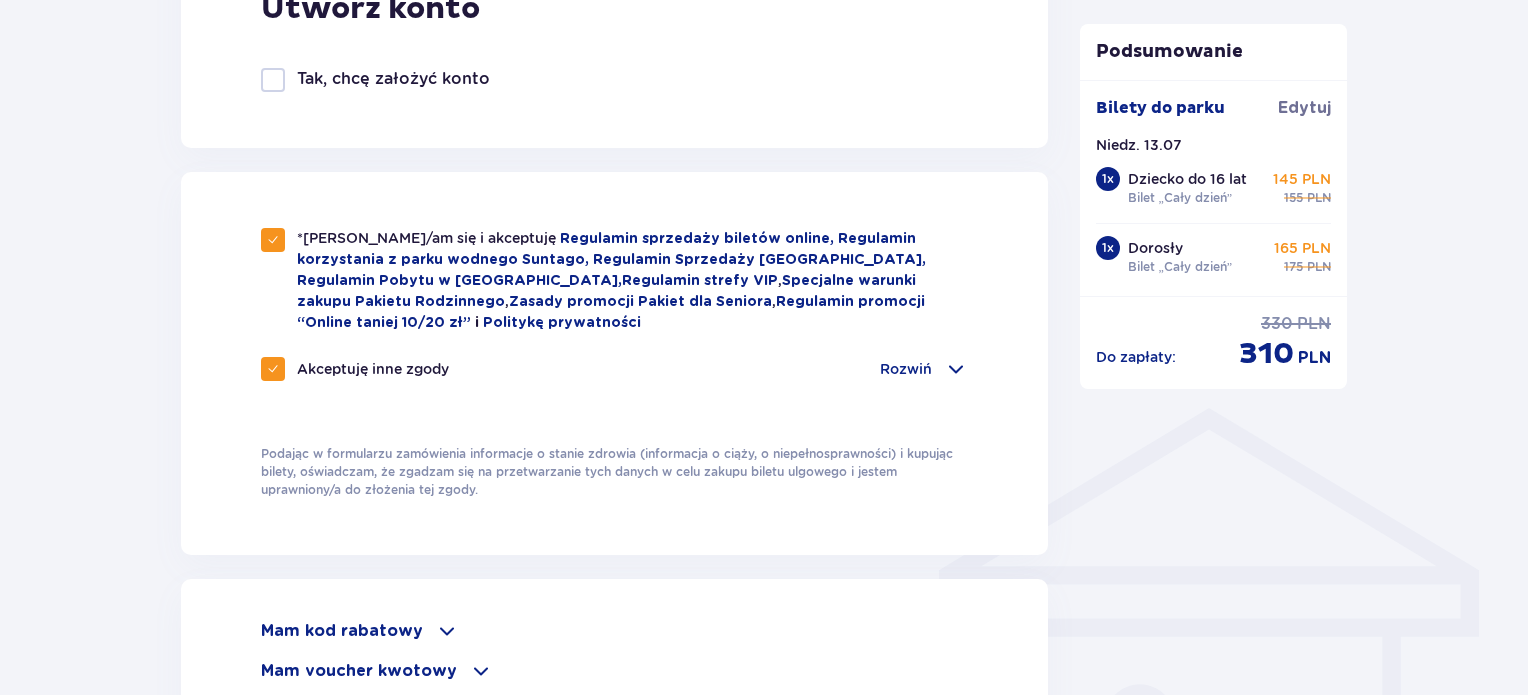 click at bounding box center (481, 671) 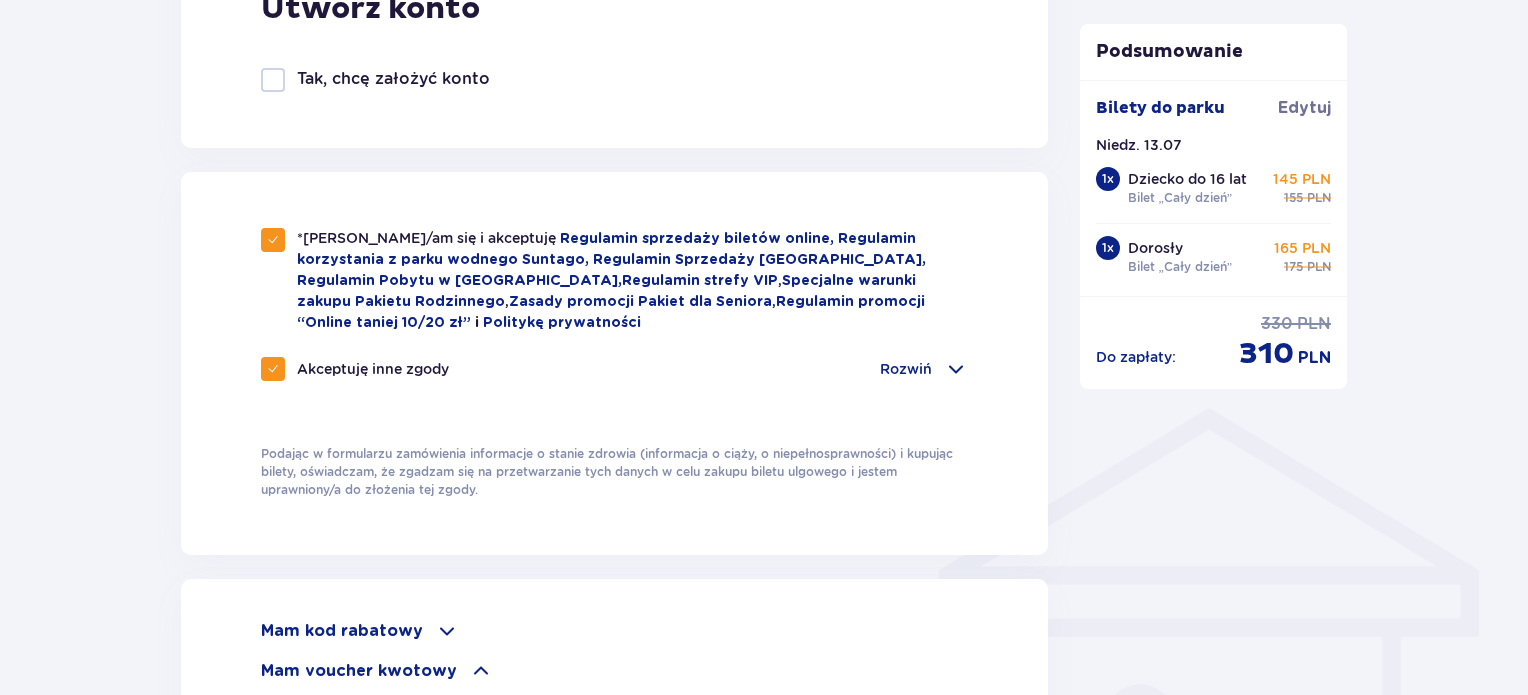 click at bounding box center [481, 671] 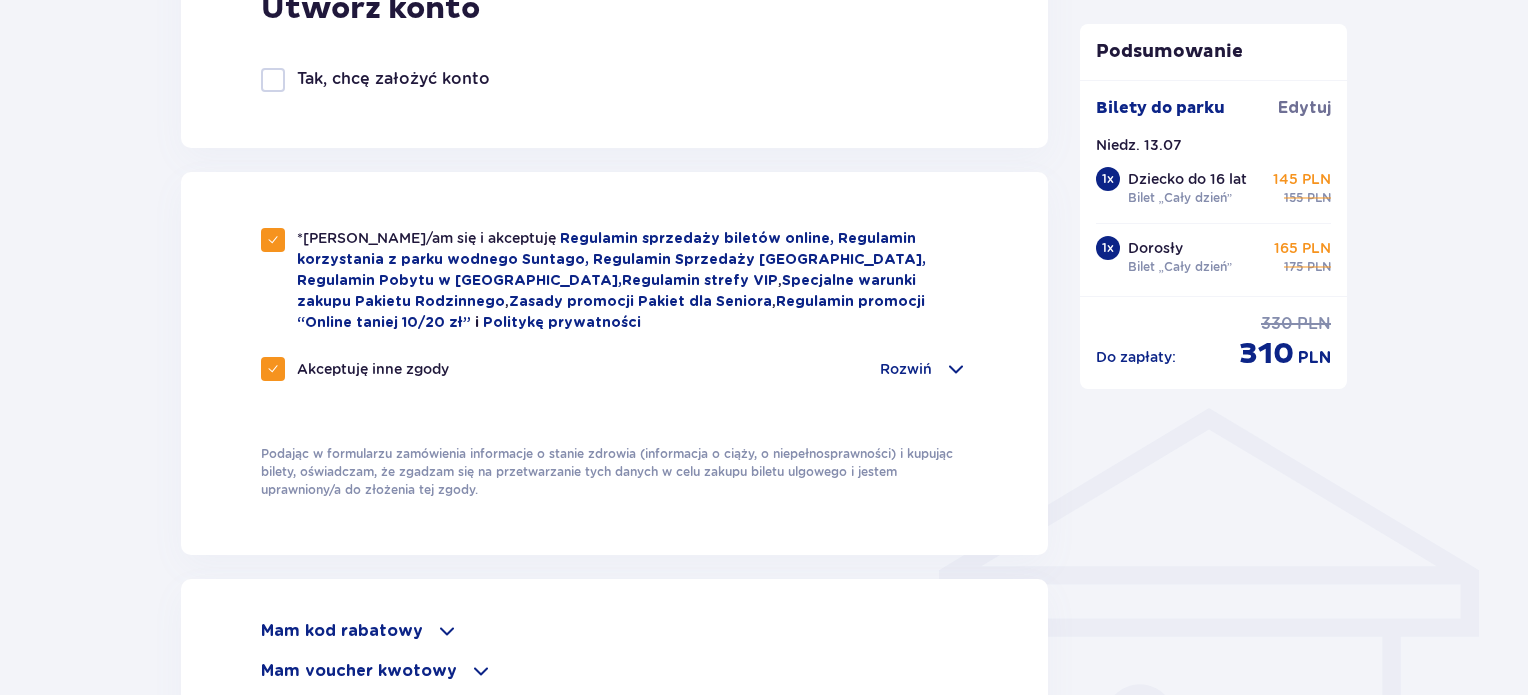 scroll, scrollTop: 1824, scrollLeft: 0, axis: vertical 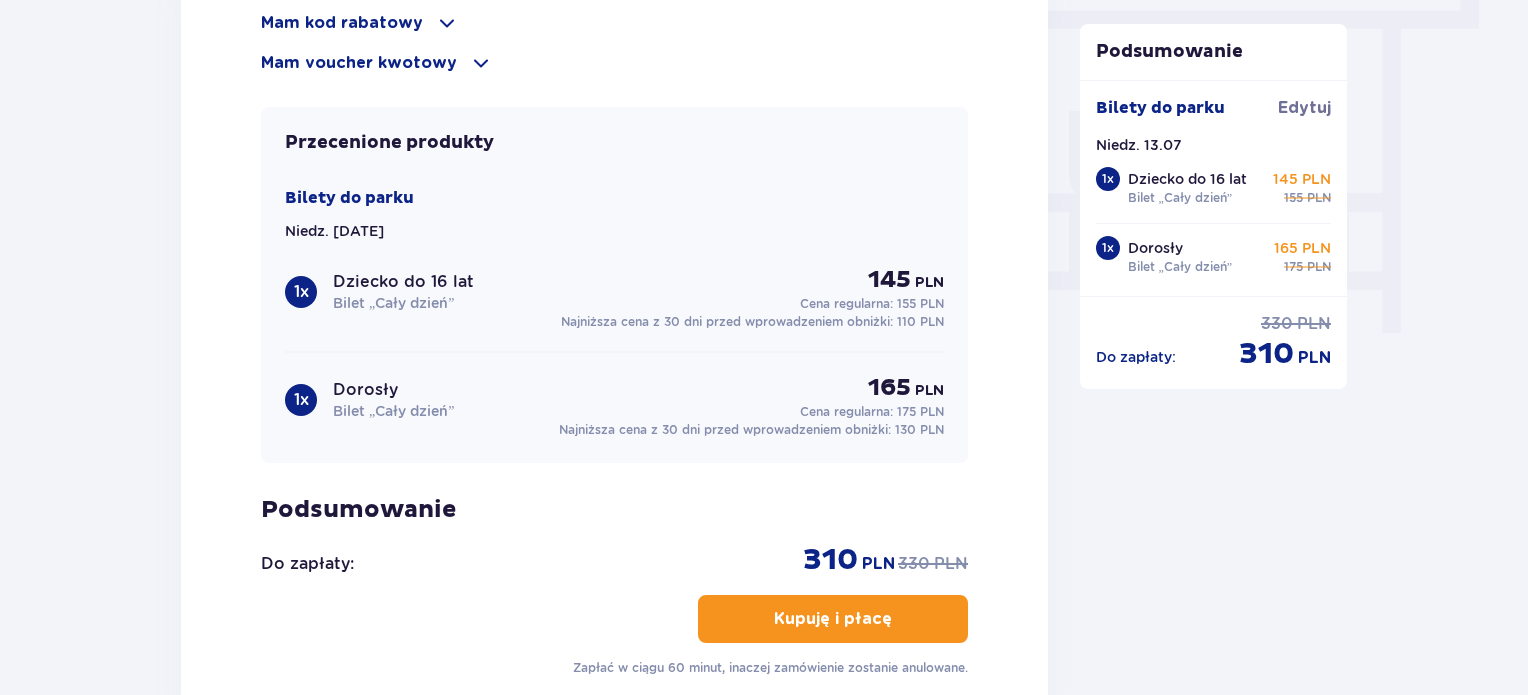 click at bounding box center (481, 63) 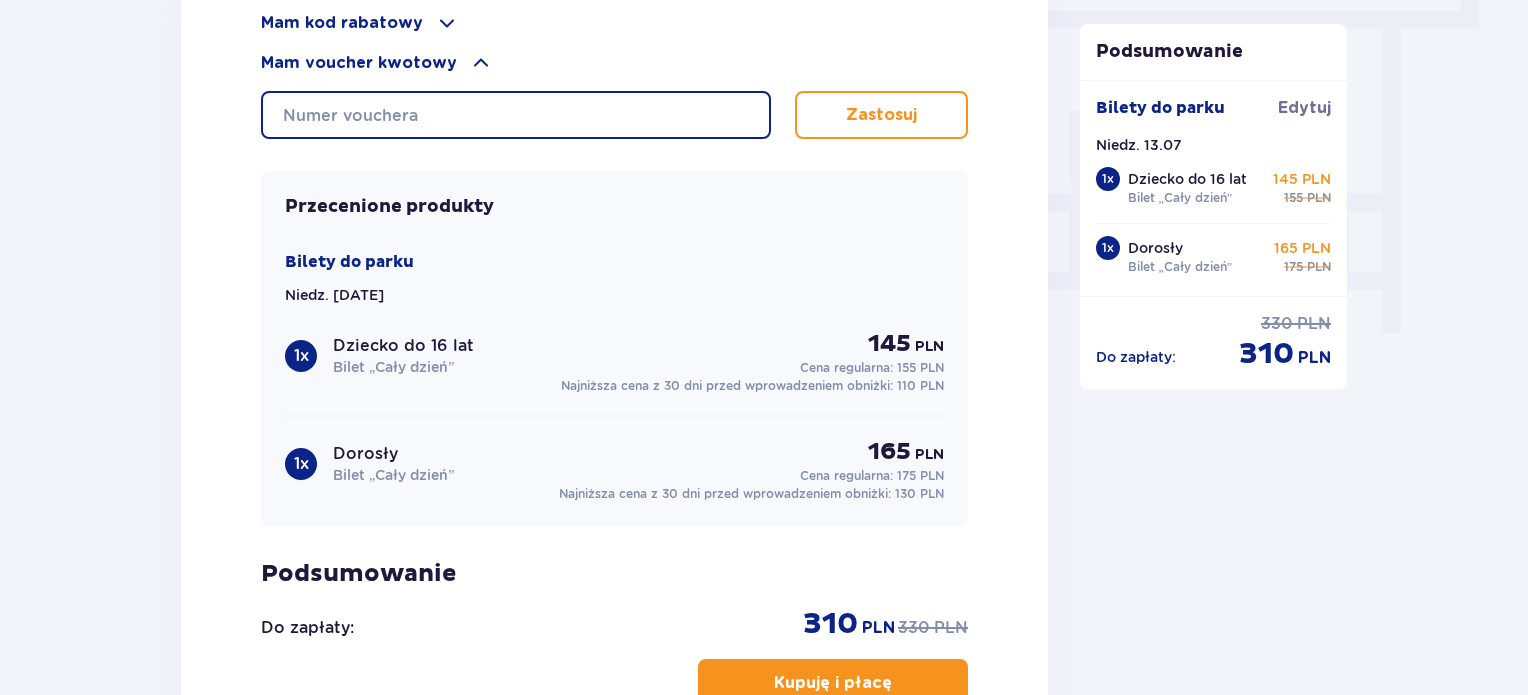 click at bounding box center (516, 115) 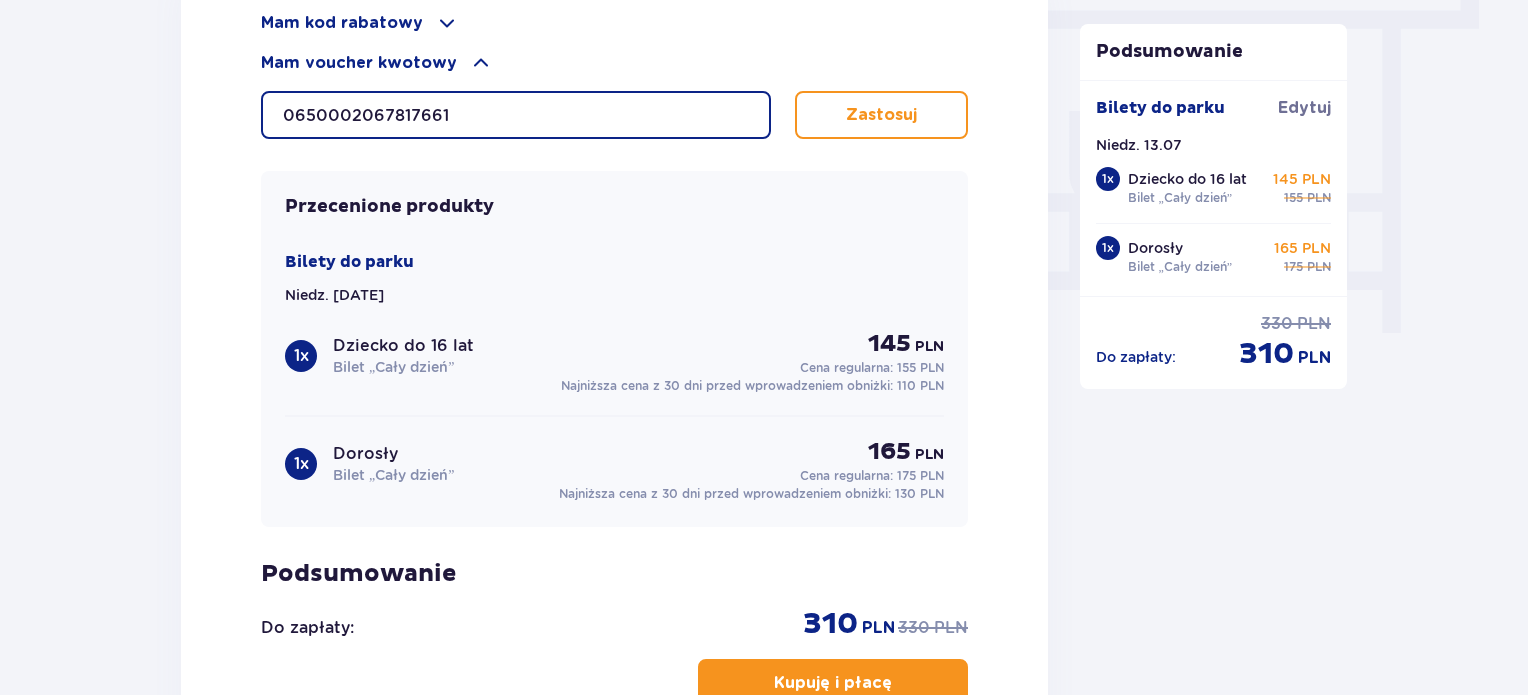 type on "0650002067817661" 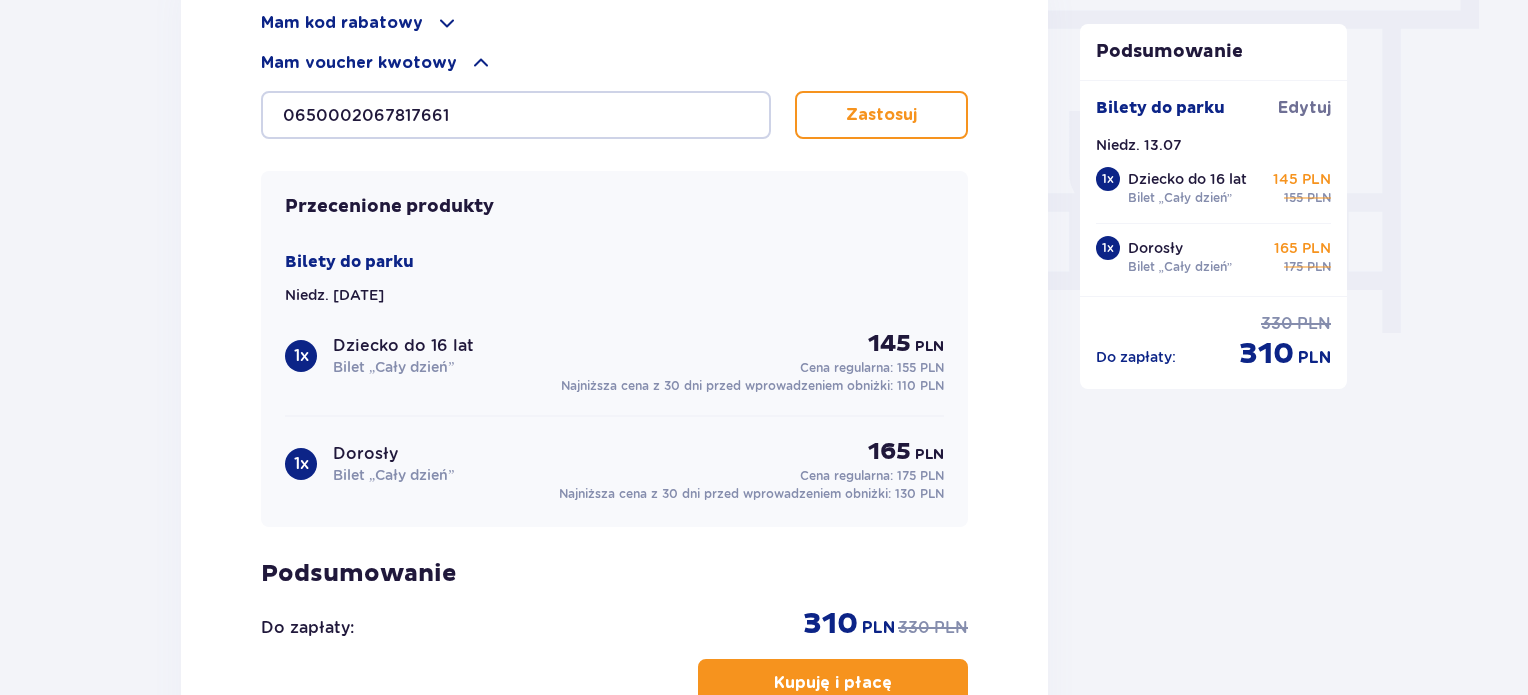 click on "Zastosuj" at bounding box center [881, 115] 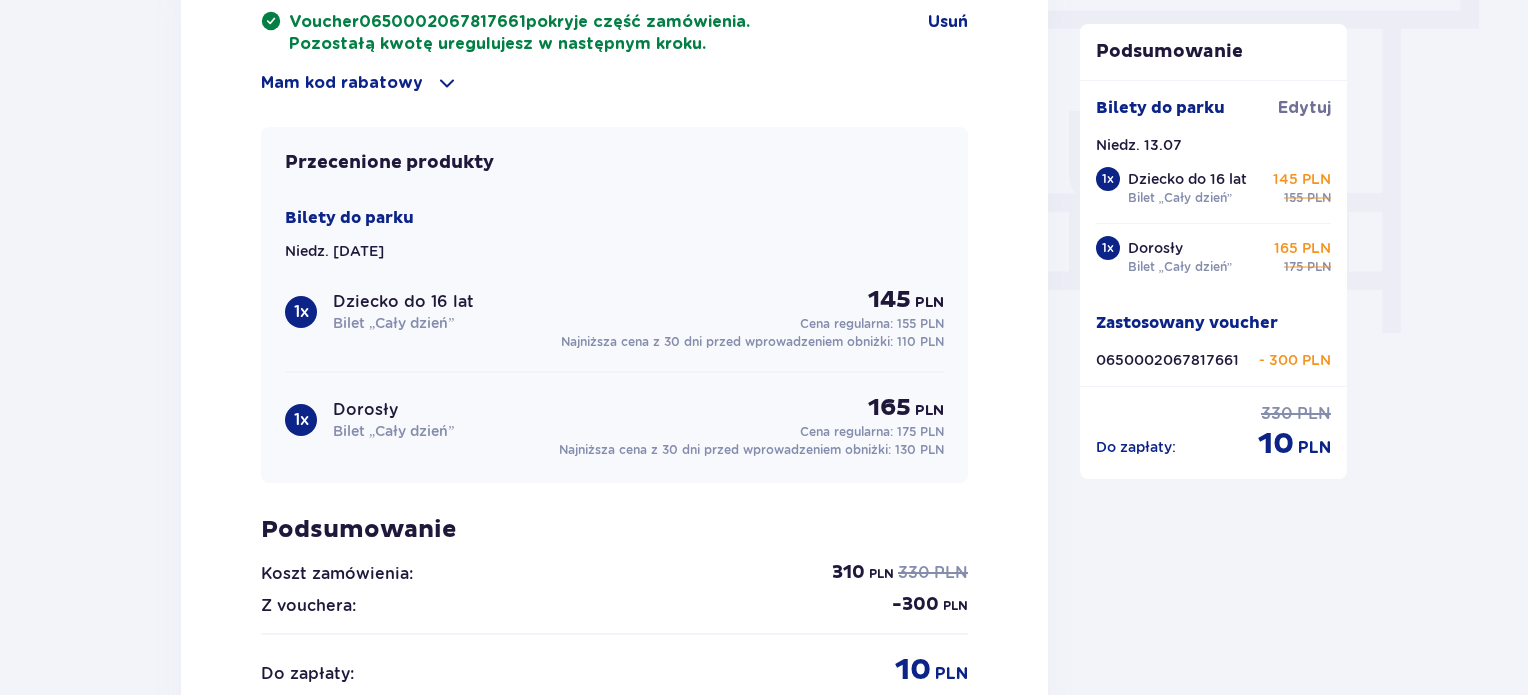 scroll, scrollTop: 2170, scrollLeft: 0, axis: vertical 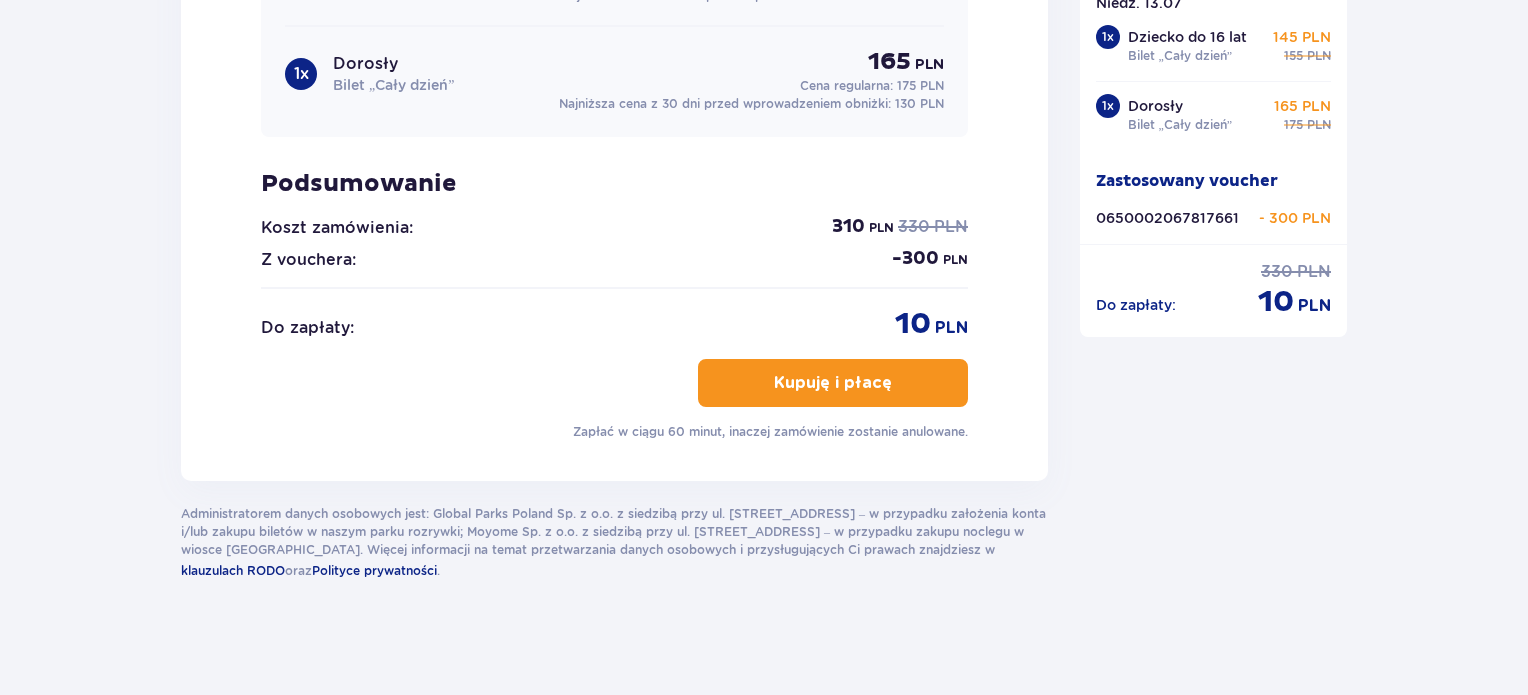 click on "Kupuję i płacę" at bounding box center [833, 383] 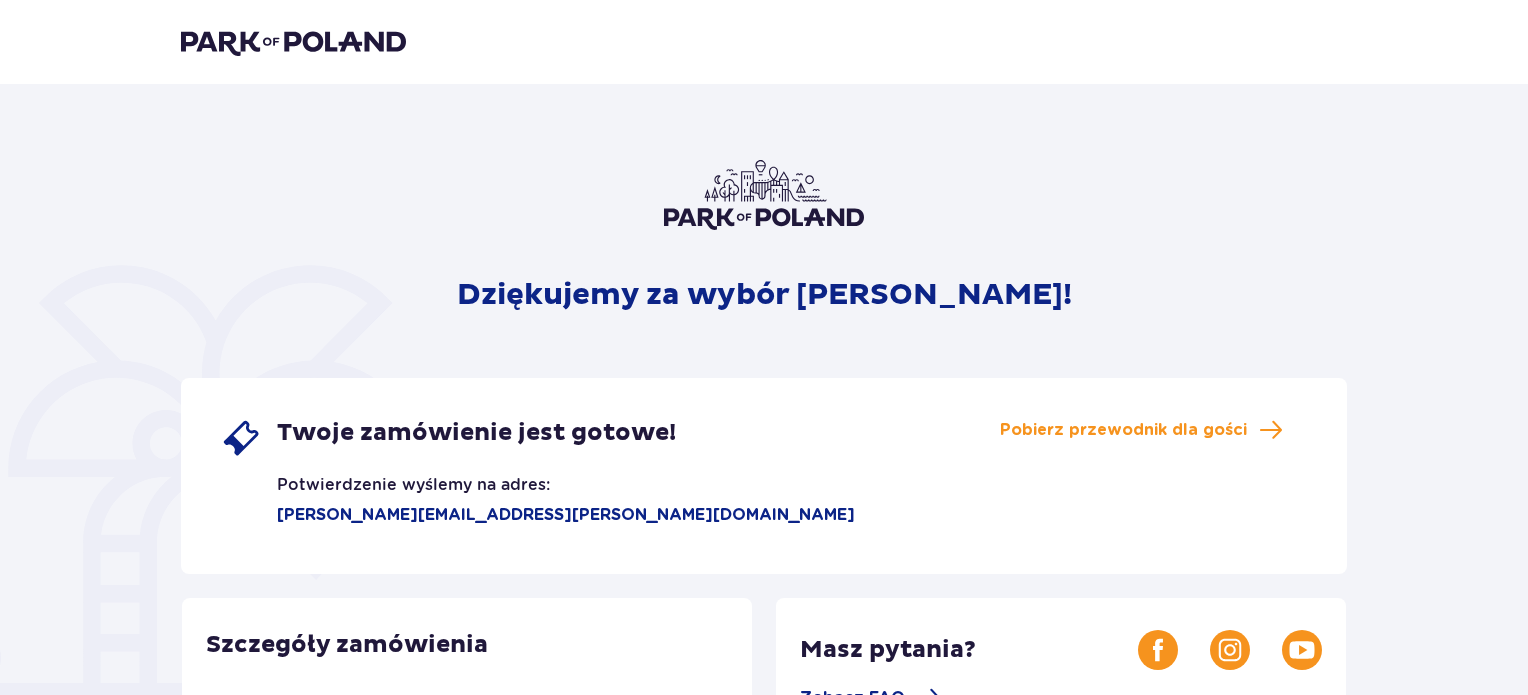 scroll, scrollTop: 0, scrollLeft: 0, axis: both 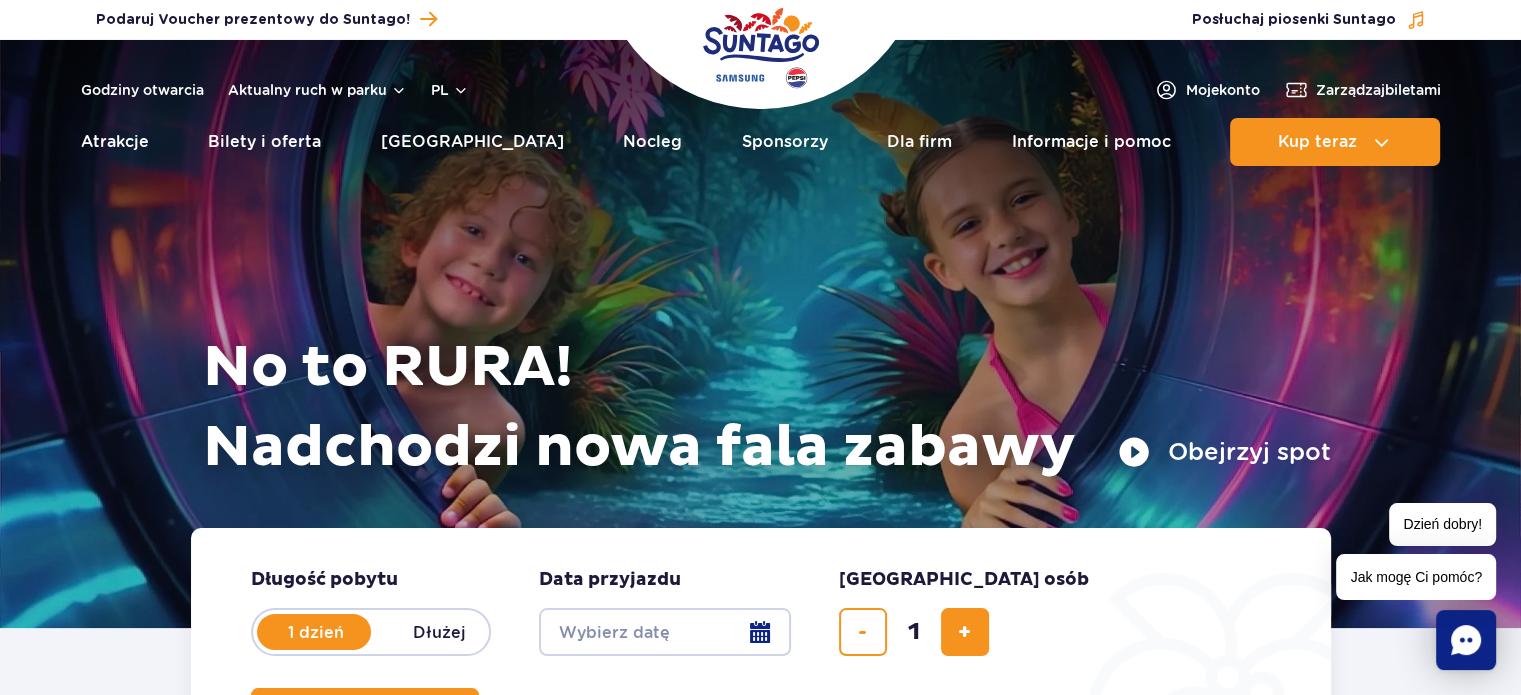 click on "Date from" at bounding box center [665, 632] 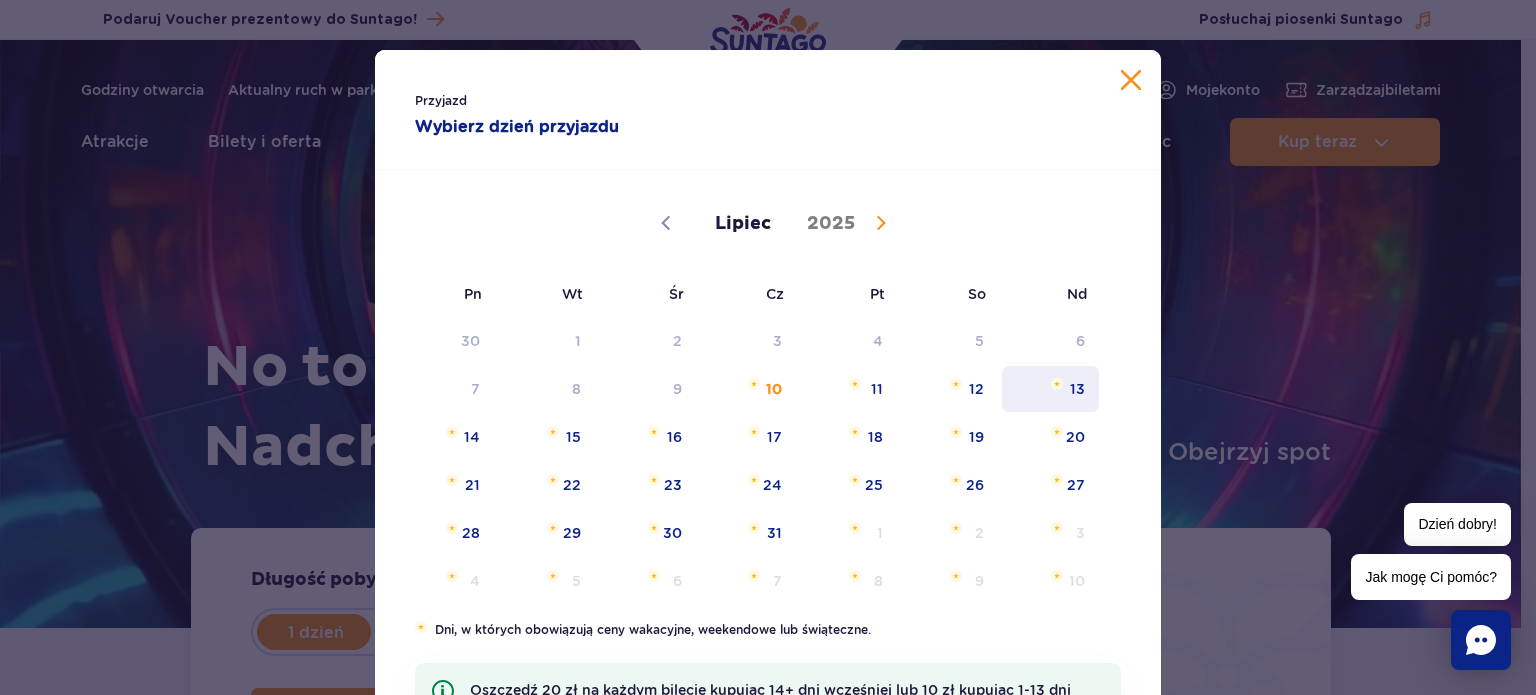 click on "13" at bounding box center (1050, 389) 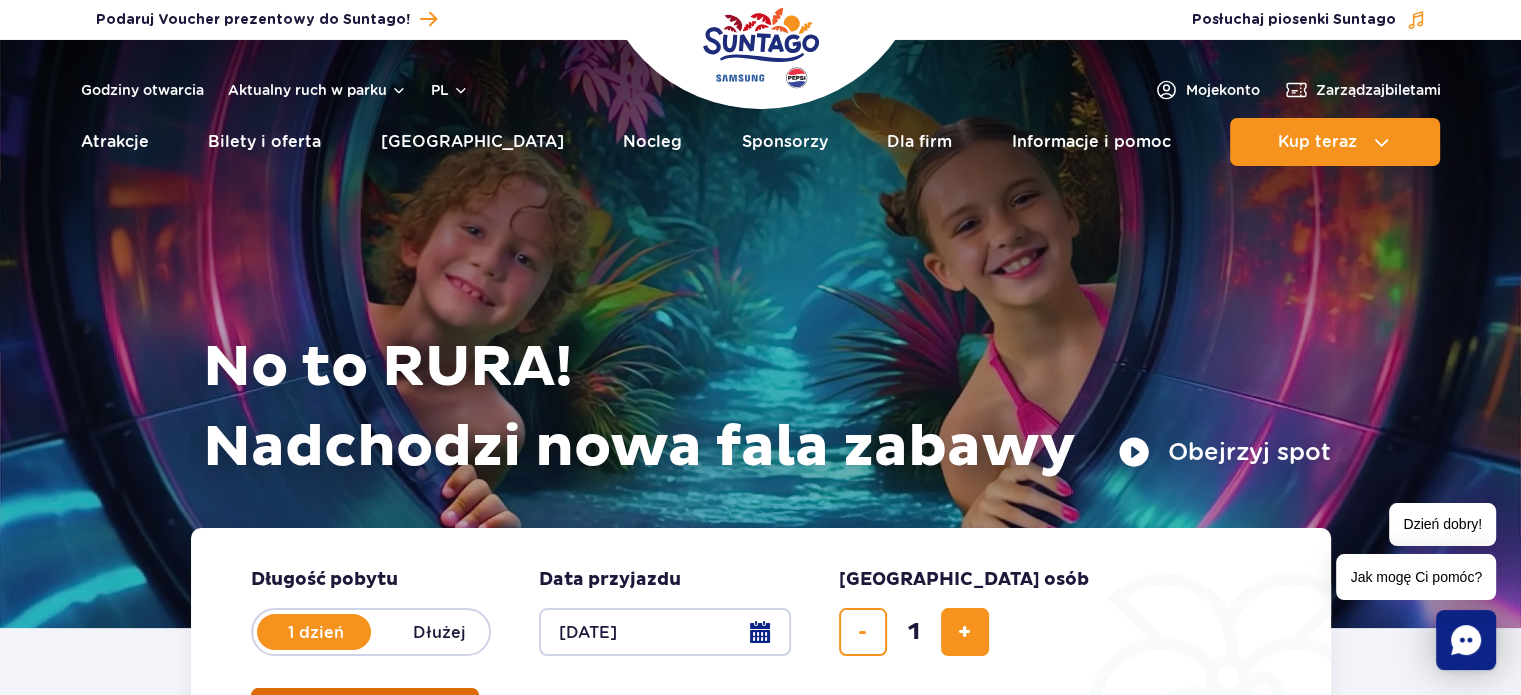 click on "Szukaj biletów" at bounding box center (357, 712) 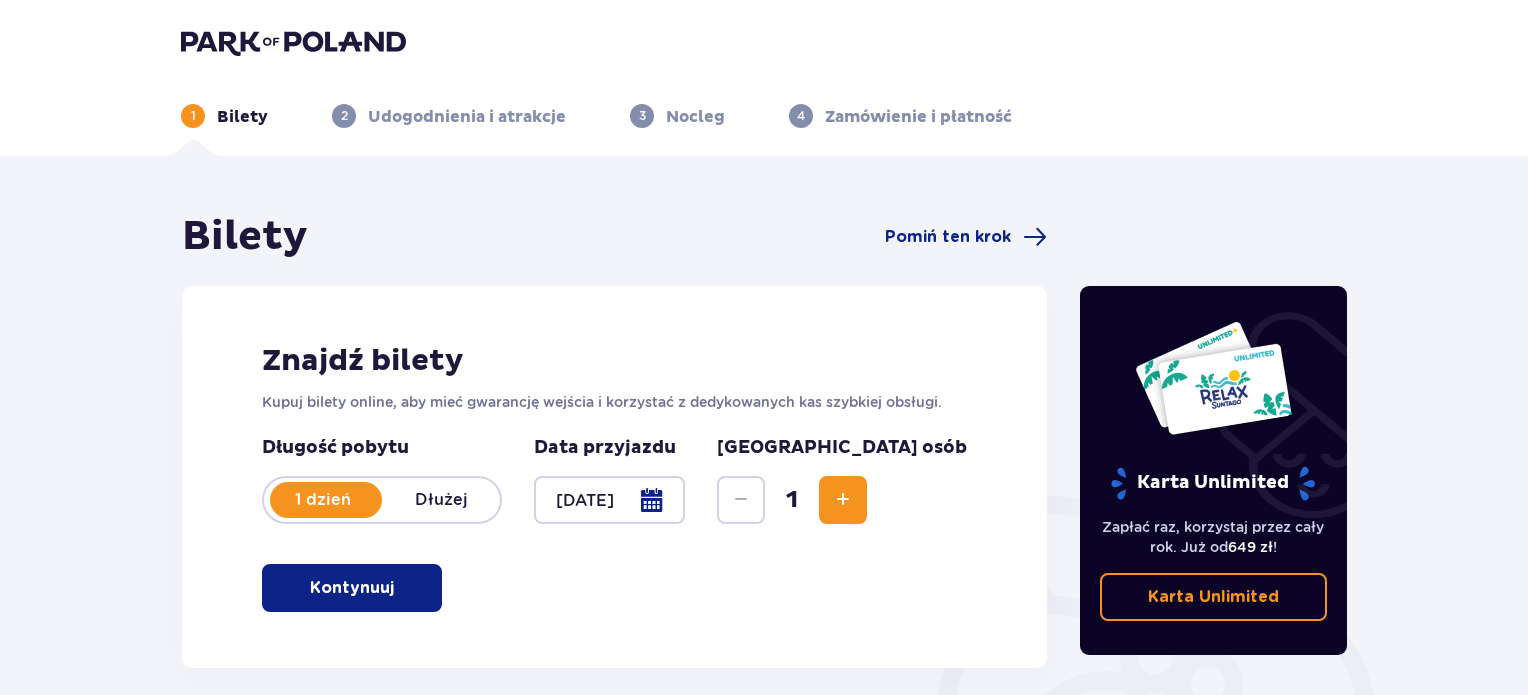 scroll, scrollTop: 0, scrollLeft: 0, axis: both 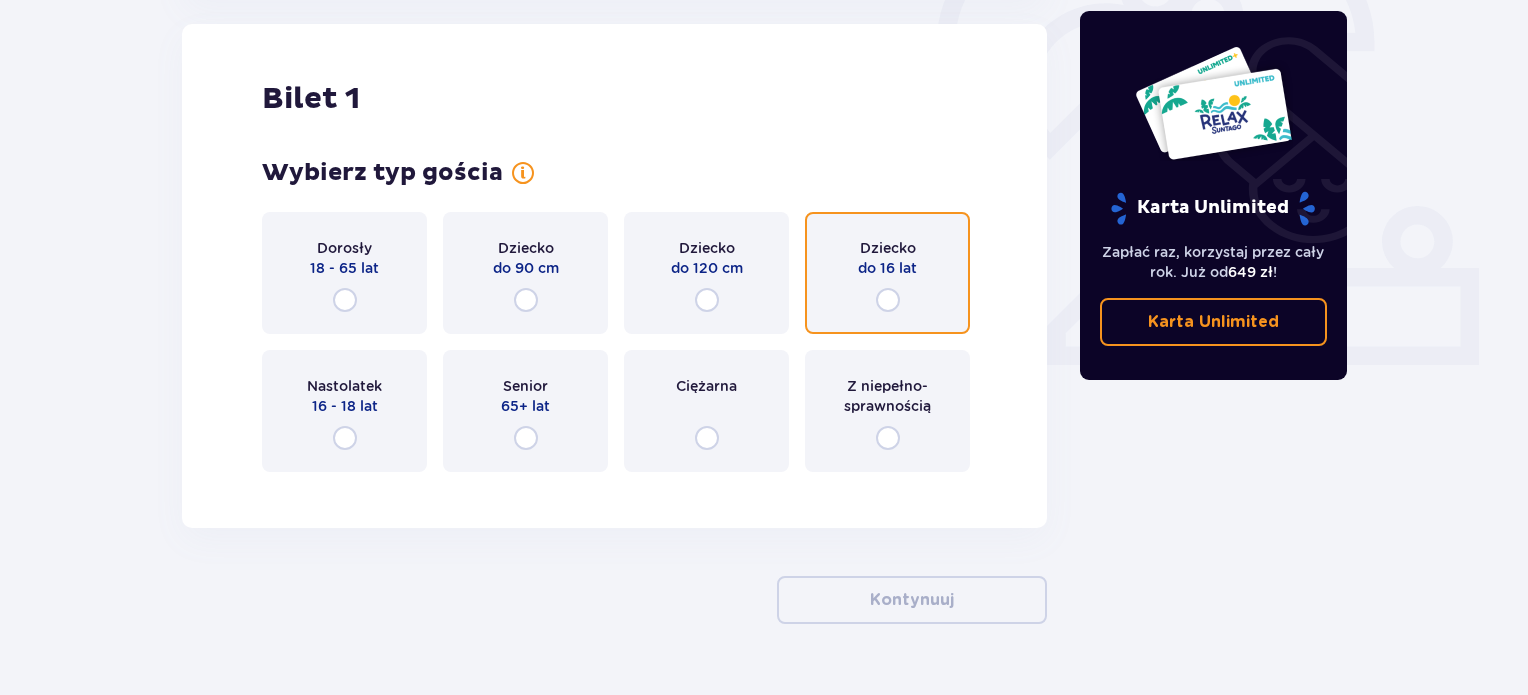 click at bounding box center [888, 300] 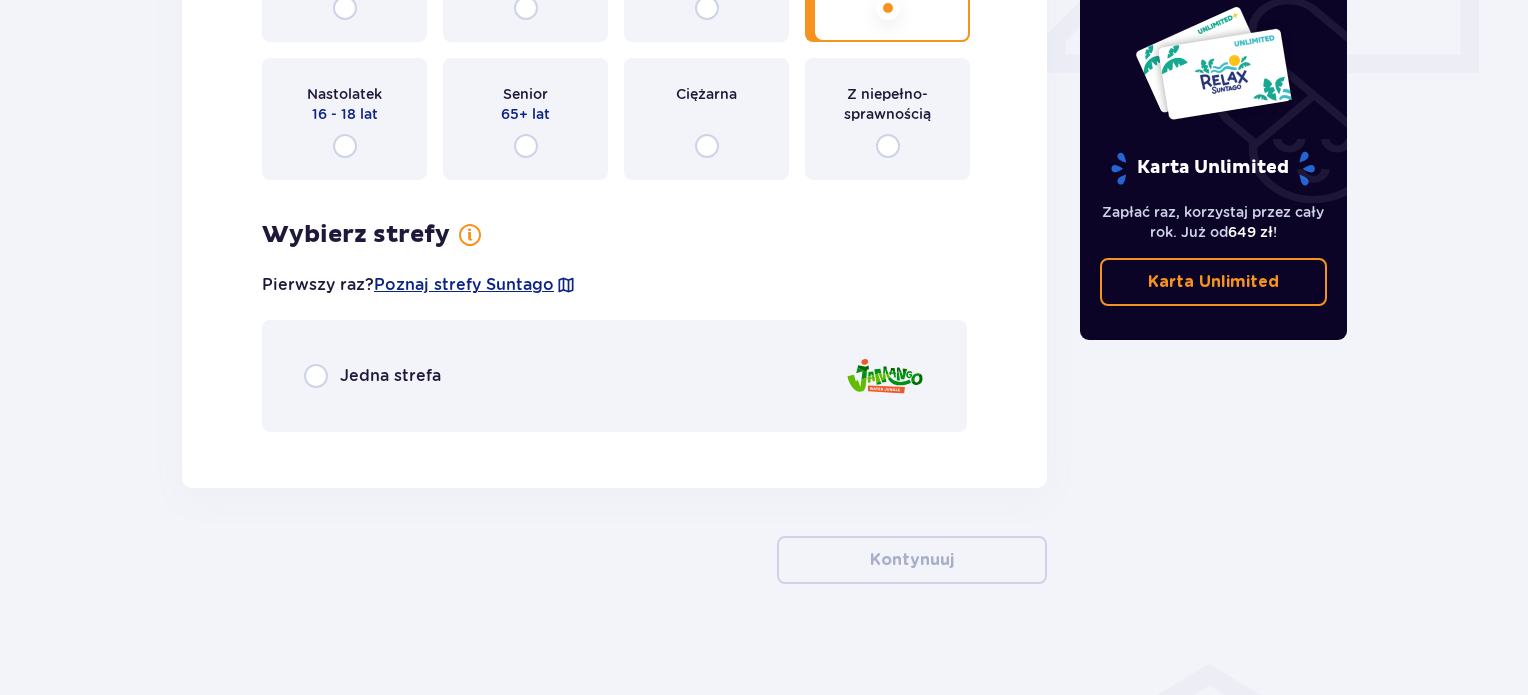scroll, scrollTop: 968, scrollLeft: 0, axis: vertical 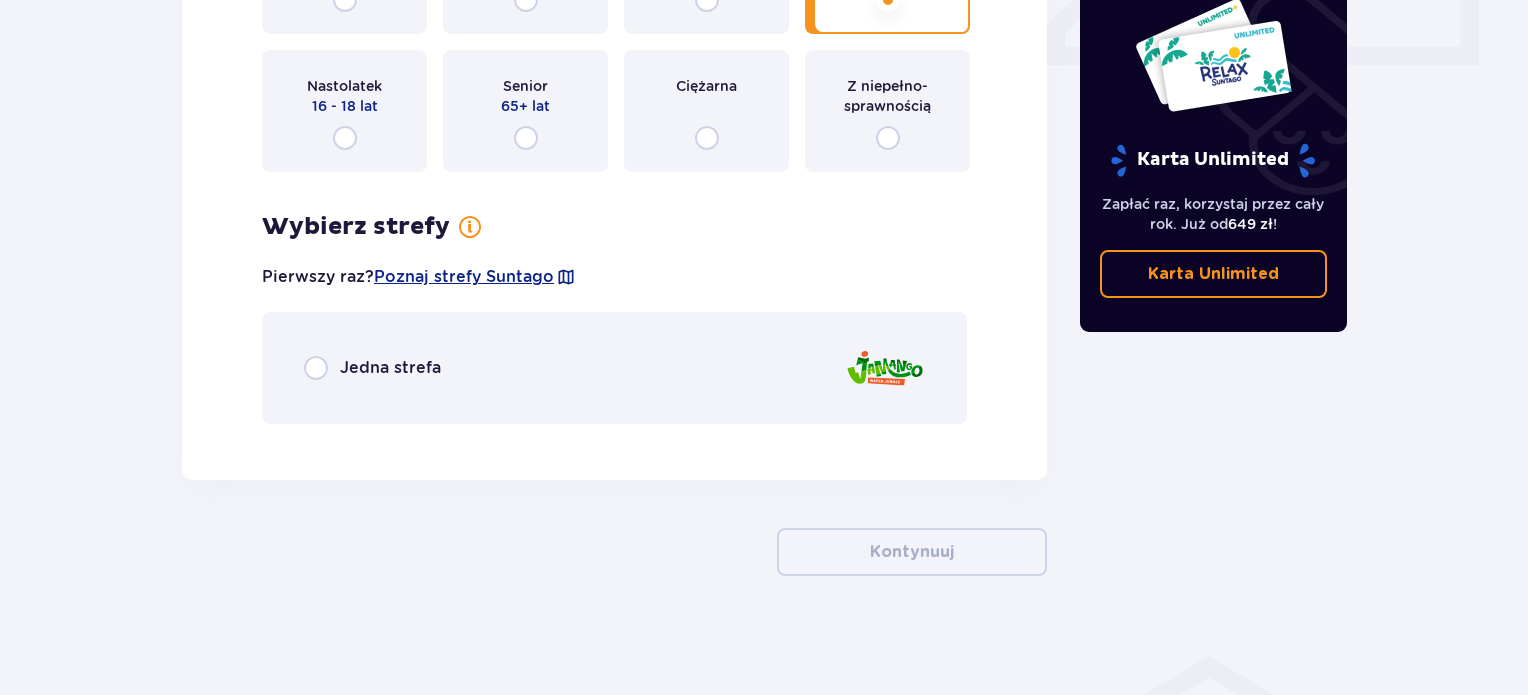 click on "Jedna strefa" at bounding box center (390, 368) 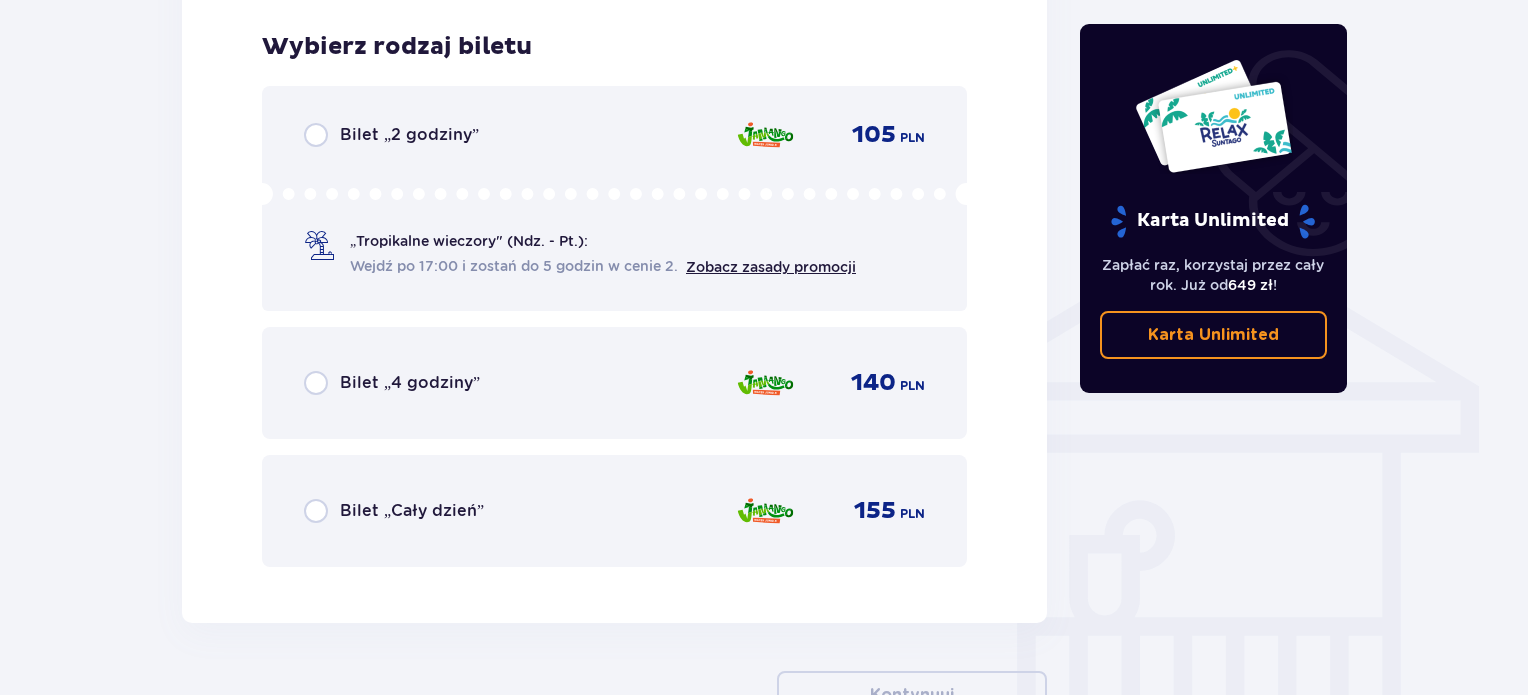 scroll, scrollTop: 1408, scrollLeft: 0, axis: vertical 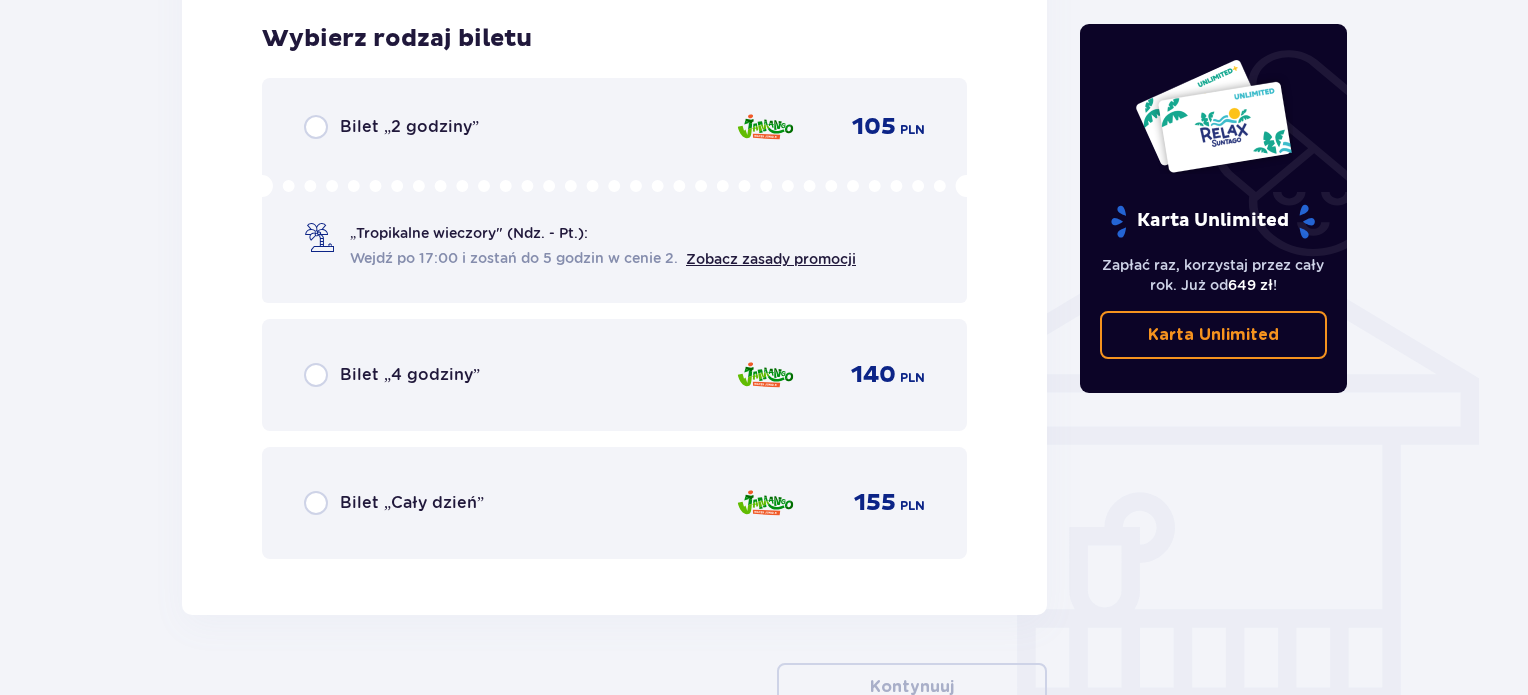 click at bounding box center [765, 503] 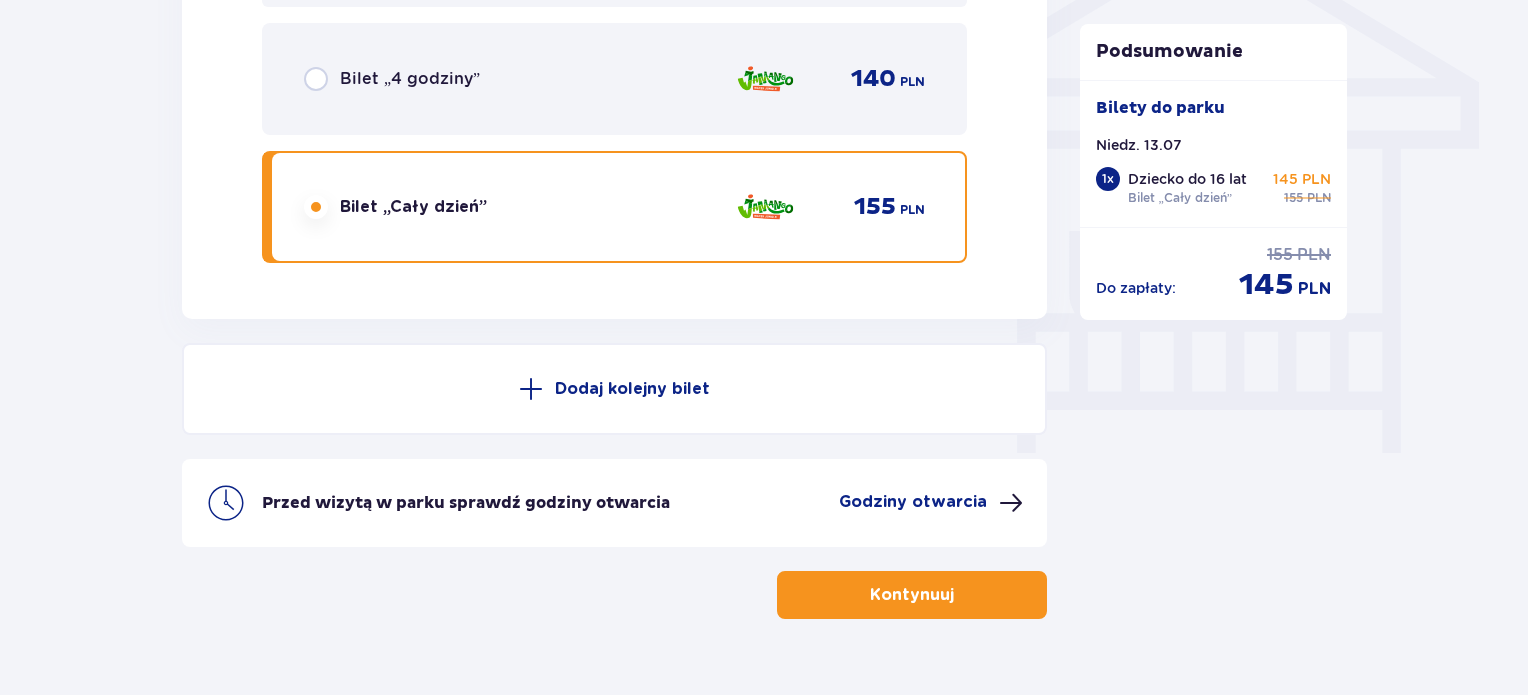 scroll, scrollTop: 1746, scrollLeft: 0, axis: vertical 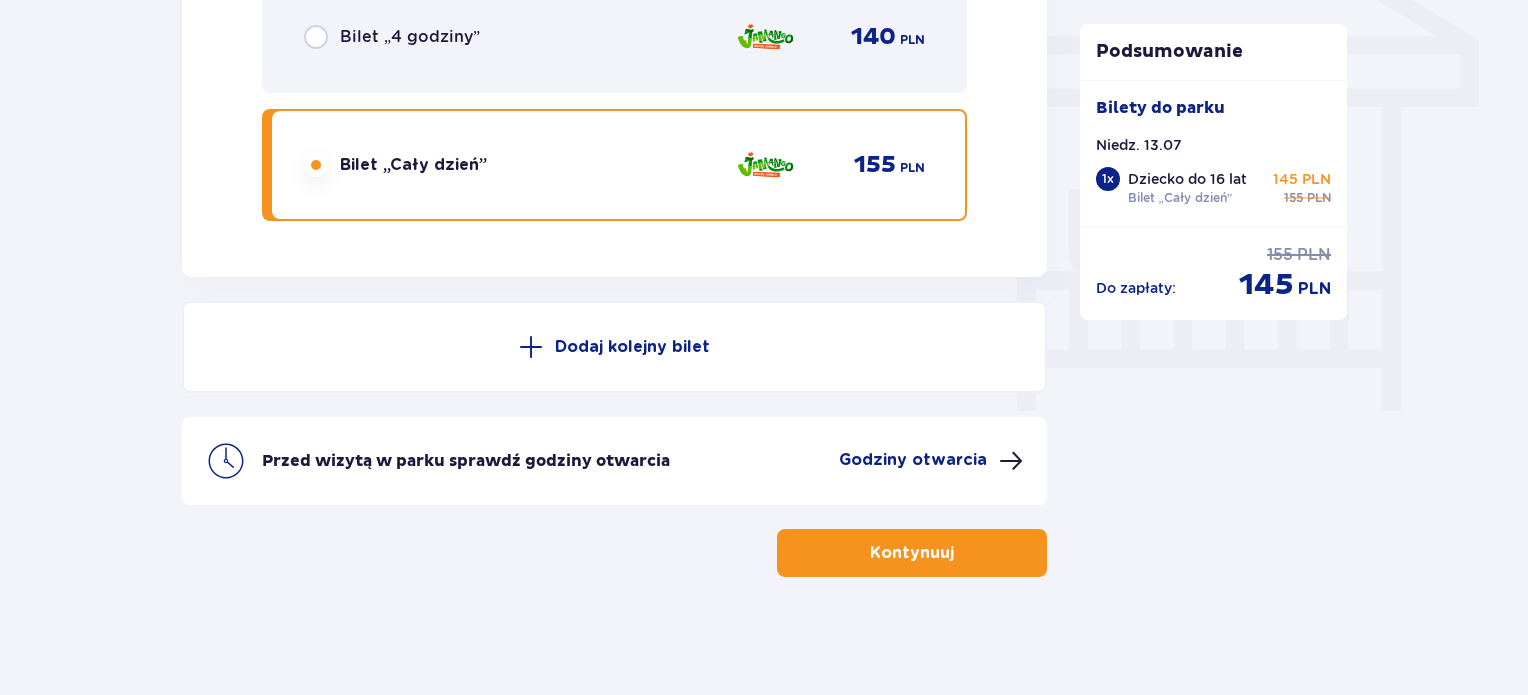 click on "Kontynuuj" at bounding box center [912, 553] 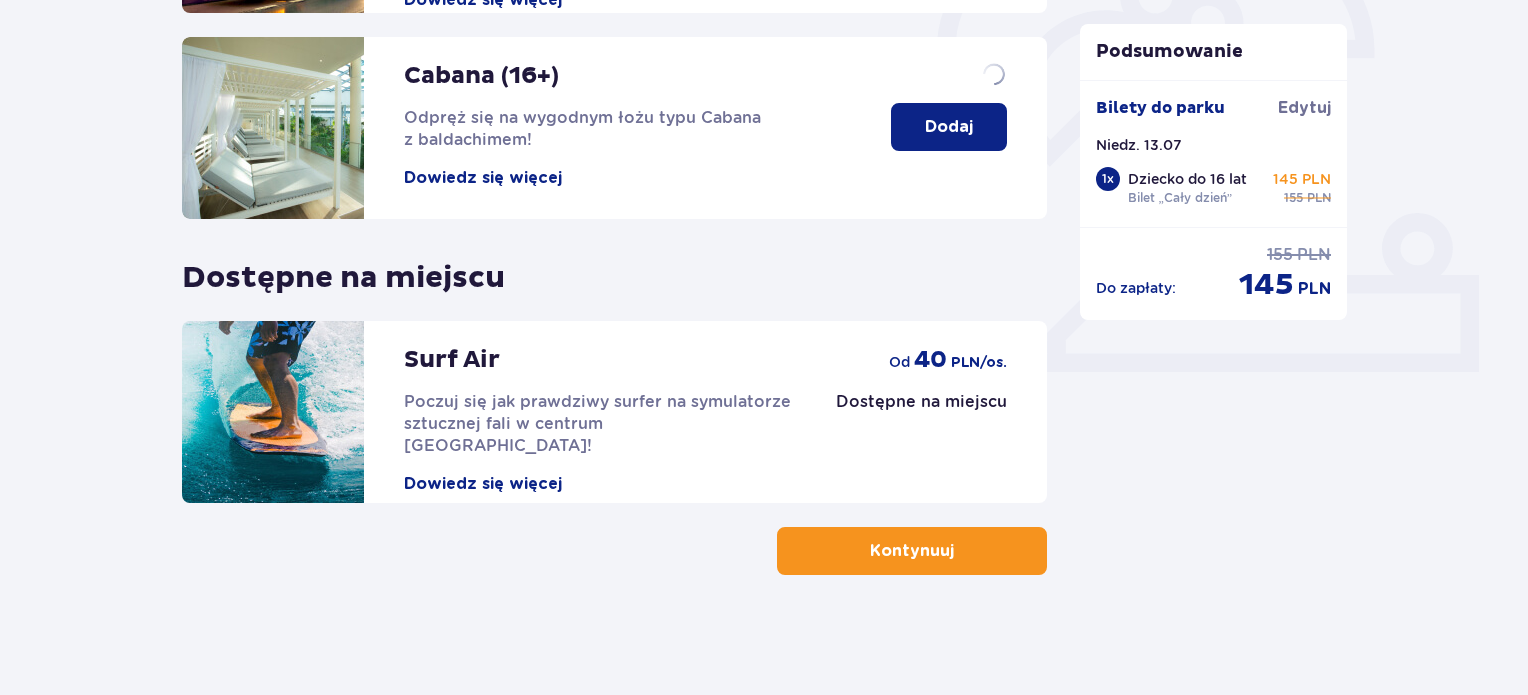 scroll, scrollTop: 0, scrollLeft: 0, axis: both 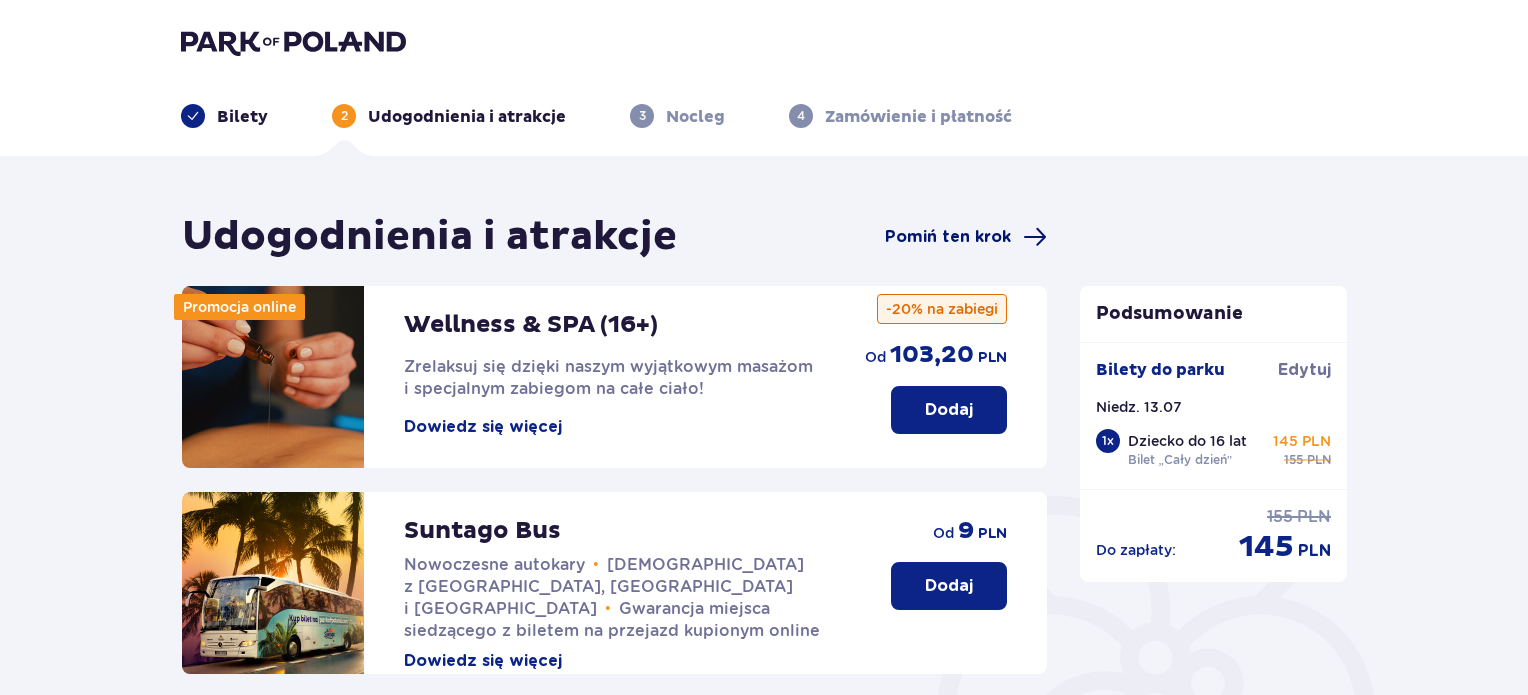 click on "Pomiń ten krok" at bounding box center (948, 237) 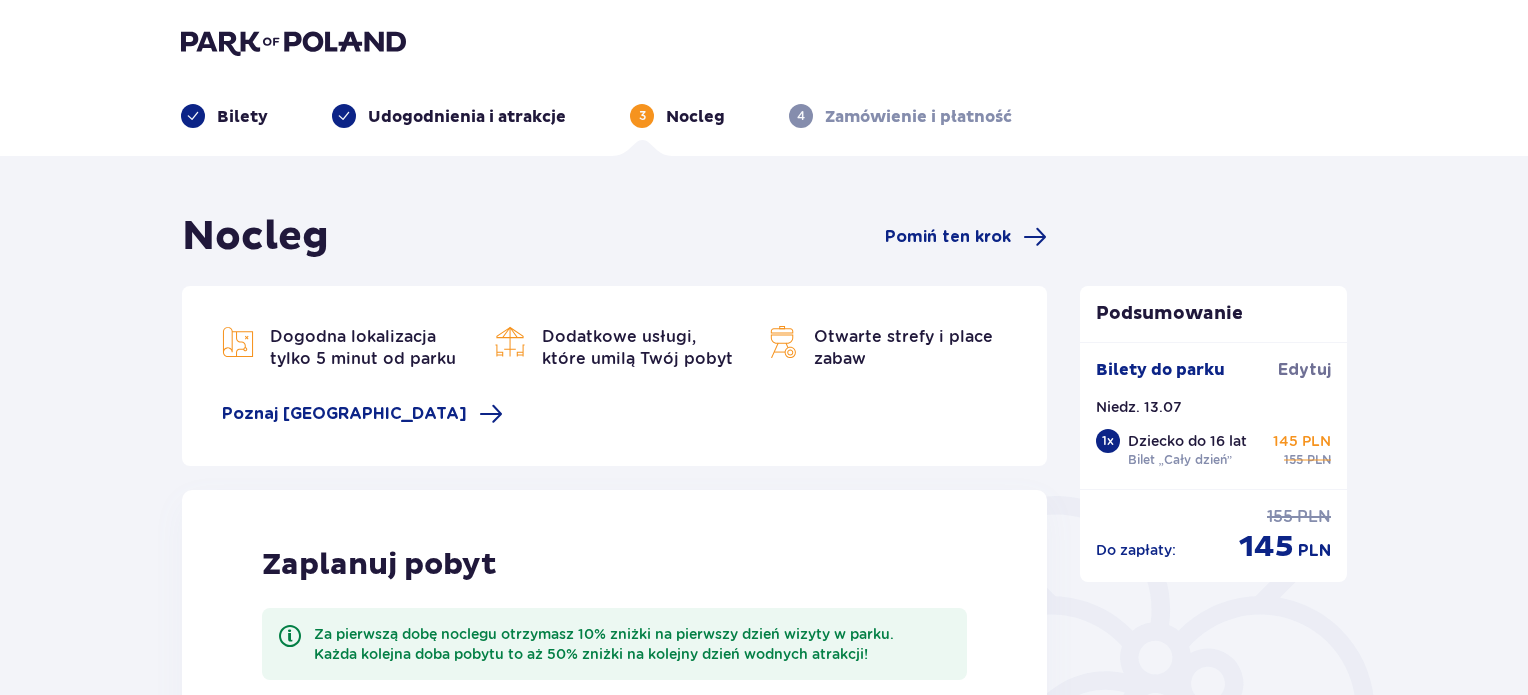 click on "Pomiń ten krok" at bounding box center (948, 237) 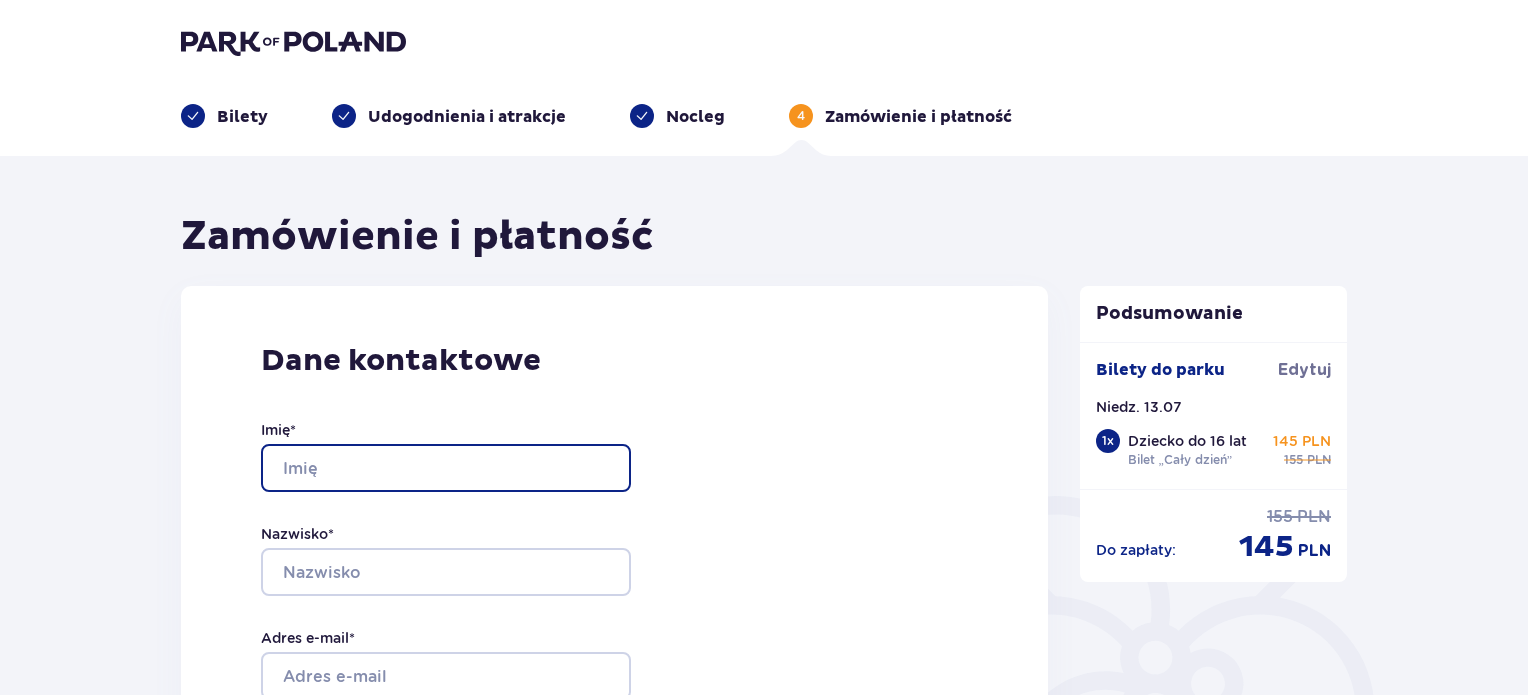 click on "Imię *" at bounding box center (446, 468) 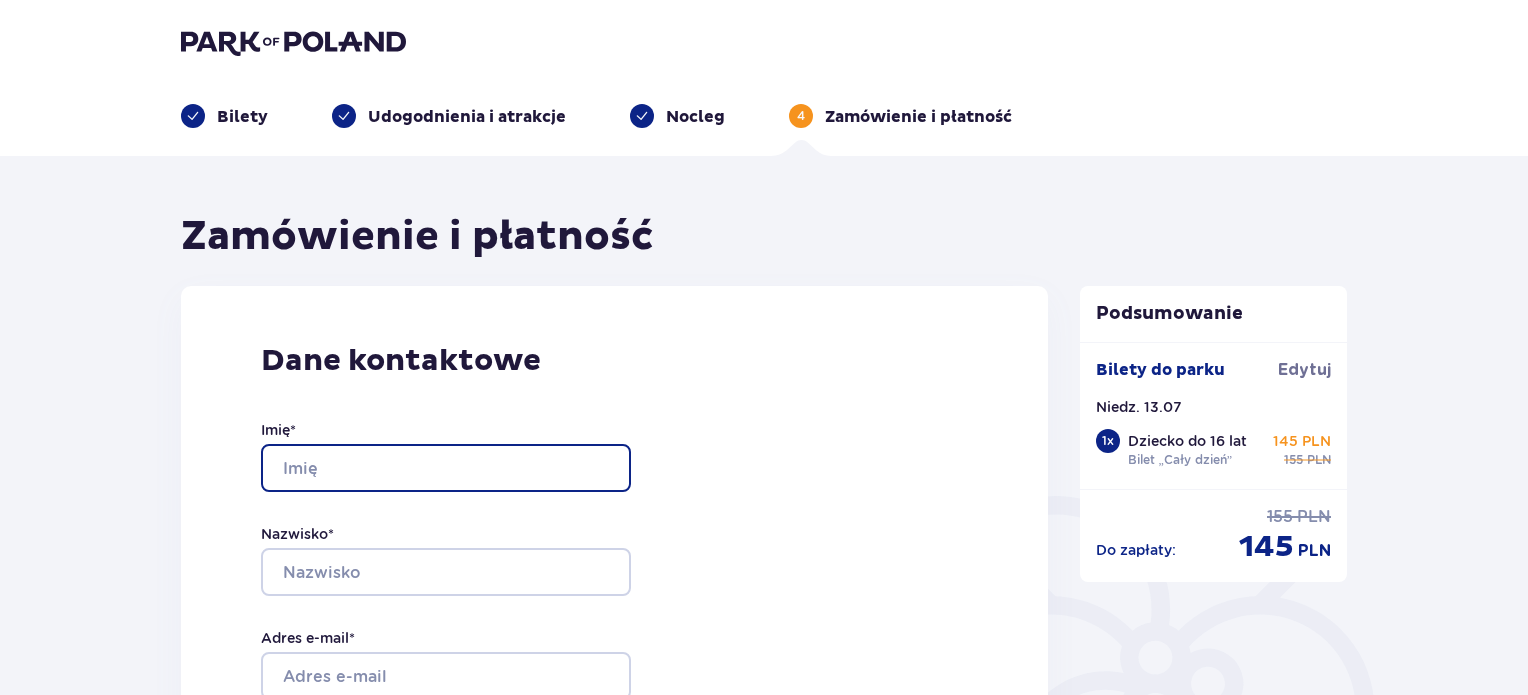 type on "[PERSON_NAME]" 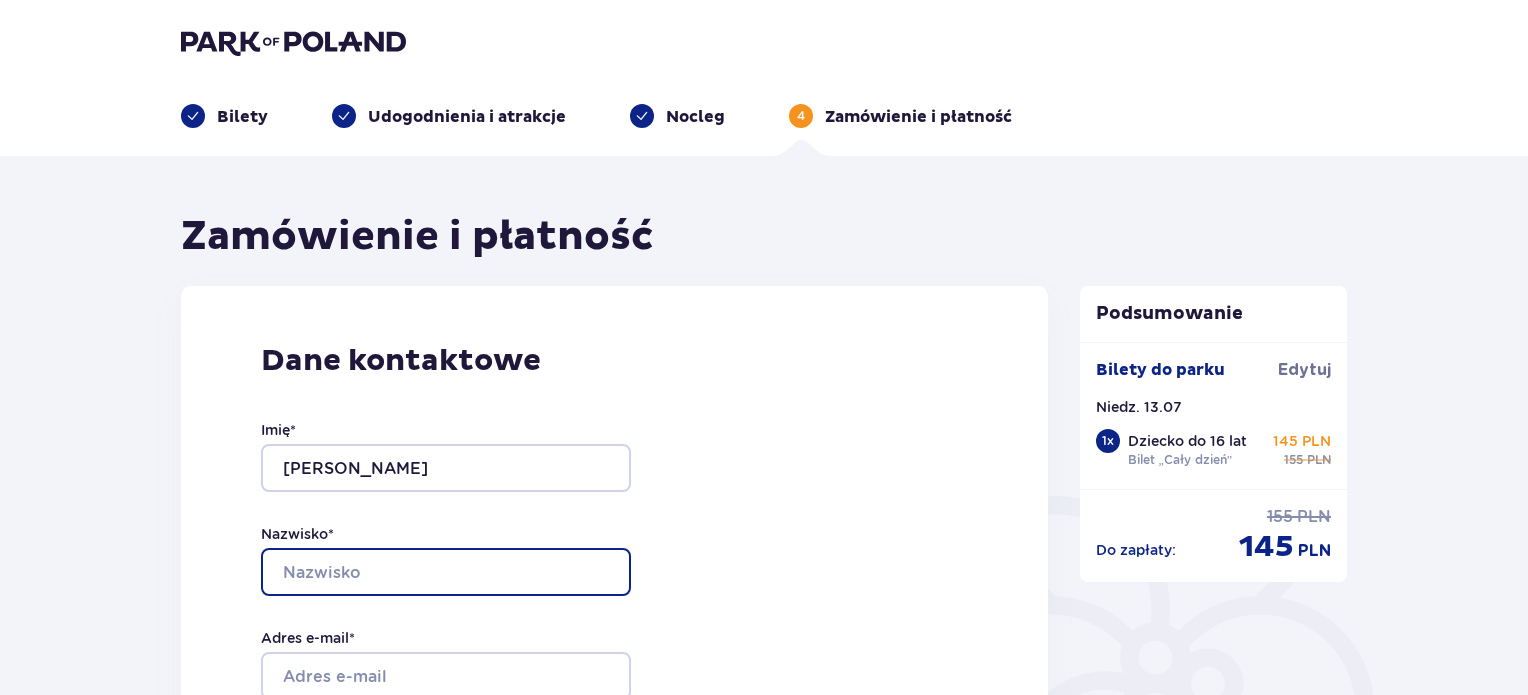 click on "Nazwisko *" at bounding box center [446, 572] 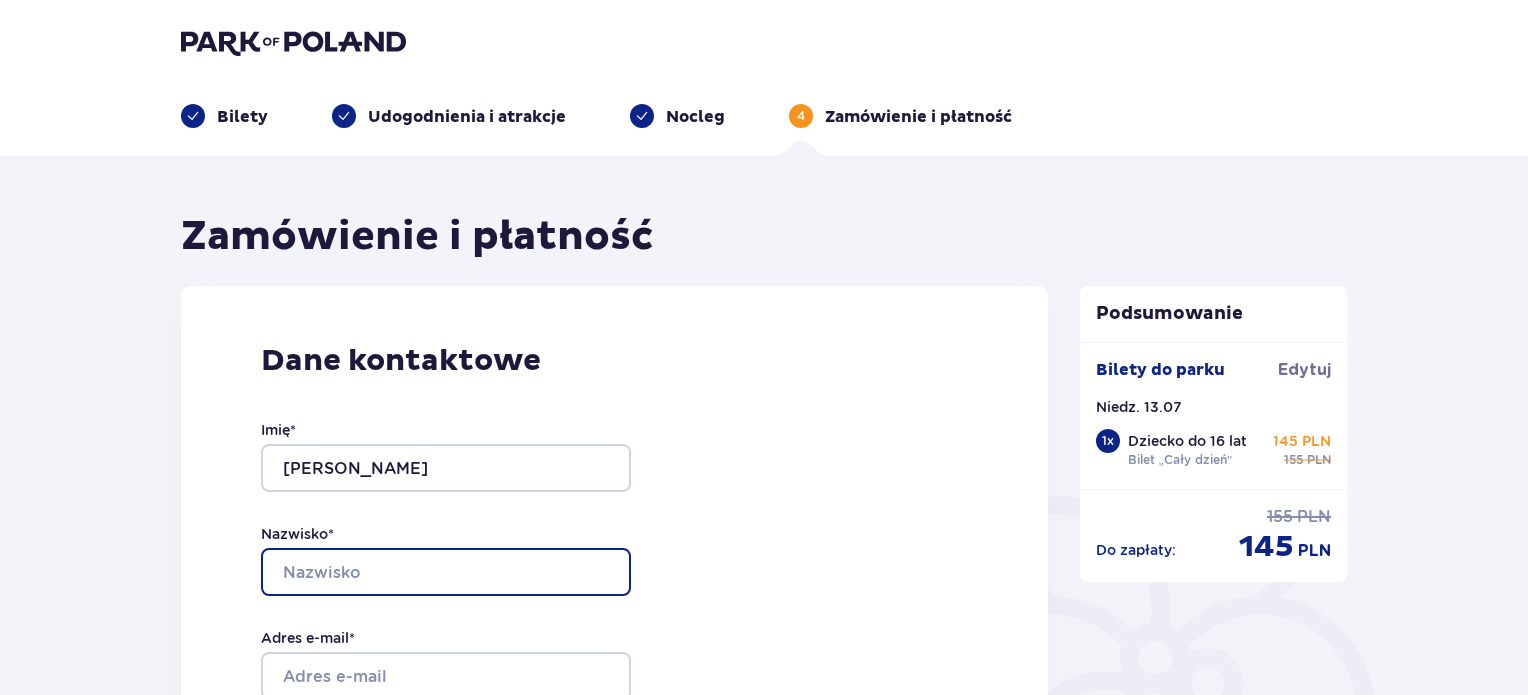 type on "[PERSON_NAME]" 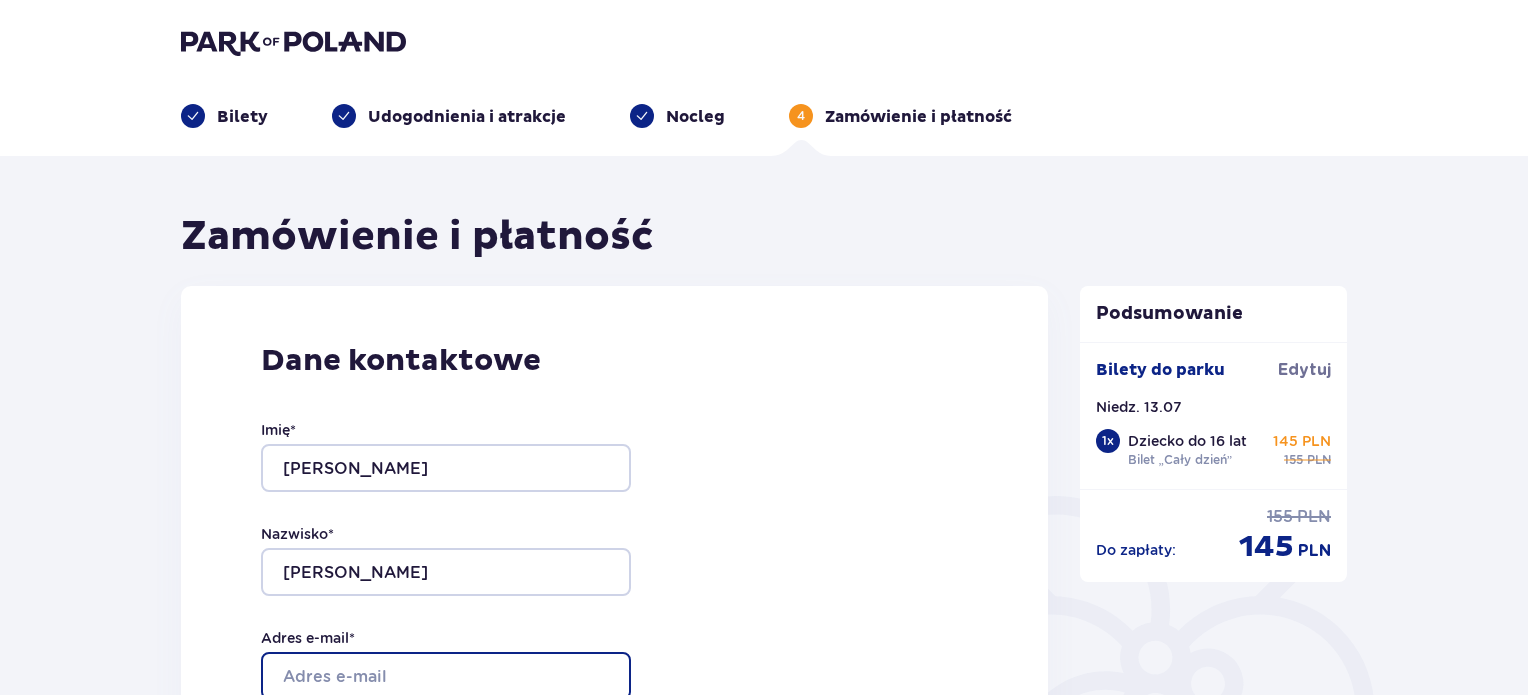 click on "Adres e-mail *" at bounding box center [446, 676] 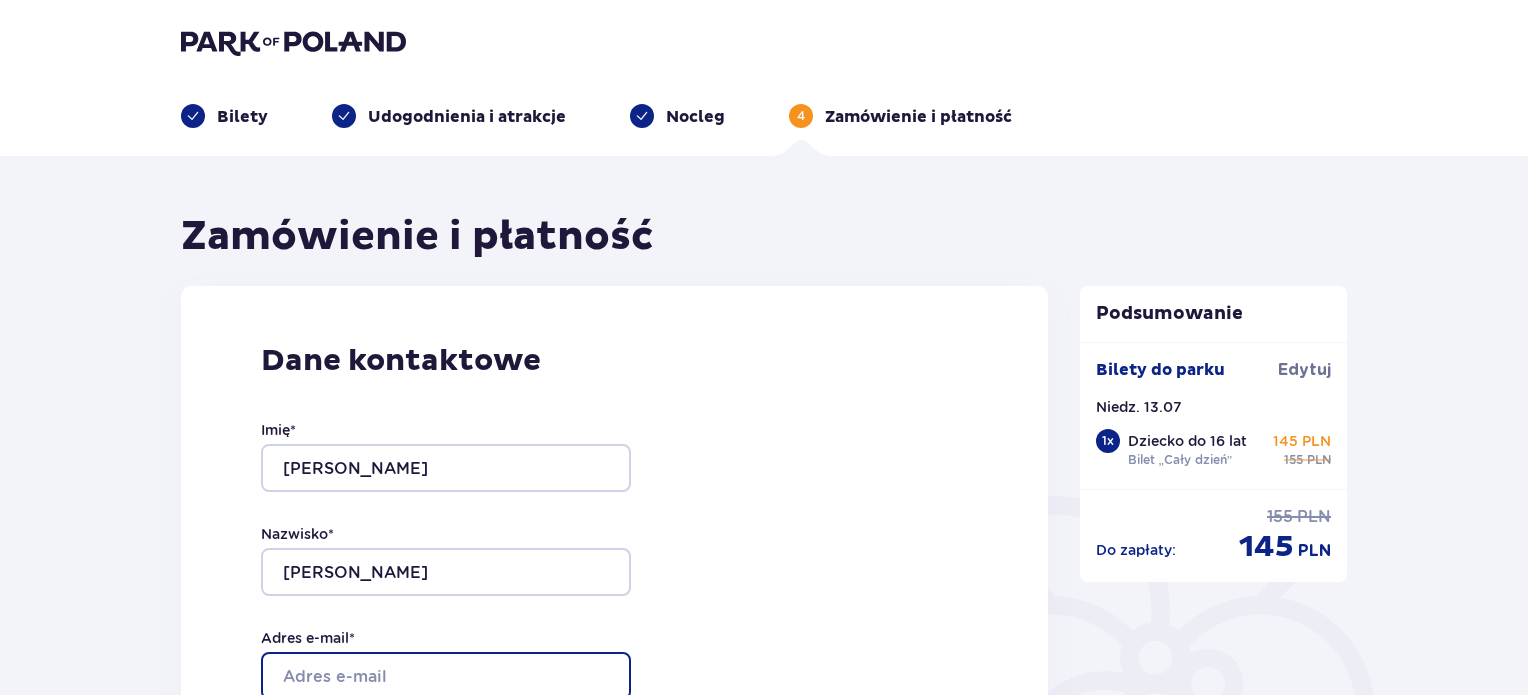 type on "[PERSON_NAME][EMAIL_ADDRESS][PERSON_NAME][DOMAIN_NAME]" 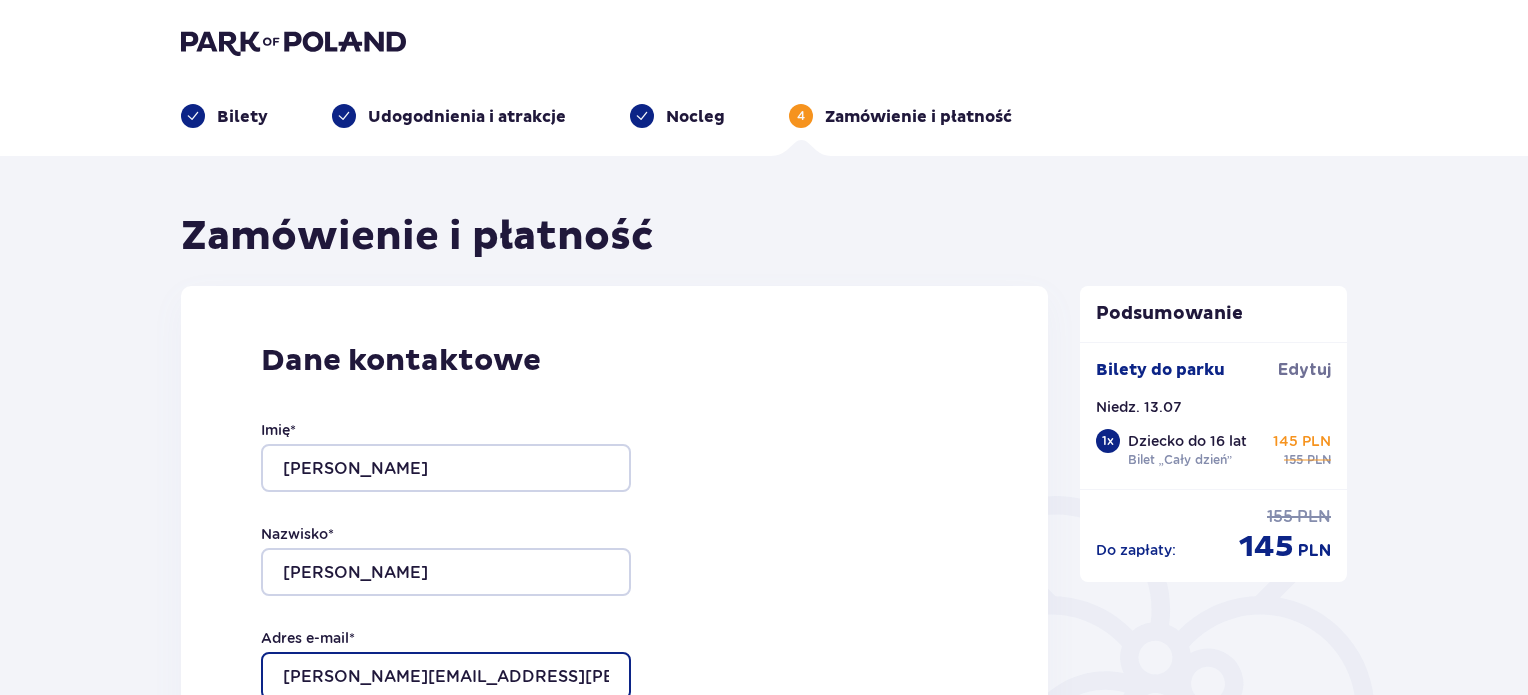 scroll, scrollTop: 608, scrollLeft: 0, axis: vertical 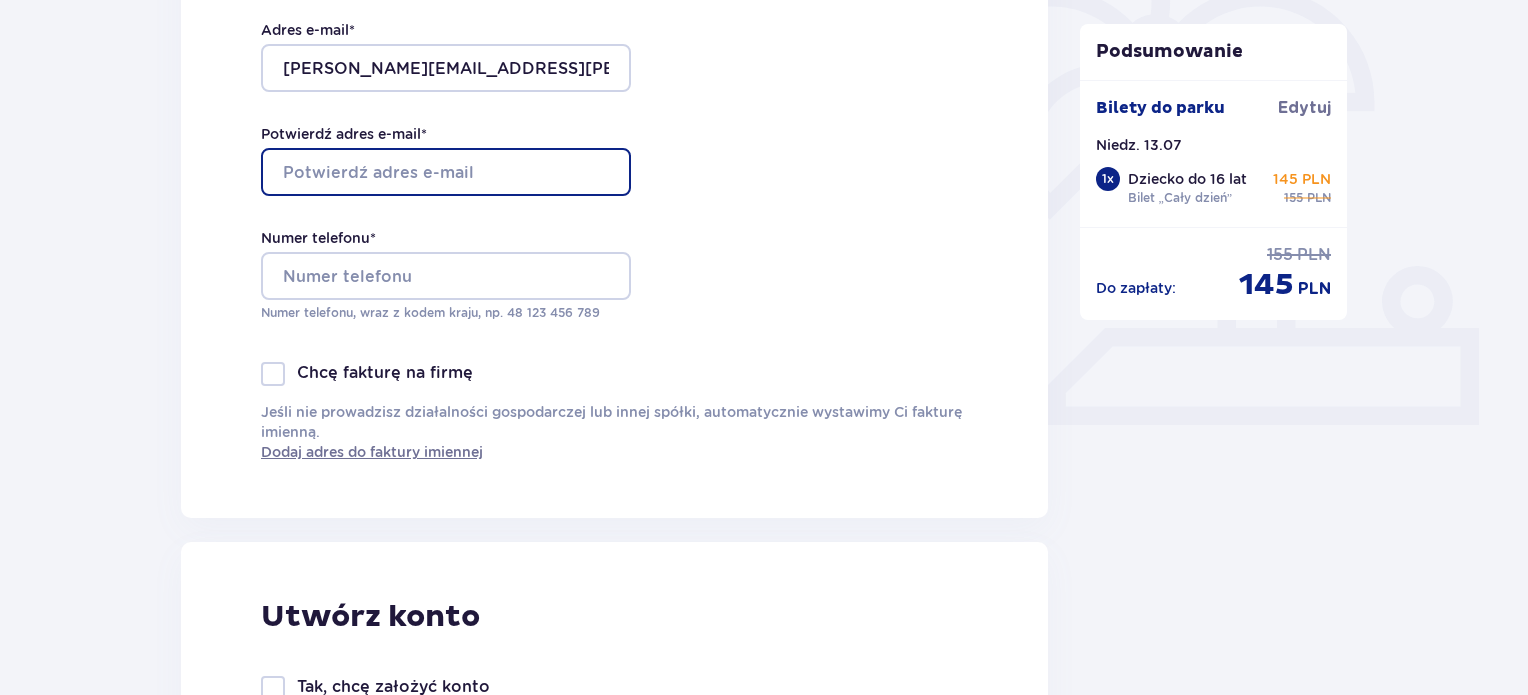 click on "Potwierdź adres e-mail *" at bounding box center (446, 172) 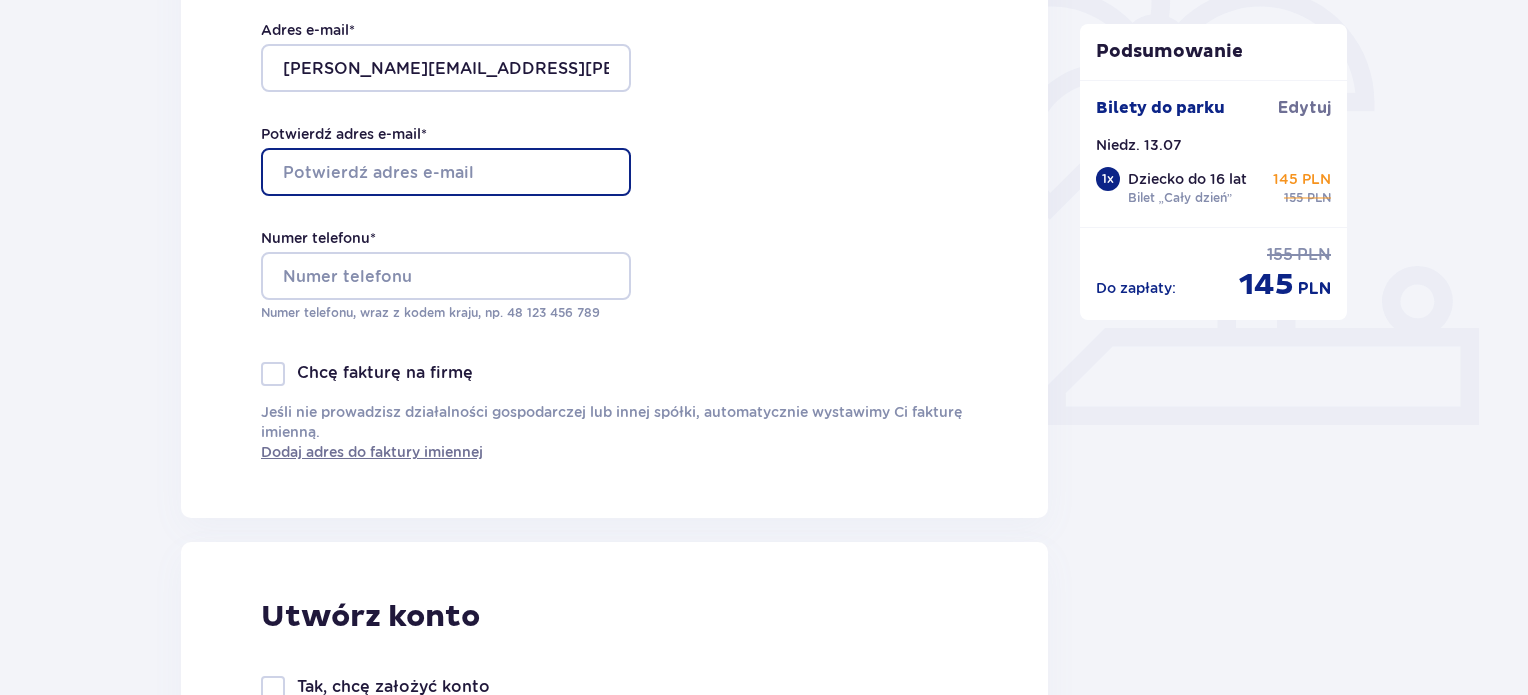 type on "[PERSON_NAME][EMAIL_ADDRESS][PERSON_NAME][DOMAIN_NAME]" 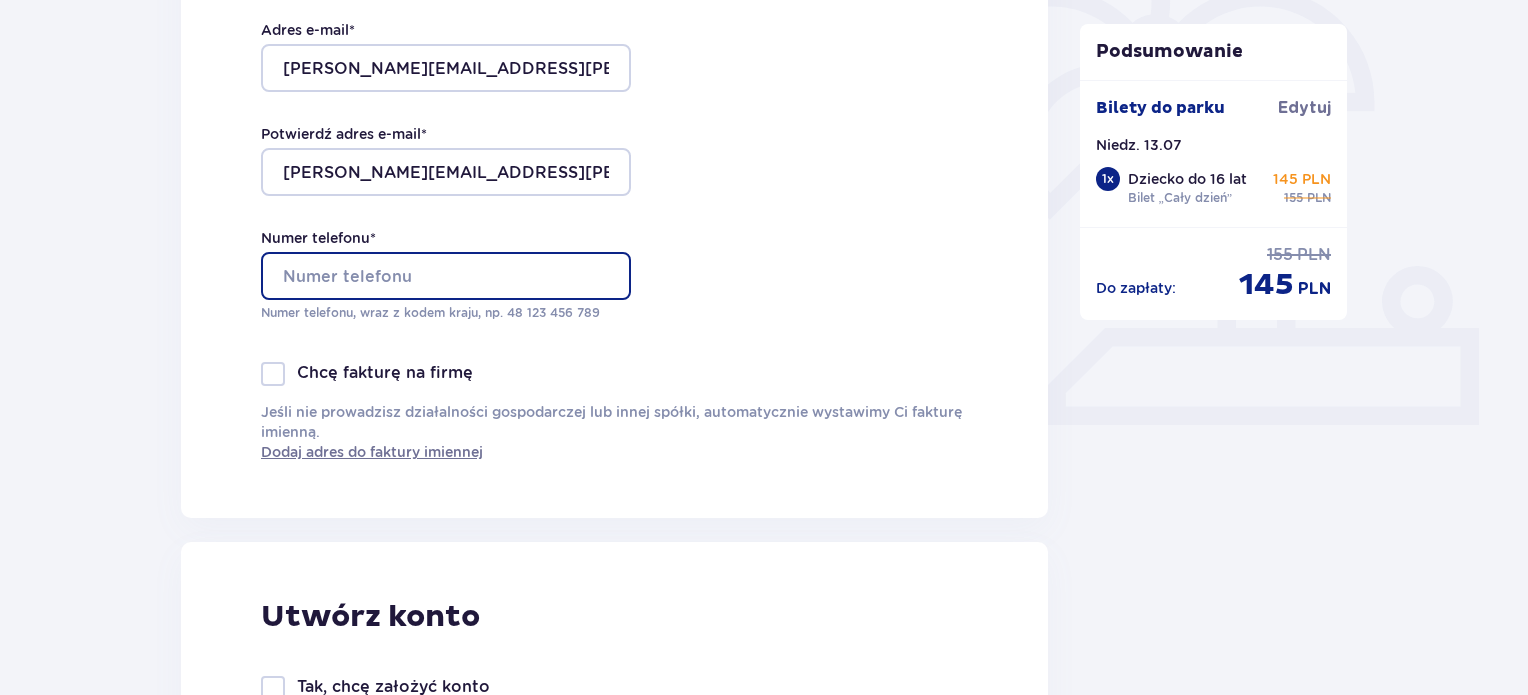 click on "Numer telefonu *" at bounding box center (446, 276) 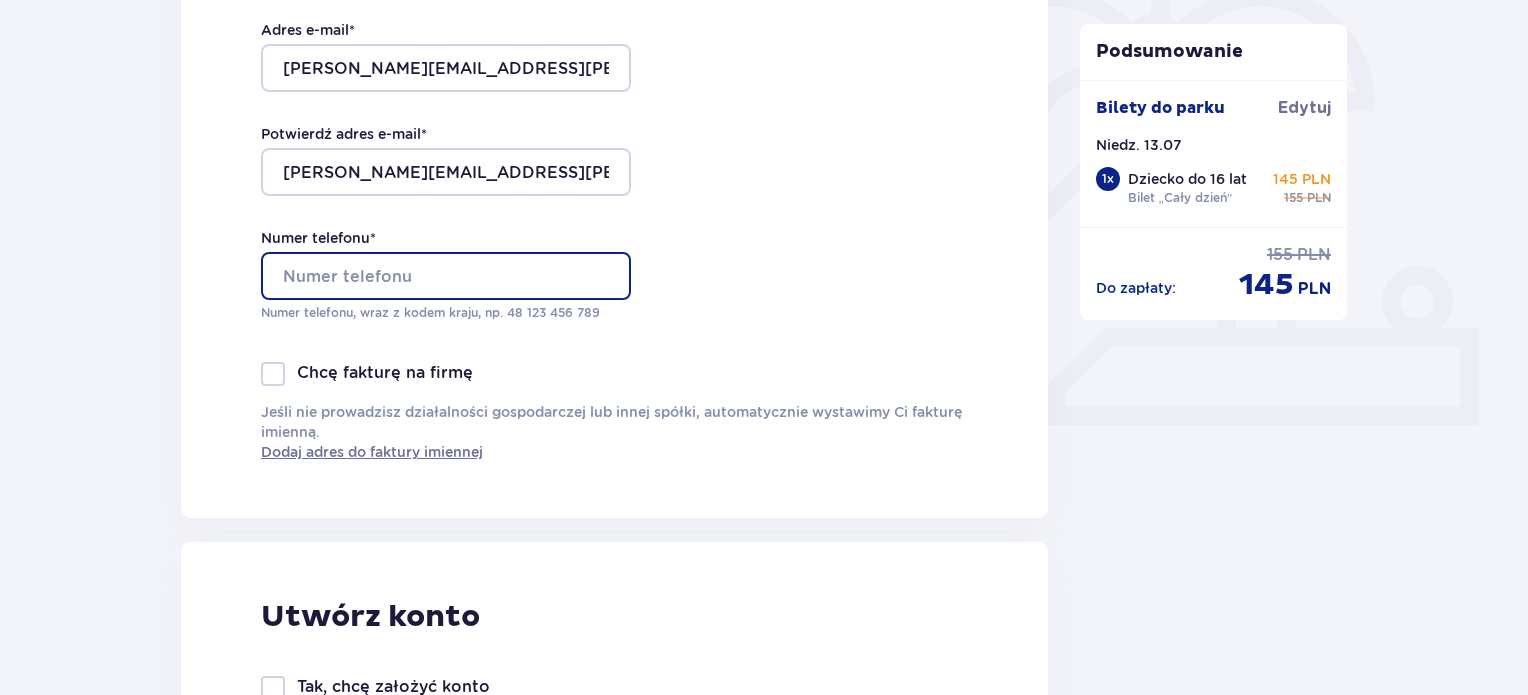 type on "+48600358618" 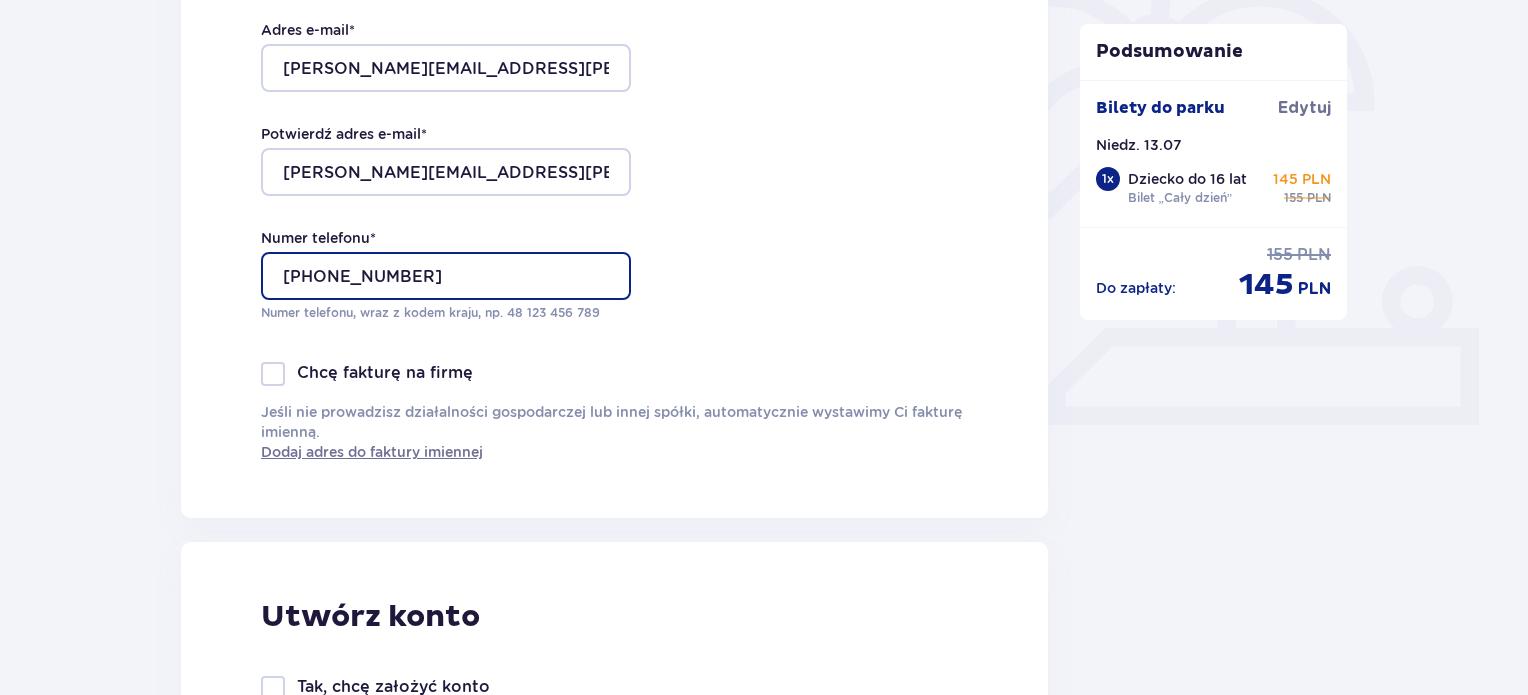 scroll, scrollTop: 1216, scrollLeft: 0, axis: vertical 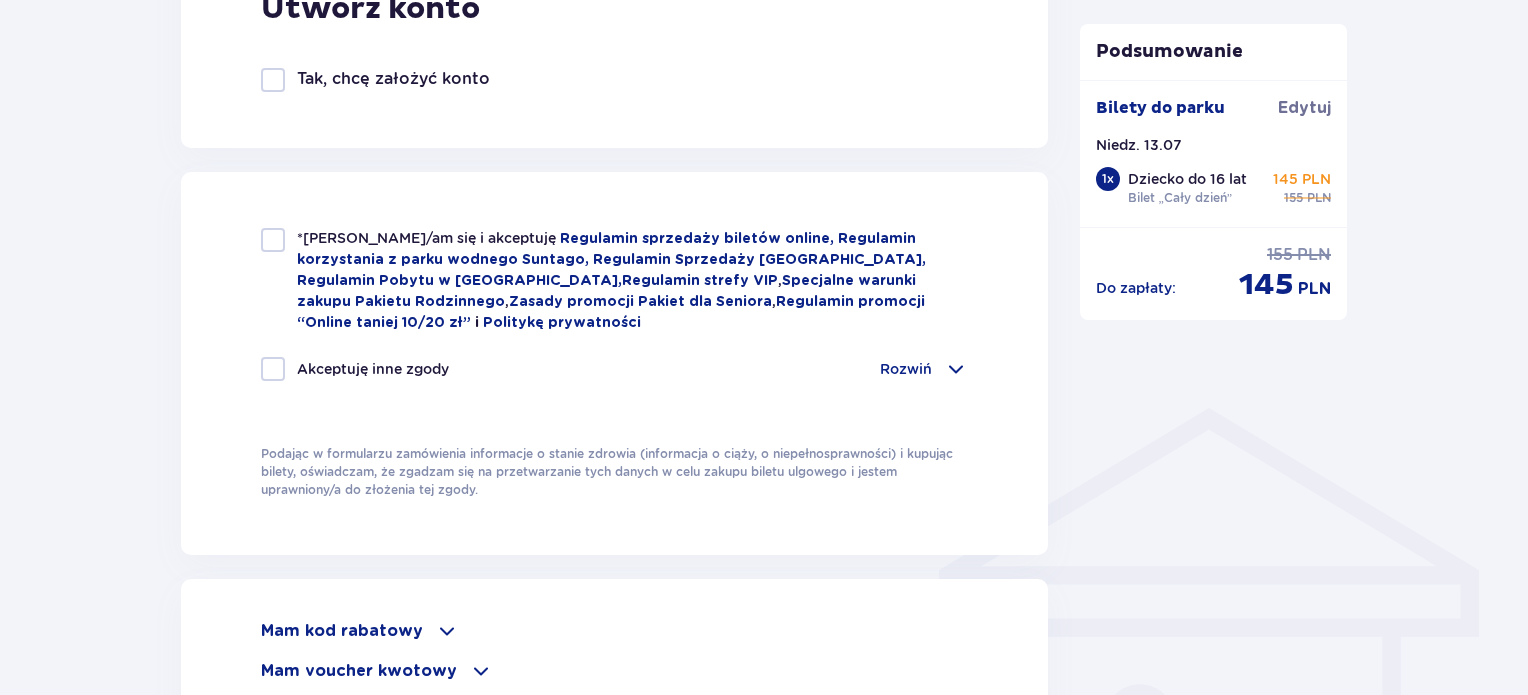 click at bounding box center [273, 240] 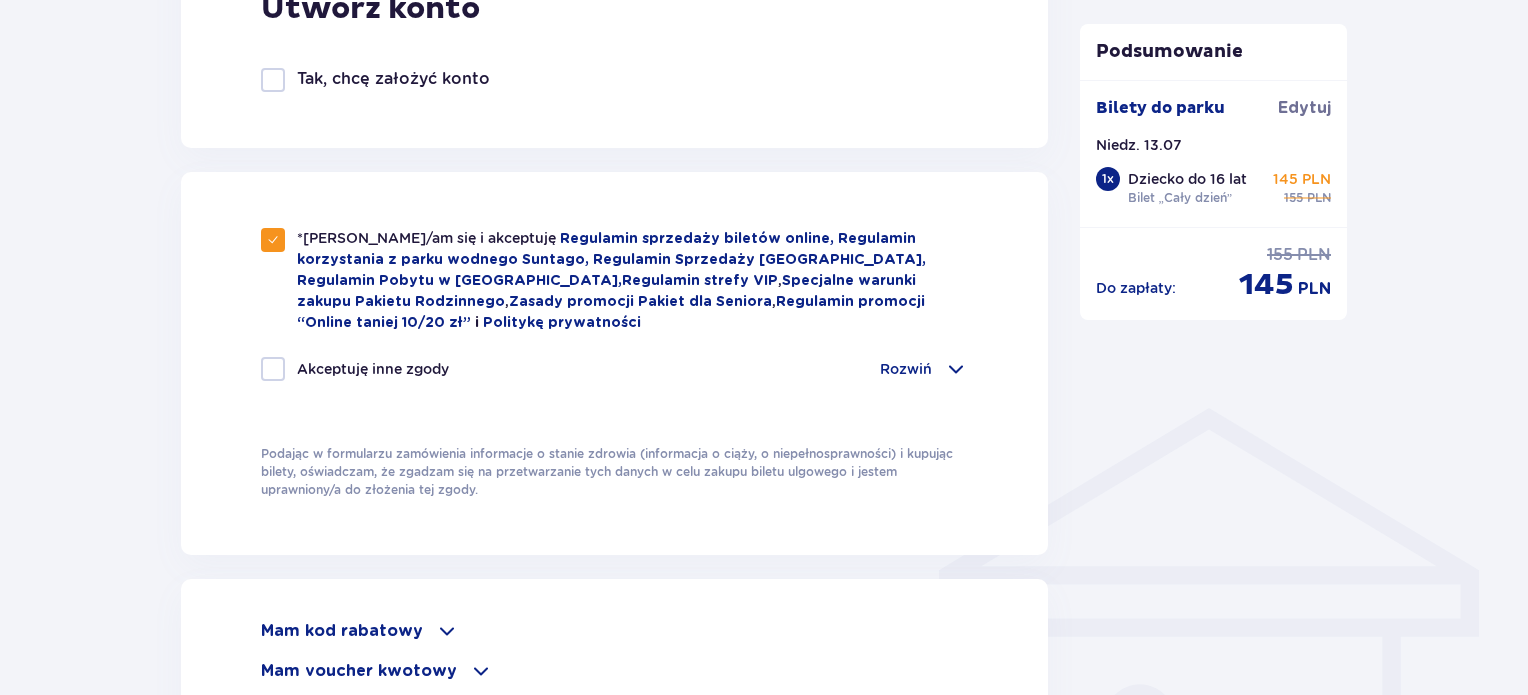 click at bounding box center (273, 369) 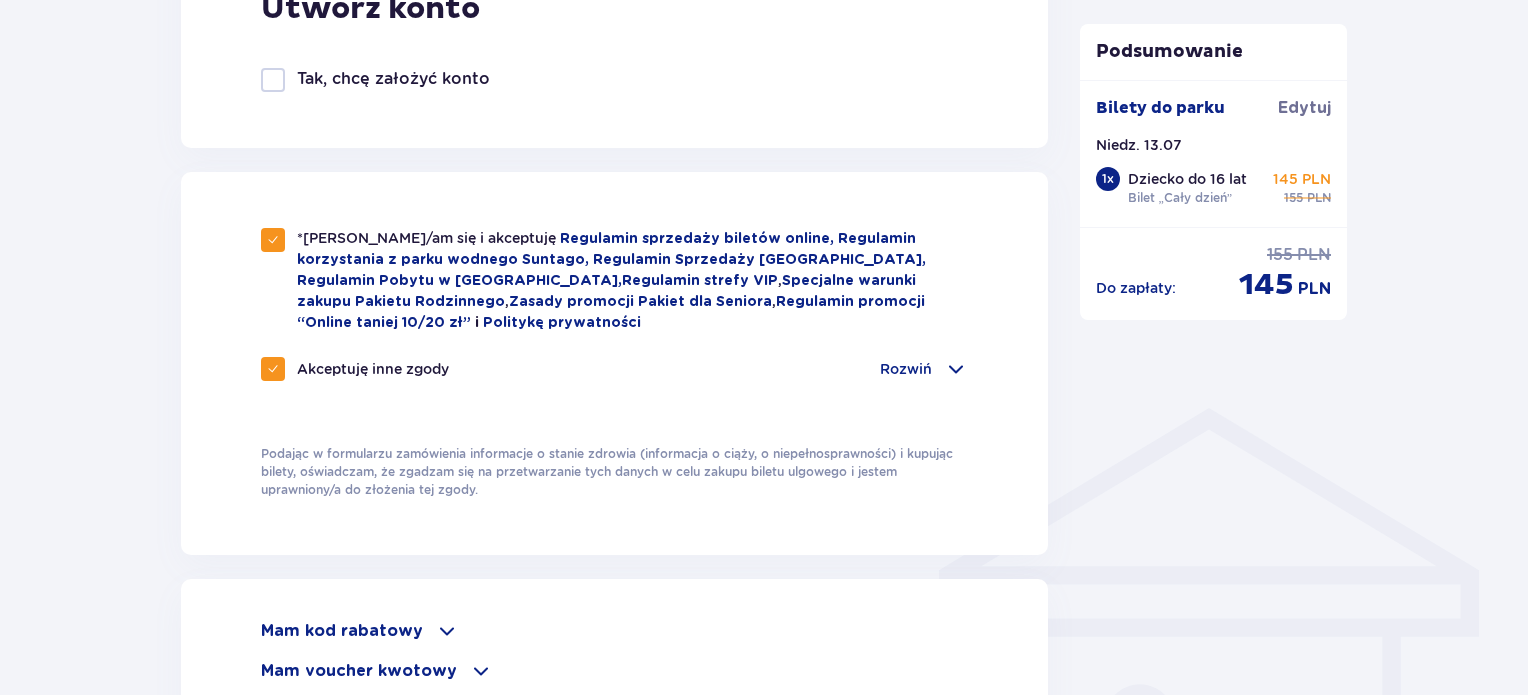 click at bounding box center [481, 671] 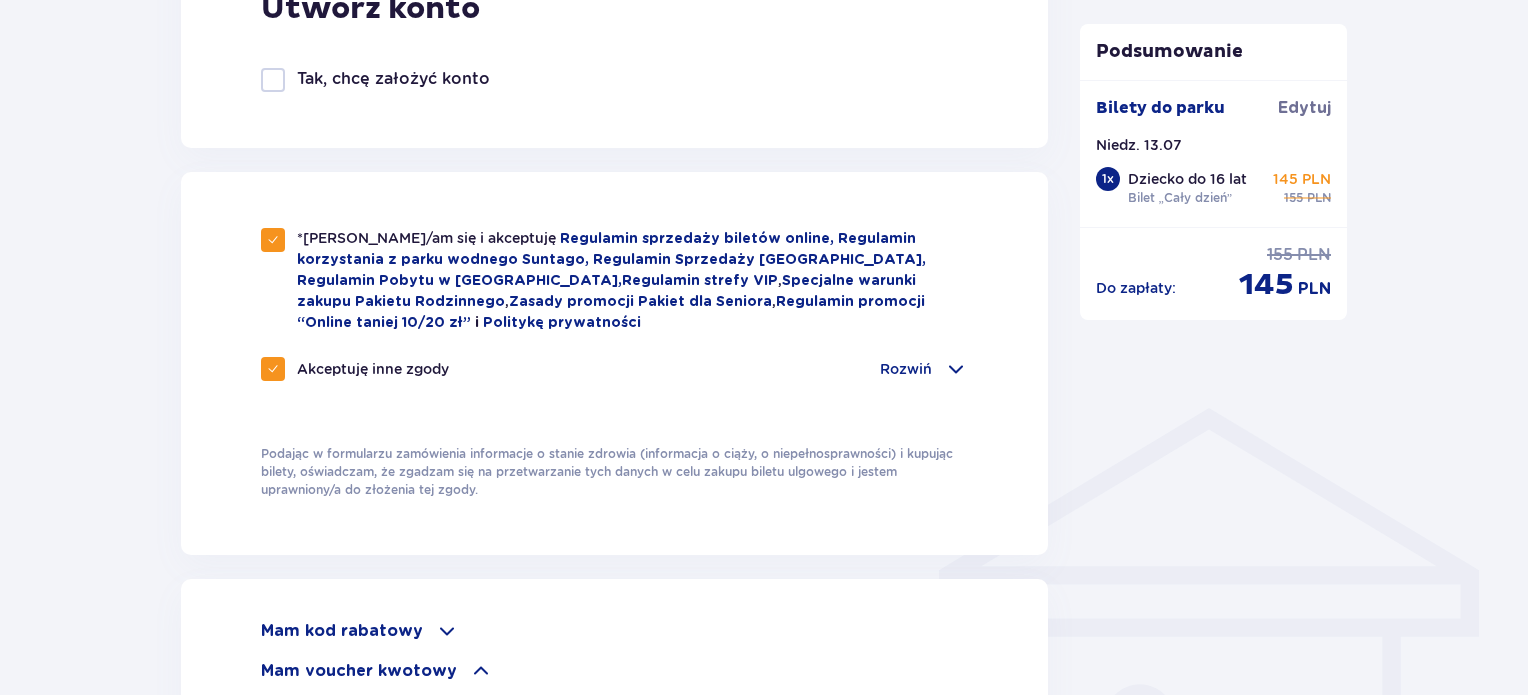 click on "Zamówienie i płatność Dane kontaktowe Imię * RENATA Nazwisko * Dublewska Adres e-mail * renata.dublewska@bratne.pl Potwierdź adres e-mail * renata.dublewska@bratne.pl Numer telefonu * +48600358618 Numer telefonu, wraz z kodem kraju, np. 48 ​123 ​456 ​789 Chcę fakturę na firmę Jeśli nie prowadzisz działalności gospodarczej lub innej spółki, automatycznie wystawimy Ci fakturę imienną. Dodaj adres do faktury imiennej Utwórz konto Tak, chcę założyć konto *Zapoznałem/am się i akceptuję   Regulamin sprzedaży biletów online,   Regulamin korzystania z parku wodnego Suntago,   Regulamin Sprzedaży Suntago Village,   Regulamin Pobytu w Suntago Village ,  Regulamin strefy VIP ,  Specjalne warunki zakupu Pakietu Rodzinnego ,  Zasady promocji Pakiet dla Seniora ,  Regulamin promocji “Online taniej 10/20 zł”   i   Politykę prywatności Akceptuję inne zgody Rozwiń Mam kod rabatowy Zastosuj Mam voucher kwotowy Zastosuj Przecenione produkty Bilety do parku Niedz. 13.07.25 1 x 145 PLN" at bounding box center [764, 220] 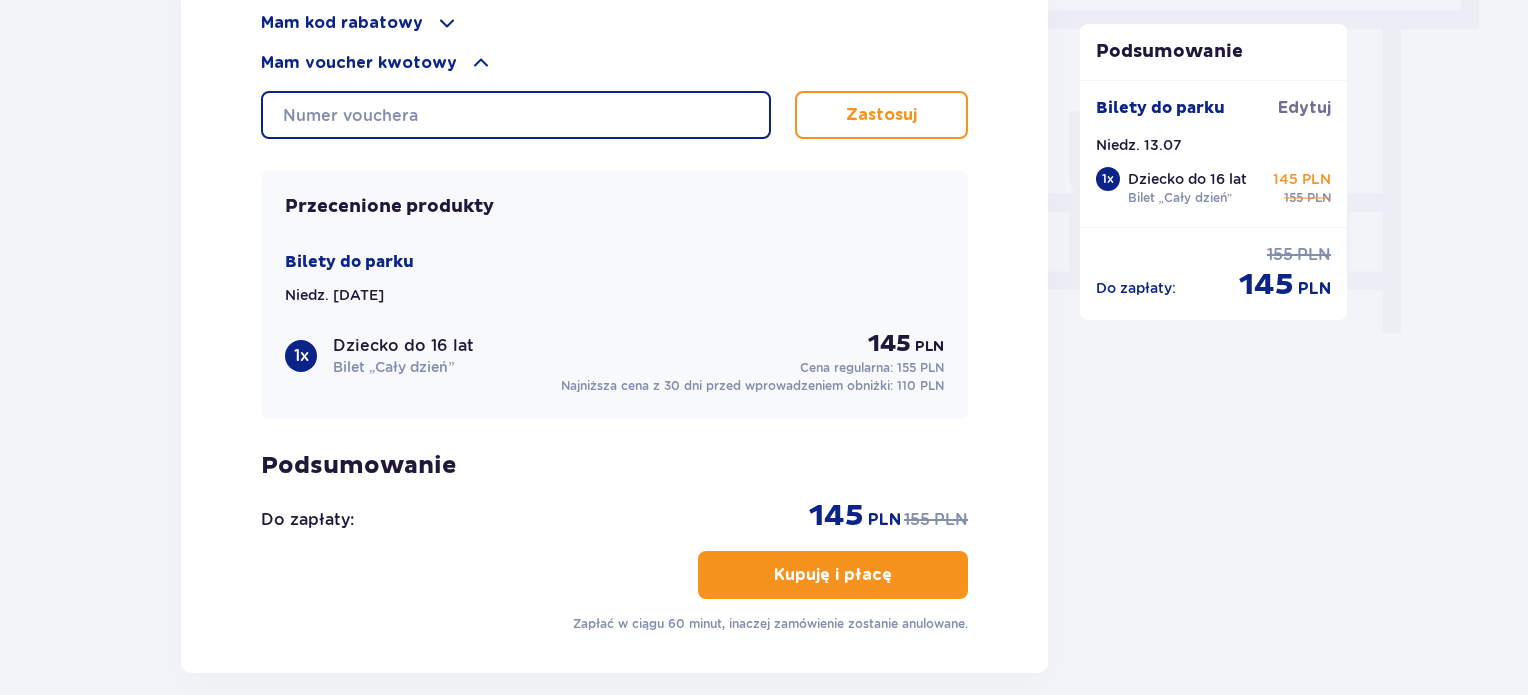 click at bounding box center (516, 115) 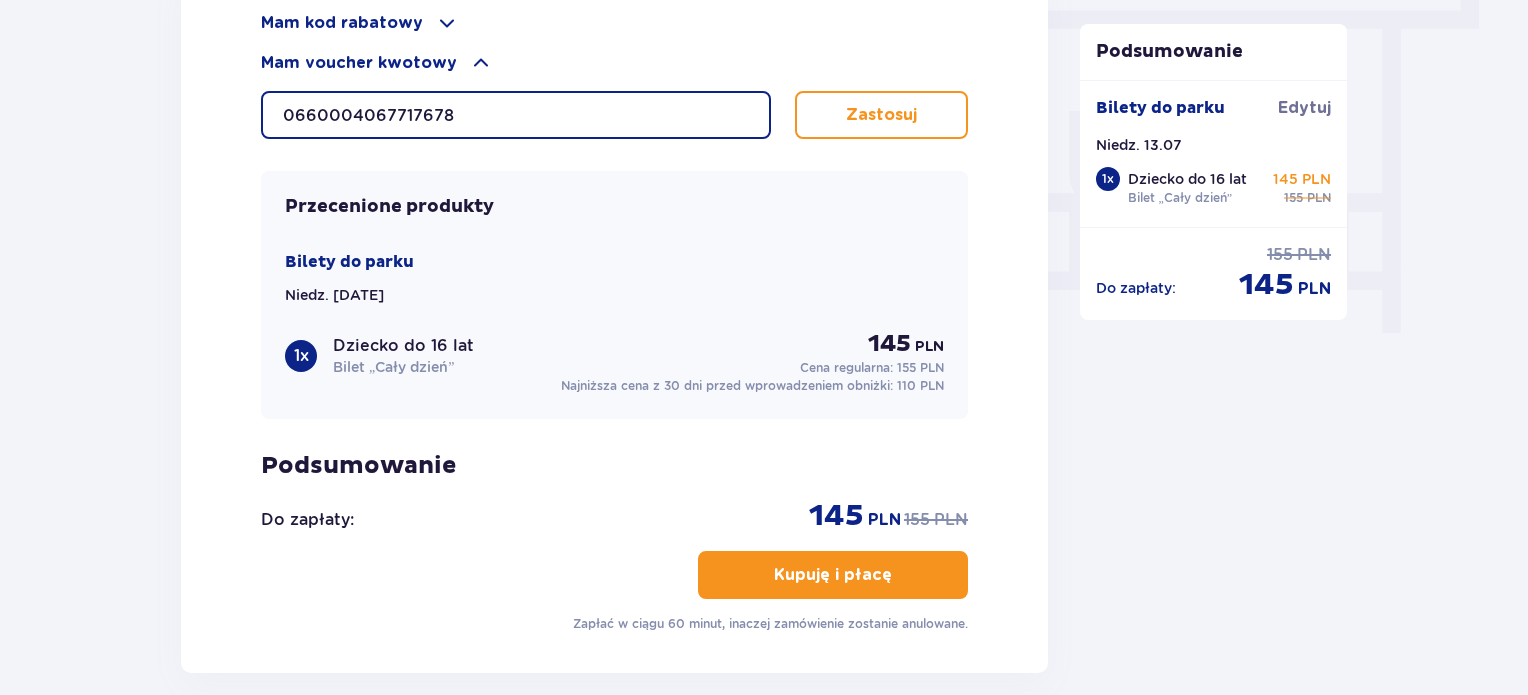 type on "0660004067717678" 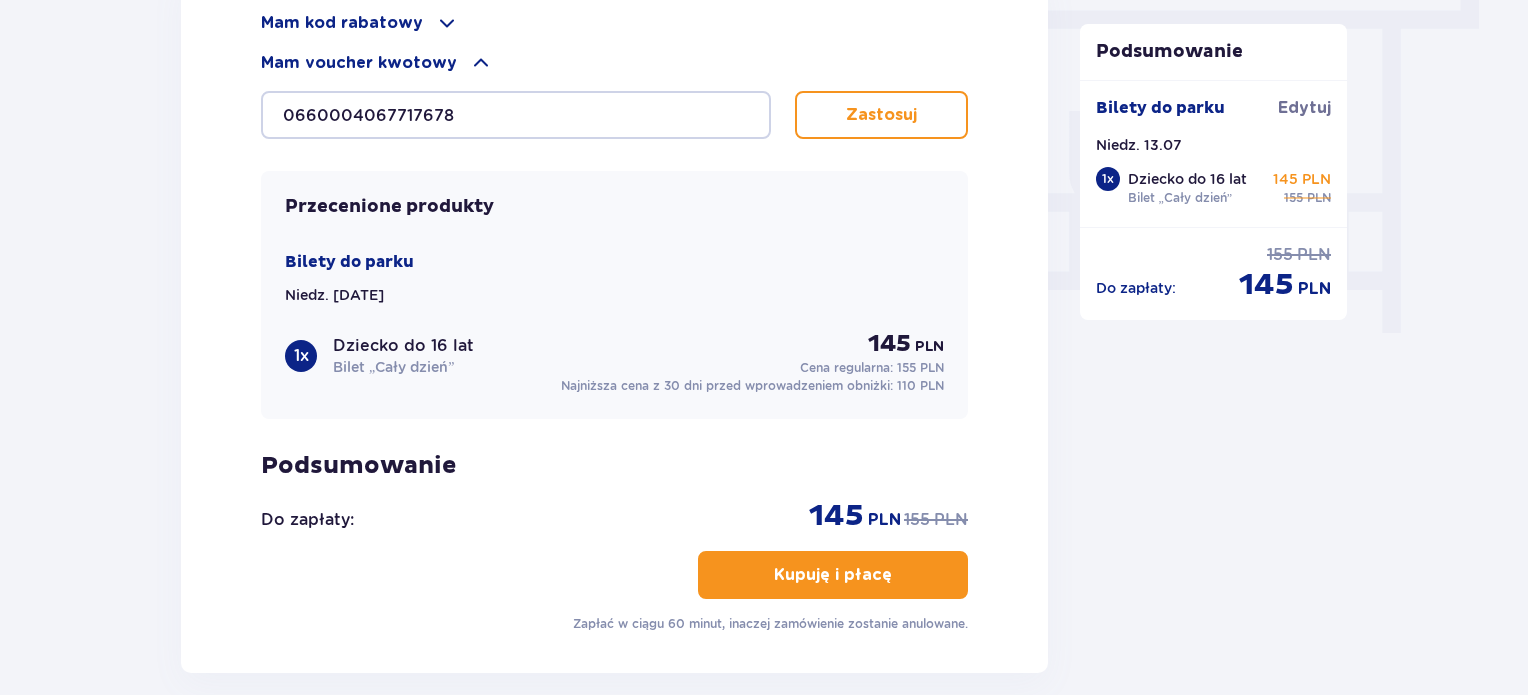 click on "Zastosuj" at bounding box center (881, 115) 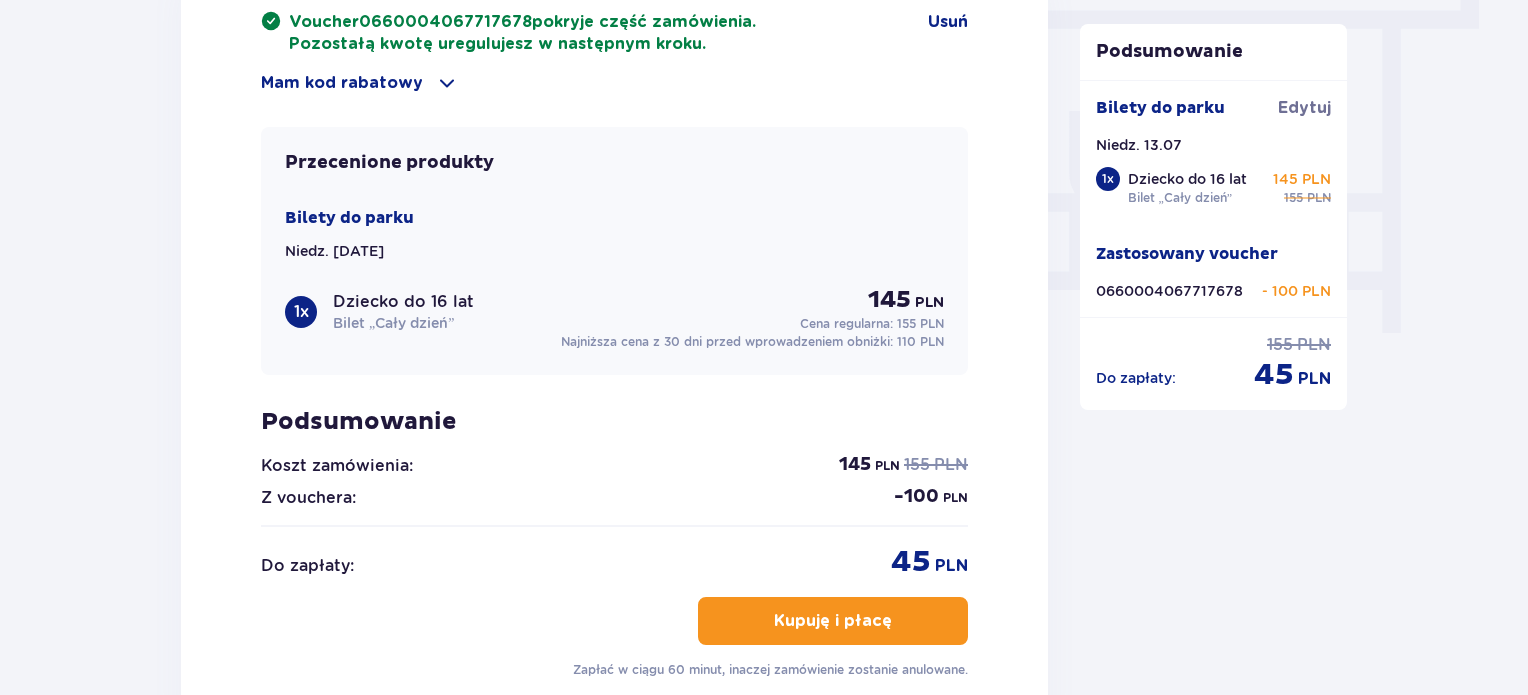 click on "Kupuję i płacę" at bounding box center [833, 621] 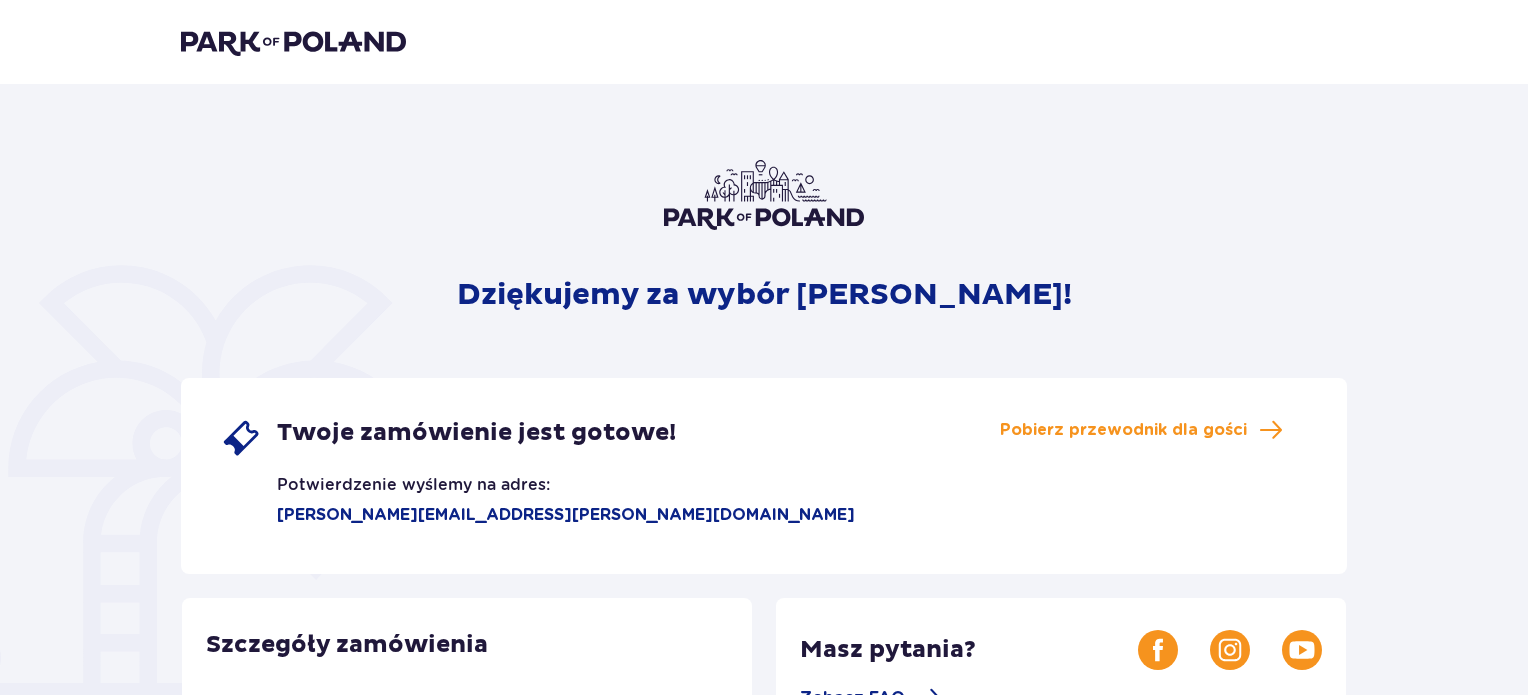 scroll, scrollTop: 0, scrollLeft: 0, axis: both 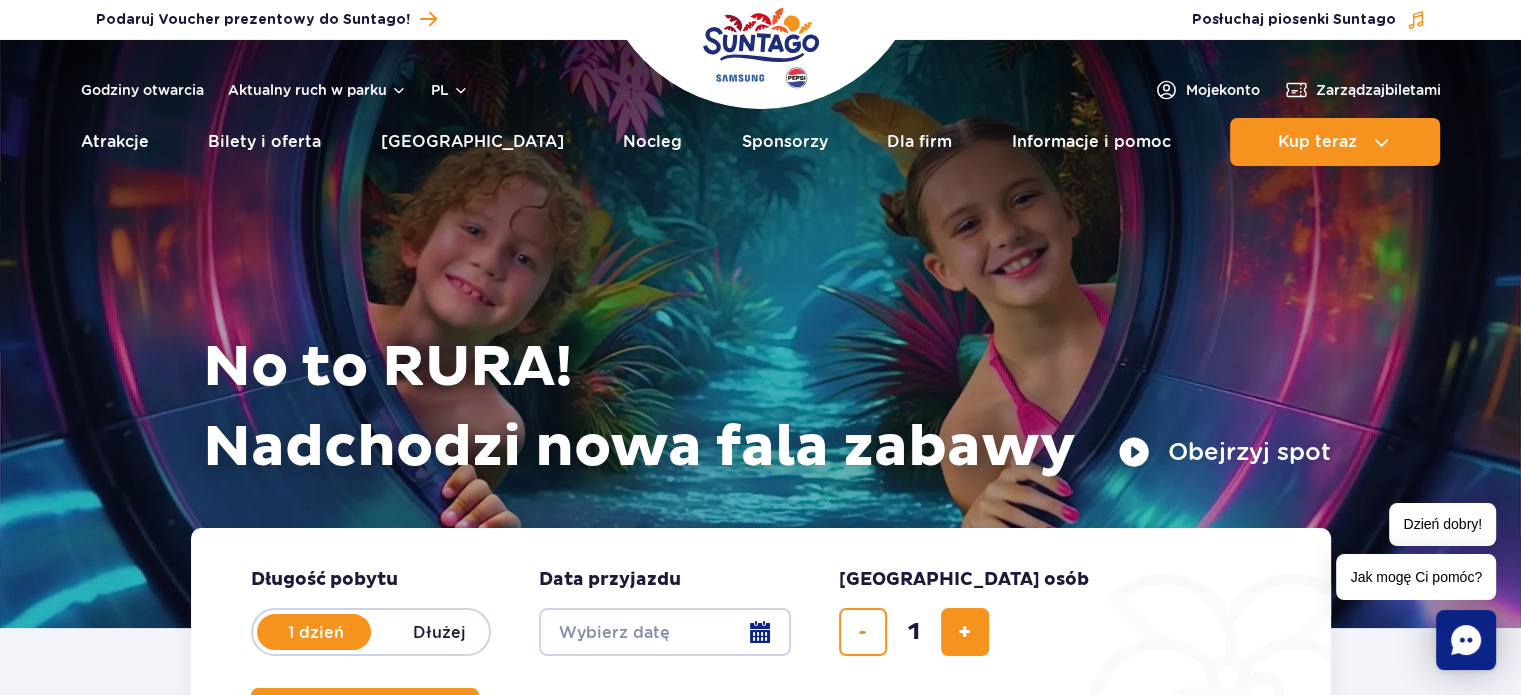 click on "Date from" at bounding box center (665, 632) 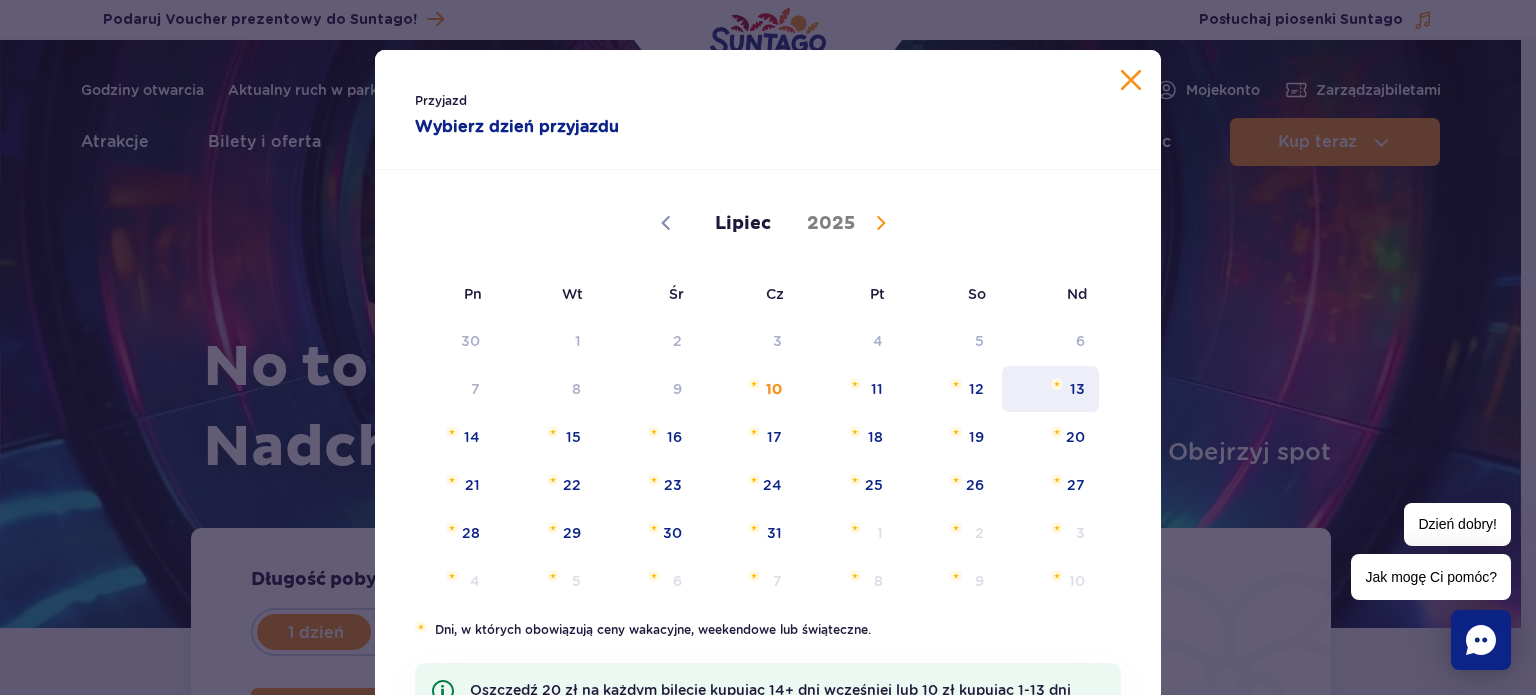 click on "13" at bounding box center (1050, 389) 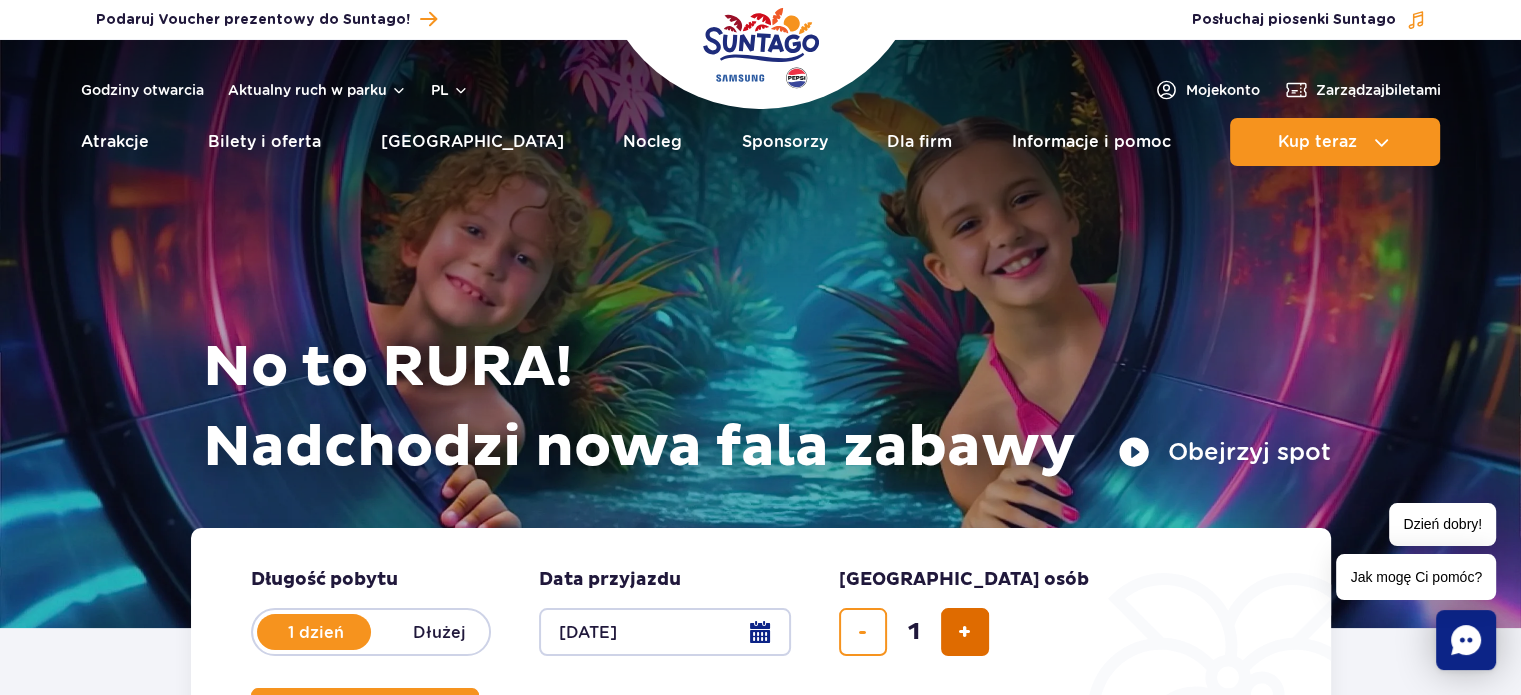 click at bounding box center [964, 632] 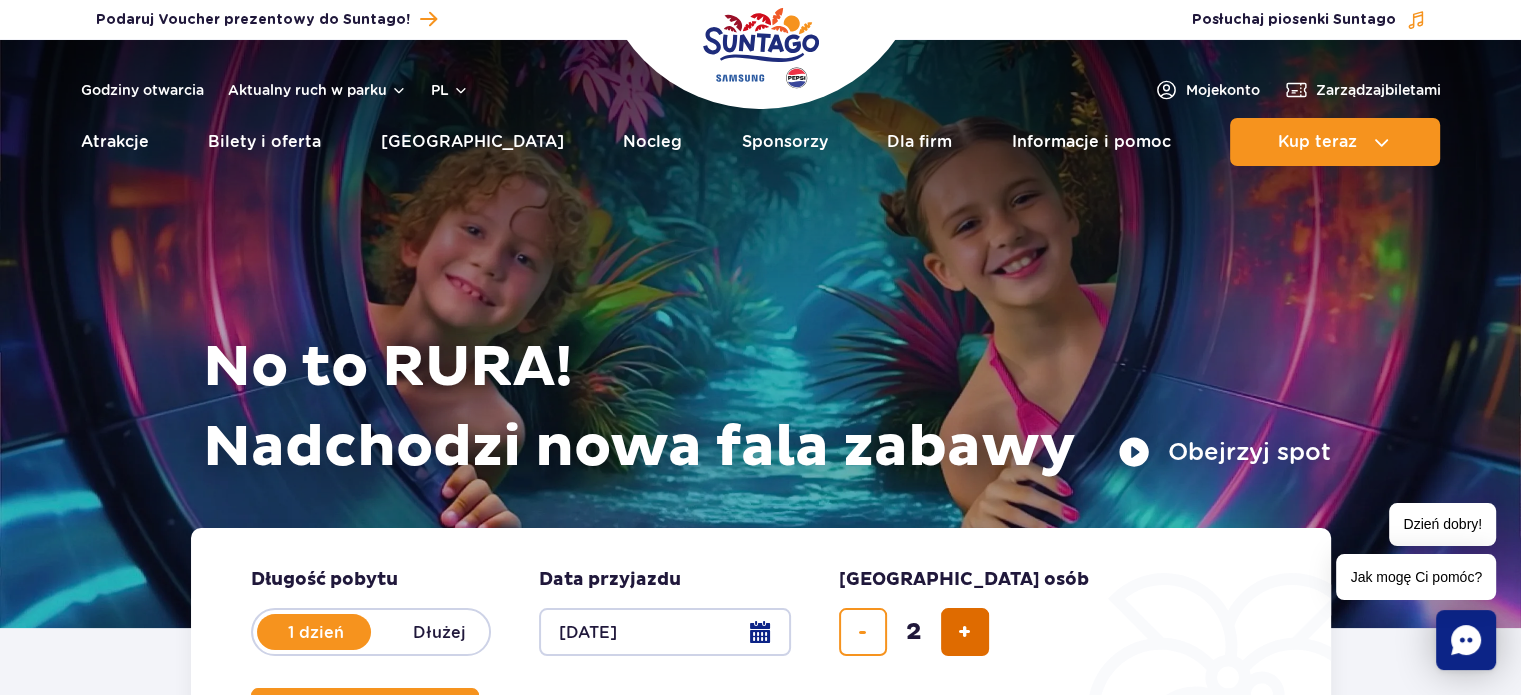 click at bounding box center [964, 632] 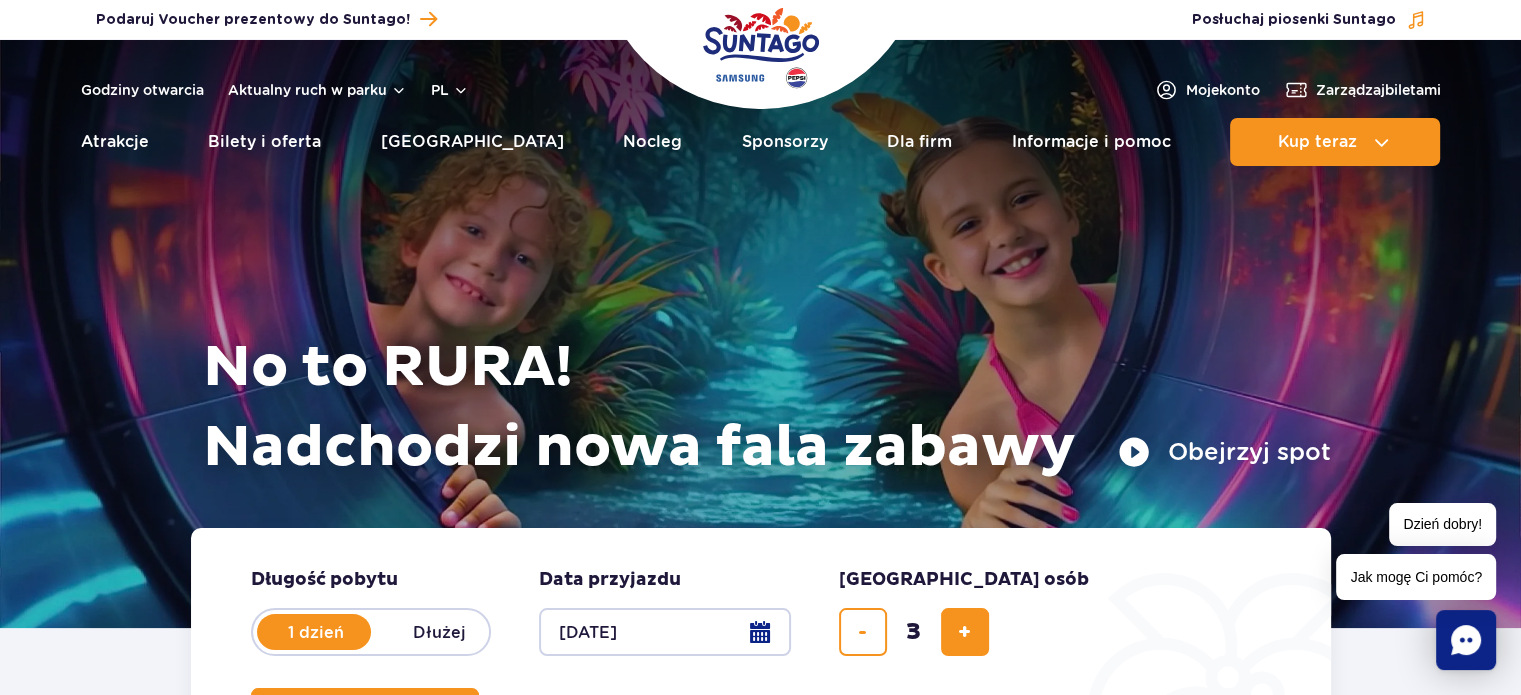scroll, scrollTop: 608, scrollLeft: 0, axis: vertical 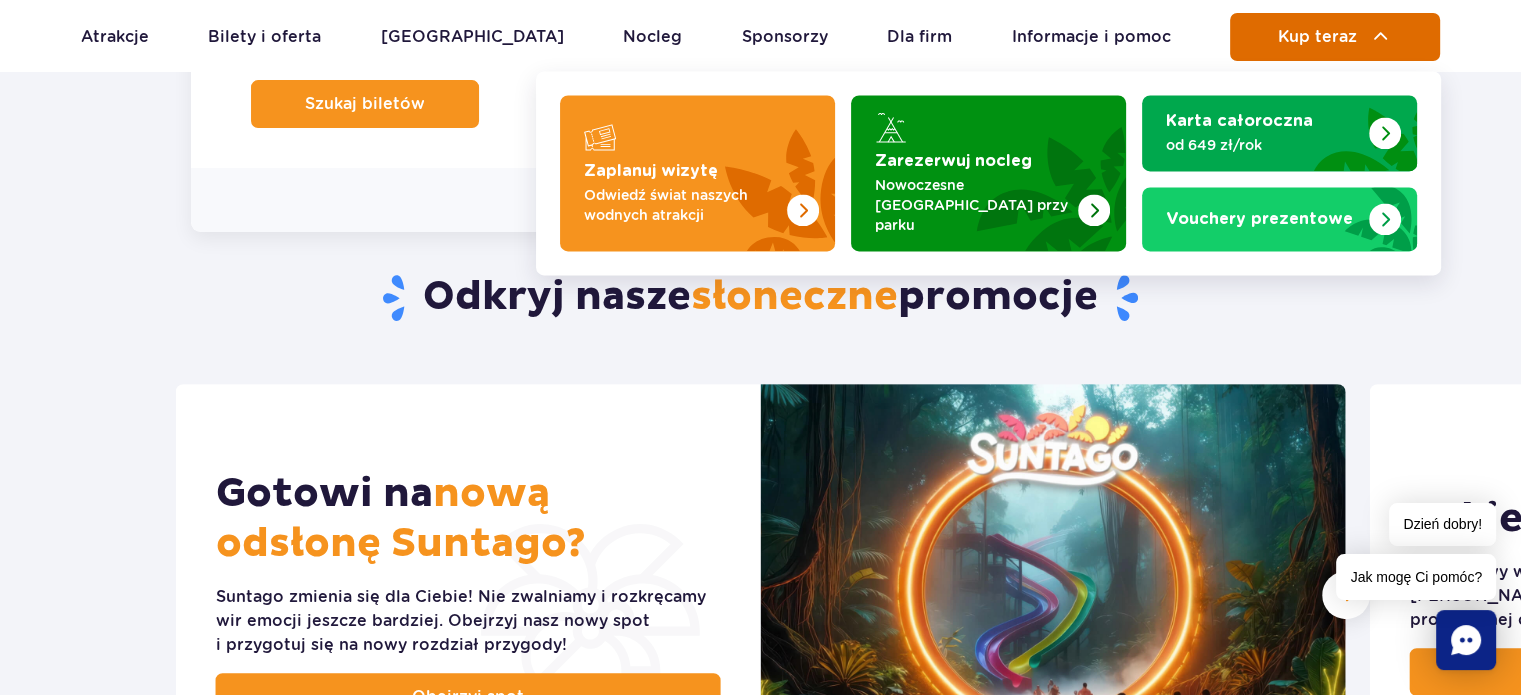 click on "Kup teraz" at bounding box center [1335, 37] 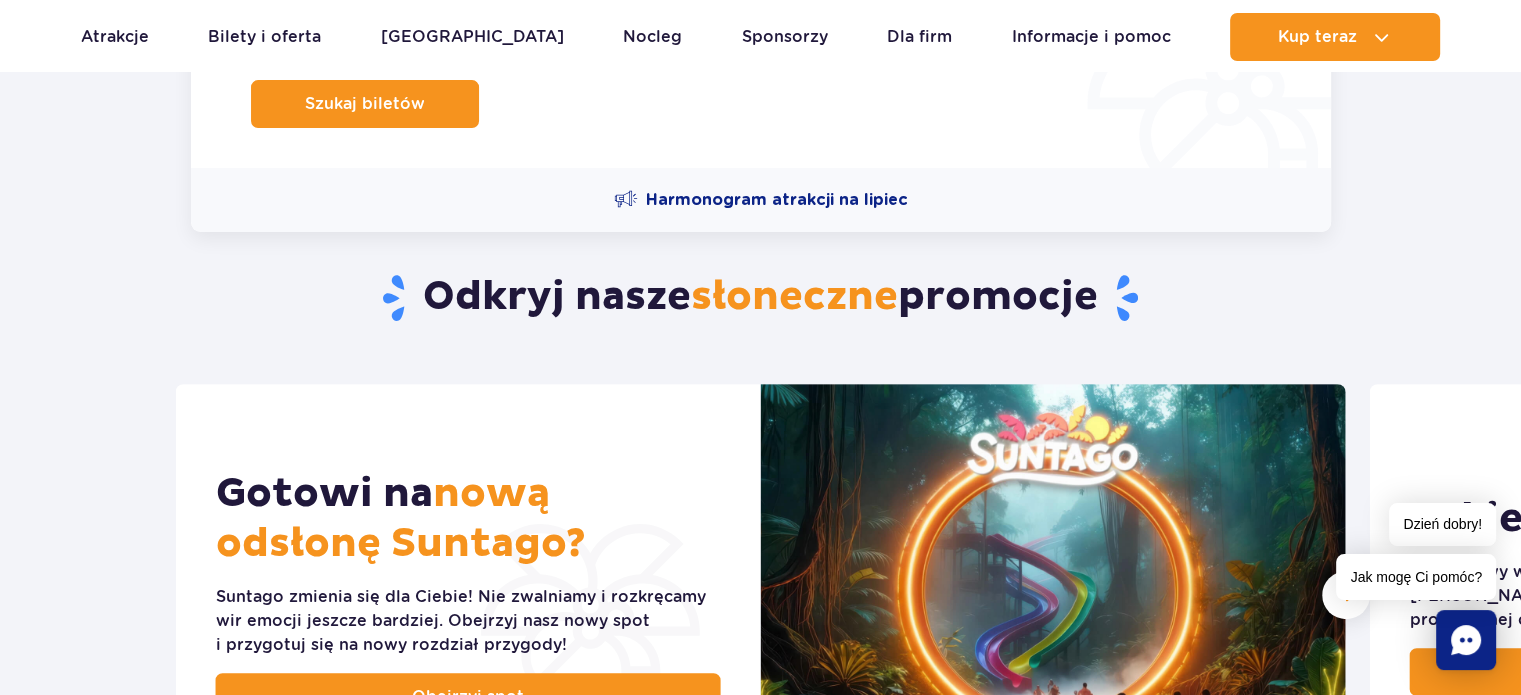 scroll, scrollTop: 1216, scrollLeft: 0, axis: vertical 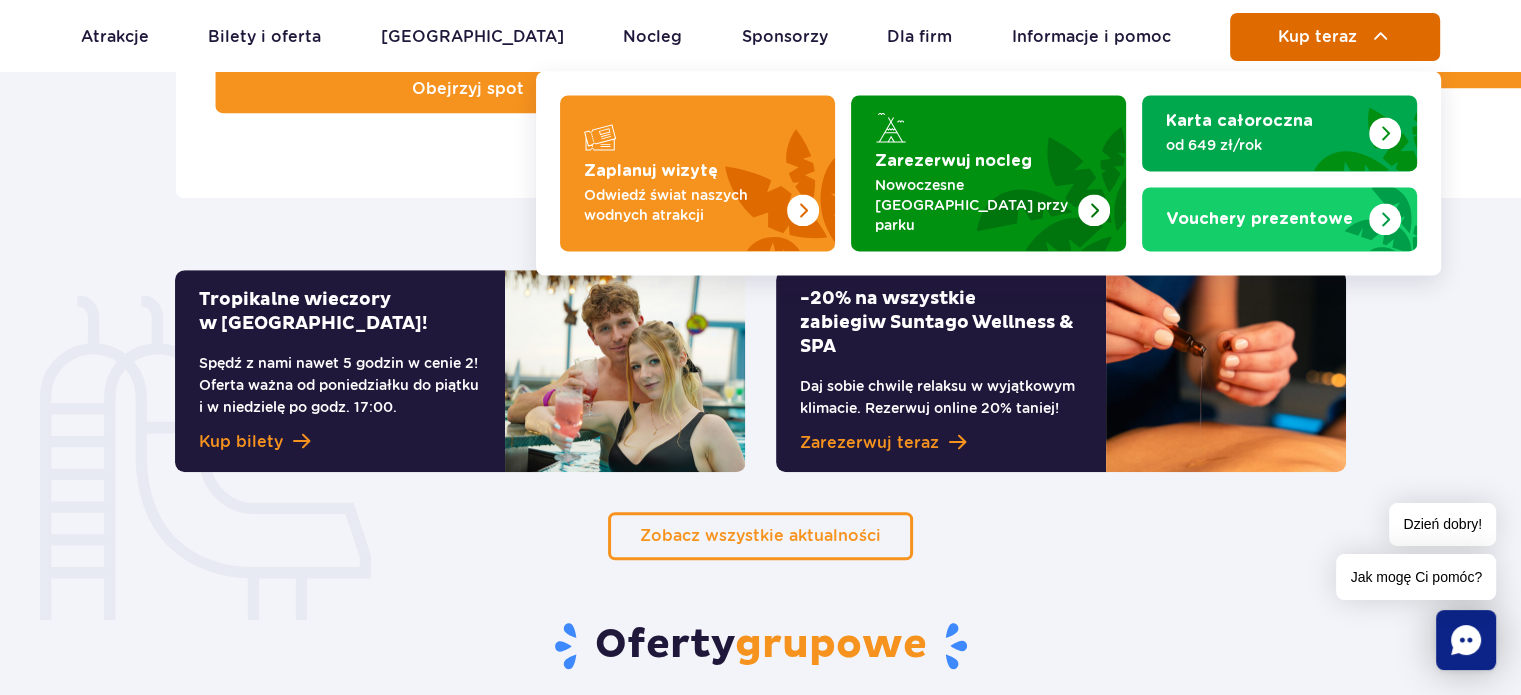 click on "Kup teraz" at bounding box center [1317, 37] 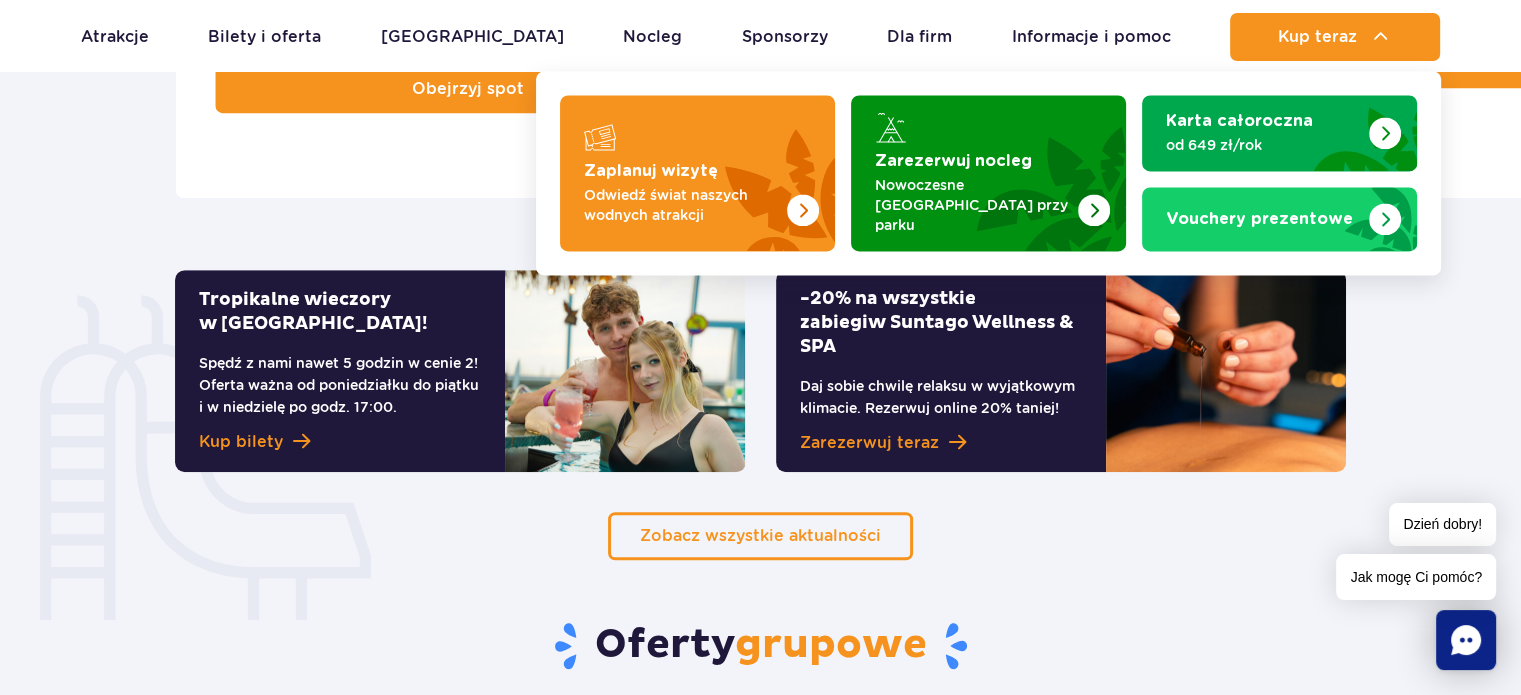 scroll, scrollTop: 608, scrollLeft: 0, axis: vertical 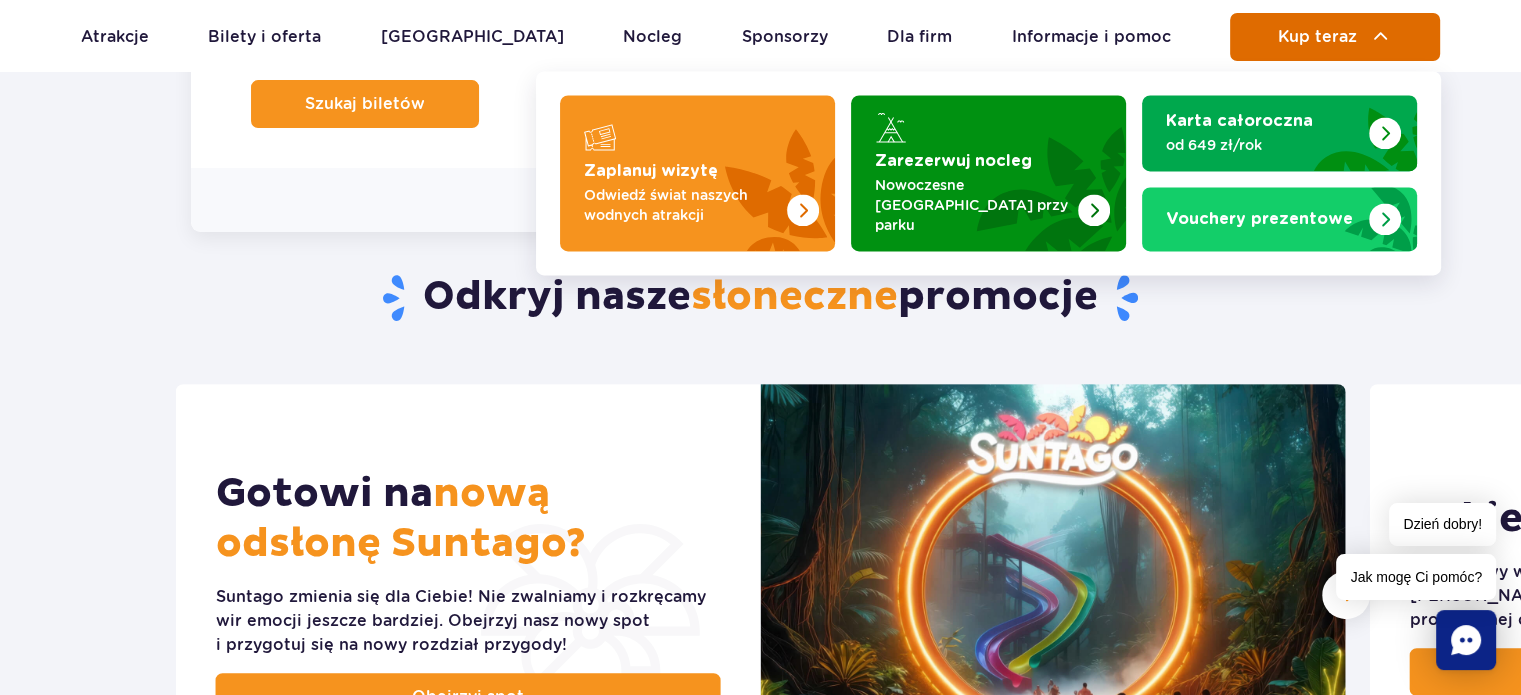 click on "Kup teraz" at bounding box center (1335, 37) 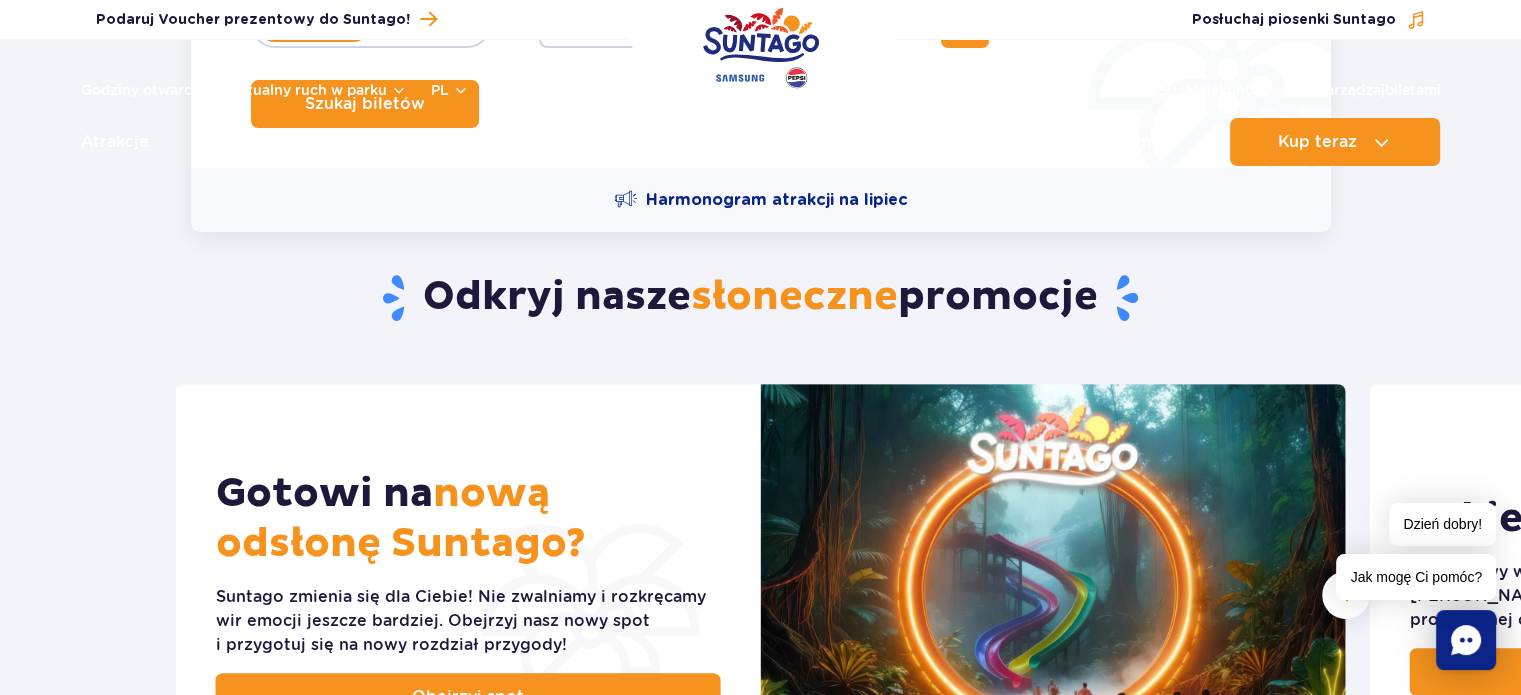 scroll, scrollTop: 0, scrollLeft: 0, axis: both 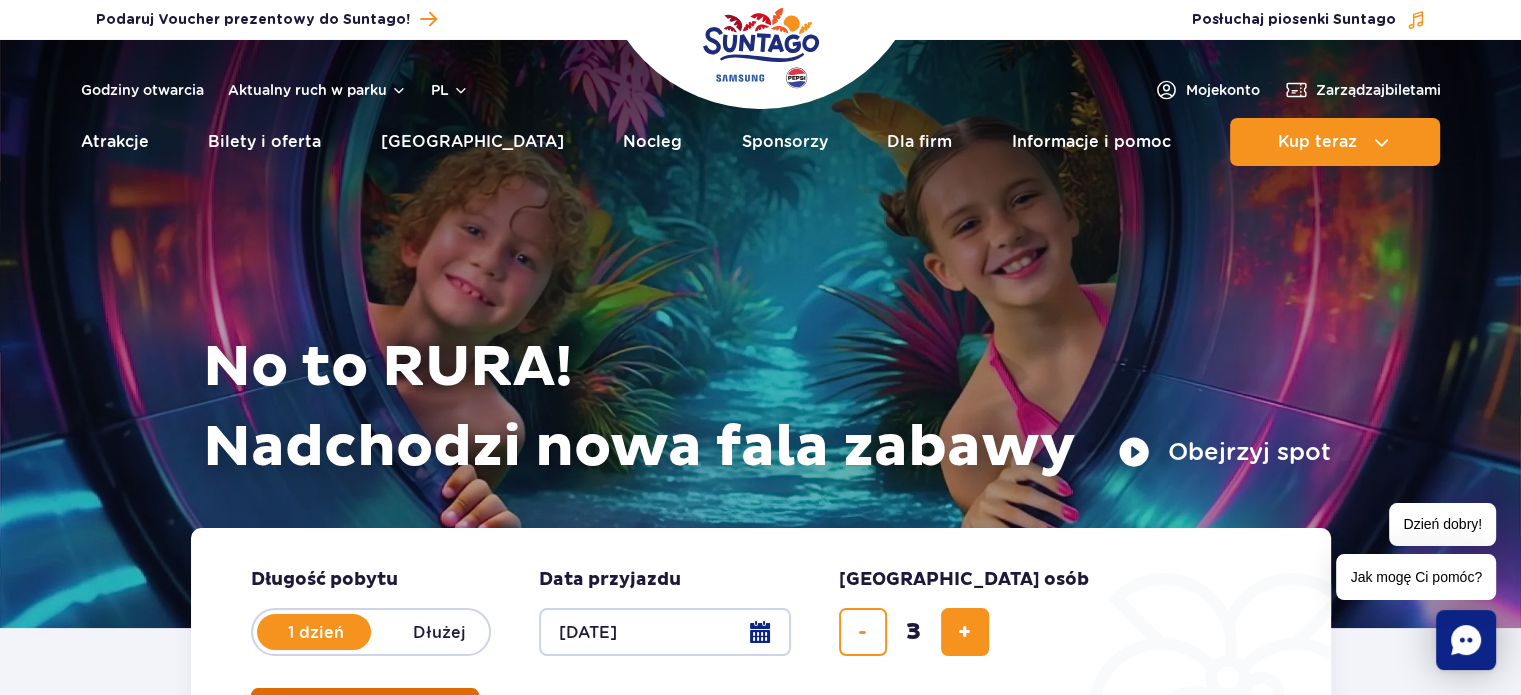 click on "Szukaj biletów" at bounding box center [357, 712] 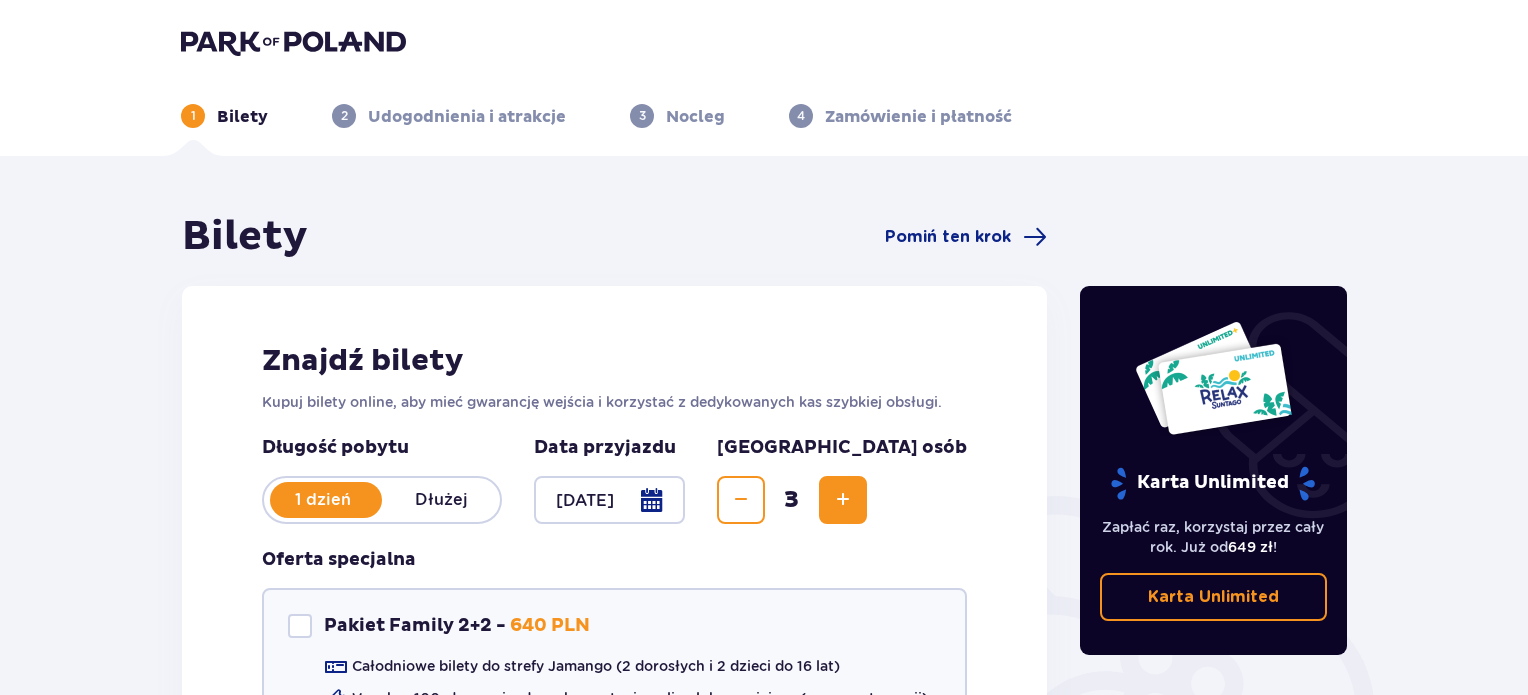 scroll, scrollTop: 0, scrollLeft: 0, axis: both 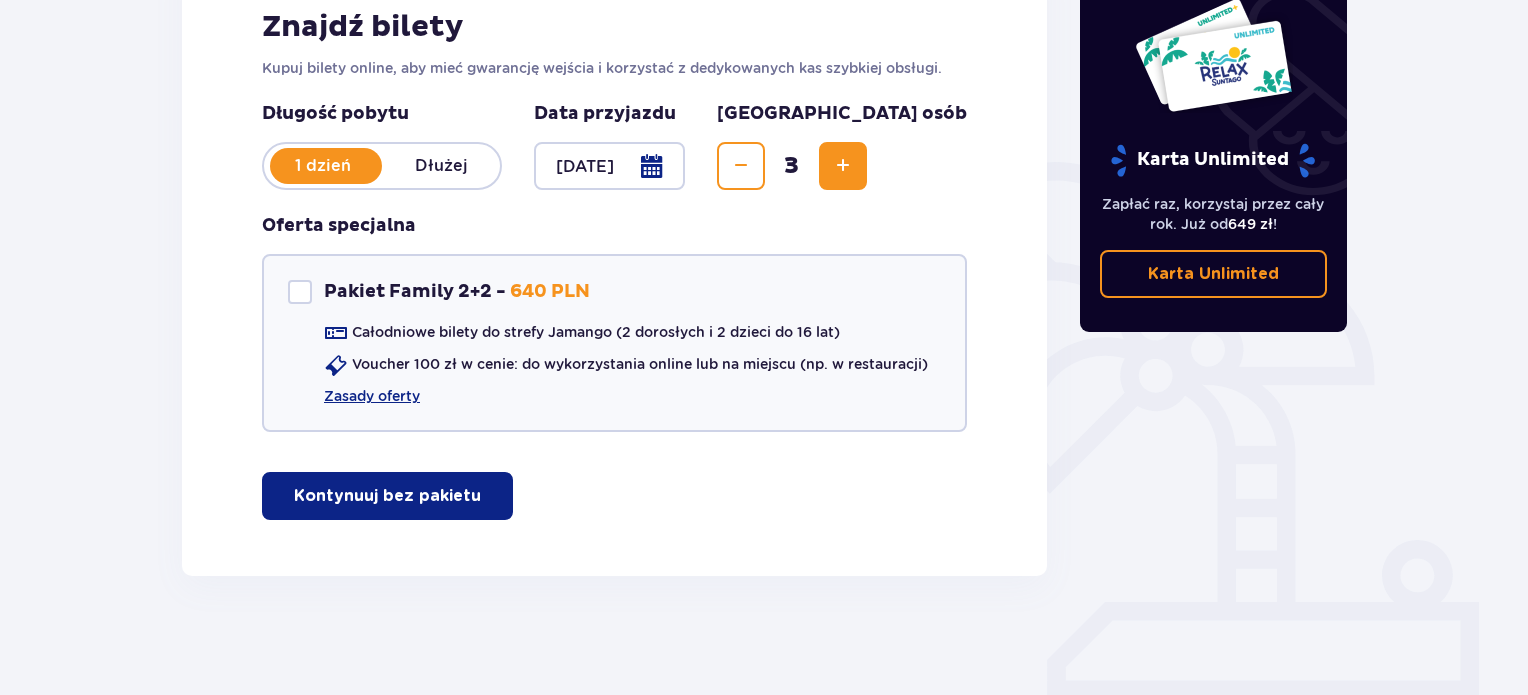click on "Znajdź bilety Kupuj bilety online, aby mieć gwarancję wejścia i korzystać z dedykowanych kas szybkiej obsługi. Długość pobytu 1 dzień Dłużej Data przyjazdu [DATE] Liczba osób 3 Oferta specjalna Pakiet Family 2+2    -  640 PLN Całodniowe bilety do strefy Jamango (2 dorosłych i 2 dzieci do 16 lat) Voucher 100 zł w cenie: do wykorzystania online lub na miejscu (np. w restauracji) Zasady oferty Kontynuuj bez pakietu" at bounding box center [614, 264] 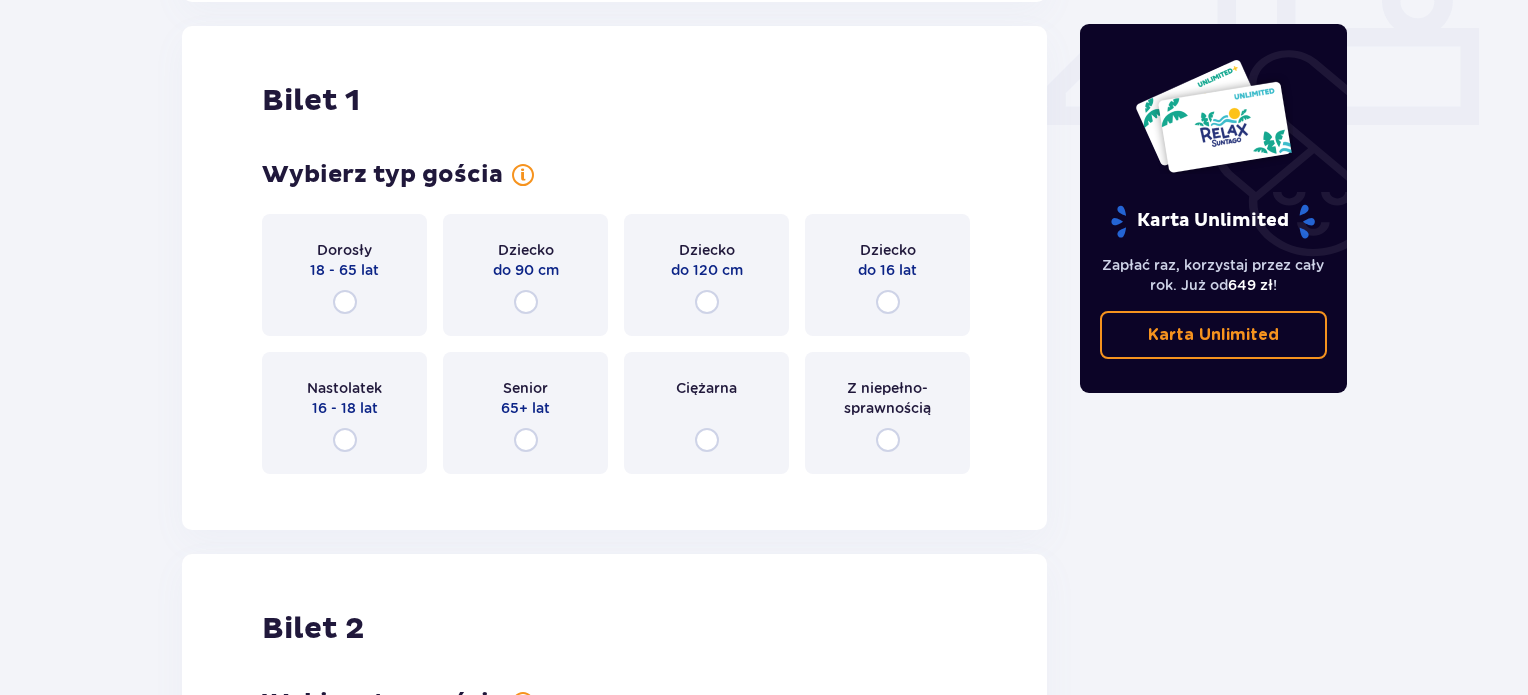 scroll, scrollTop: 909, scrollLeft: 0, axis: vertical 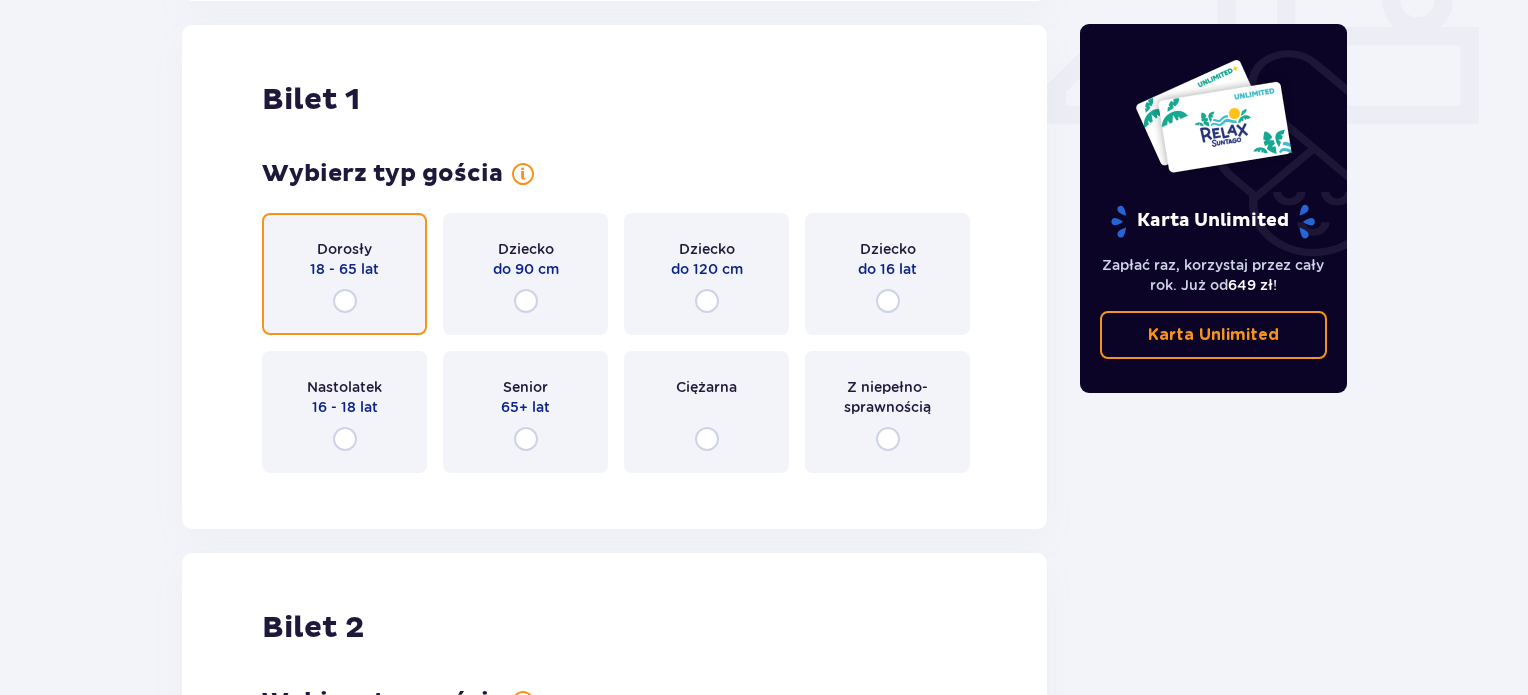 click at bounding box center (345, 301) 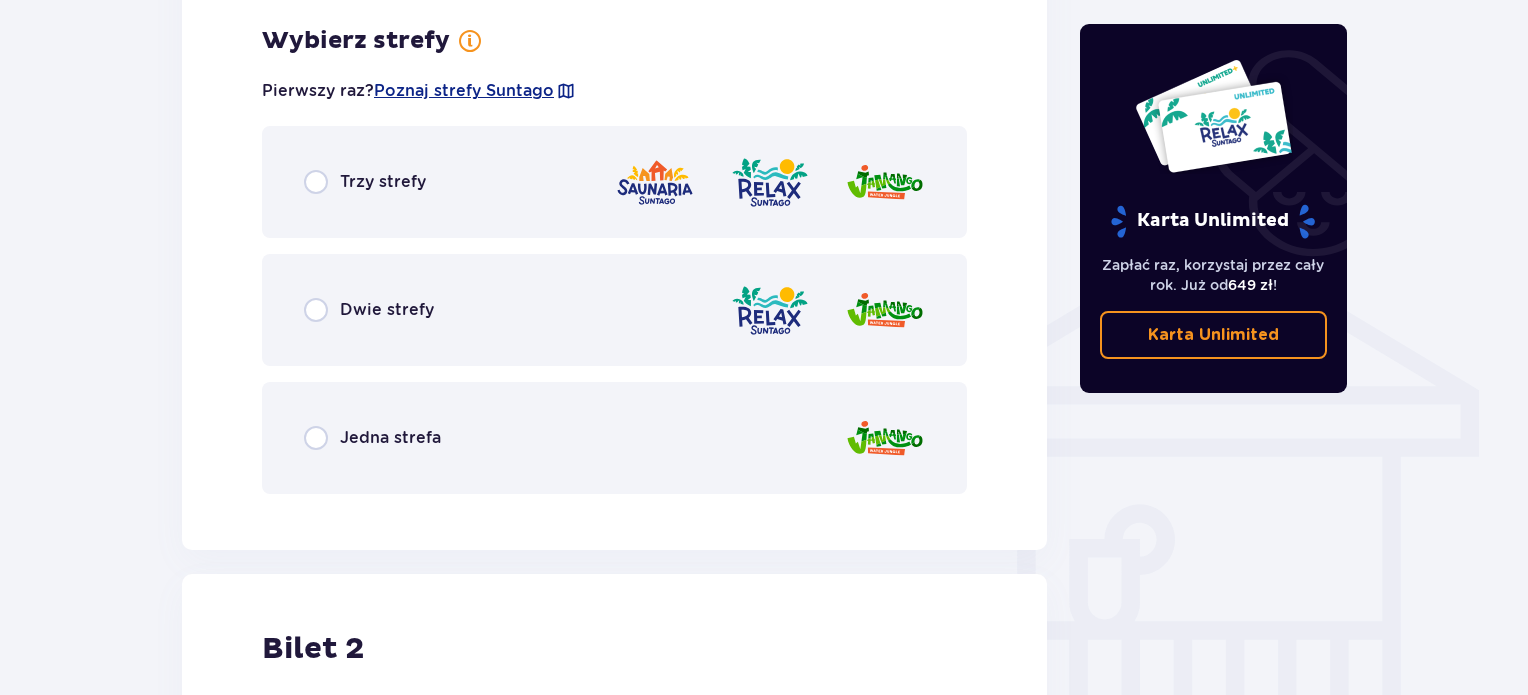 scroll, scrollTop: 1397, scrollLeft: 0, axis: vertical 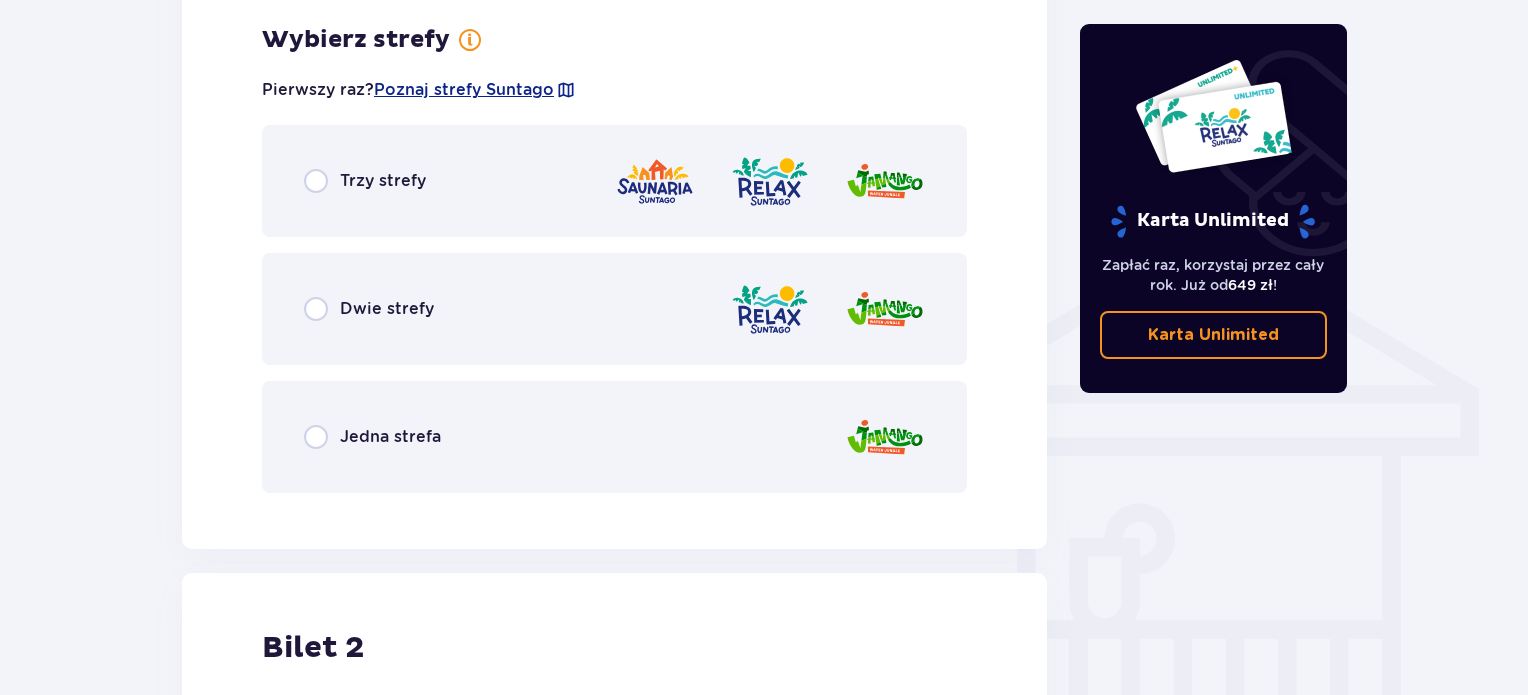 click on "Jedna strefa" at bounding box center [390, 437] 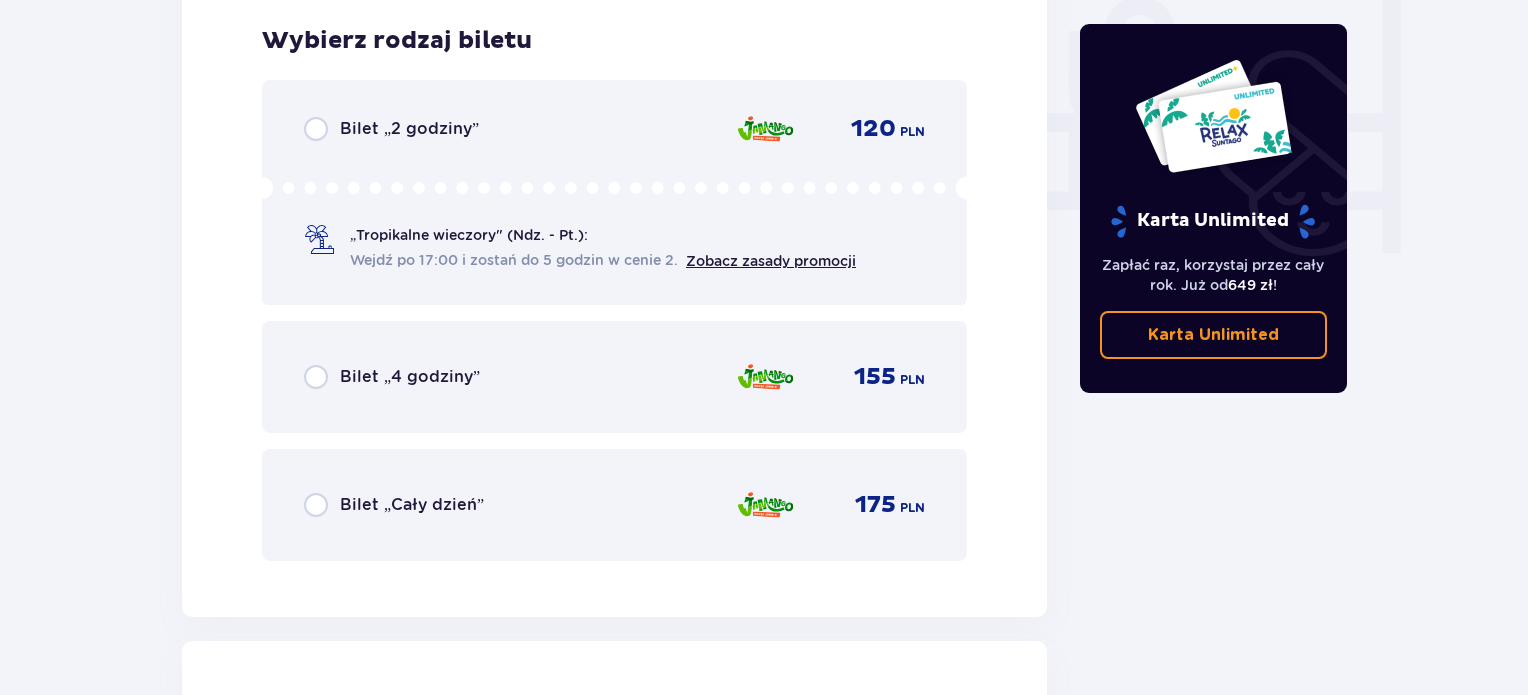 scroll, scrollTop: 1905, scrollLeft: 0, axis: vertical 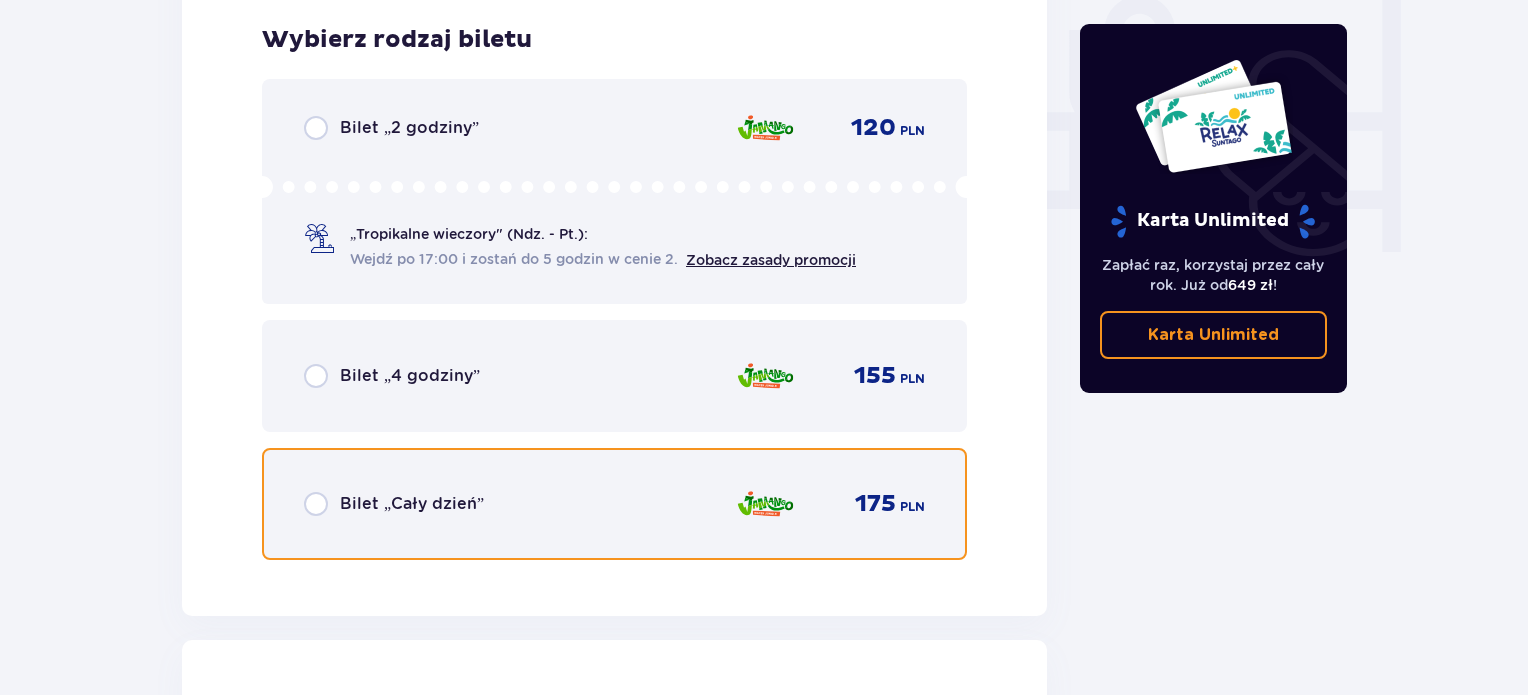 click at bounding box center (316, 504) 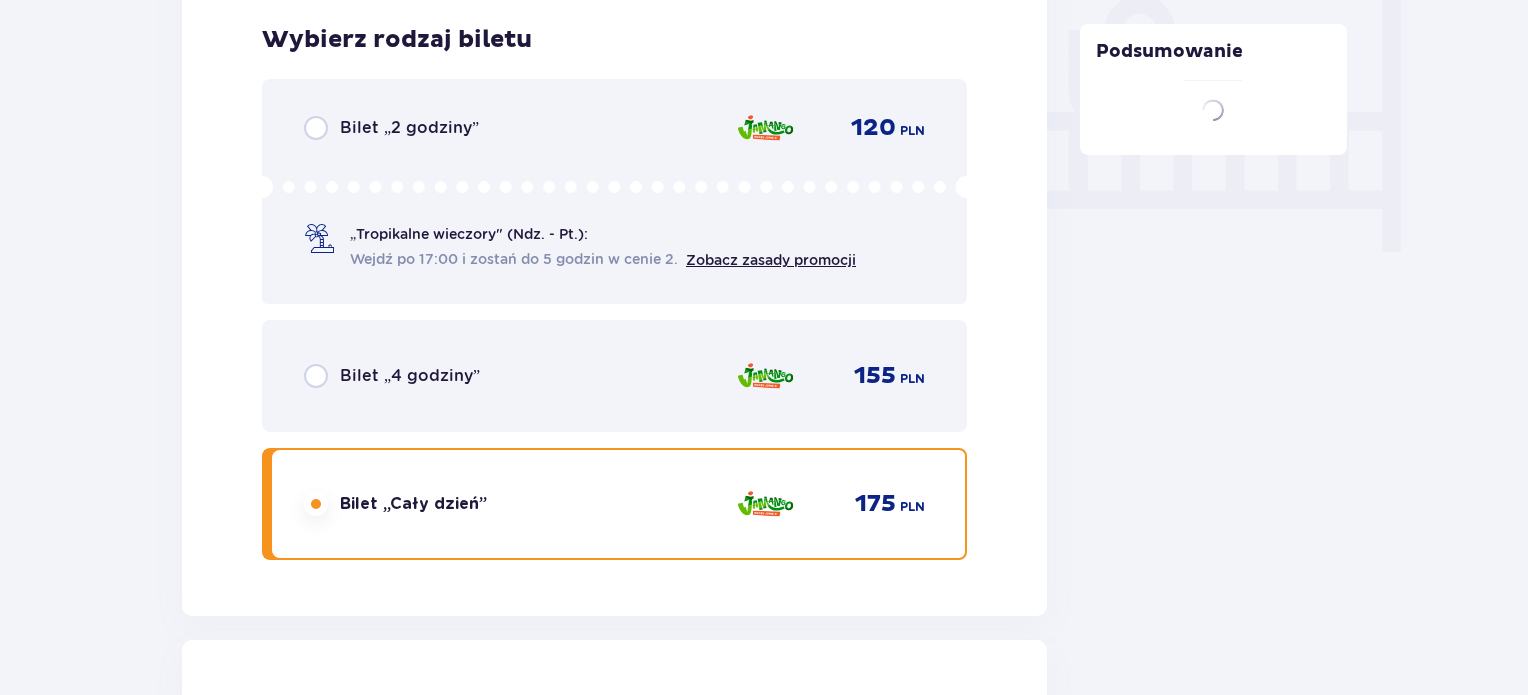 scroll, scrollTop: 2519, scrollLeft: 0, axis: vertical 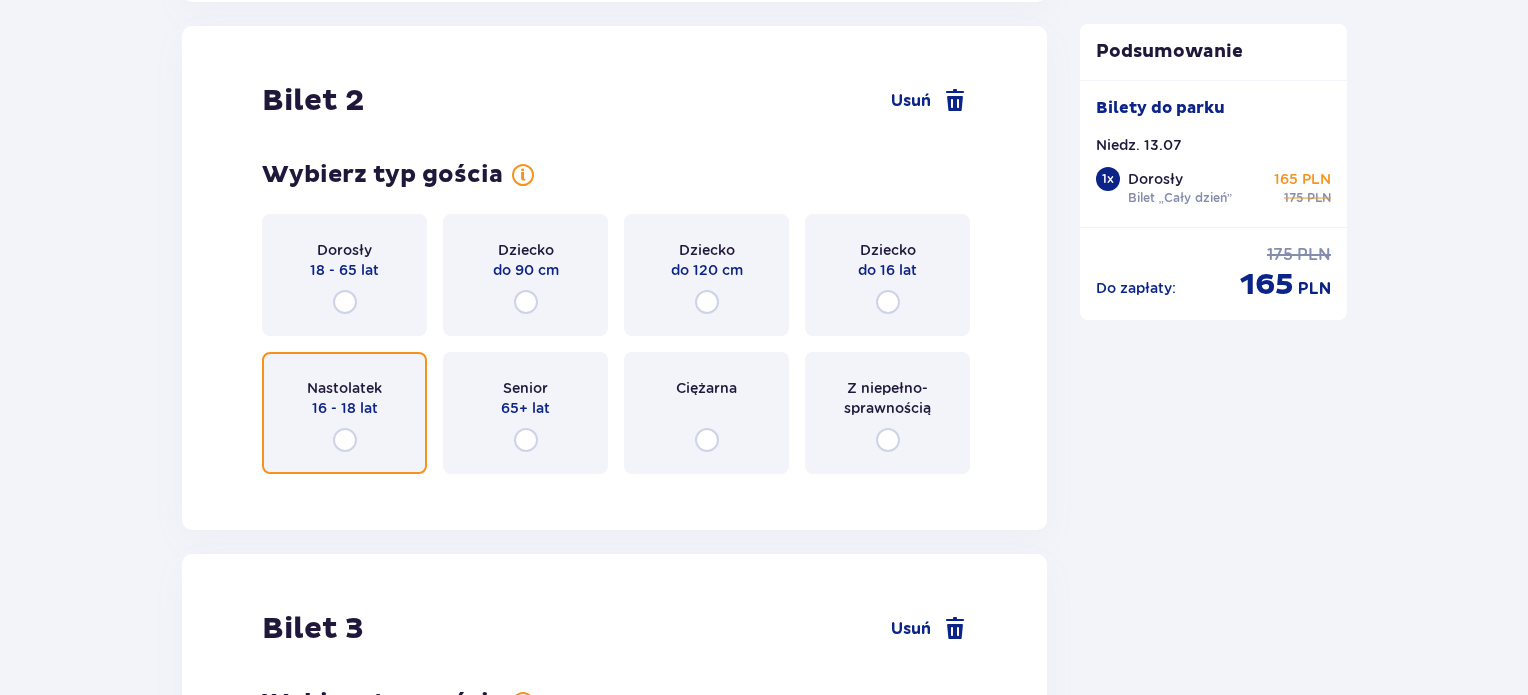 click at bounding box center (345, 440) 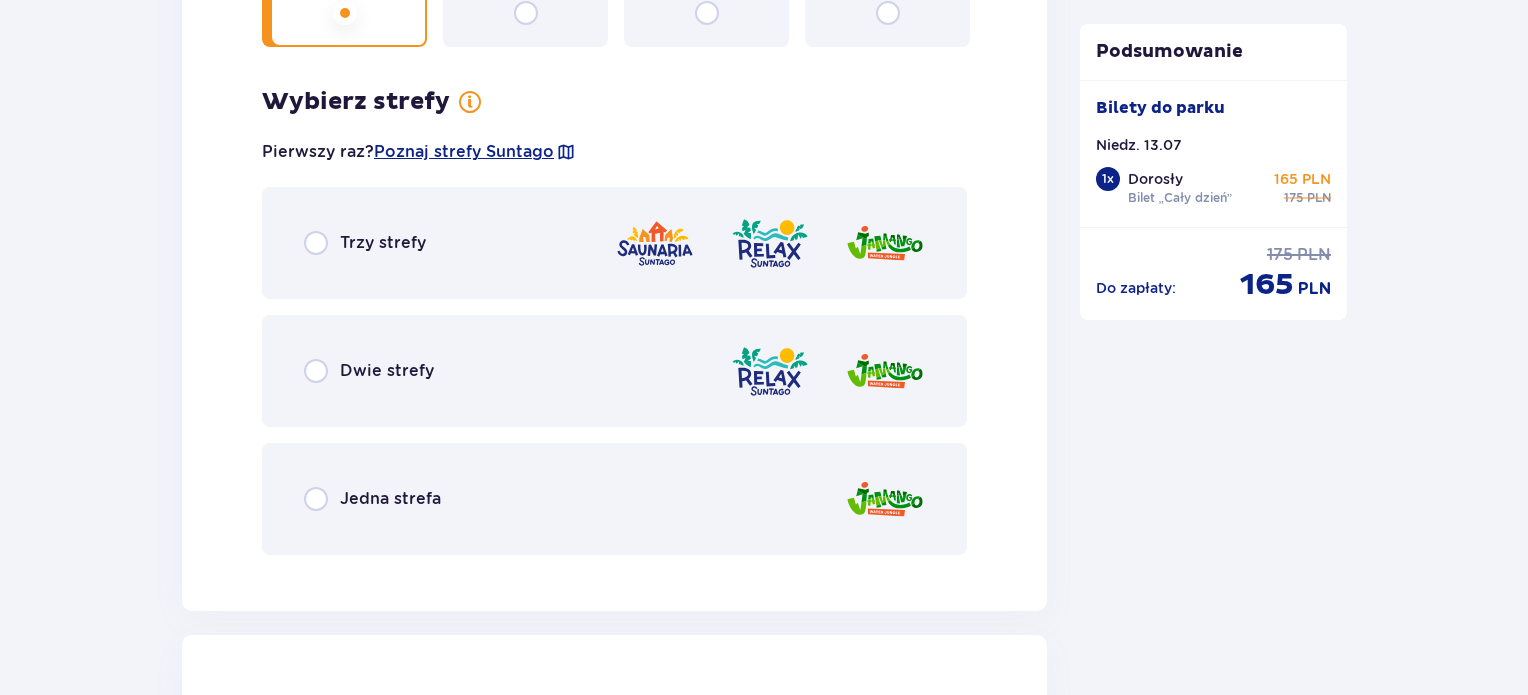 scroll, scrollTop: 3007, scrollLeft: 0, axis: vertical 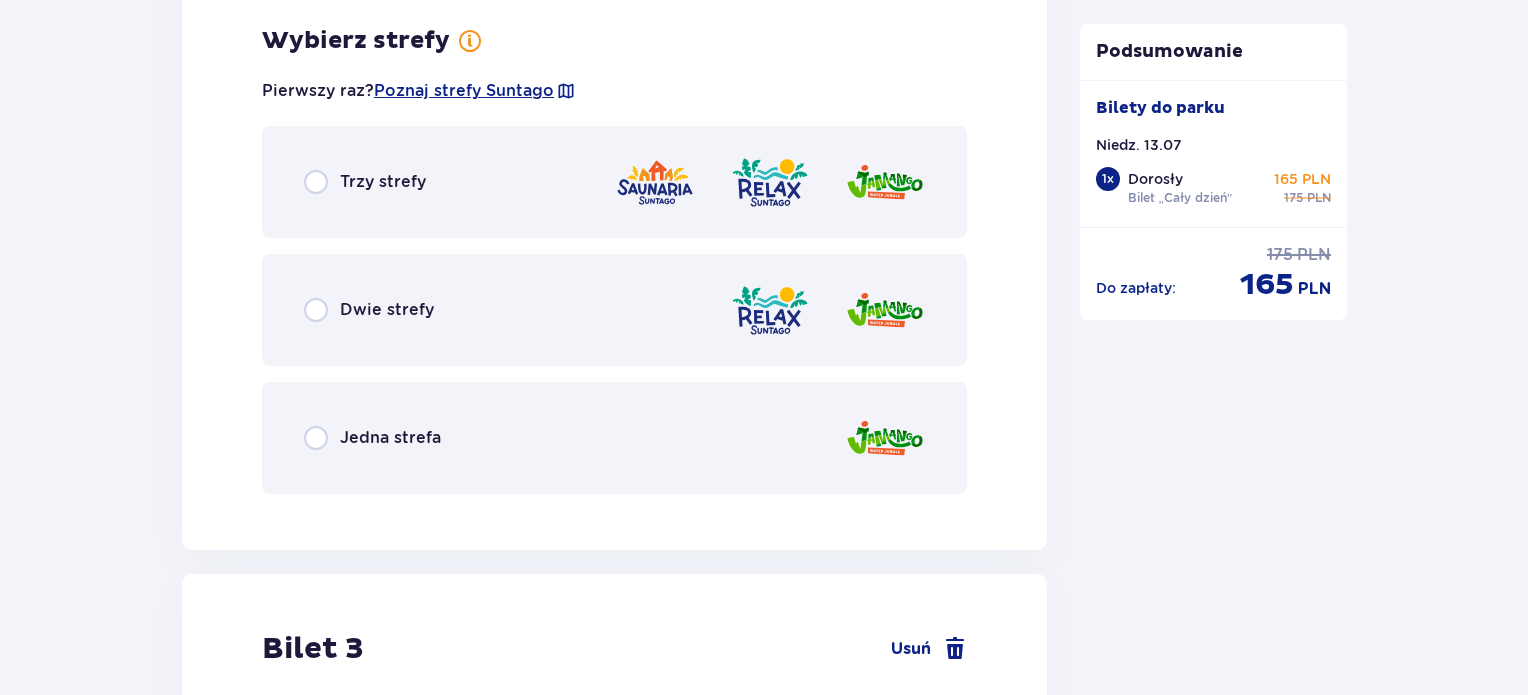 click on "Jedna strefa" at bounding box center [372, 438] 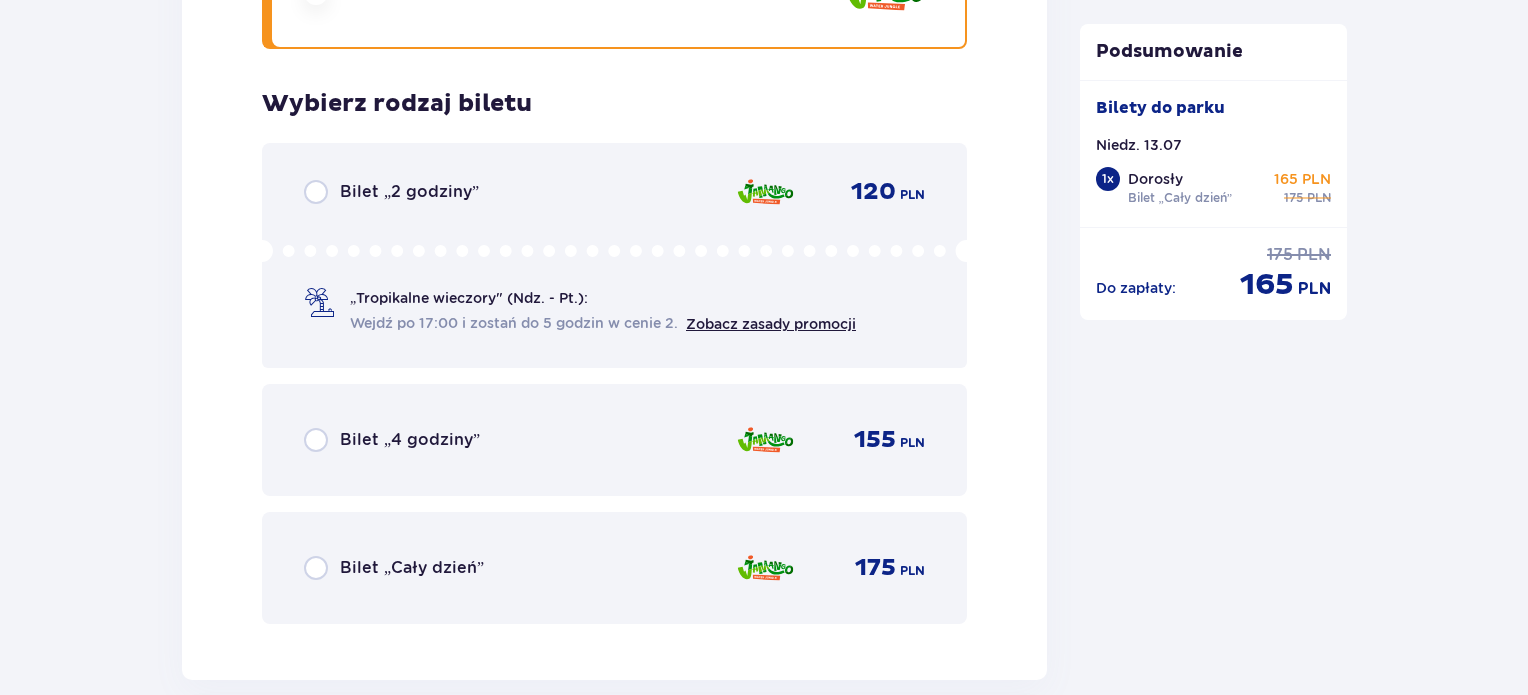 scroll, scrollTop: 3515, scrollLeft: 0, axis: vertical 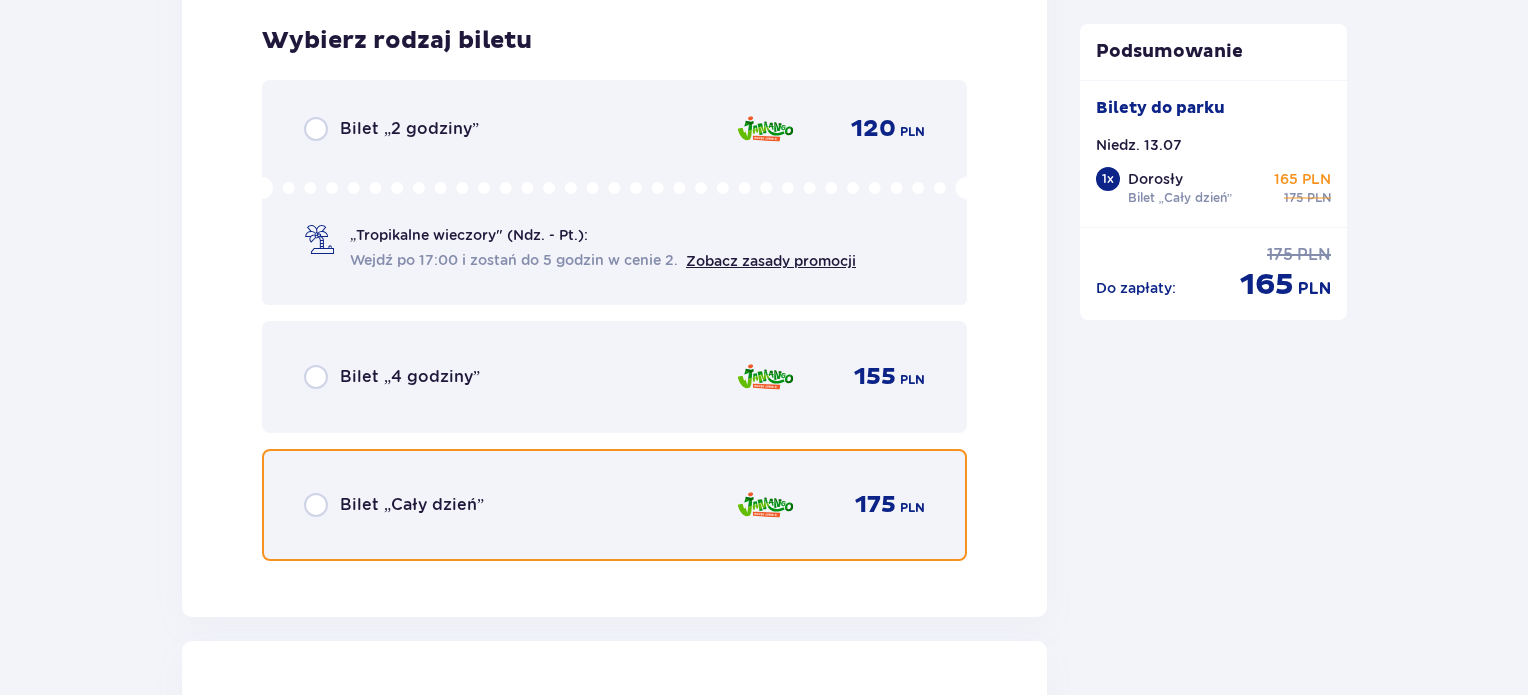 click at bounding box center [316, 505] 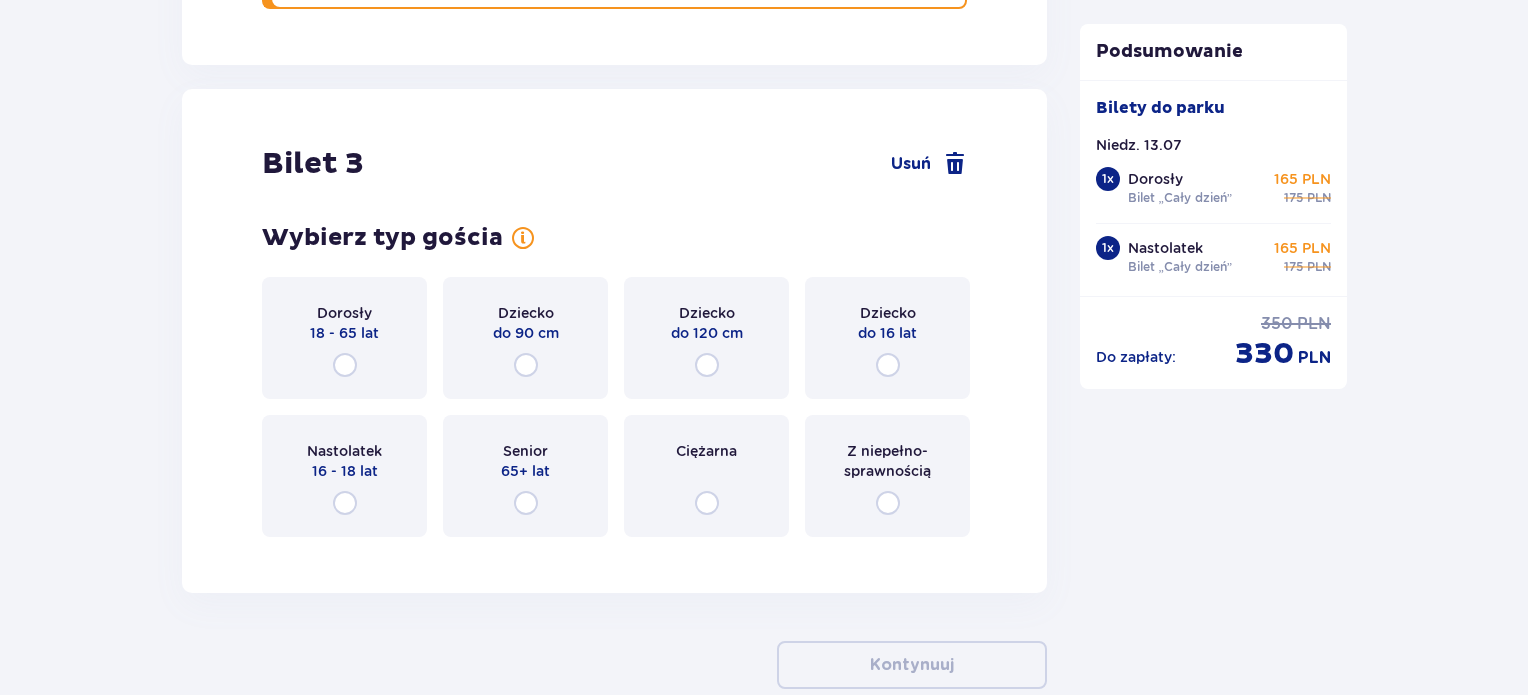 scroll, scrollTop: 4129, scrollLeft: 0, axis: vertical 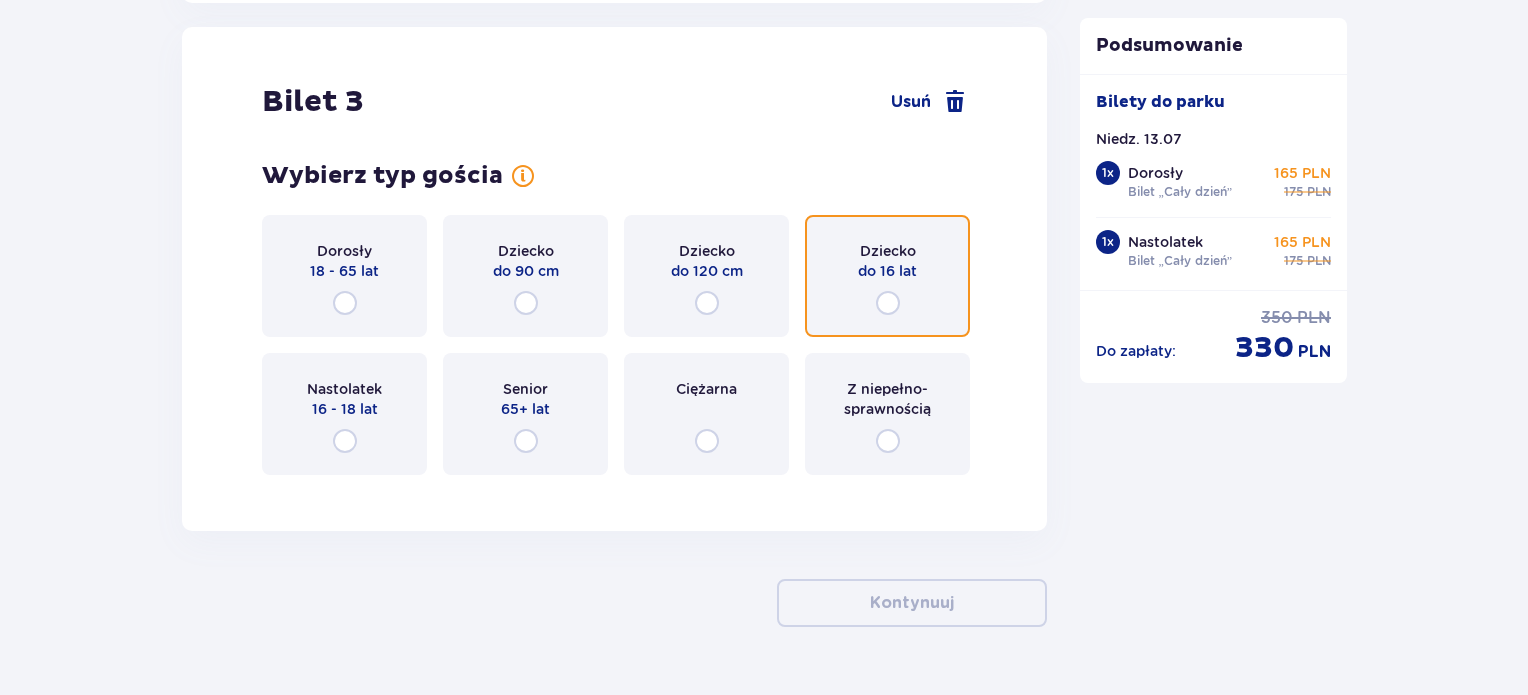 click at bounding box center (888, 303) 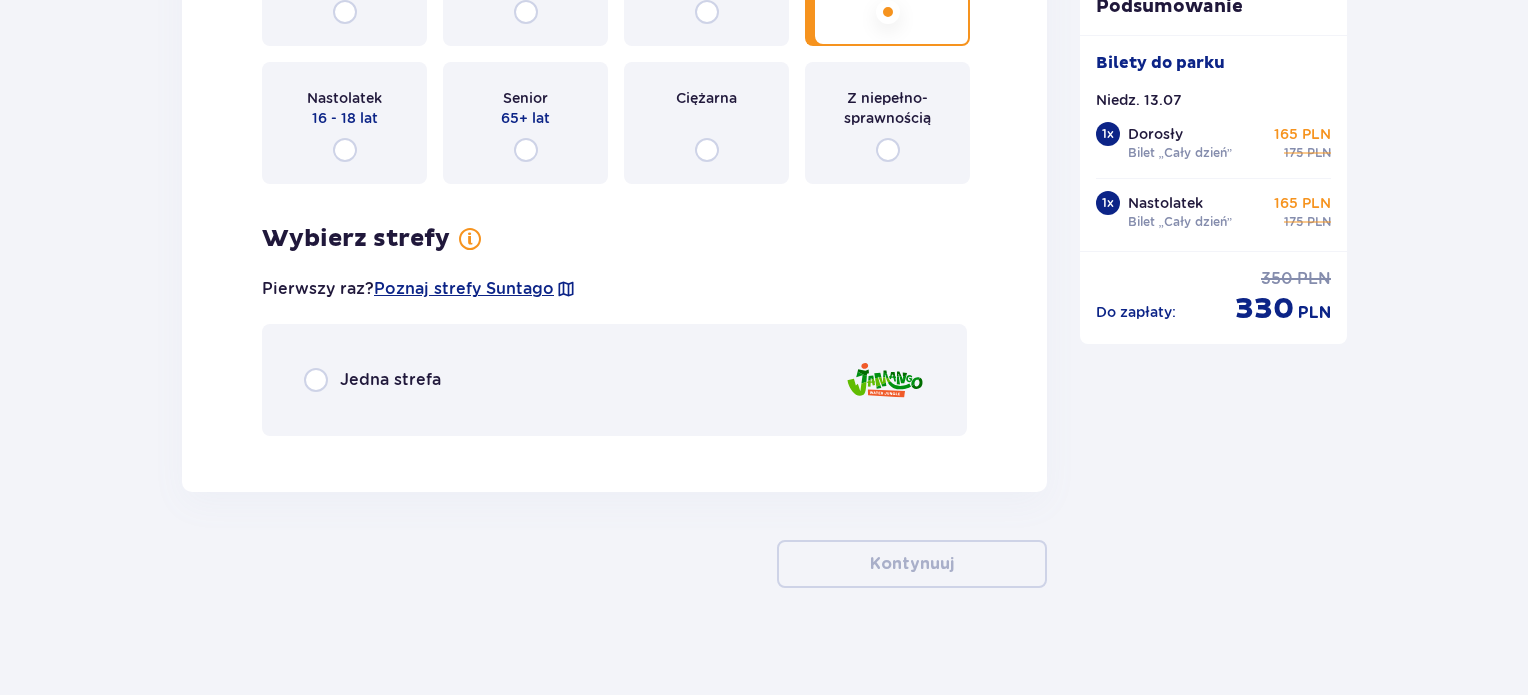 scroll, scrollTop: 4430, scrollLeft: 0, axis: vertical 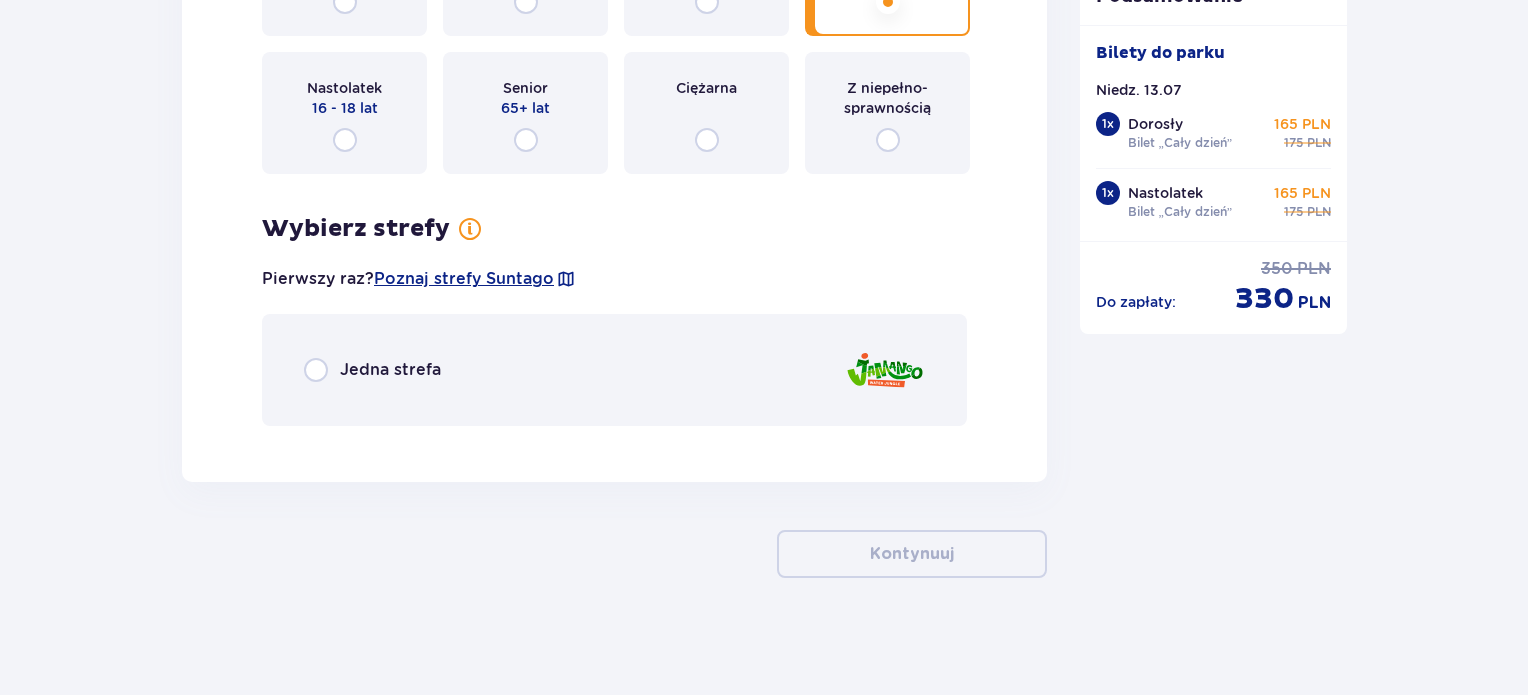 click on "Jedna strefa" at bounding box center (390, 370) 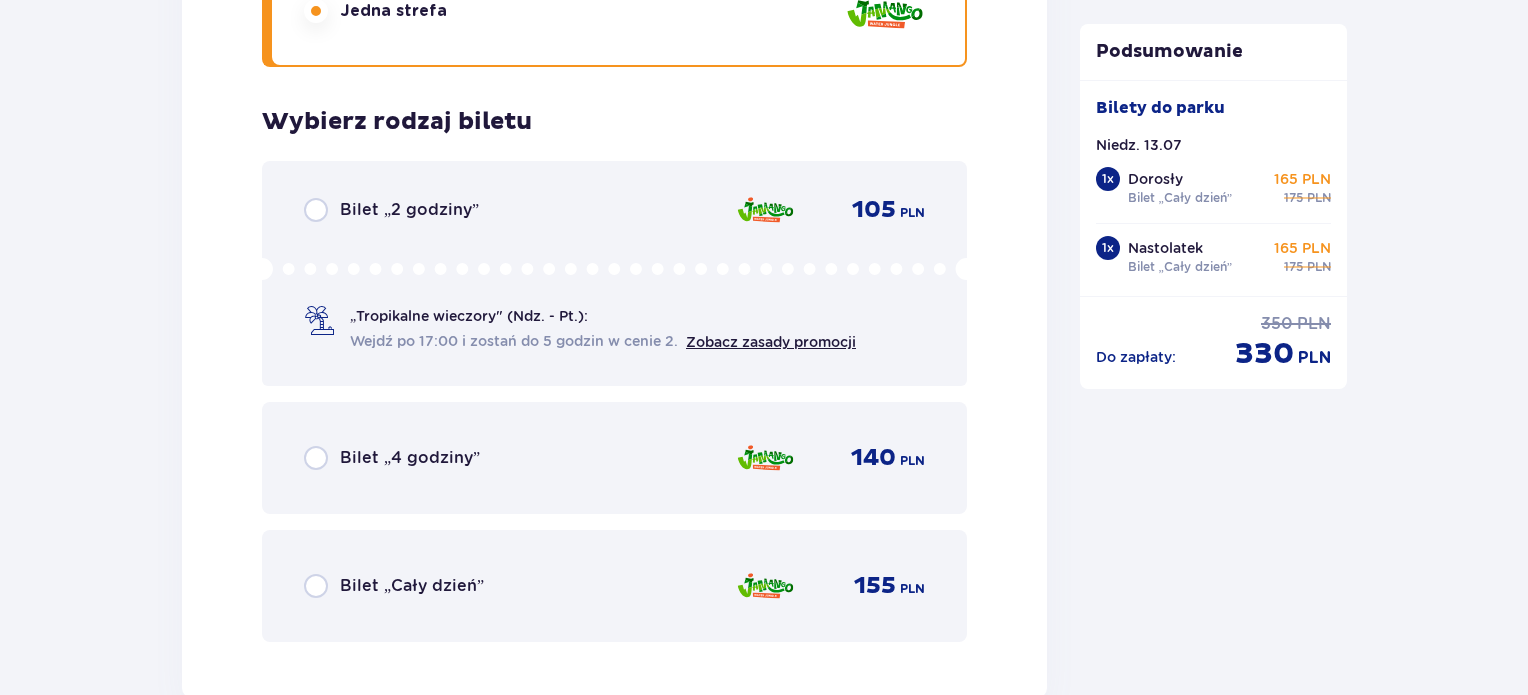 scroll, scrollTop: 4869, scrollLeft: 0, axis: vertical 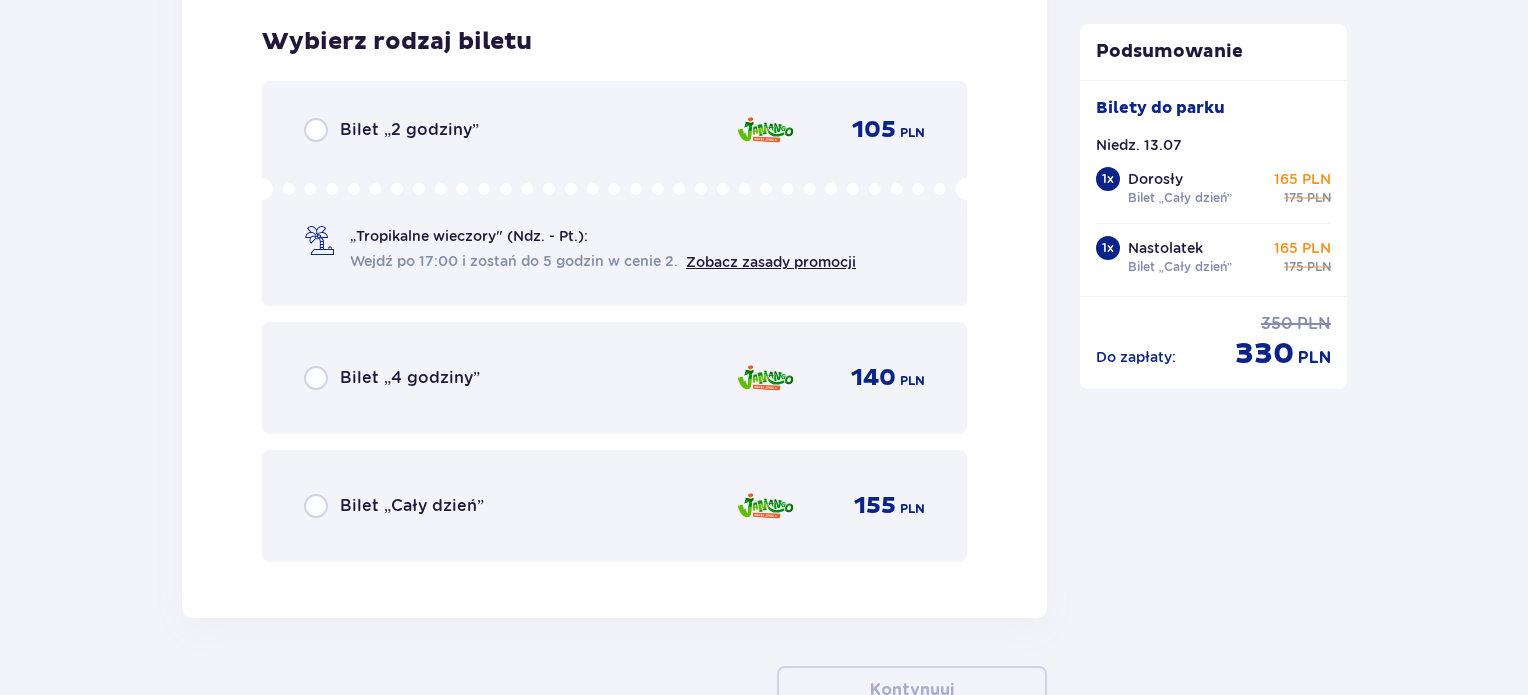 click on "Bilet „Cały dzień”" at bounding box center (412, 506) 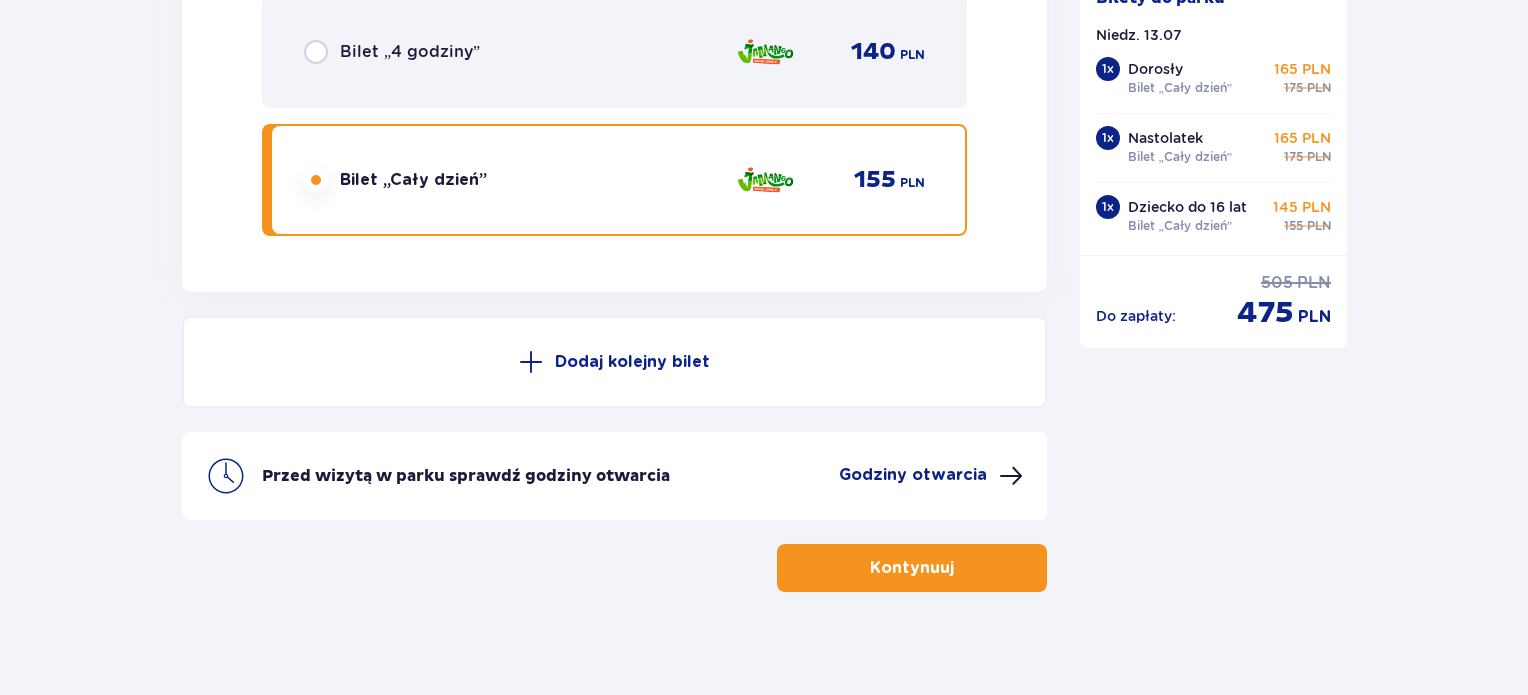 scroll, scrollTop: 5208, scrollLeft: 0, axis: vertical 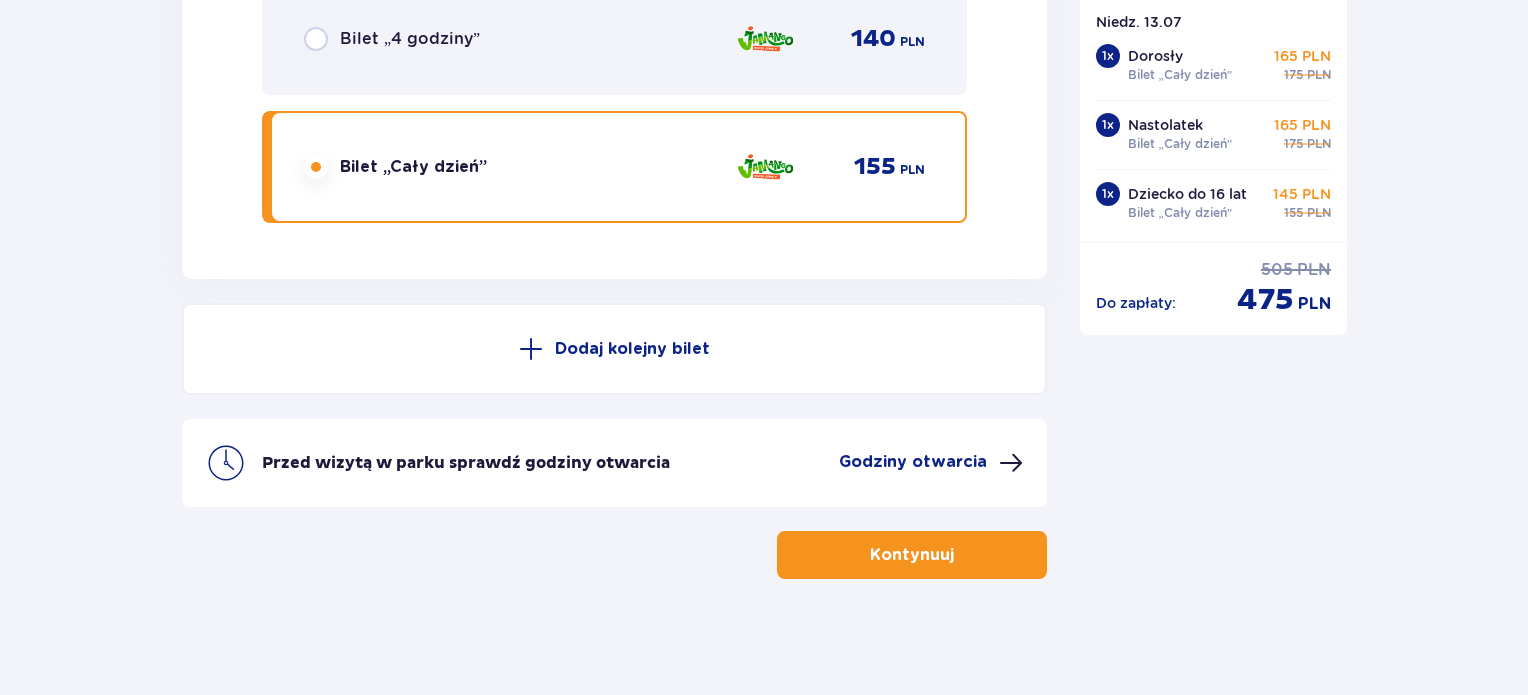 click on "Kontynuuj" at bounding box center [912, 555] 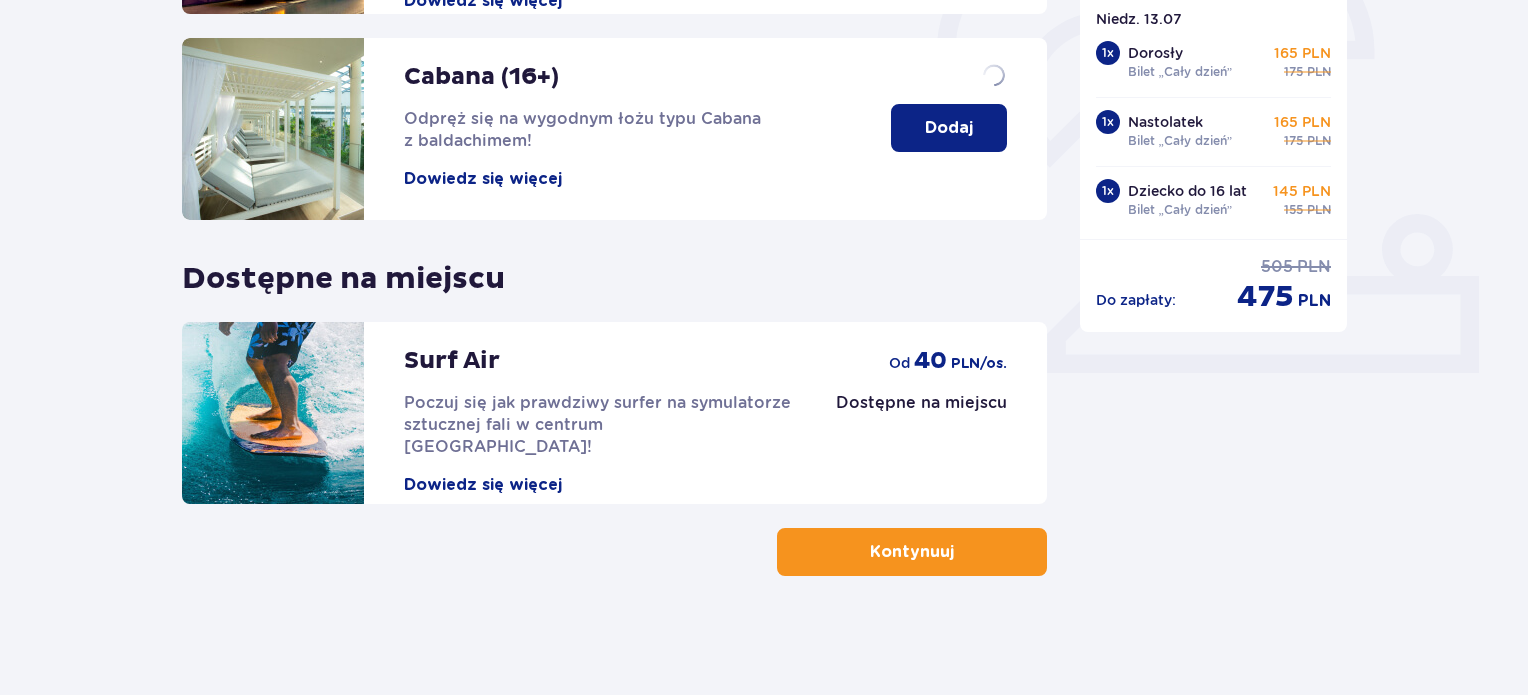 scroll, scrollTop: 0, scrollLeft: 0, axis: both 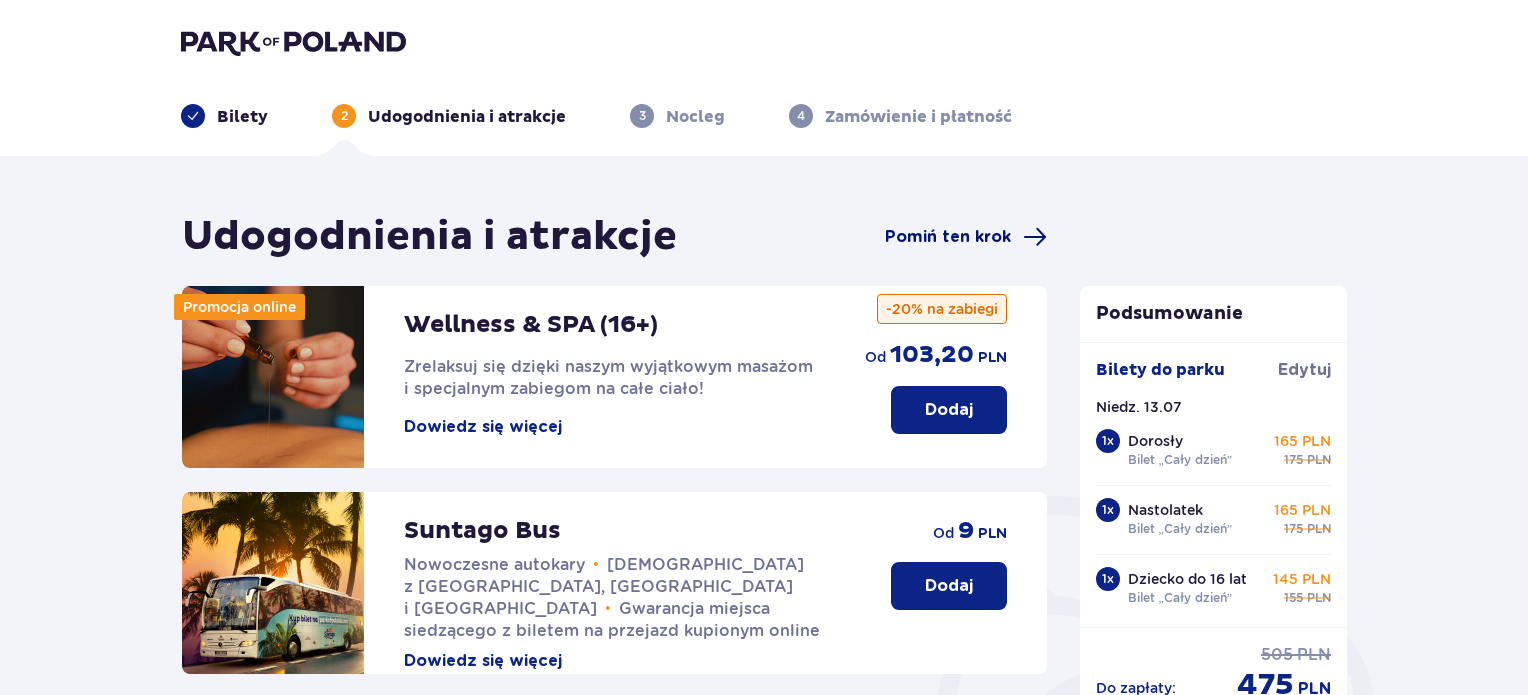 click on "Pomiń ten krok" at bounding box center (948, 237) 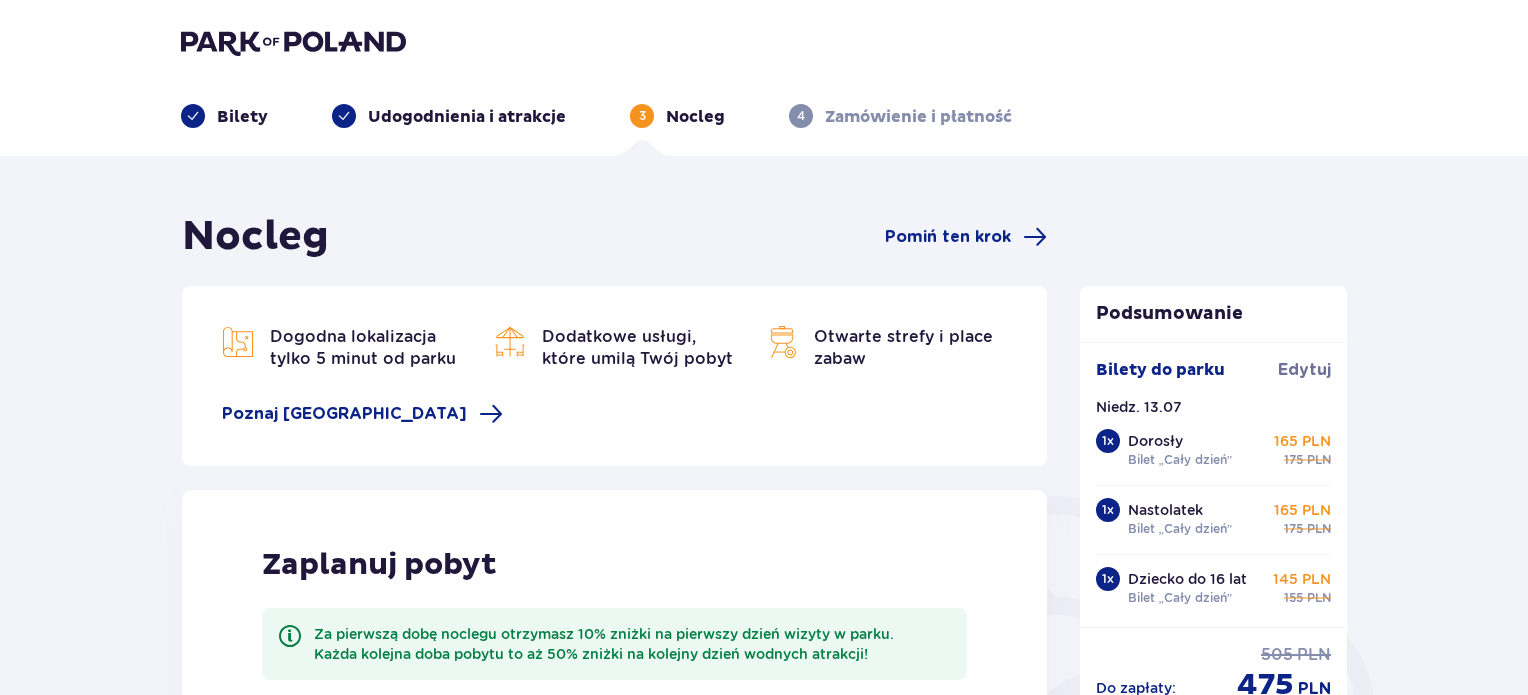 click on "Pomiń ten krok" at bounding box center (948, 237) 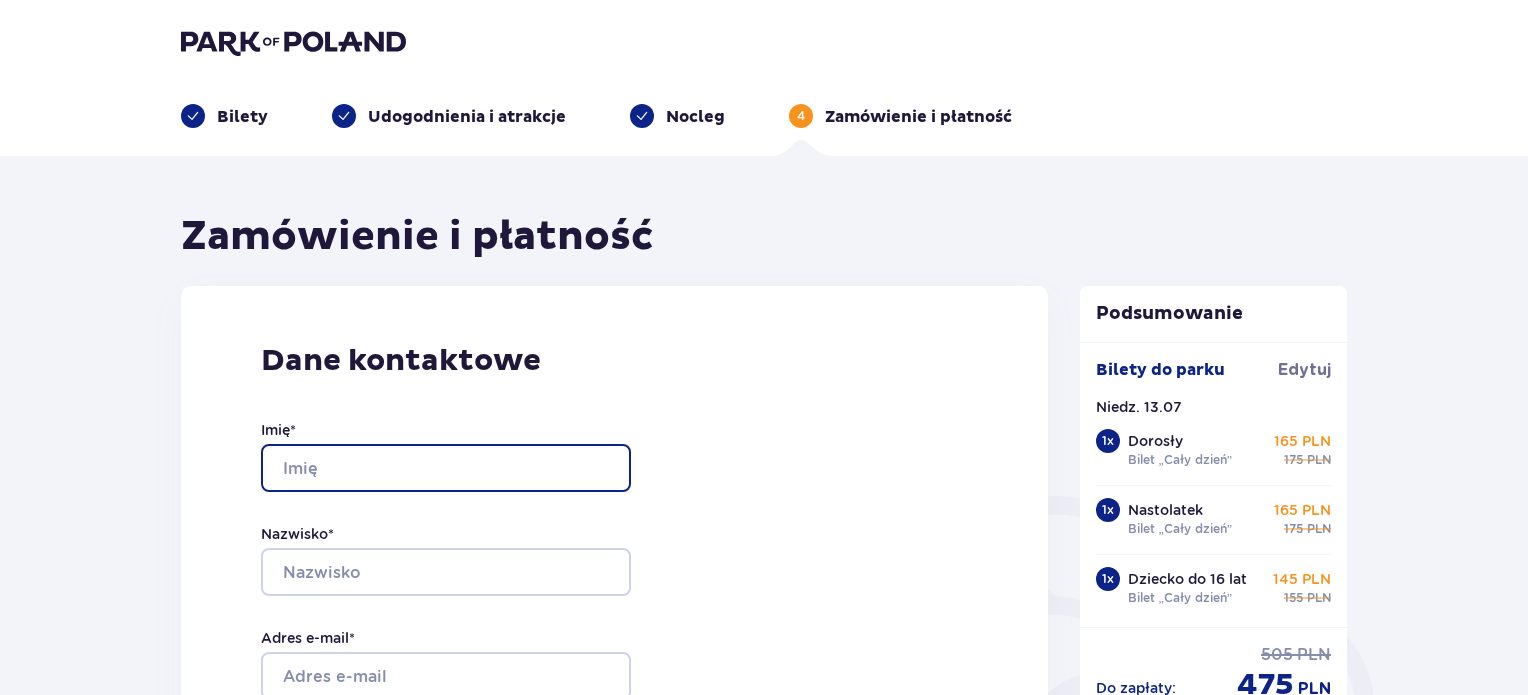 click on "Imię *" at bounding box center (446, 468) 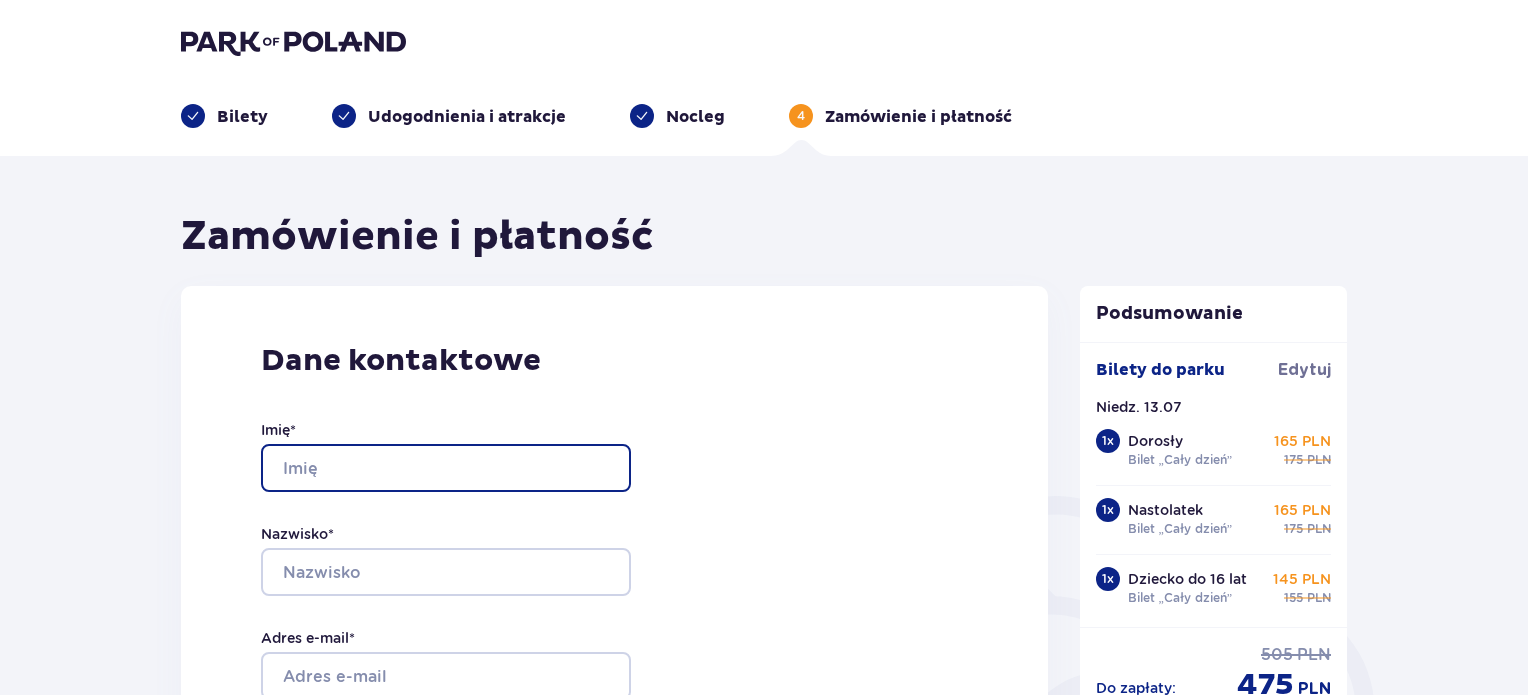 type on "RENATA" 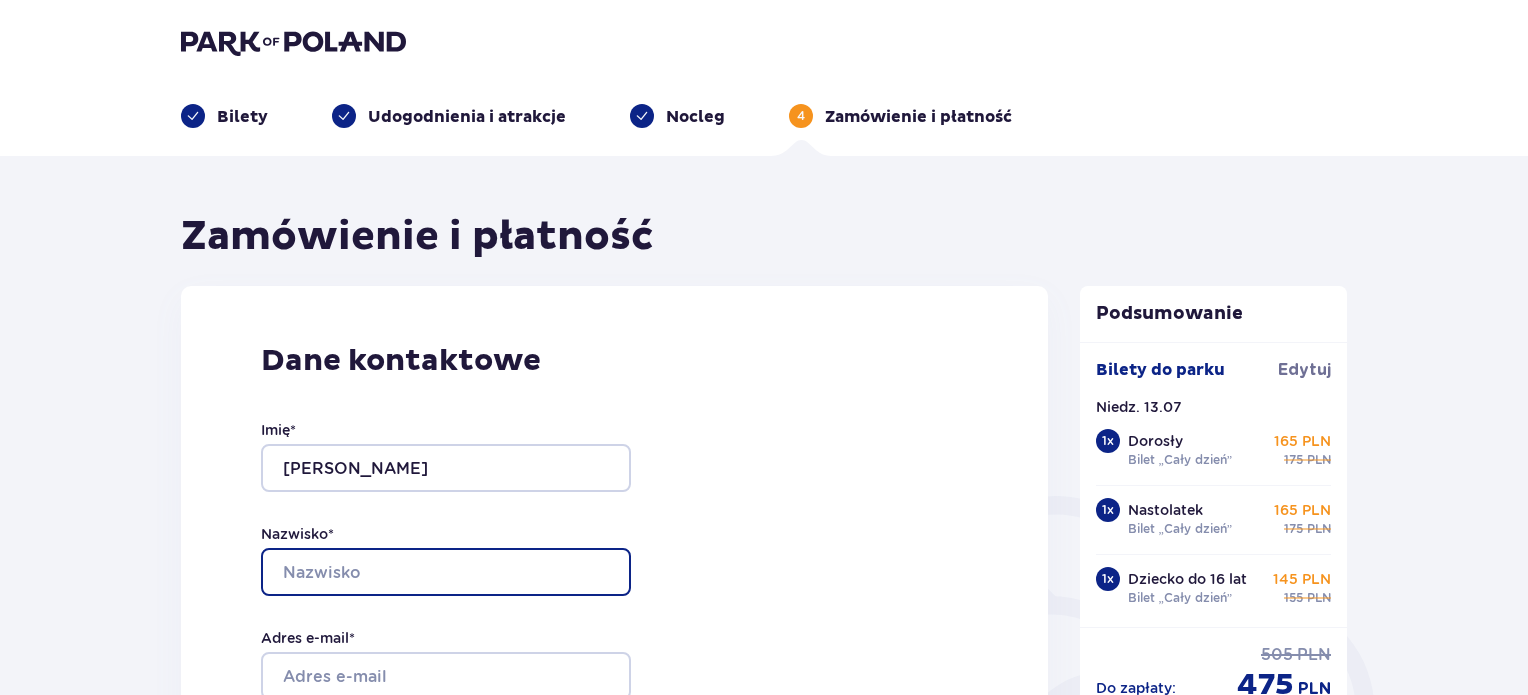click on "Nazwisko *" at bounding box center (446, 572) 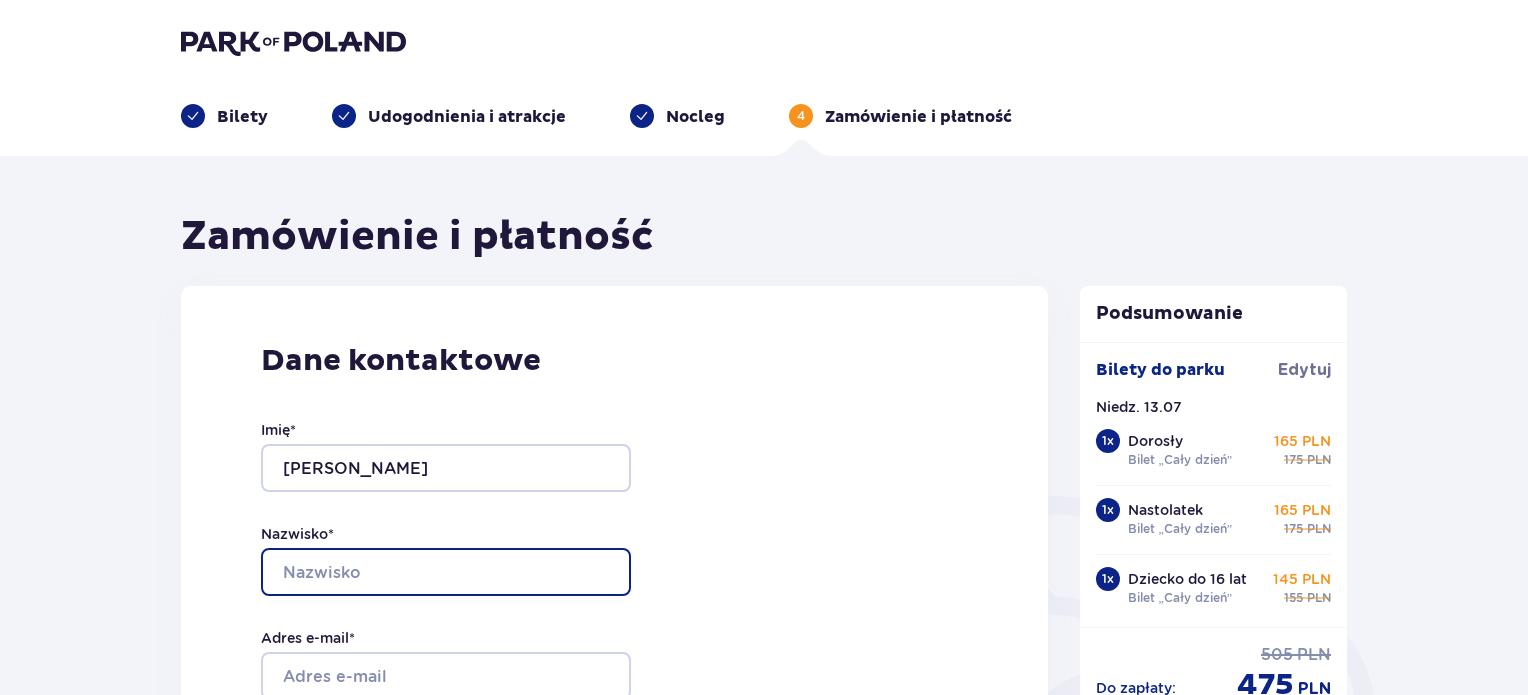 type on "Dublewska" 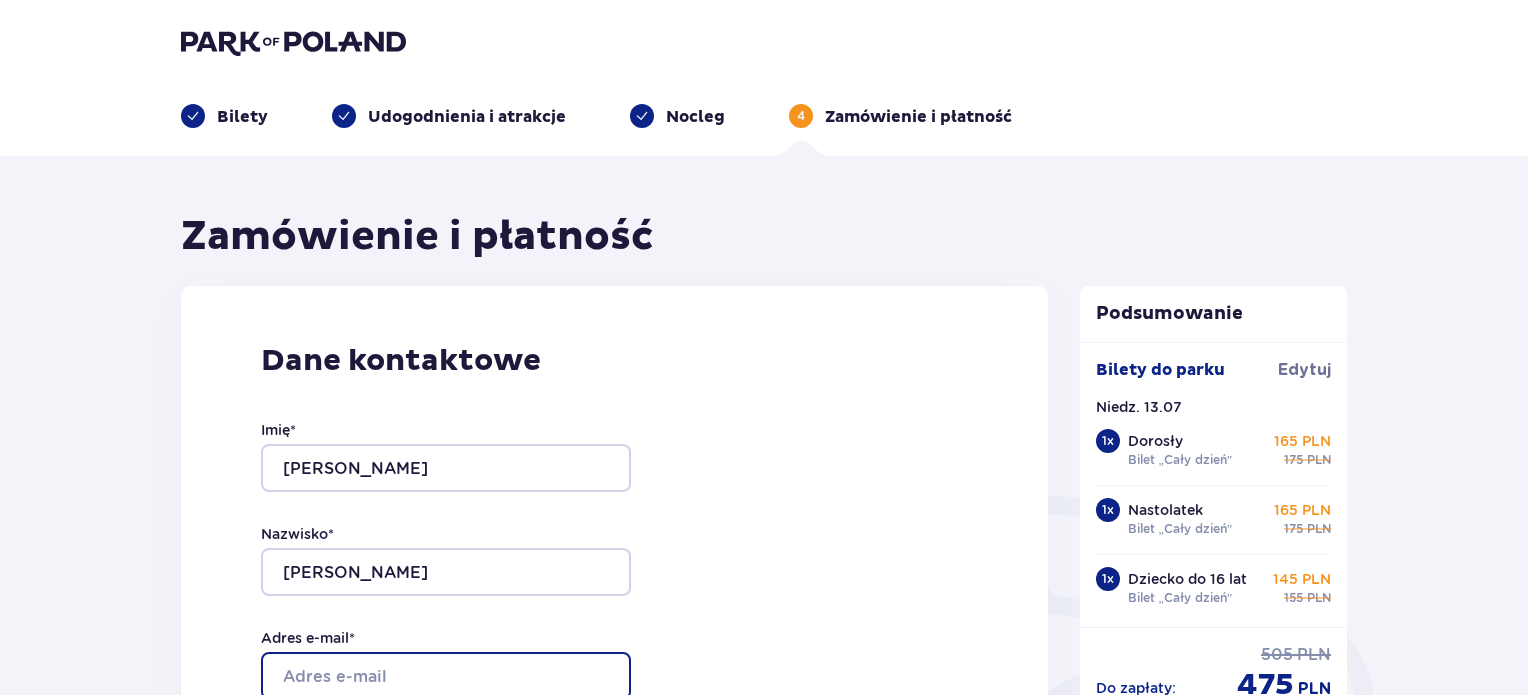 click on "Adres e-mail *" at bounding box center [446, 676] 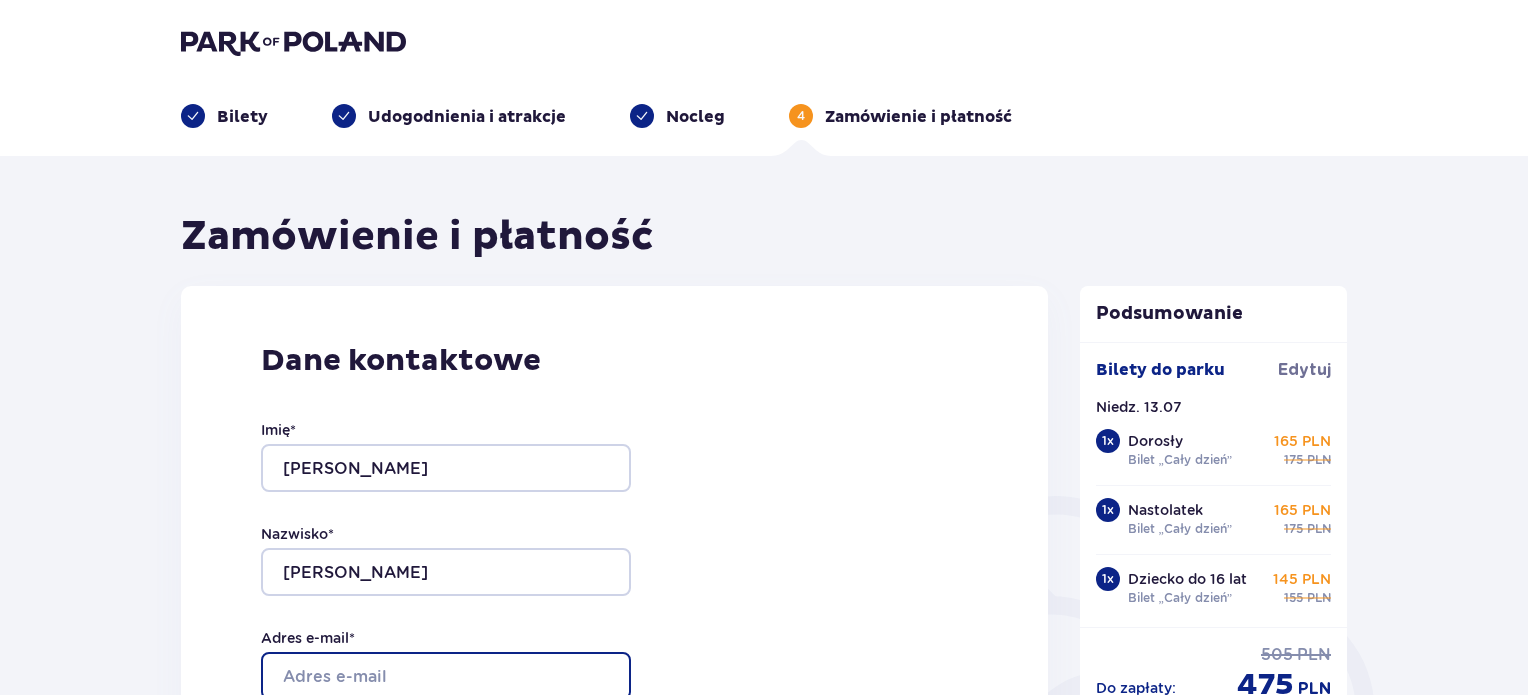 type on "renata.dublewska@bratne.pl" 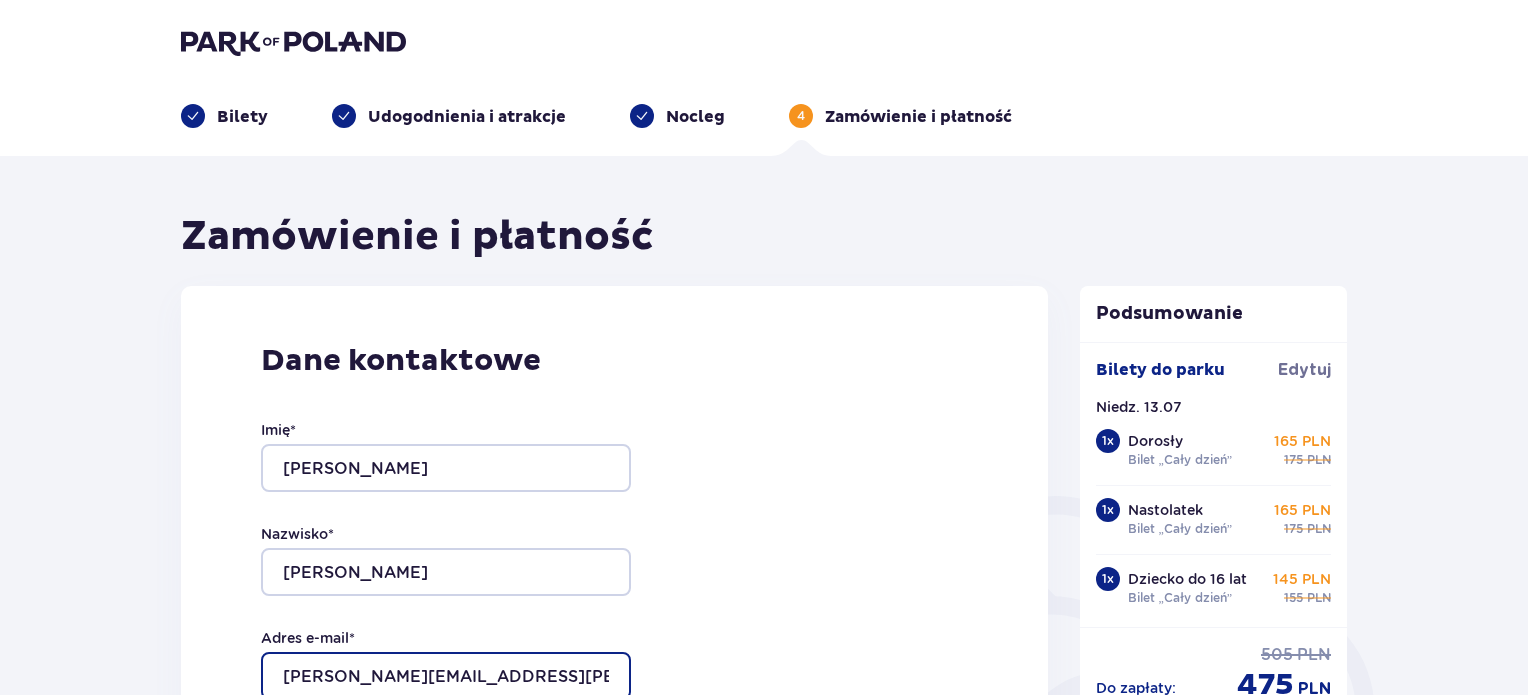 scroll, scrollTop: 608, scrollLeft: 0, axis: vertical 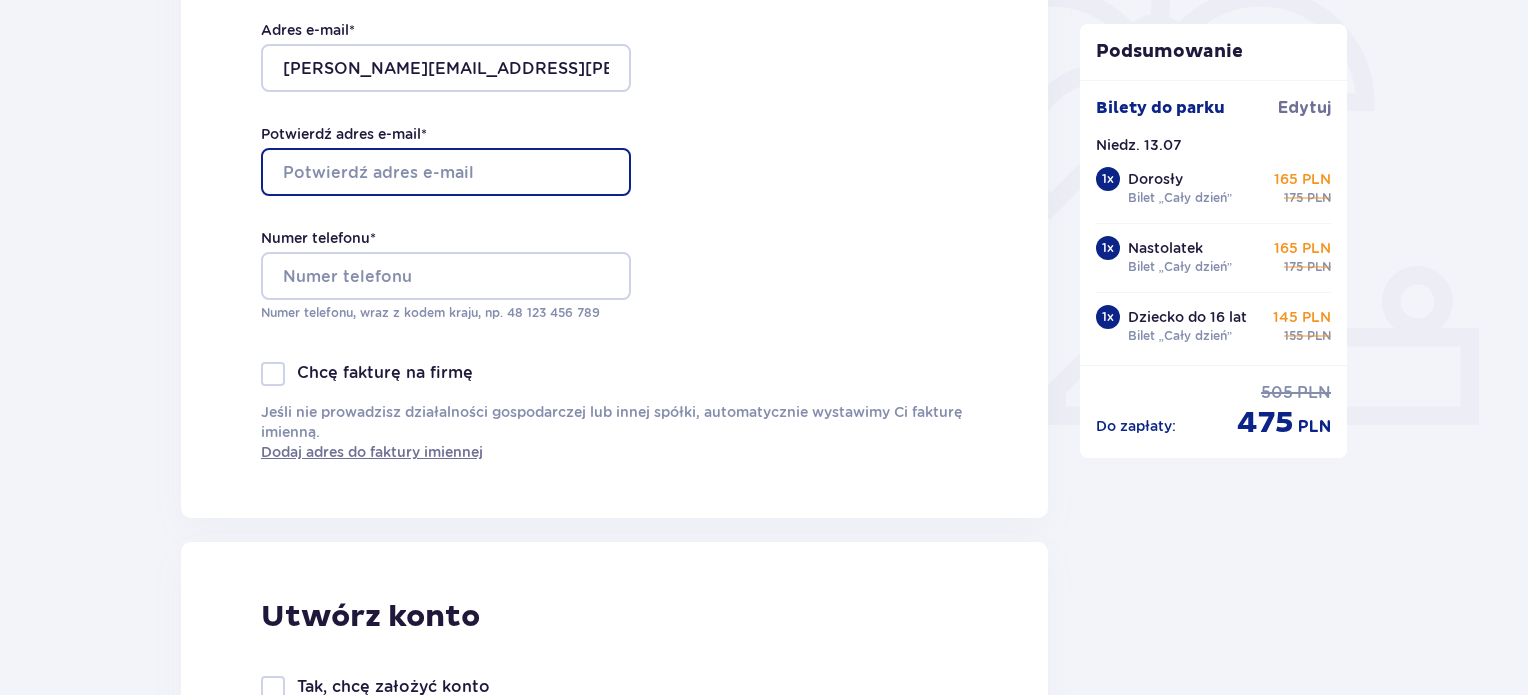 click on "Potwierdź adres e-mail *" at bounding box center (446, 172) 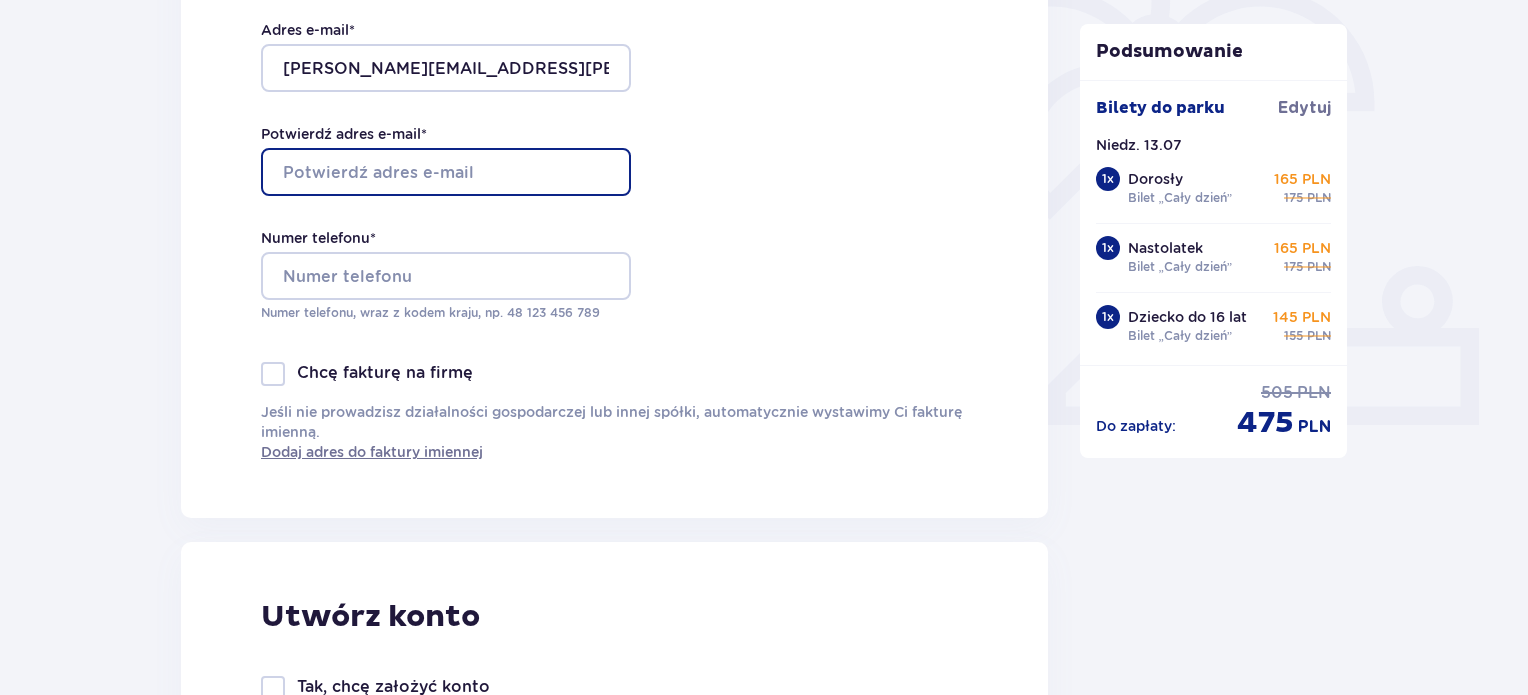 type on "renata.dublewska@bratne.pl" 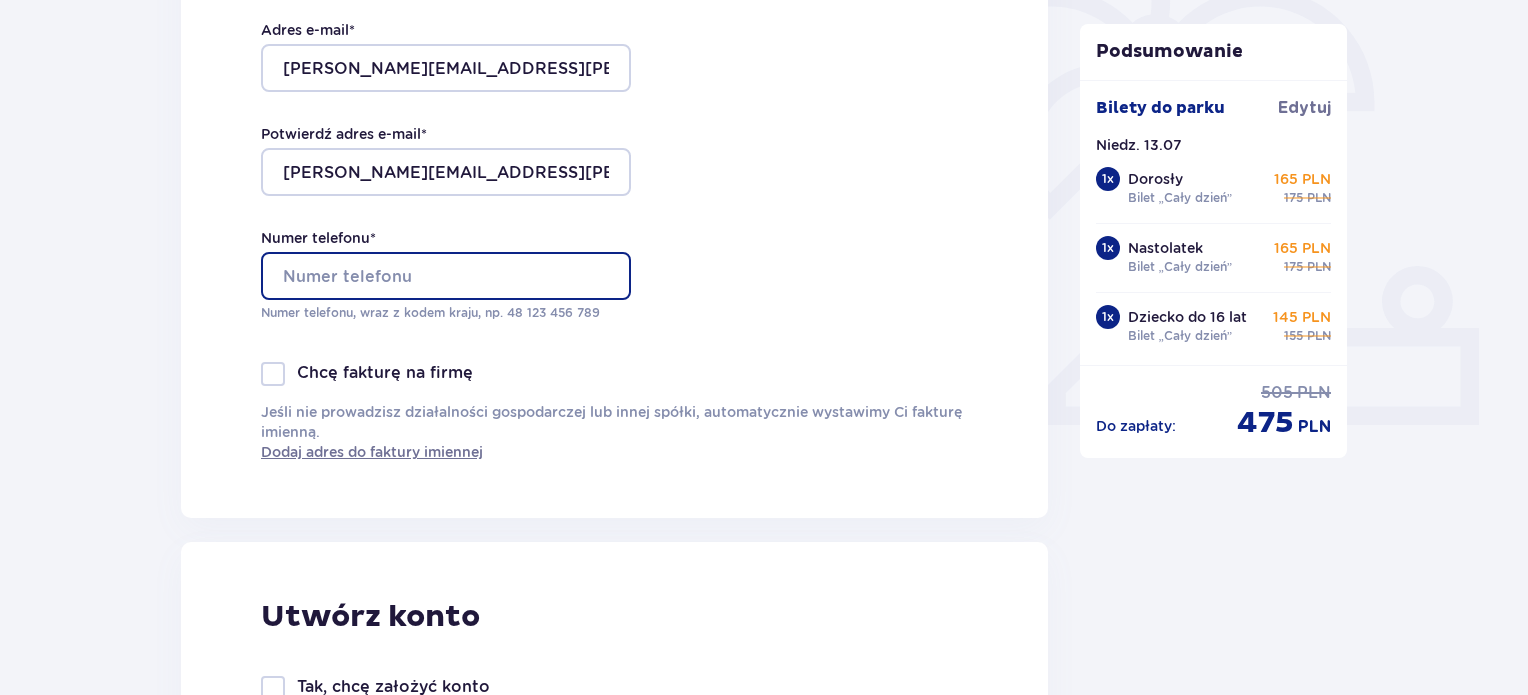 click on "Numer telefonu *" at bounding box center [446, 276] 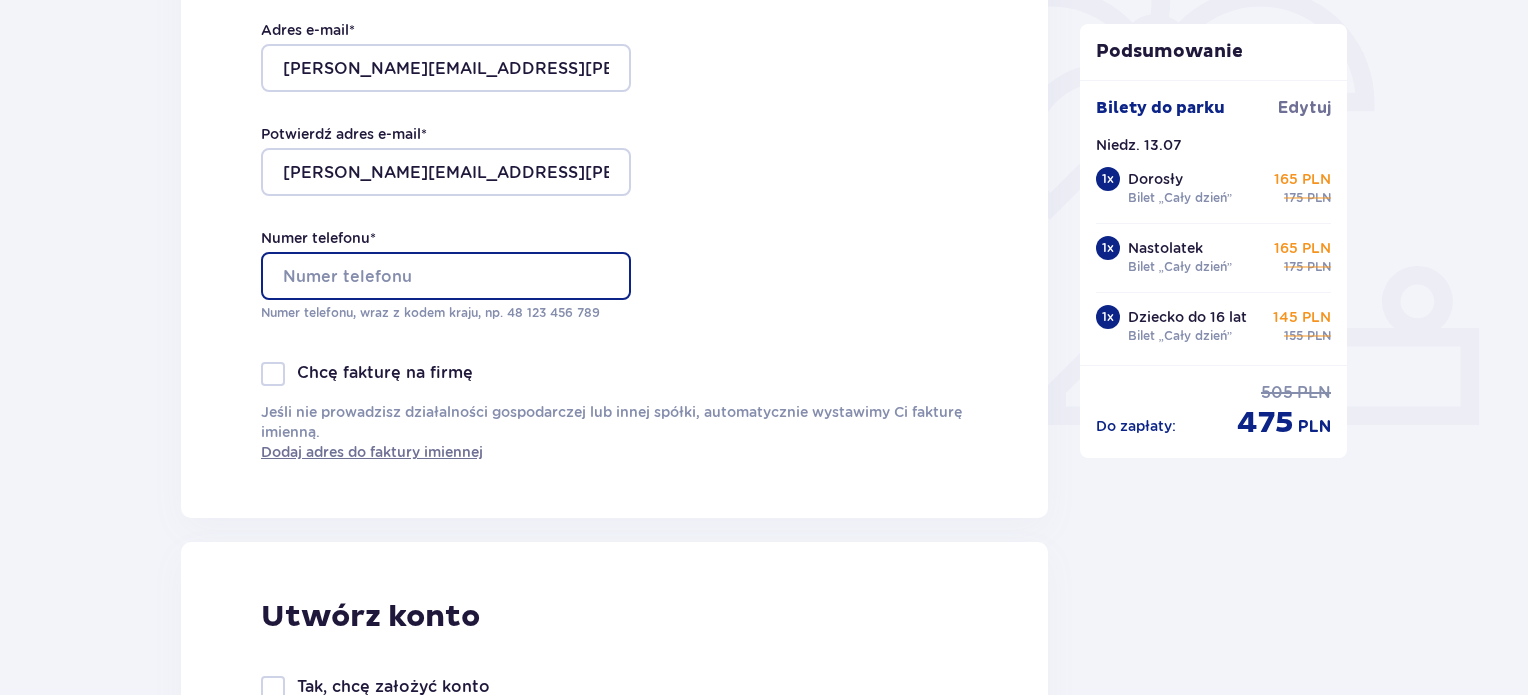 type on "+48600358618" 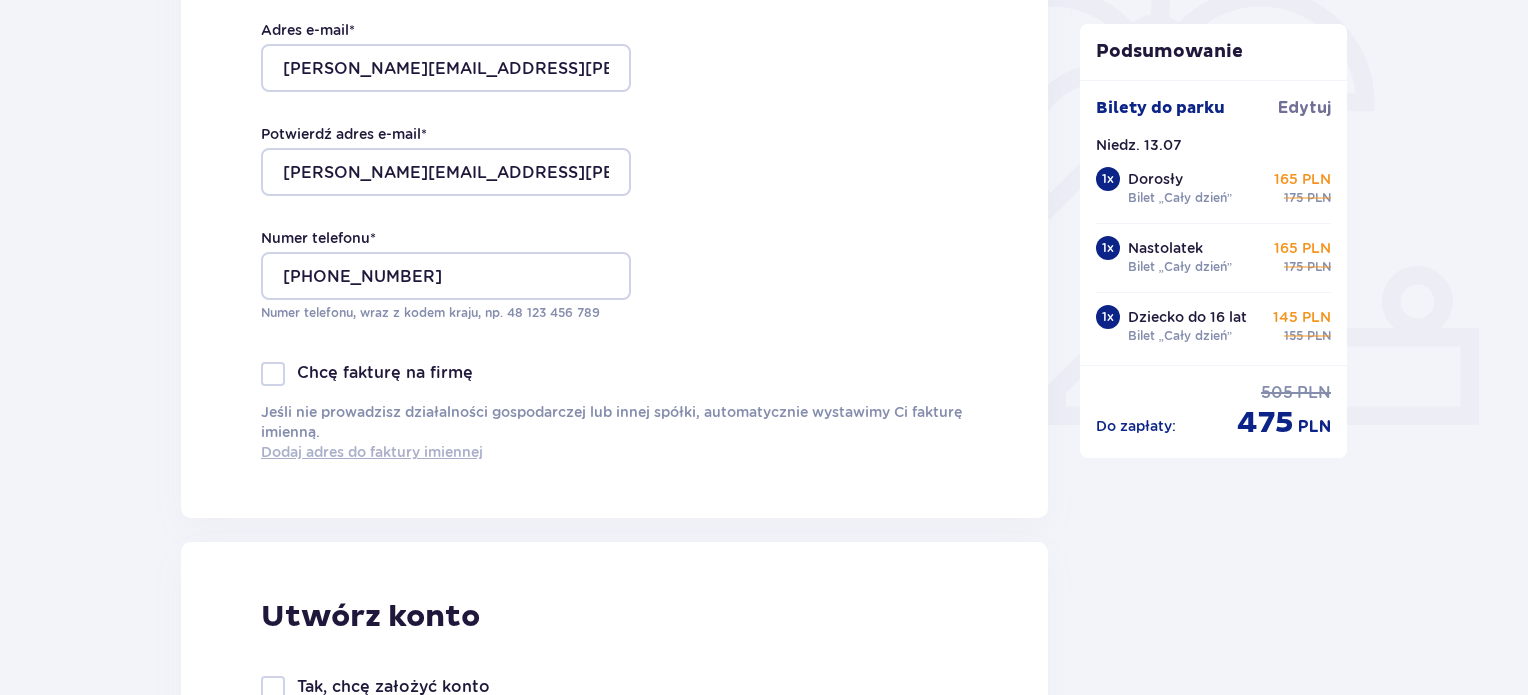 click on "Dodaj adres do faktury imiennej" at bounding box center (372, 452) 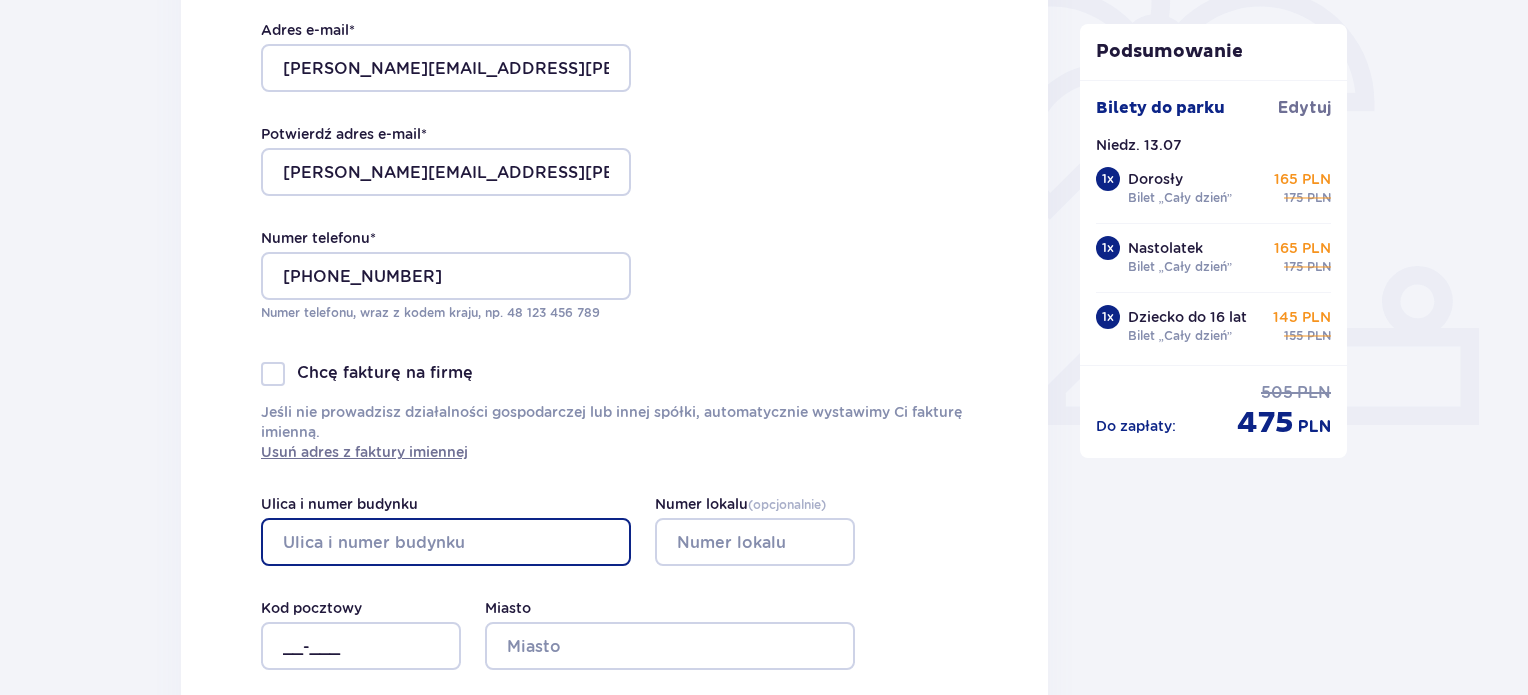click on "Ulica i numer budynku" at bounding box center [446, 542] 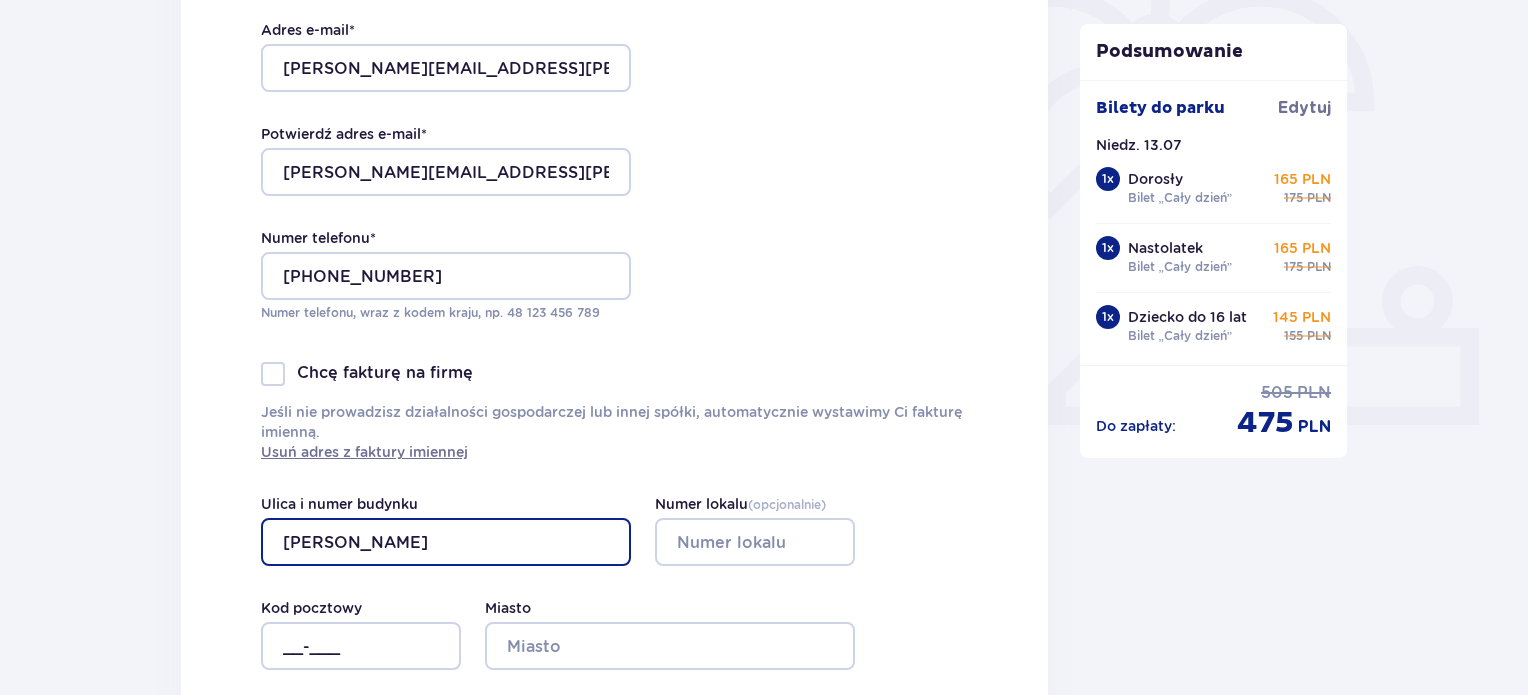 type on "Włodzimierza Wolskiego" 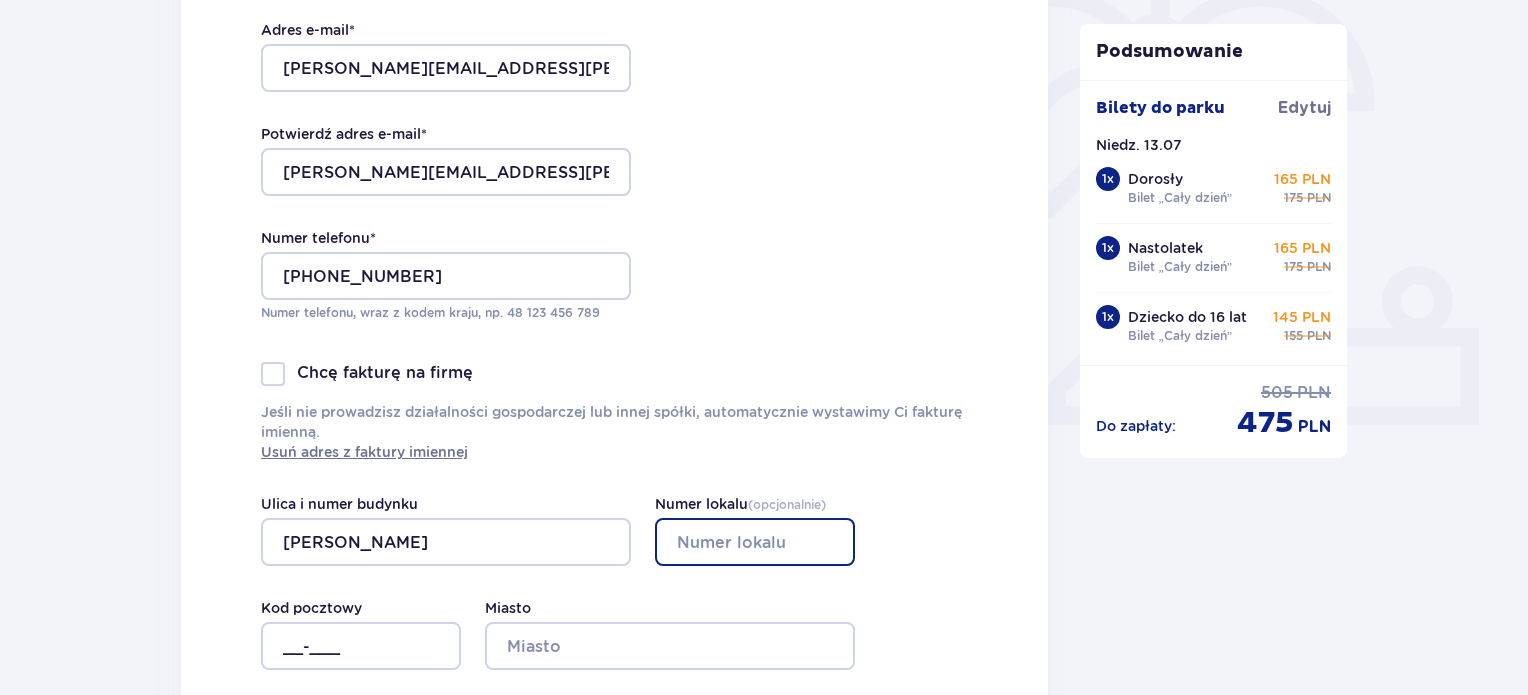 click on "Numer lokalu  ( opcjonalnie )" at bounding box center (755, 542) 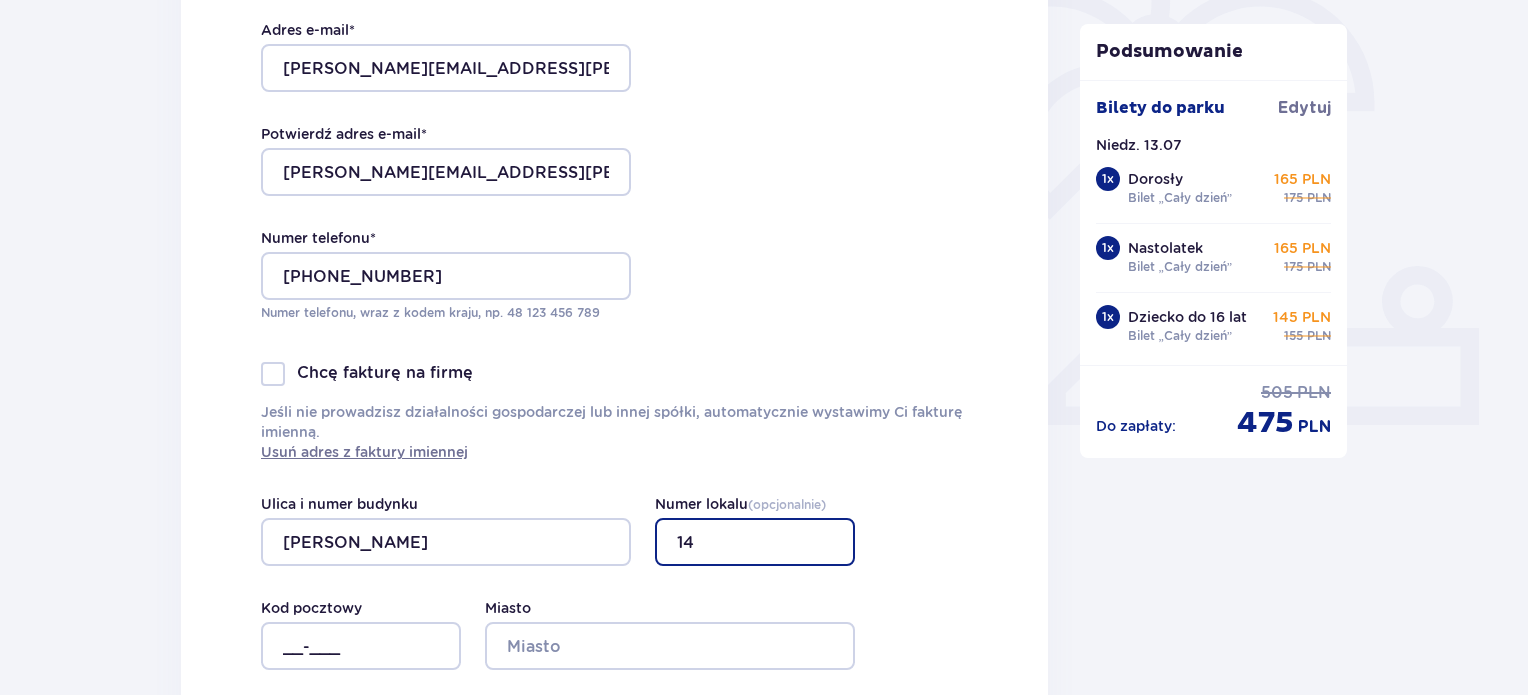 type on "14" 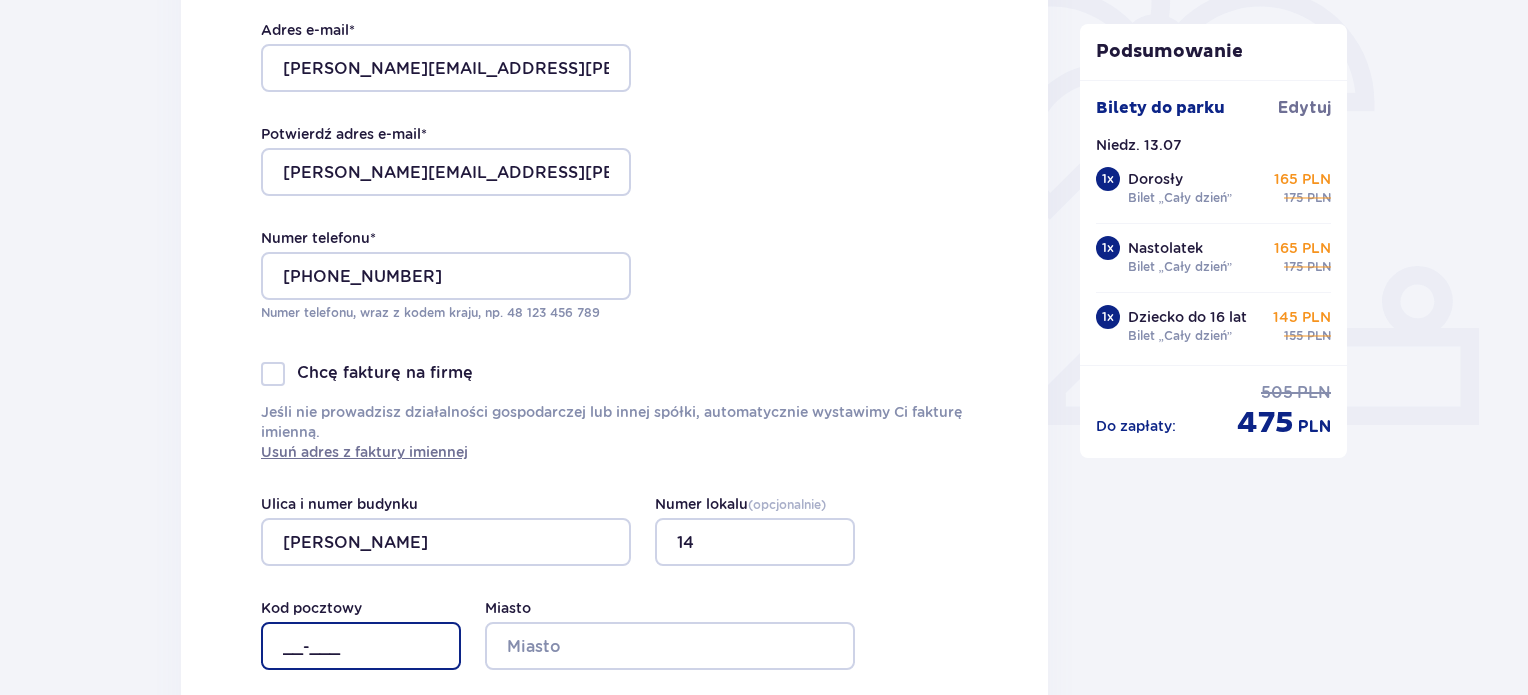 click on "__-___" at bounding box center [361, 646] 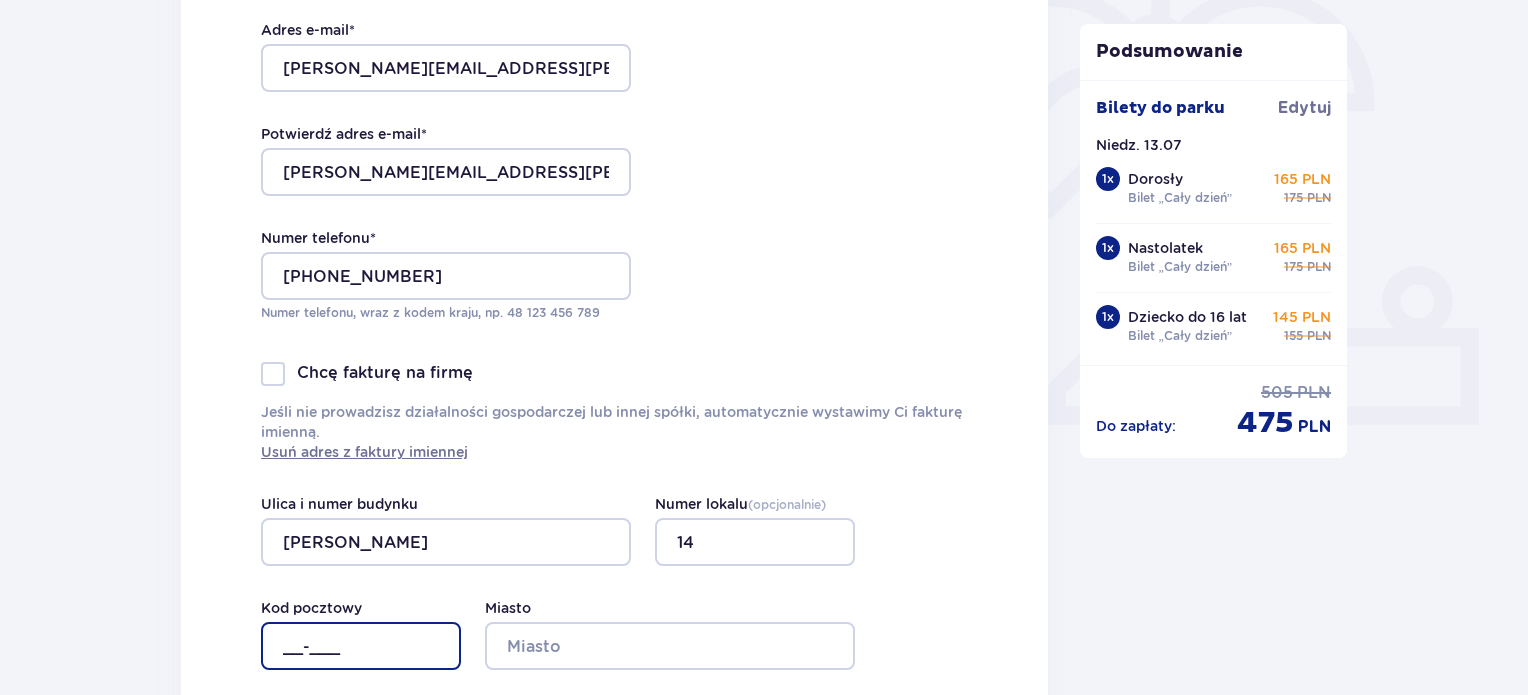 type on "06-400" 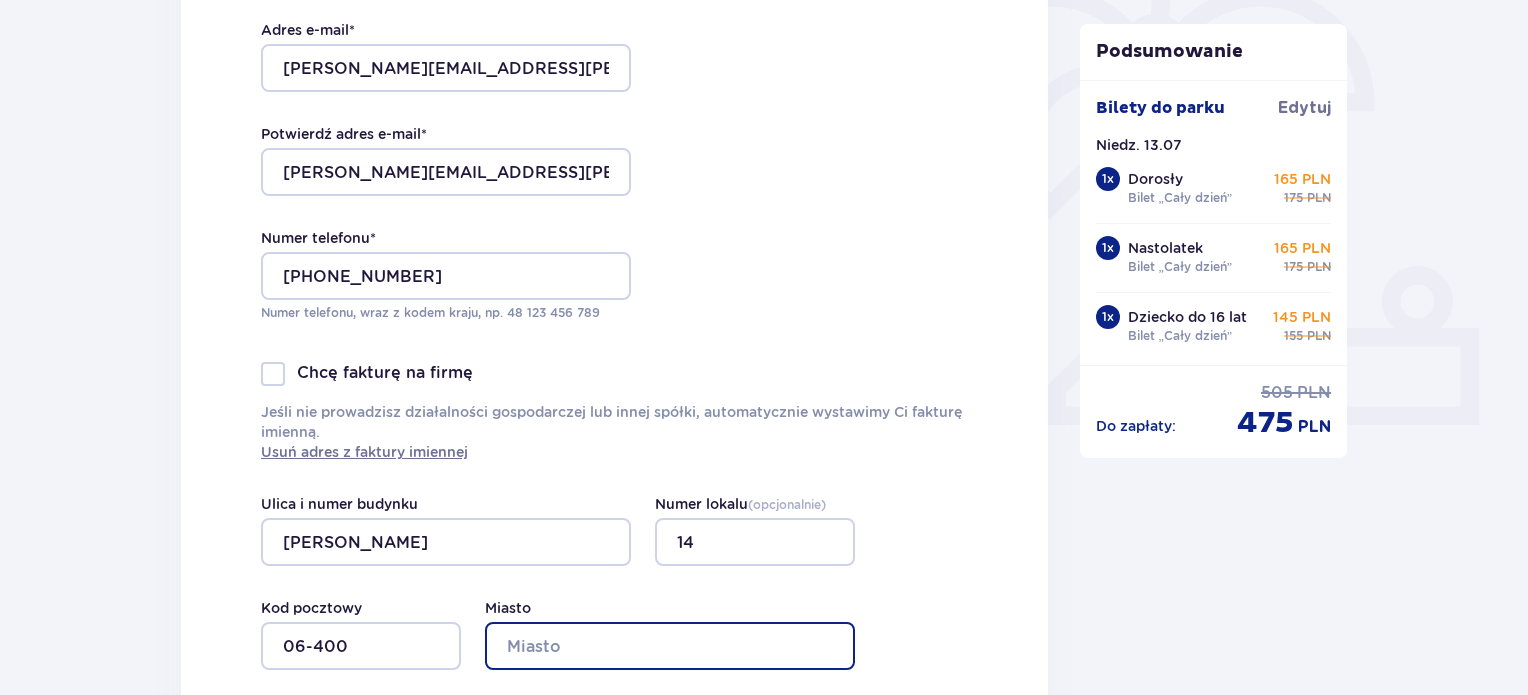 click on "Miasto" at bounding box center [670, 646] 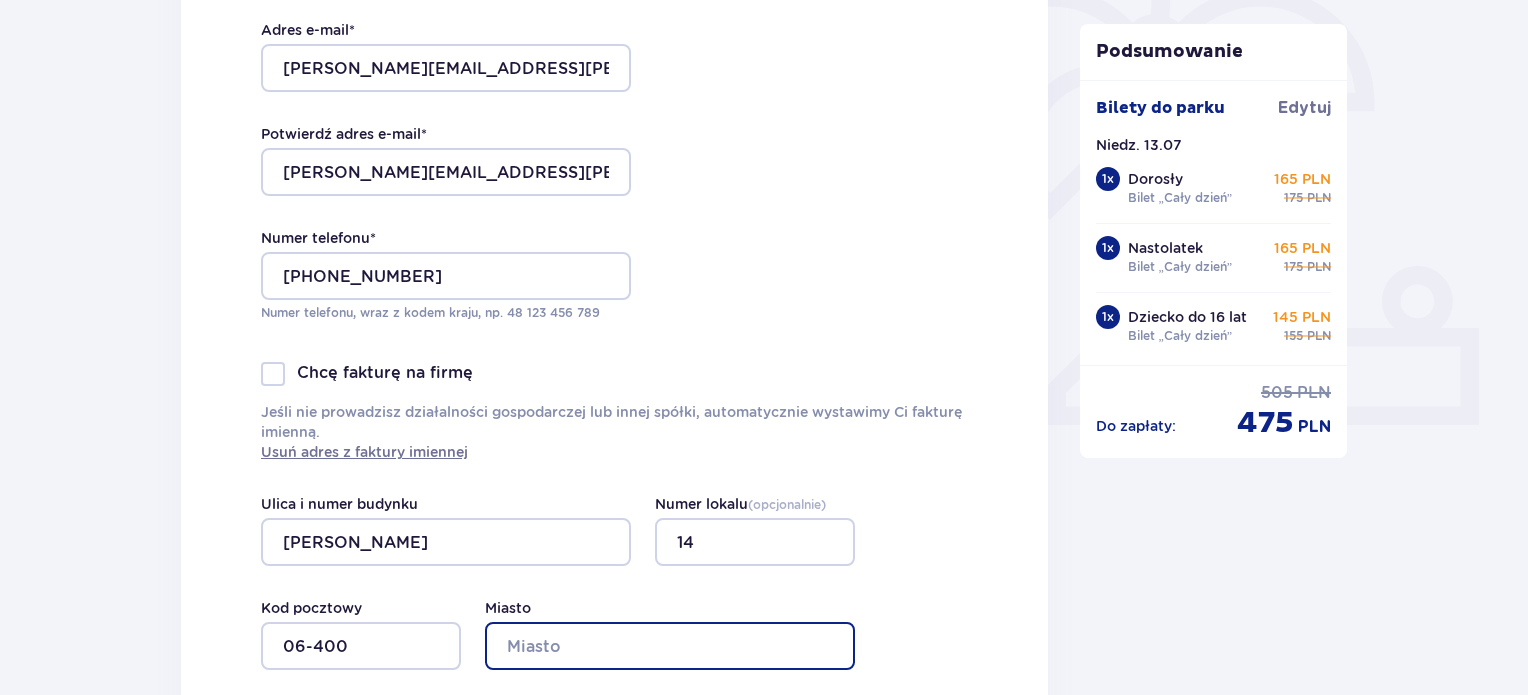 type on "Ciechanów" 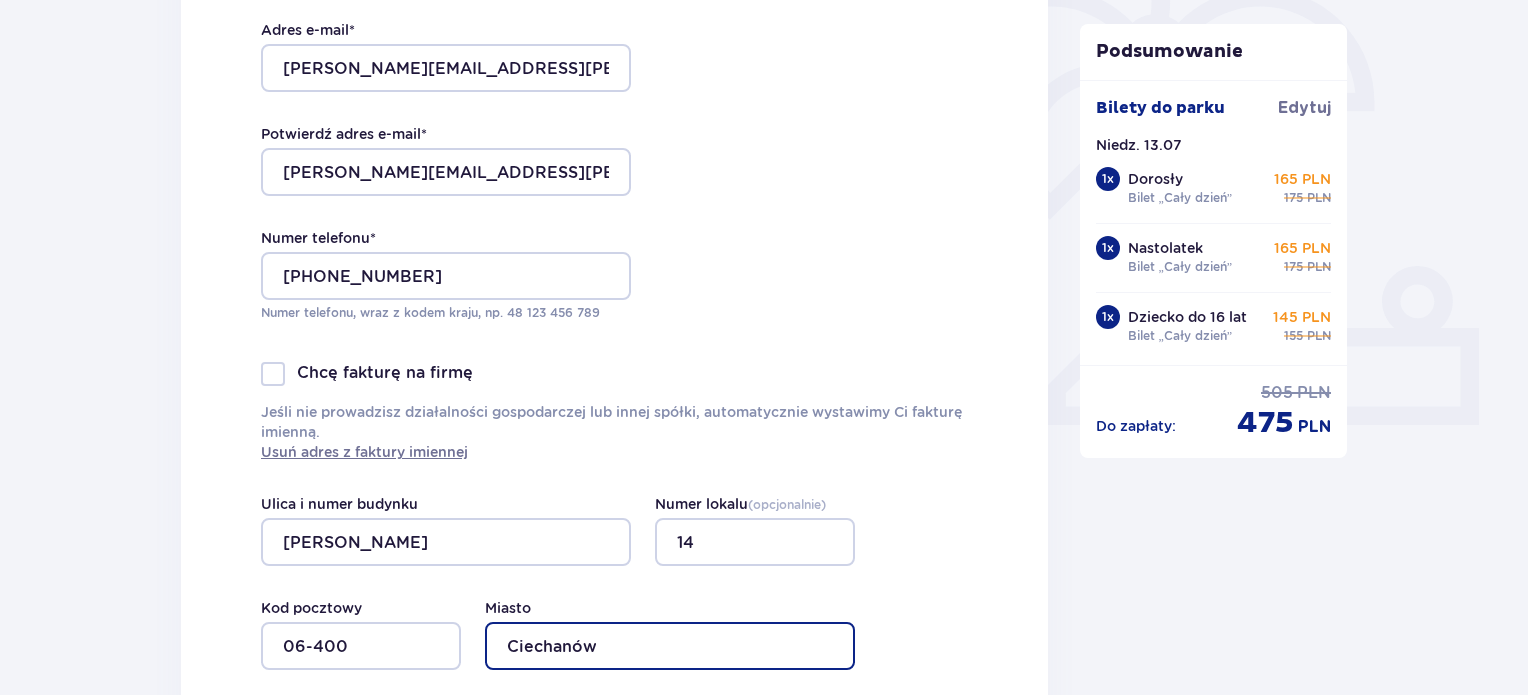 scroll, scrollTop: 1216, scrollLeft: 0, axis: vertical 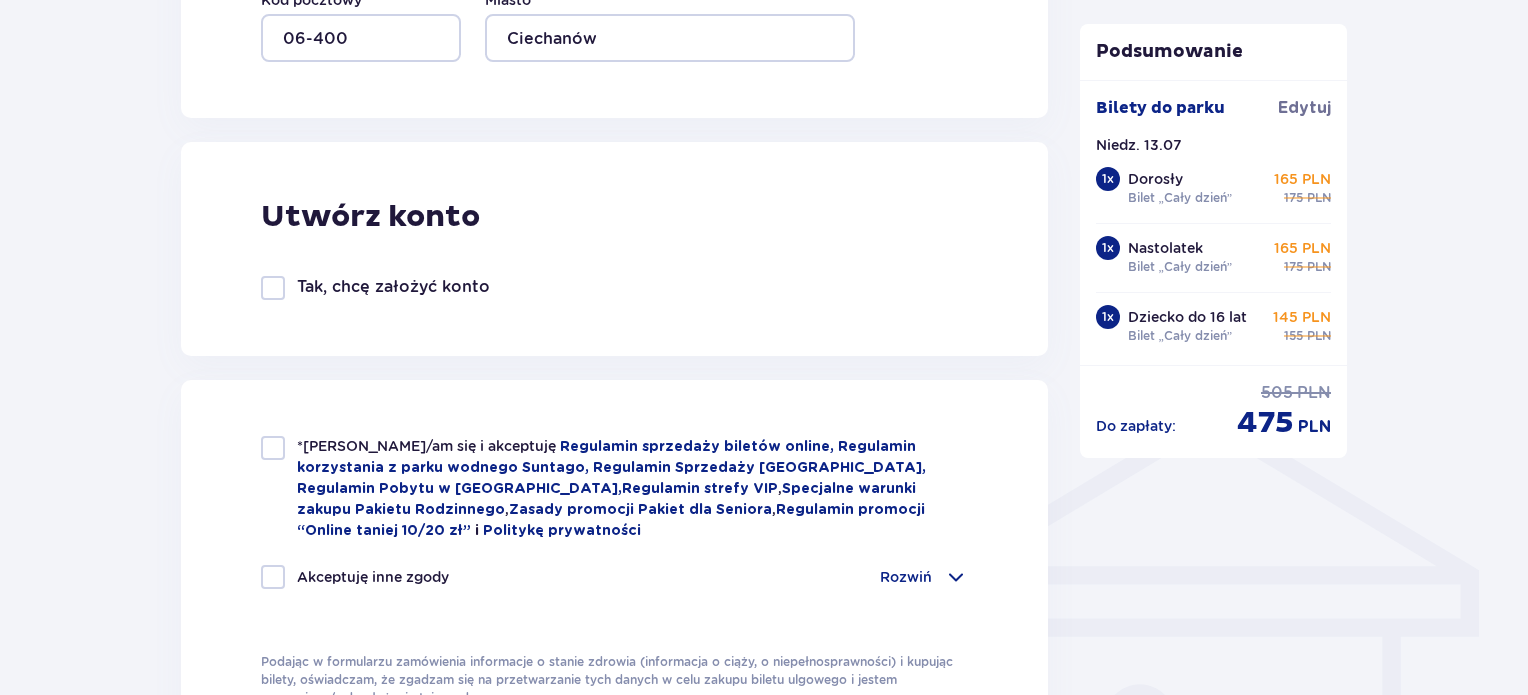 click at bounding box center (273, 448) 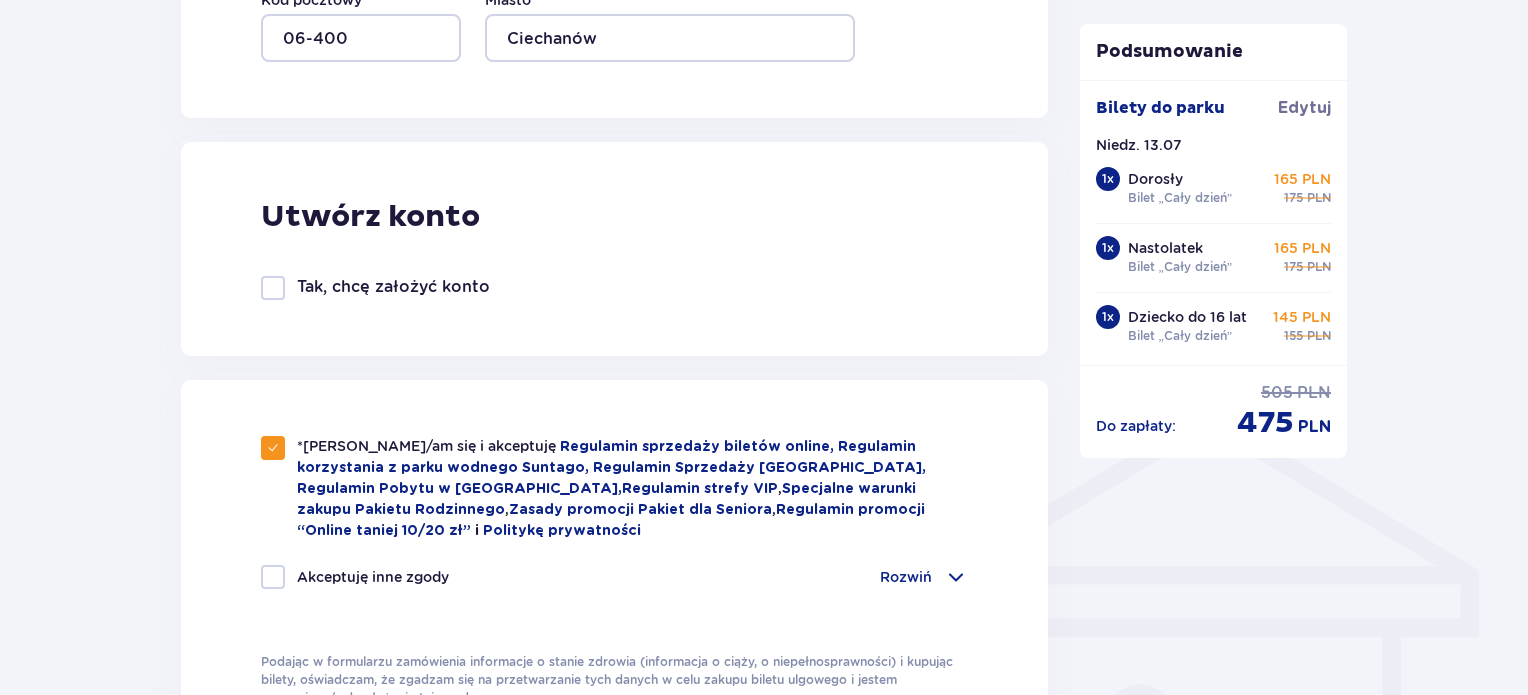 click at bounding box center (273, 577) 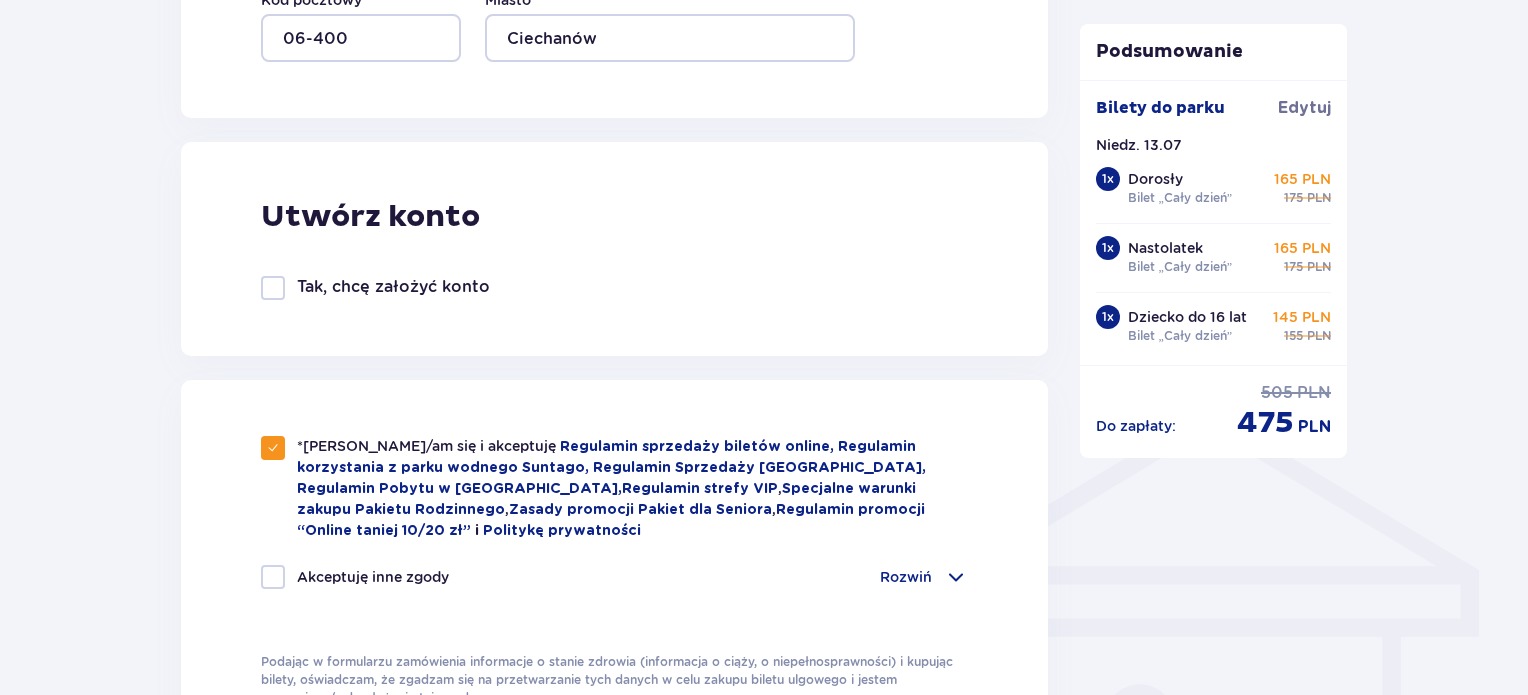 checkbox on "true" 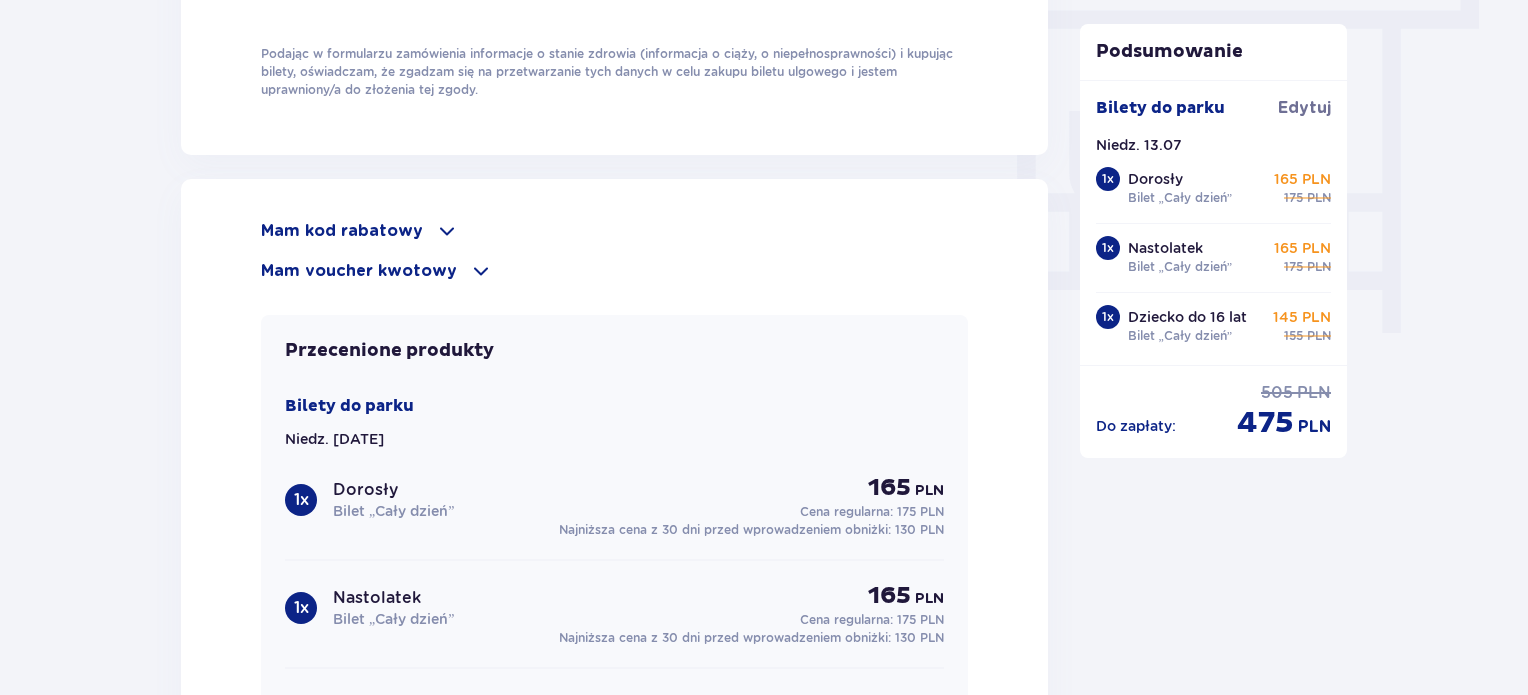 scroll, scrollTop: 2376, scrollLeft: 0, axis: vertical 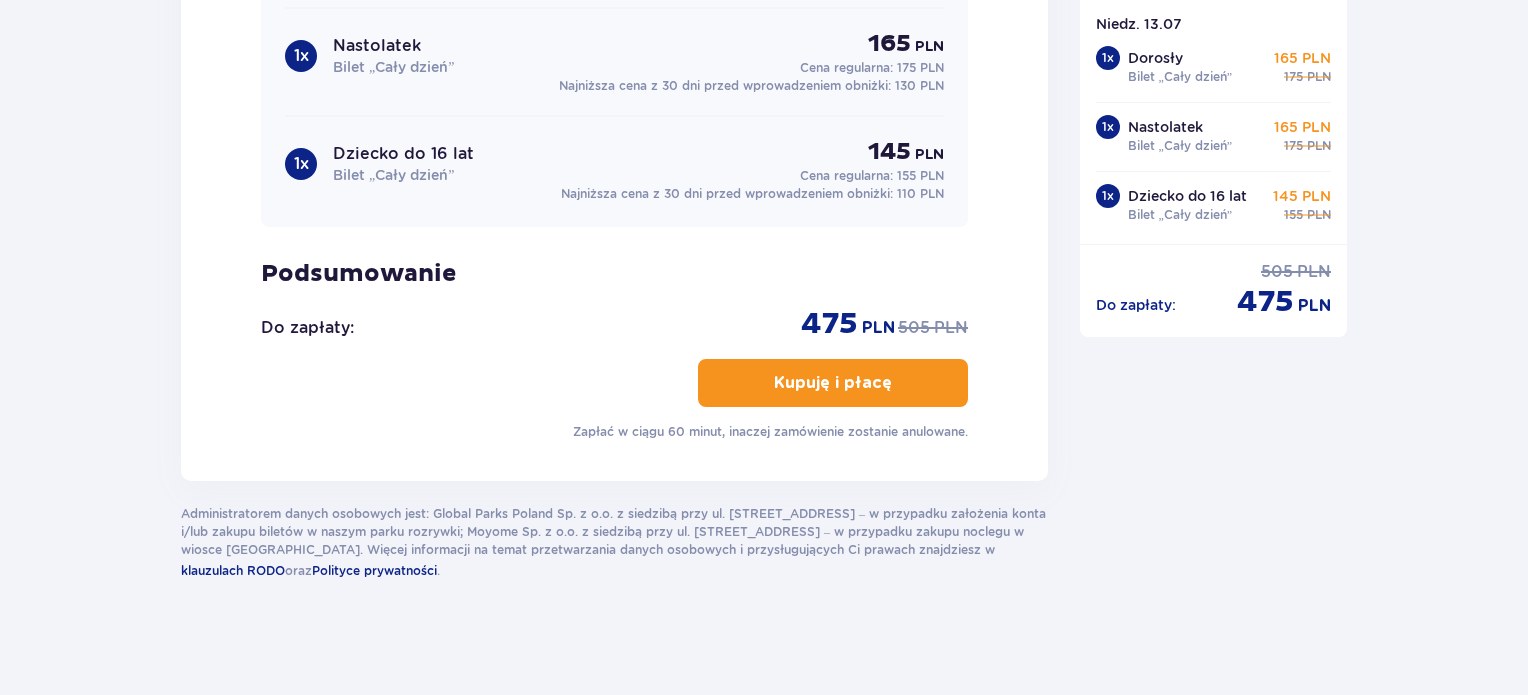 click at bounding box center (896, 383) 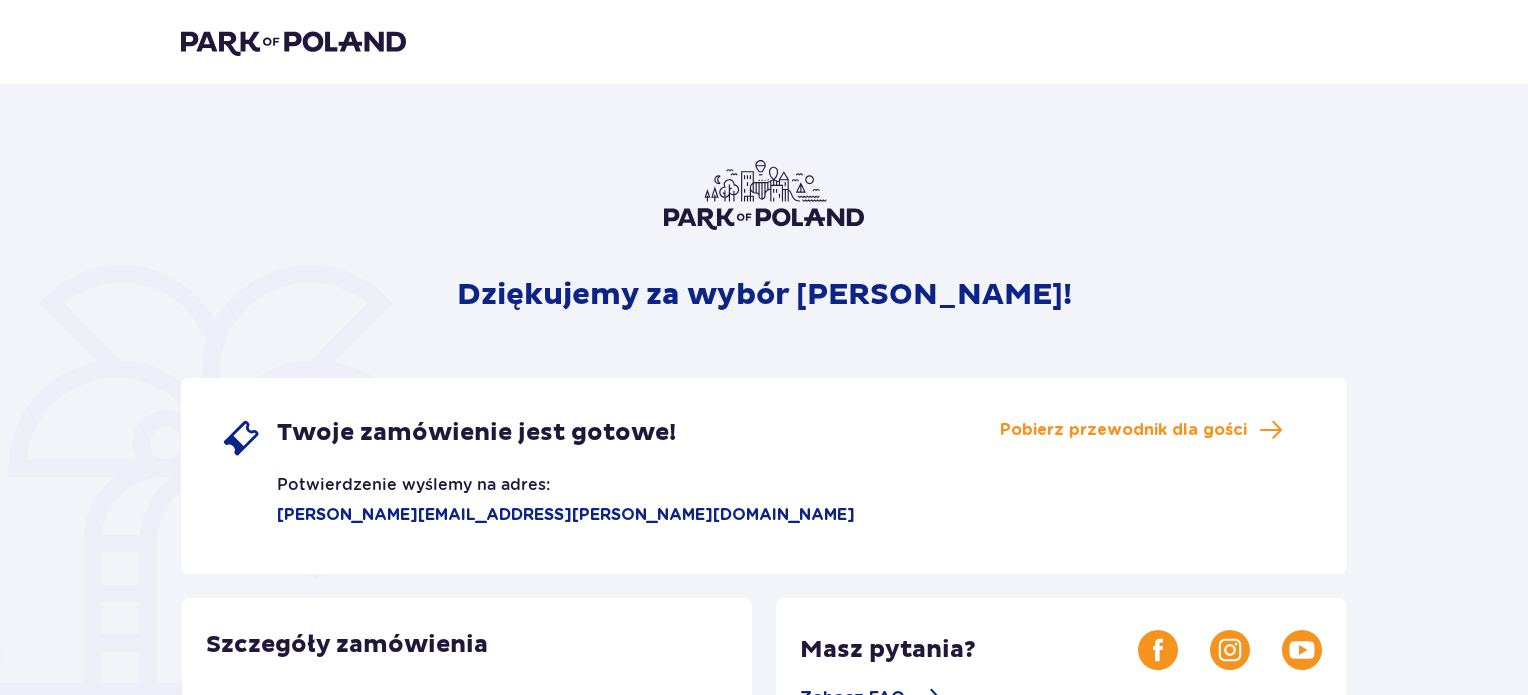 scroll, scrollTop: 0, scrollLeft: 0, axis: both 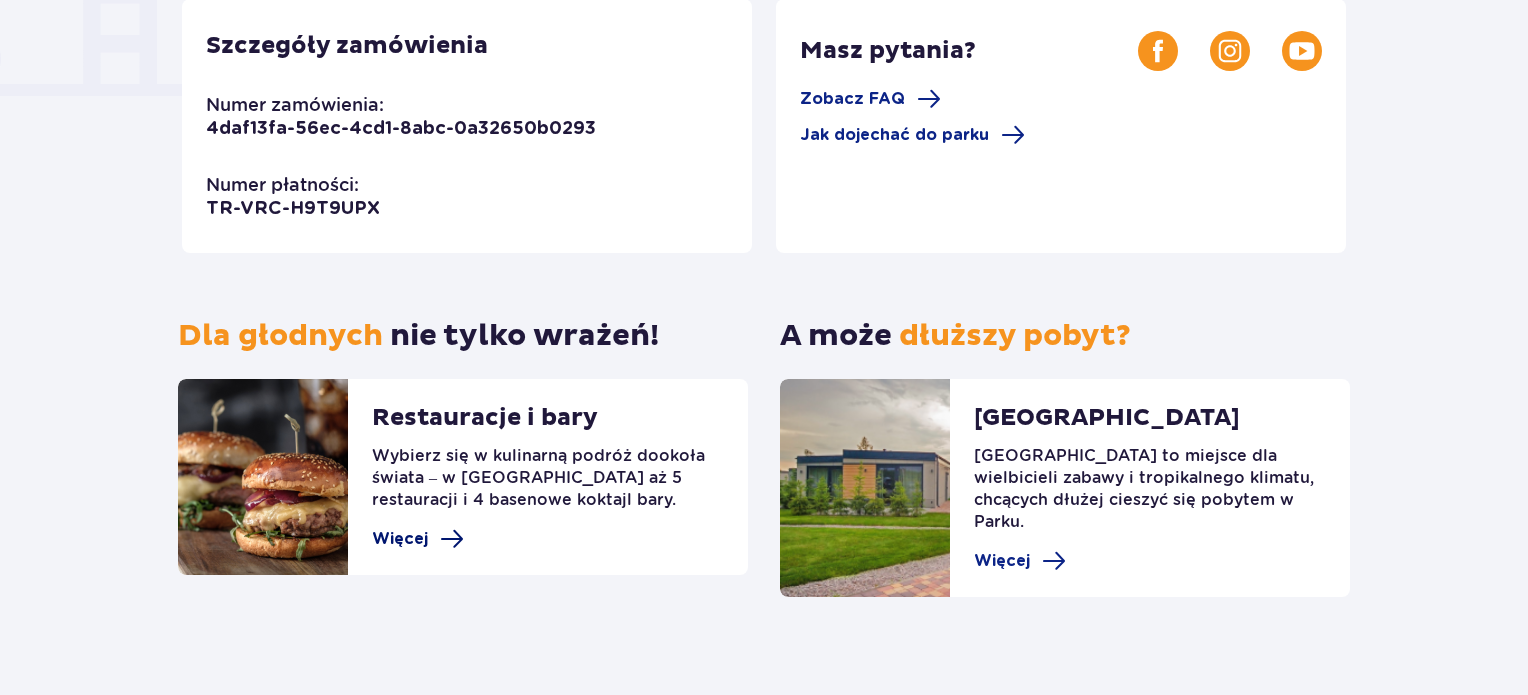 click on "Więcej" at bounding box center (400, 539) 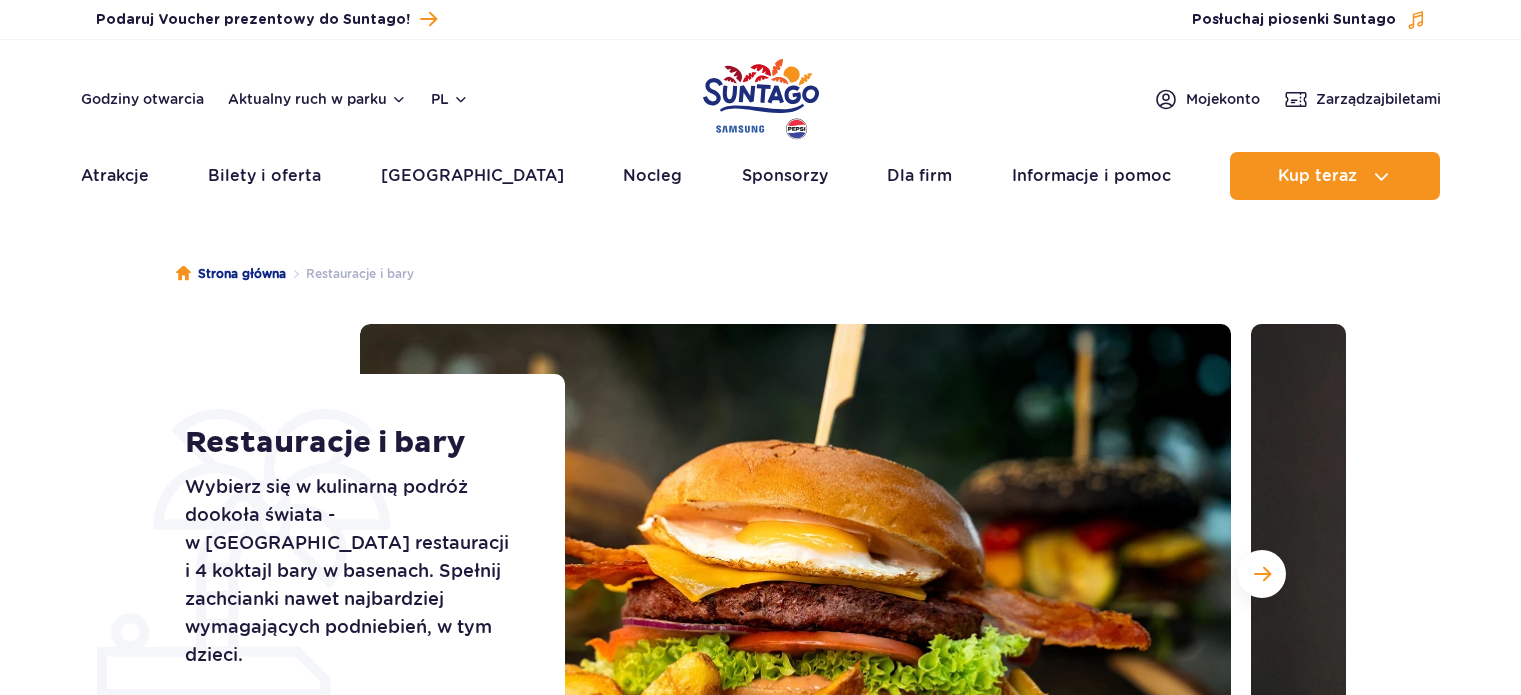scroll, scrollTop: 0, scrollLeft: 0, axis: both 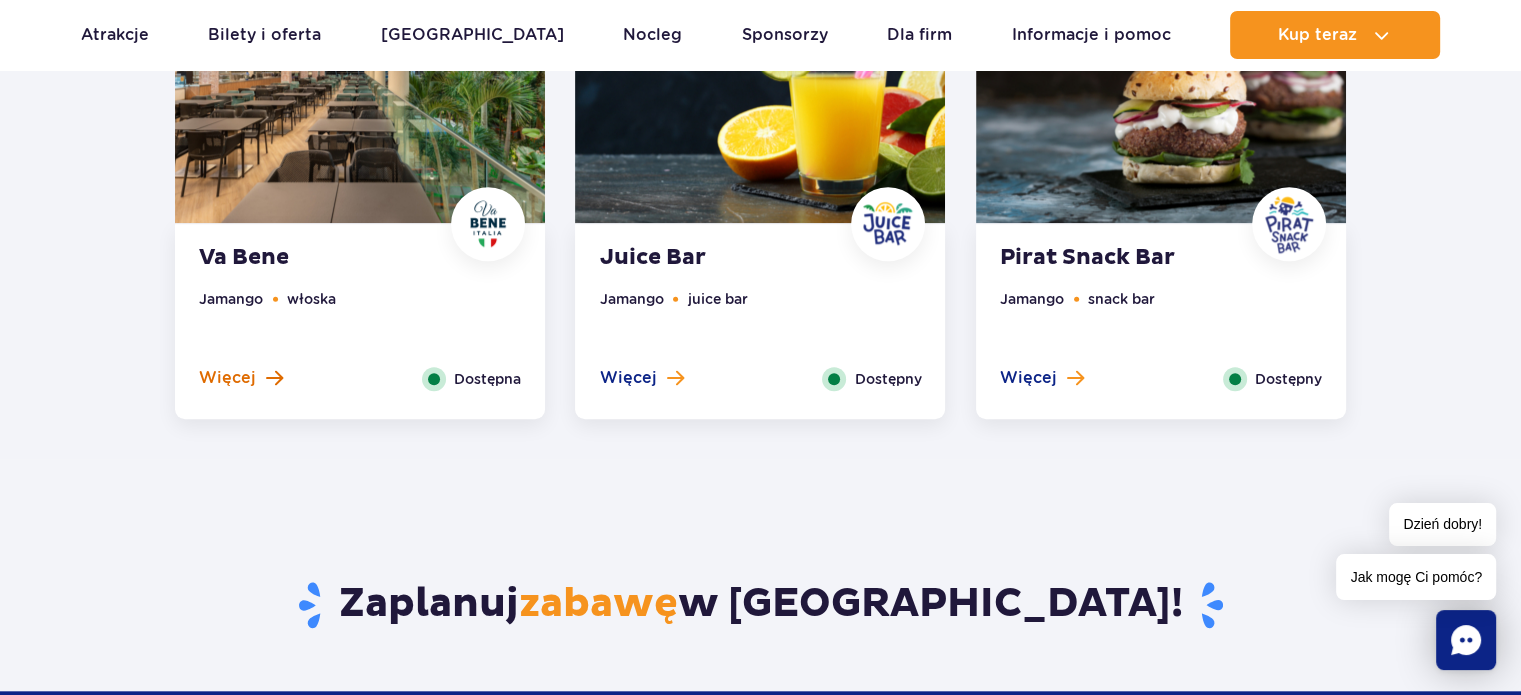 click at bounding box center [274, 378] 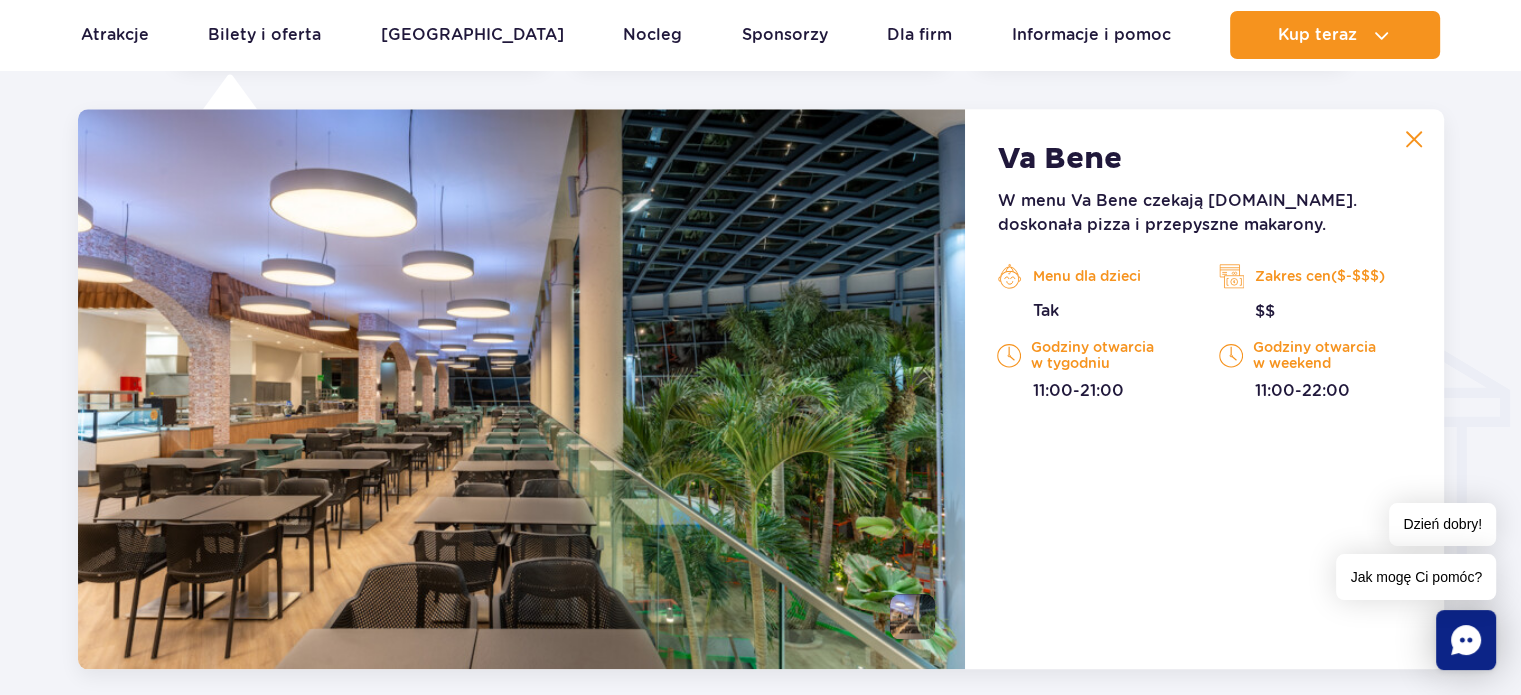 scroll, scrollTop: 2104, scrollLeft: 0, axis: vertical 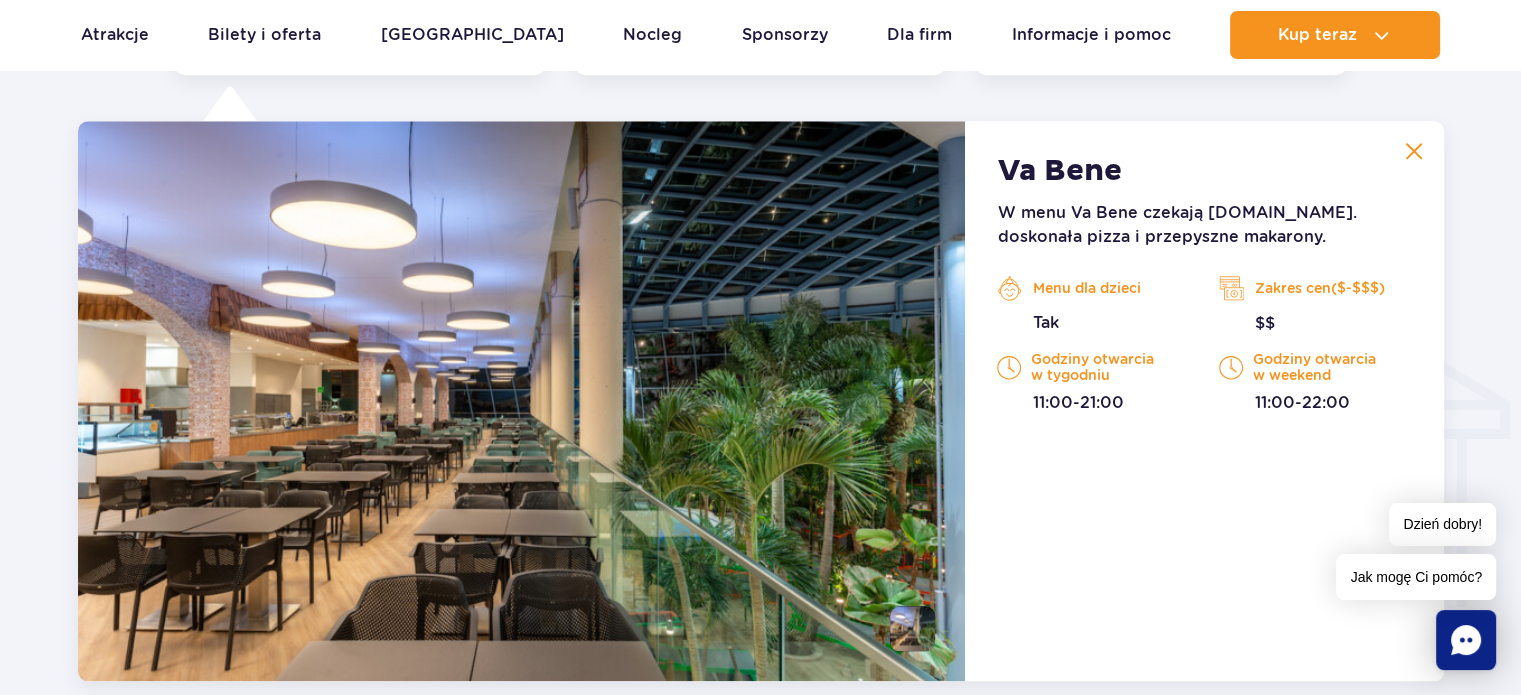 click at bounding box center [1414, 151] 